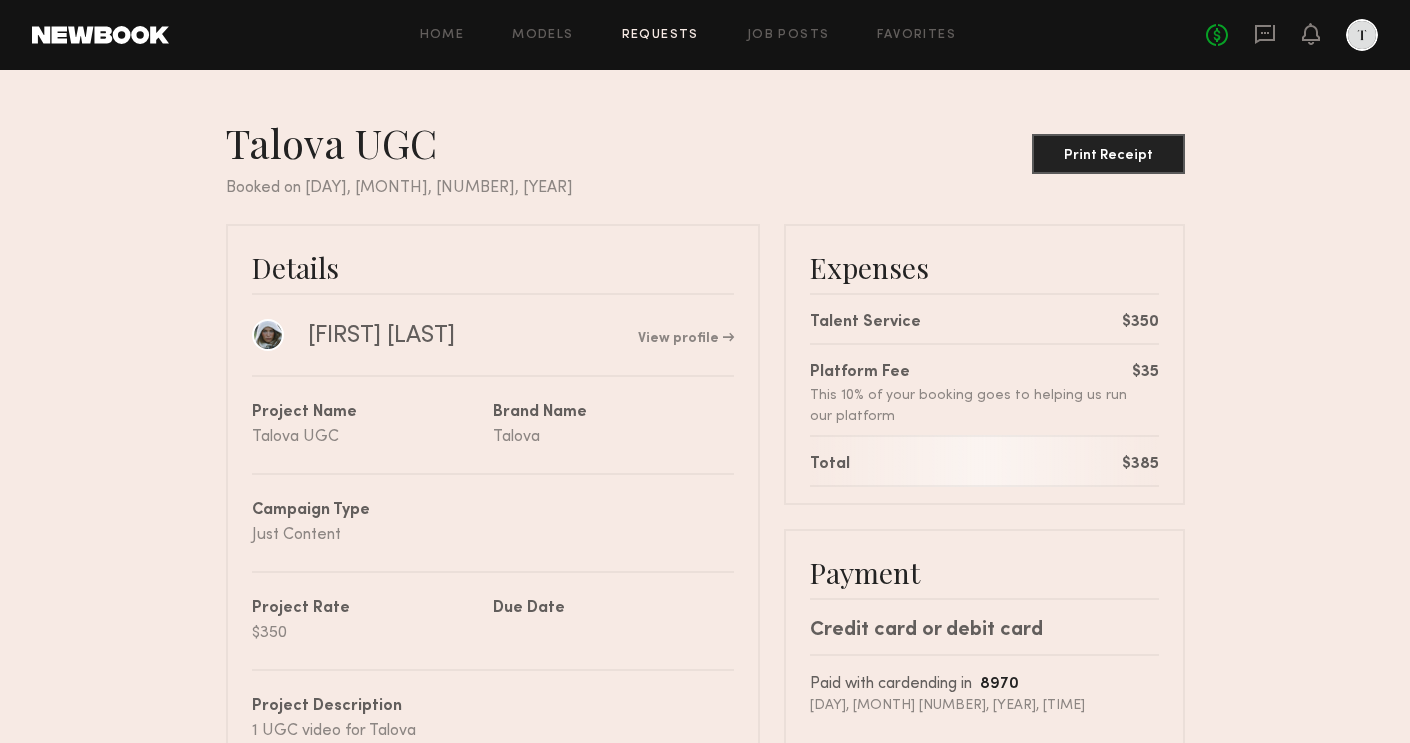 scroll, scrollTop: 0, scrollLeft: 0, axis: both 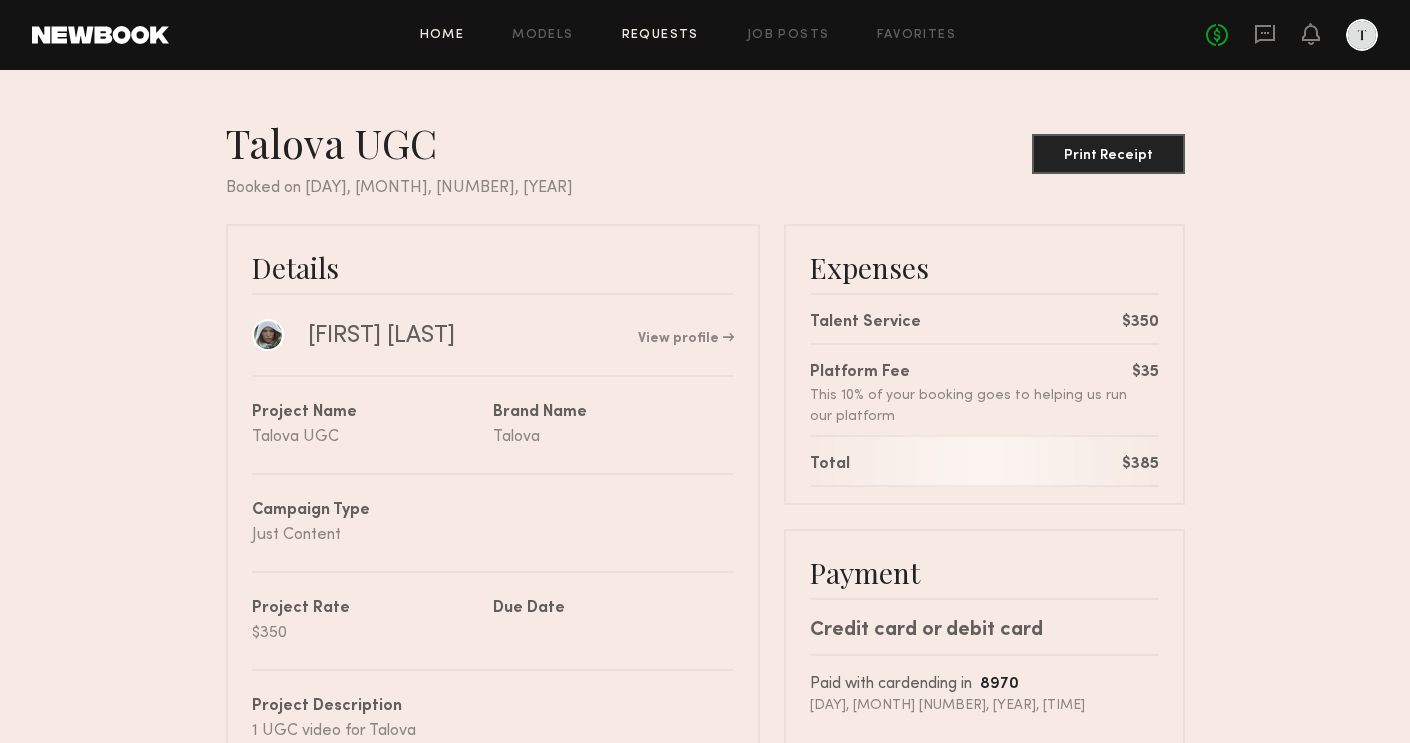 click on "Home" 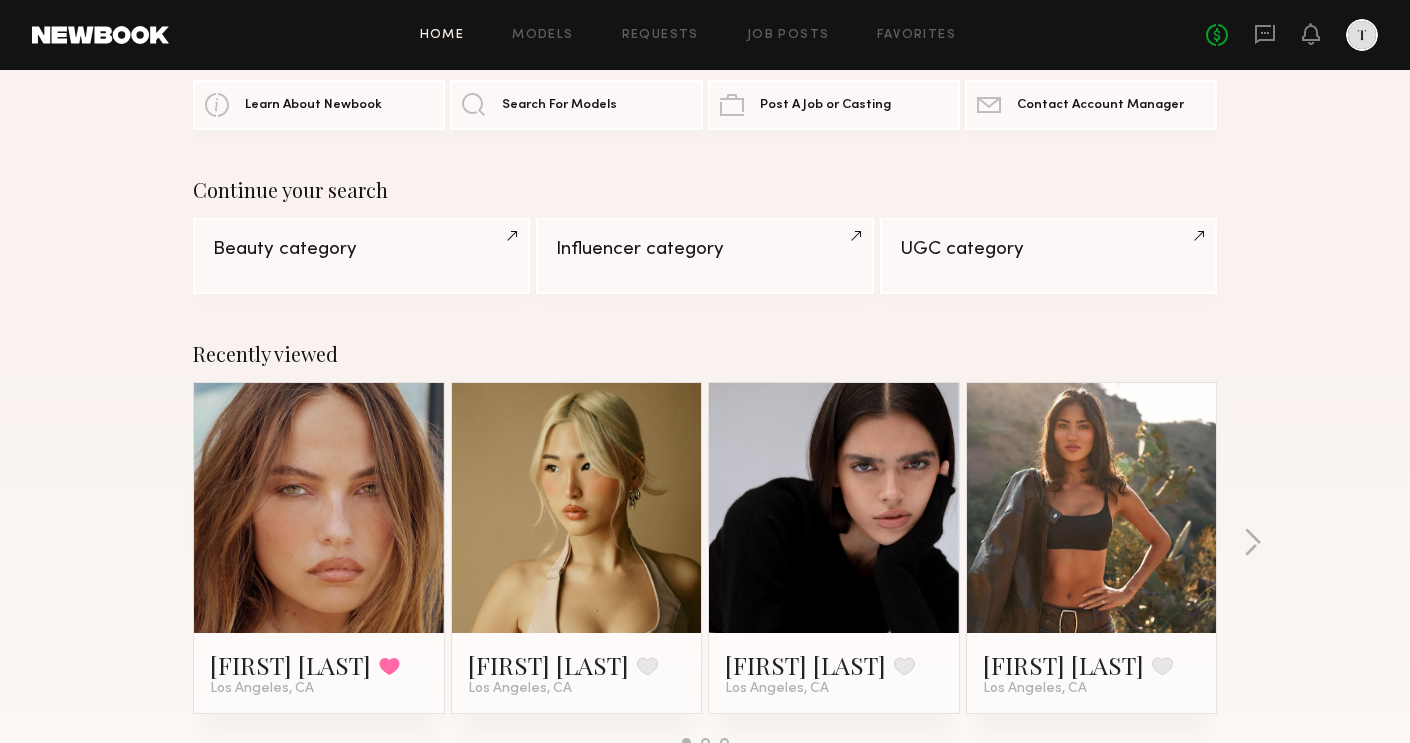 scroll, scrollTop: 0, scrollLeft: 0, axis: both 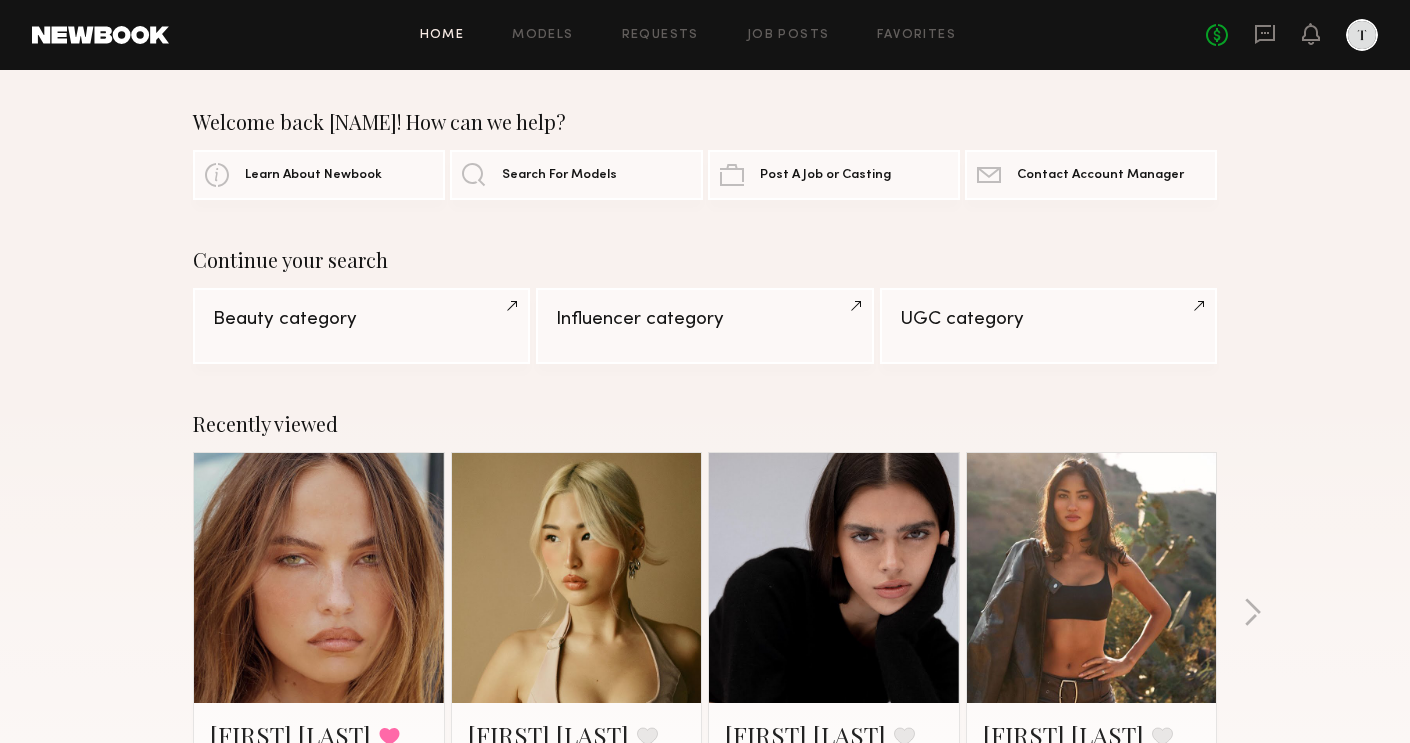 click 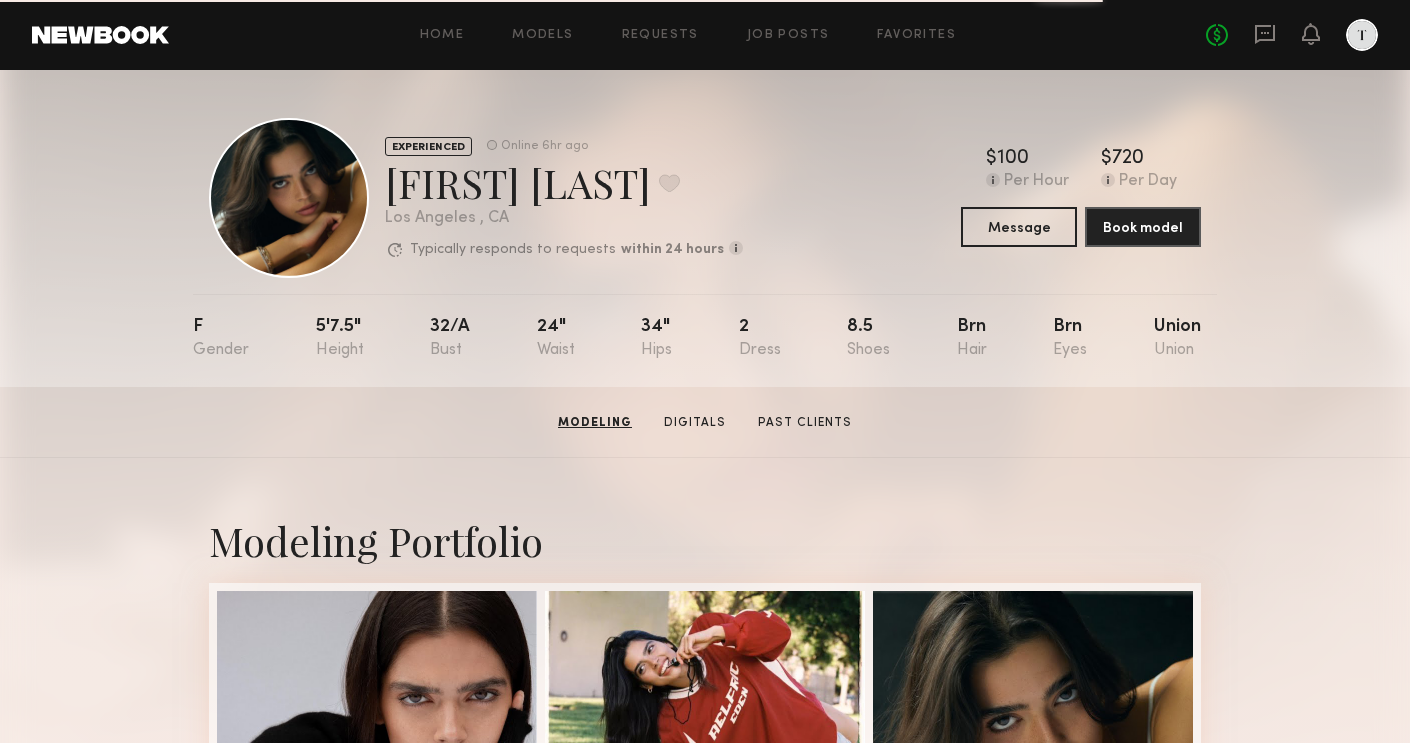 scroll, scrollTop: 0, scrollLeft: 0, axis: both 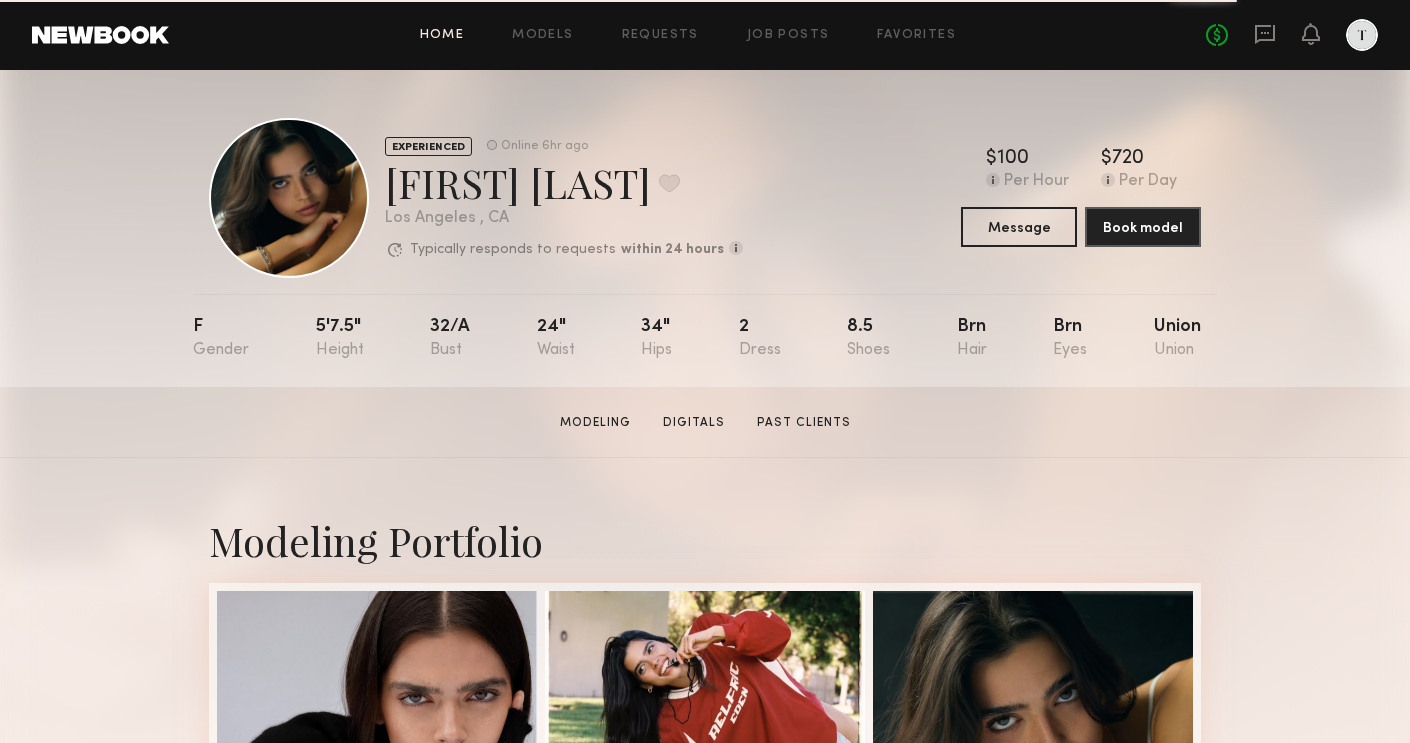 click on "Home" 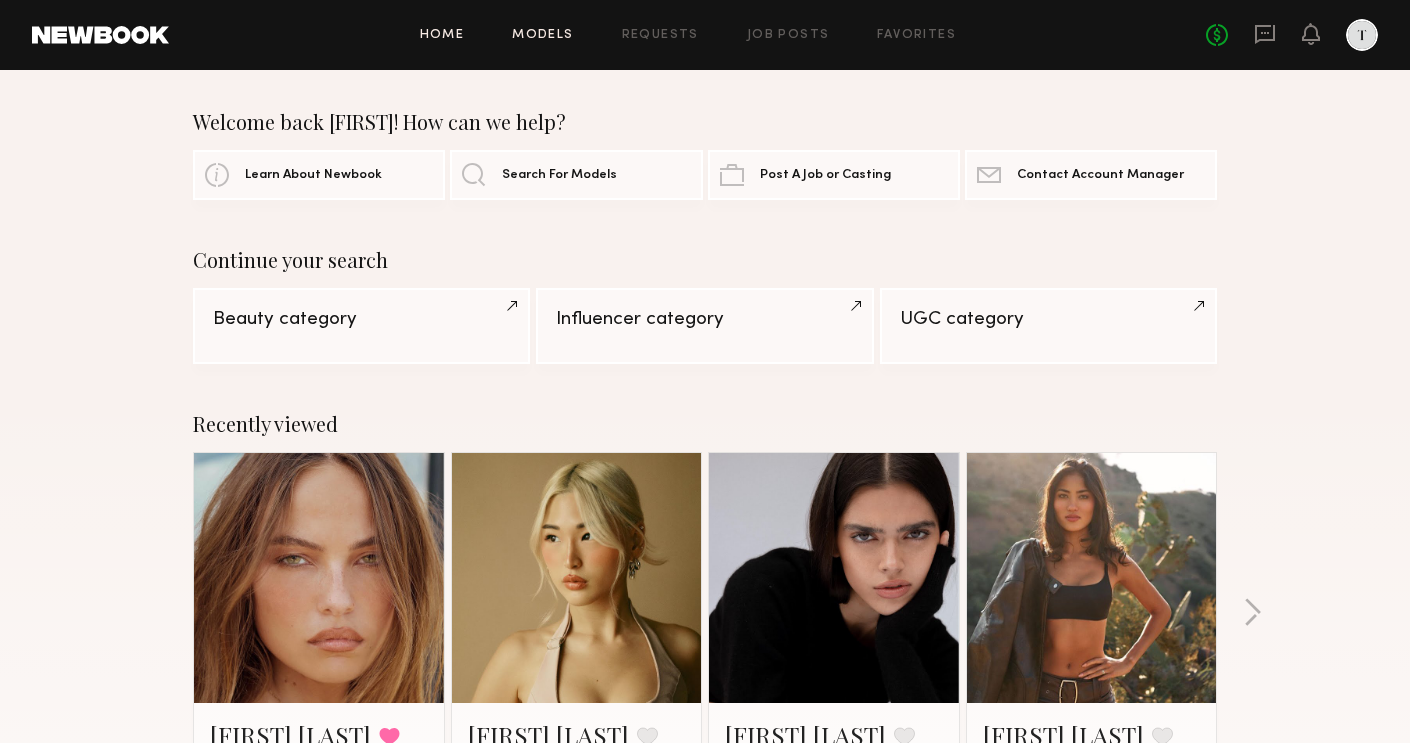 click on "Models" 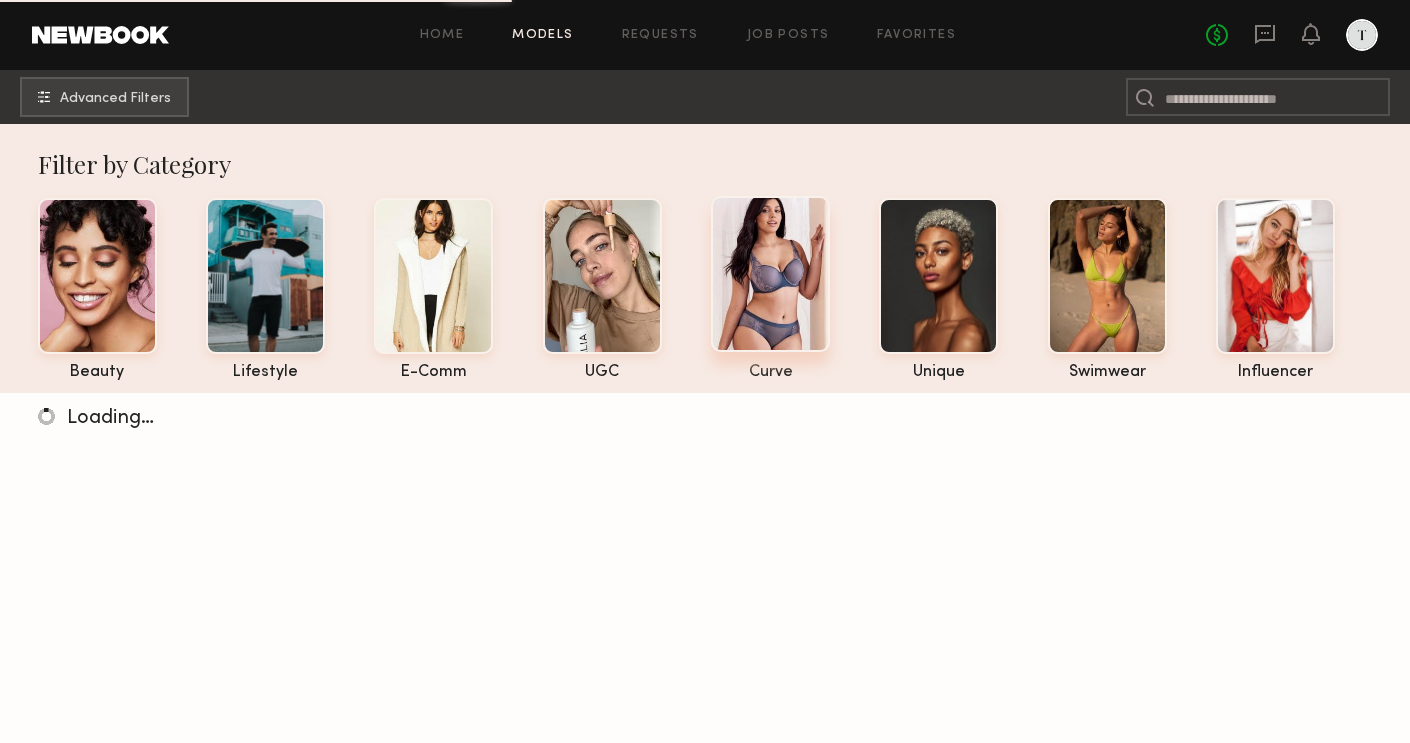 click 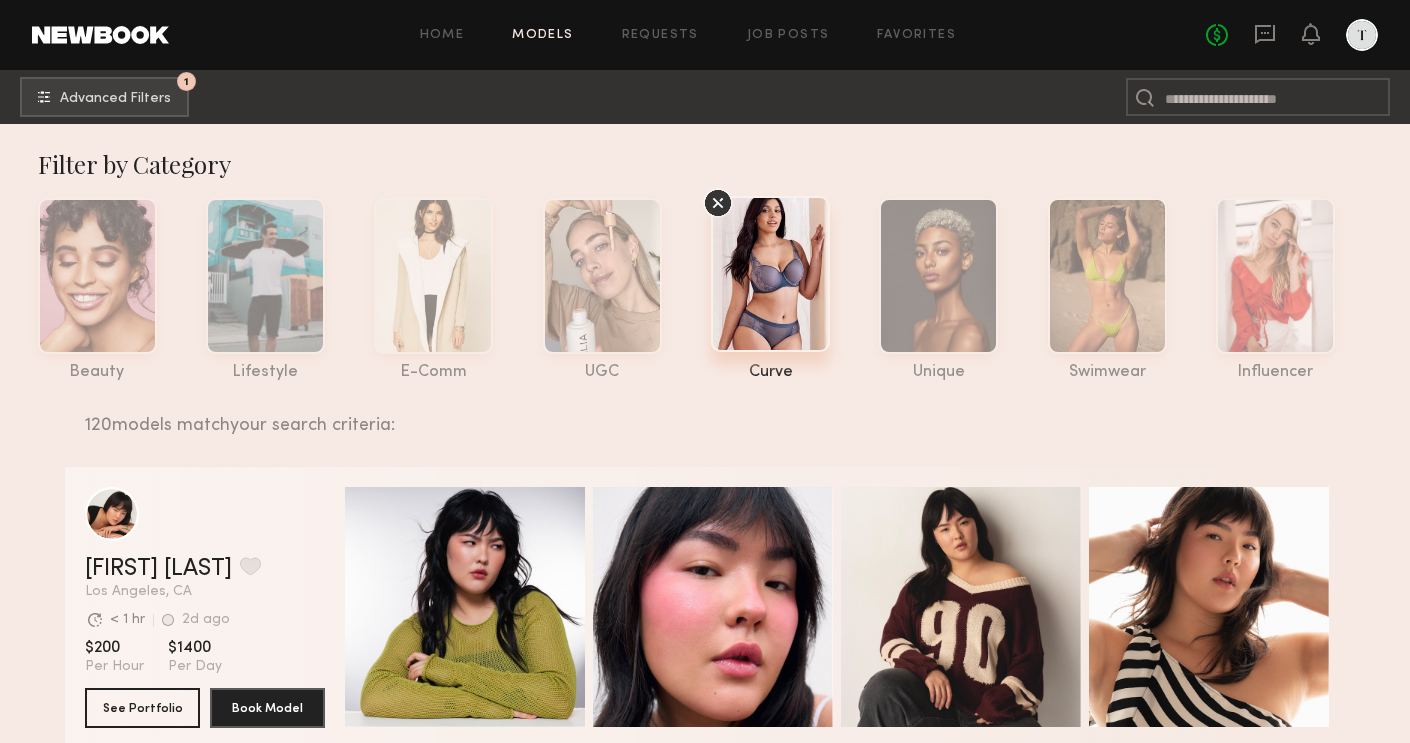 scroll, scrollTop: 0, scrollLeft: 0, axis: both 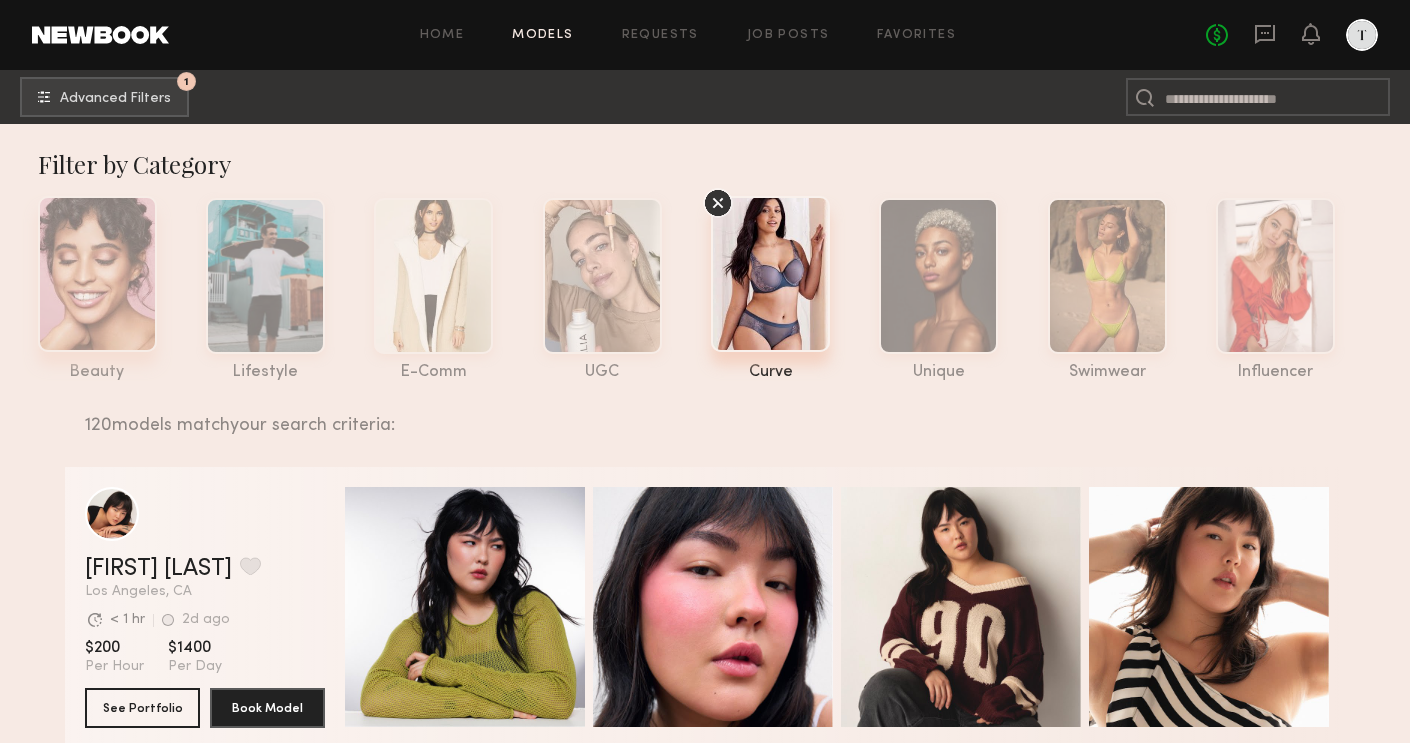 click 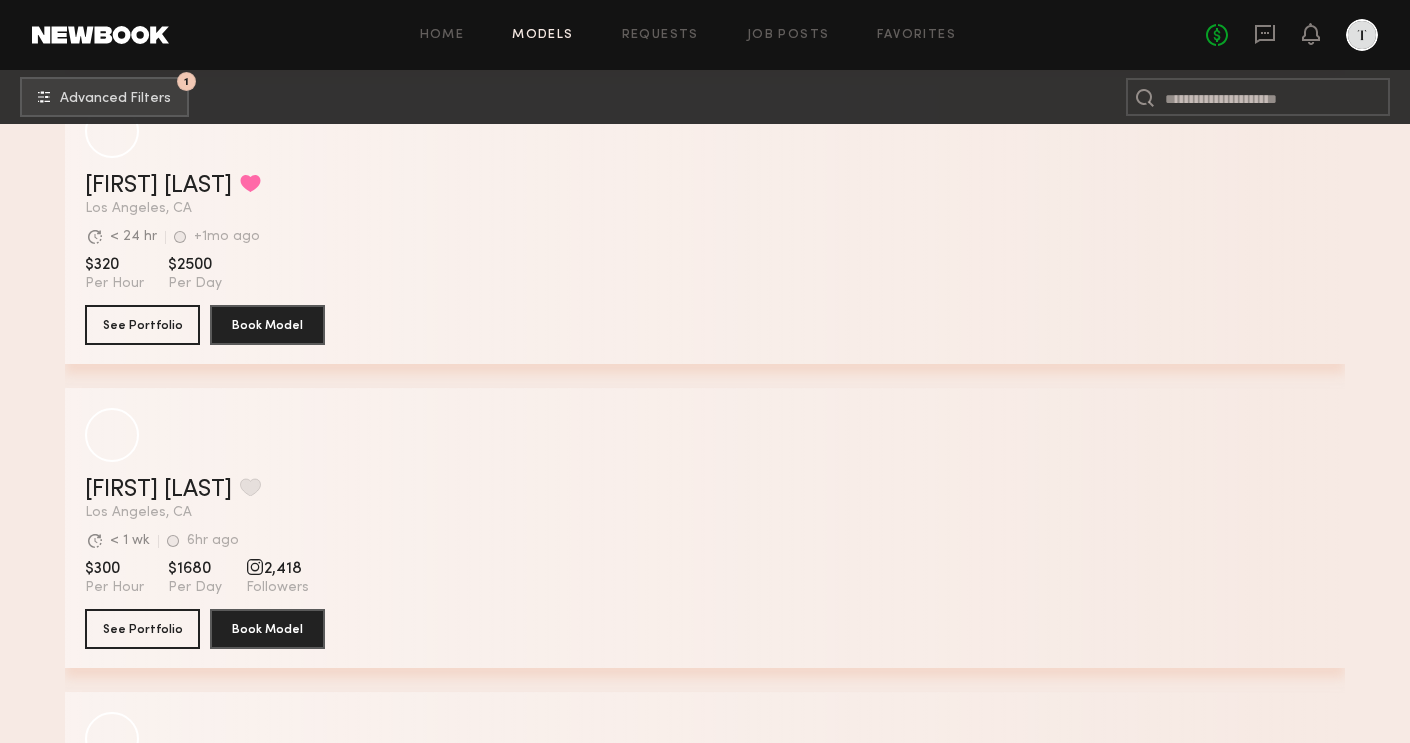 scroll, scrollTop: 687, scrollLeft: 0, axis: vertical 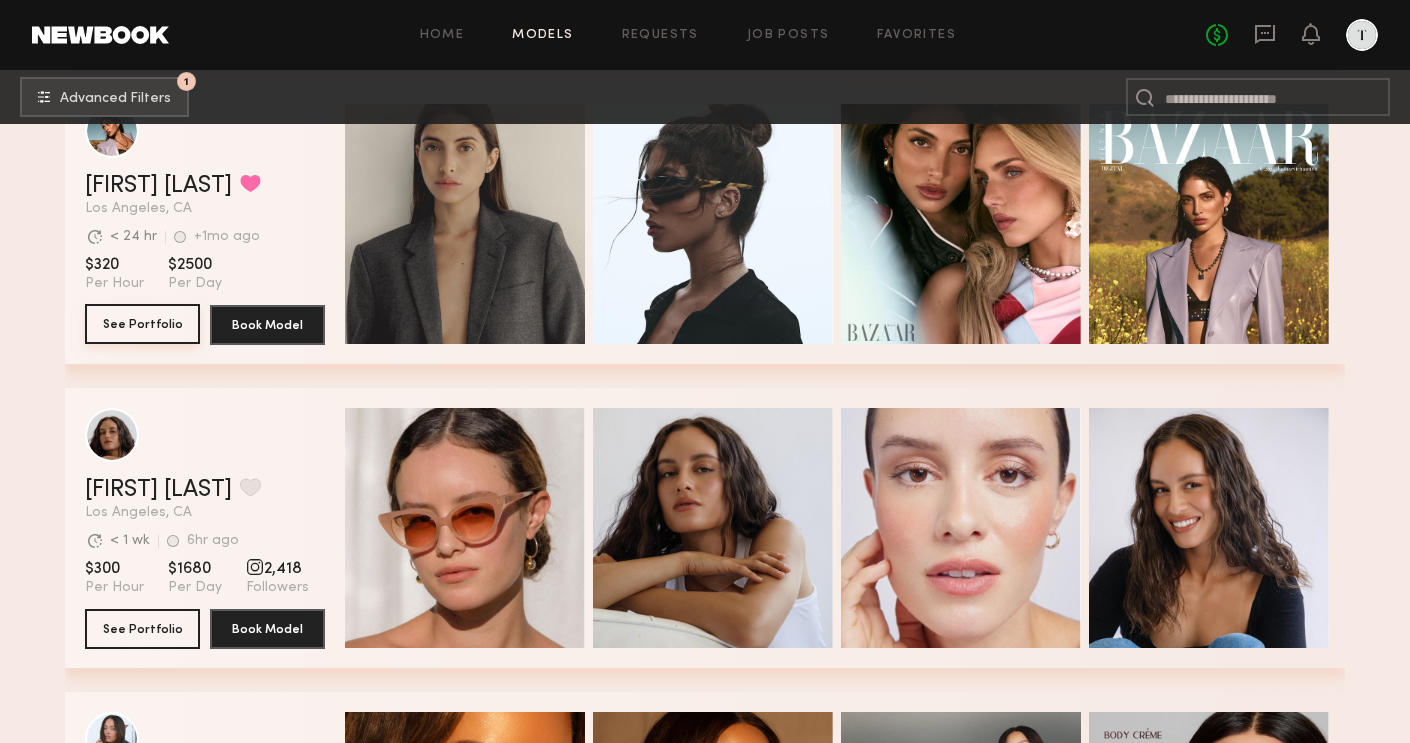 click on "See Portfolio" 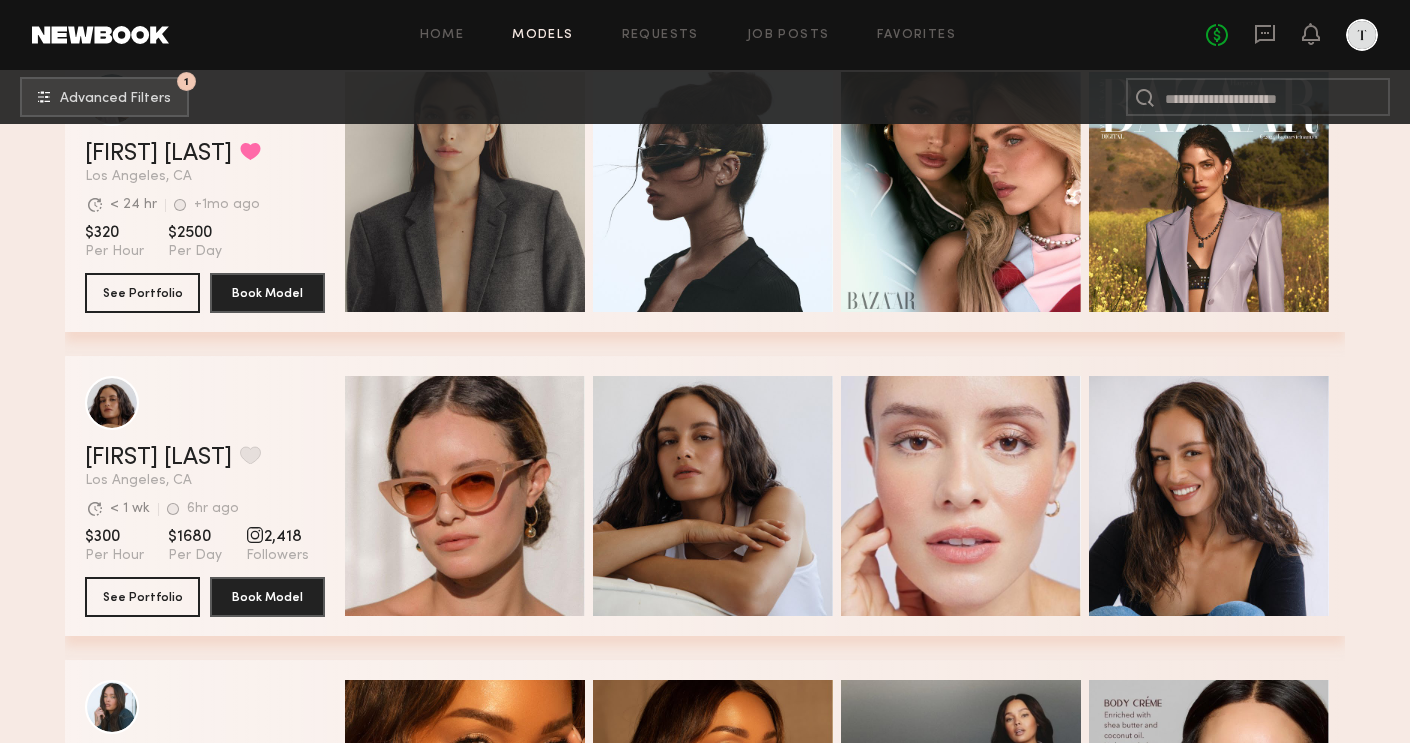 scroll, scrollTop: 996, scrollLeft: 0, axis: vertical 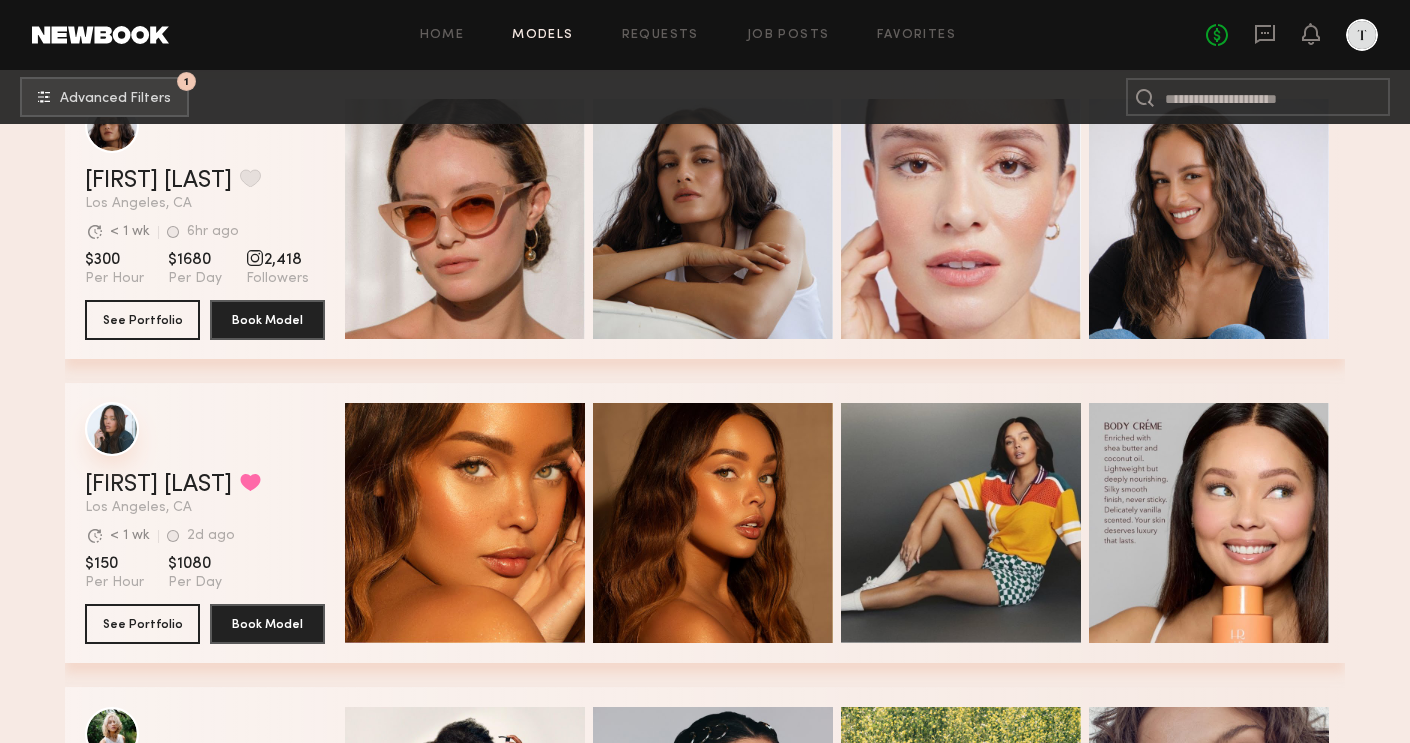 click 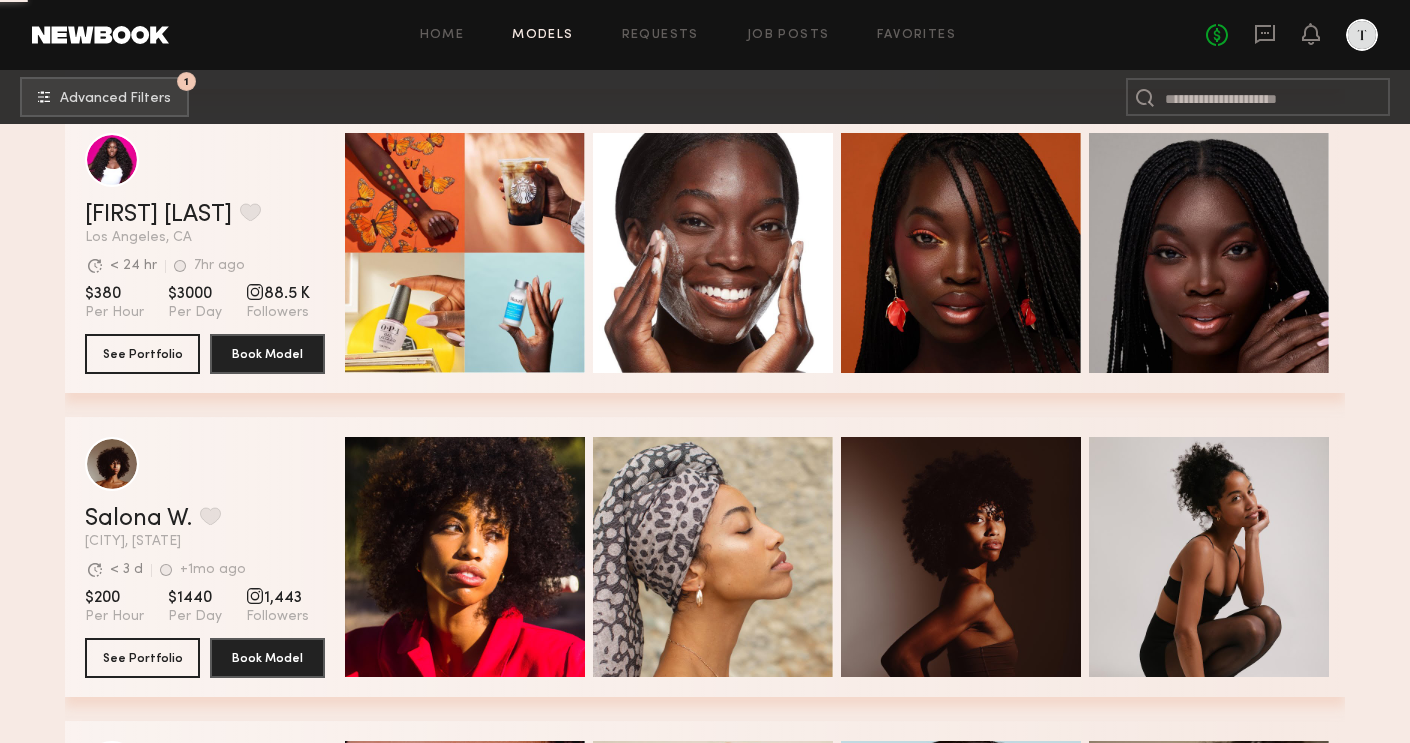 scroll, scrollTop: 2486, scrollLeft: 0, axis: vertical 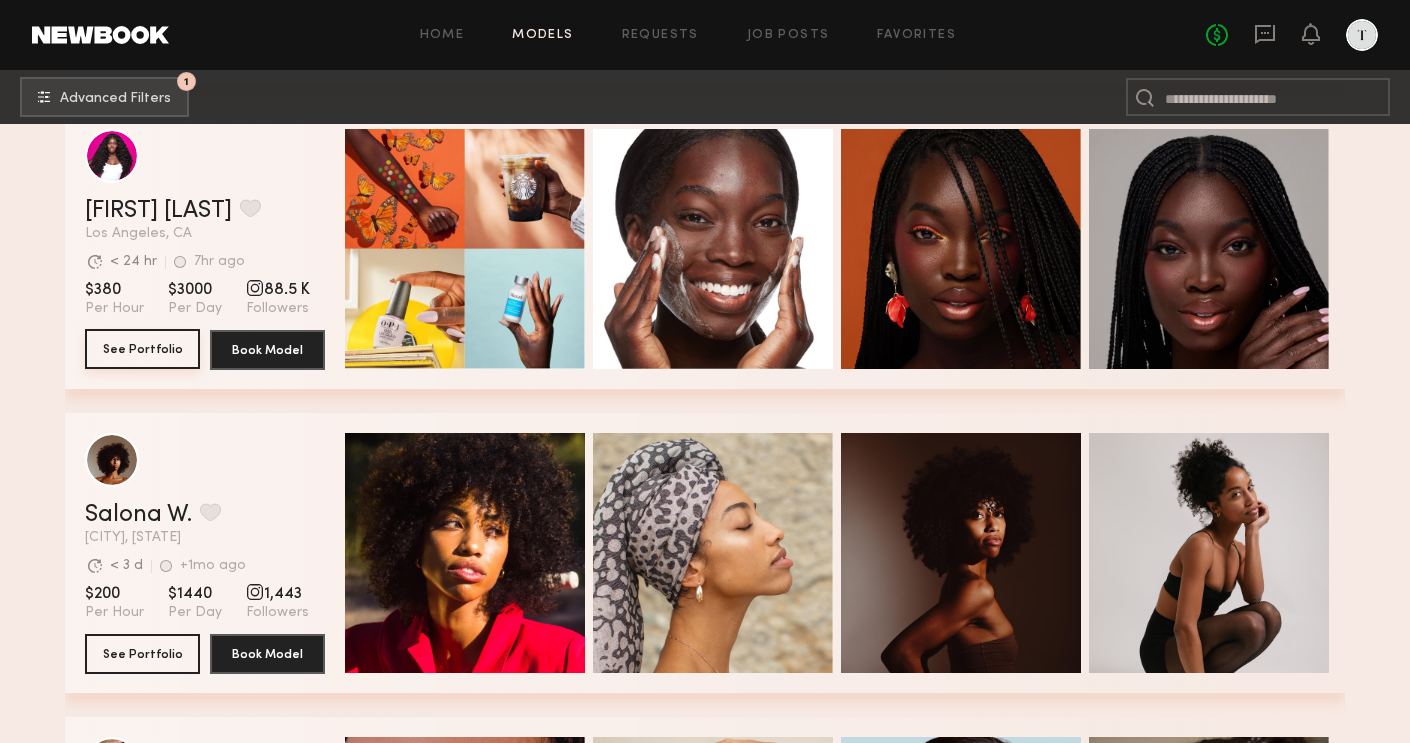 click on "See Portfolio" 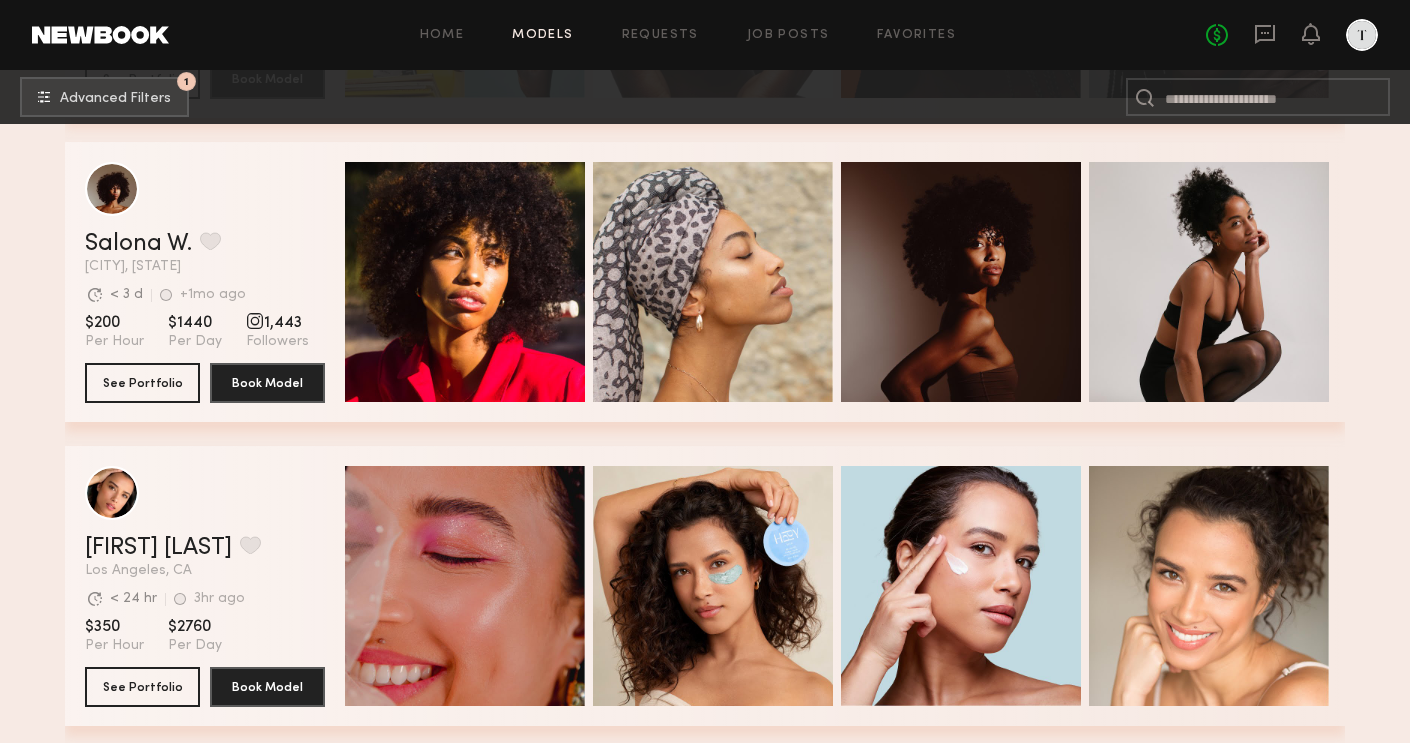 scroll, scrollTop: 2757, scrollLeft: 0, axis: vertical 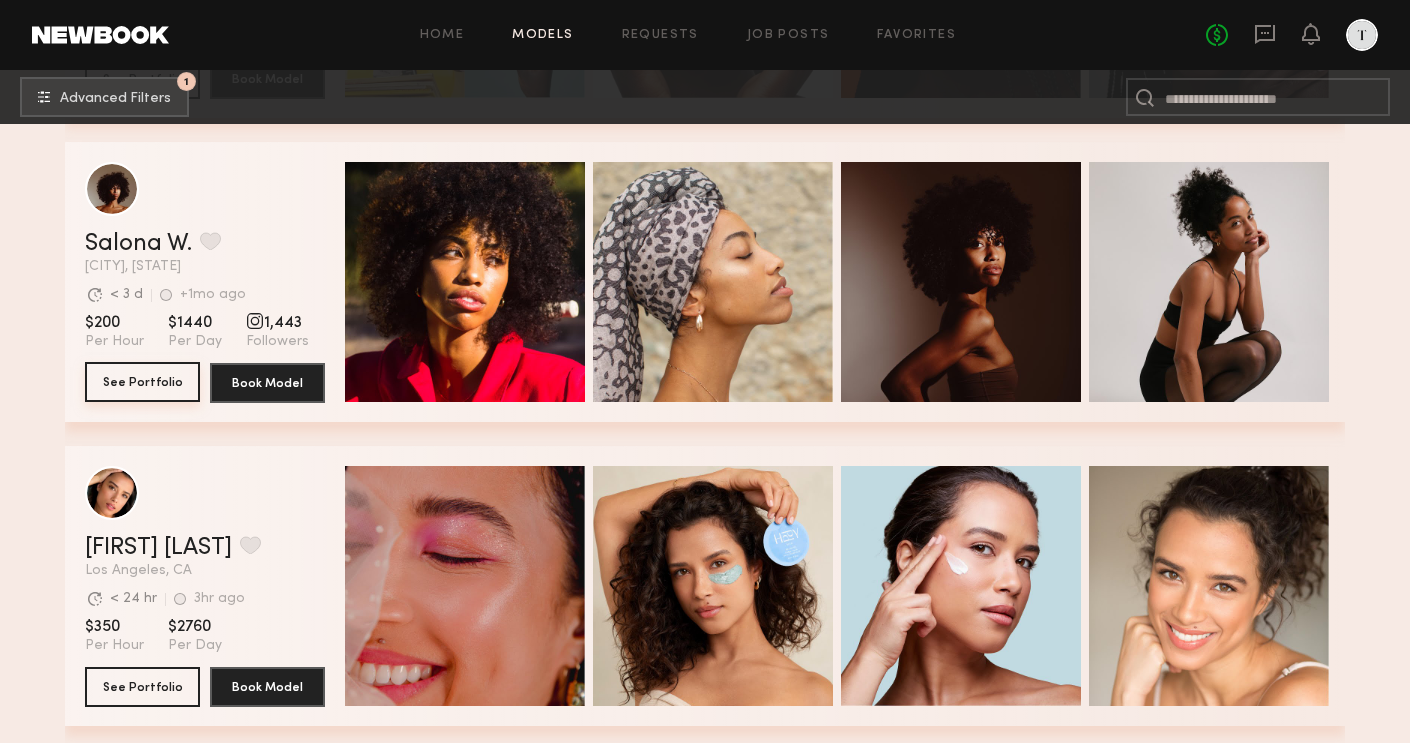 click on "See Portfolio" 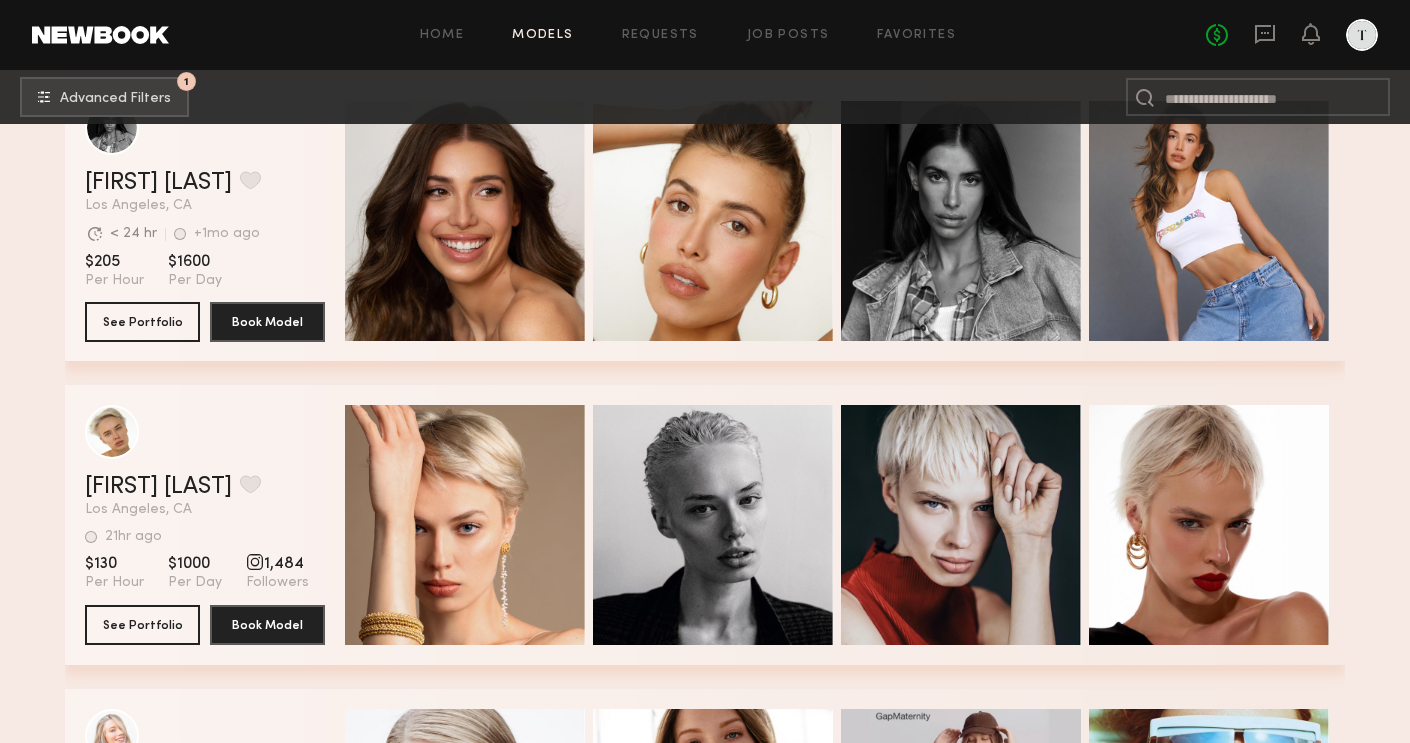 scroll, scrollTop: 4950, scrollLeft: 0, axis: vertical 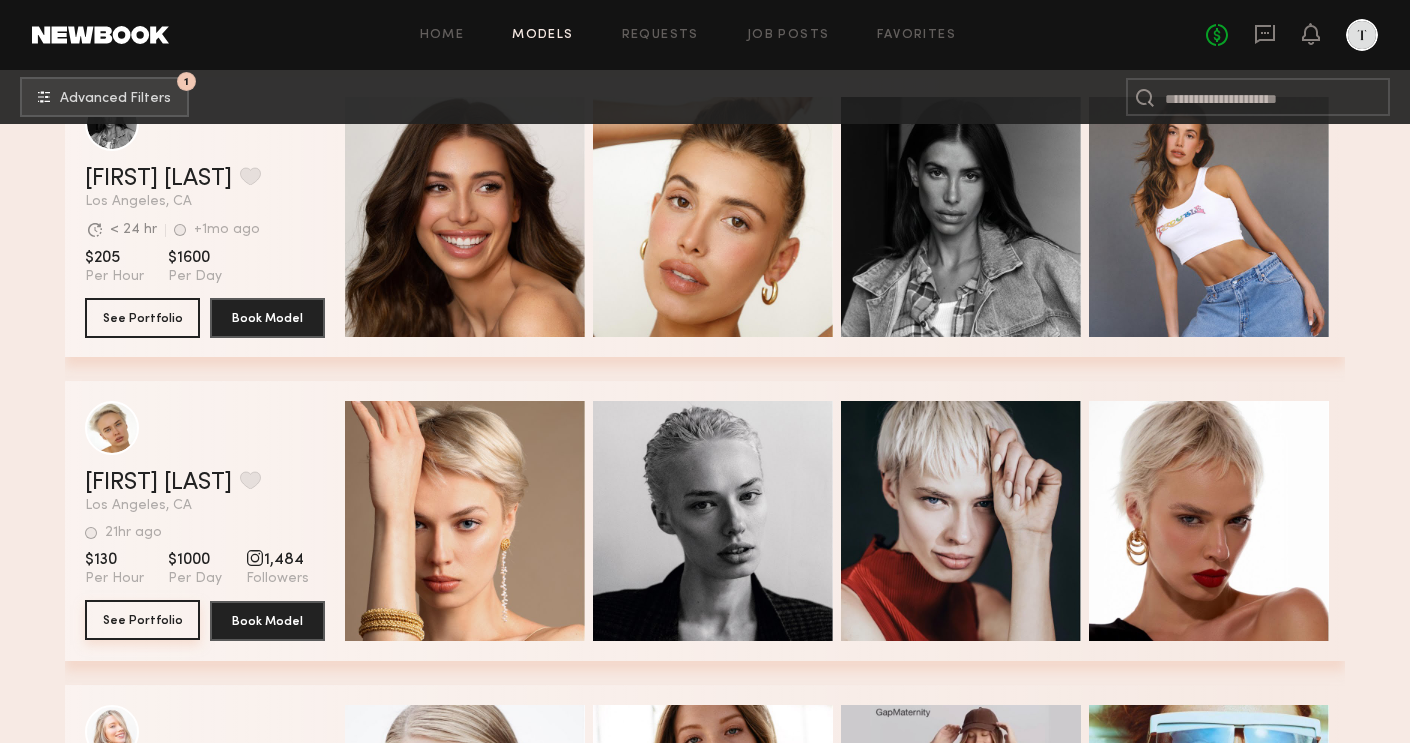 click on "See Portfolio" 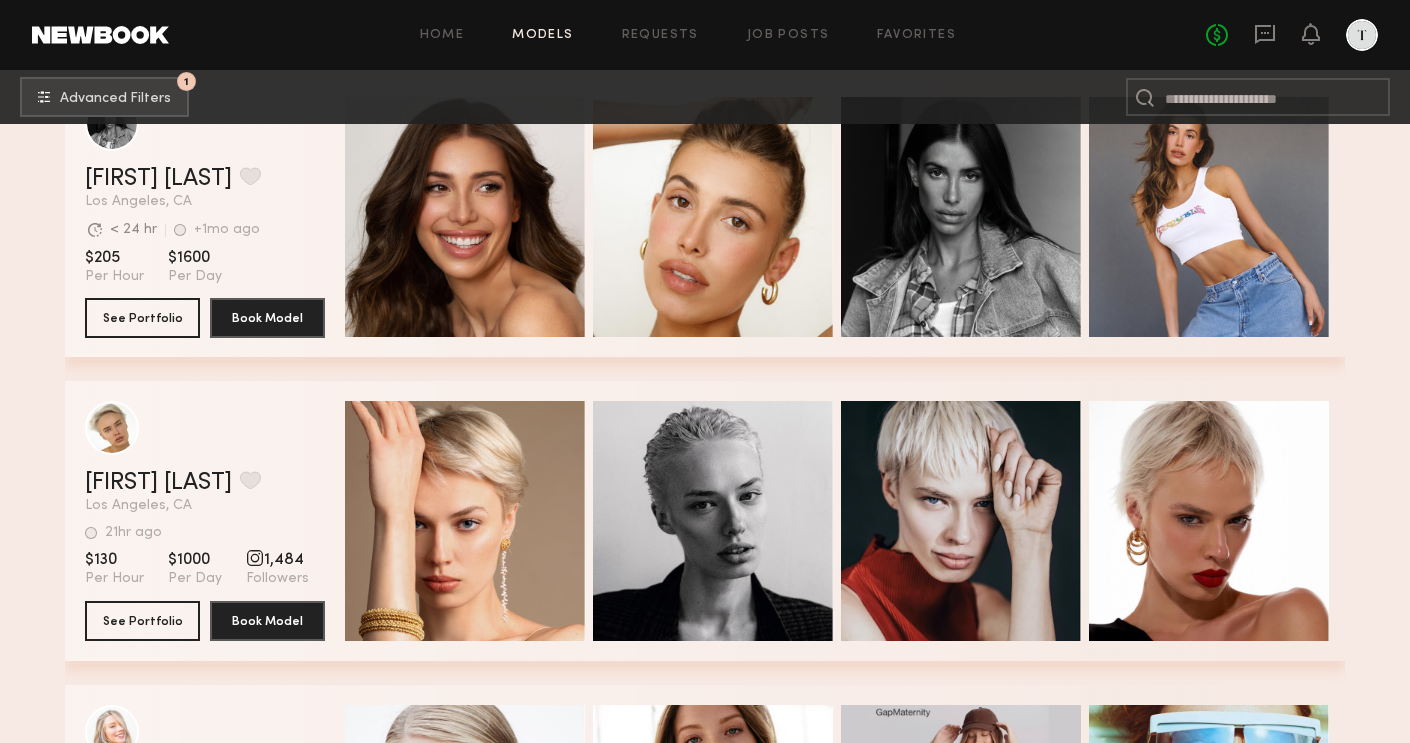 scroll, scrollTop: 5316, scrollLeft: 0, axis: vertical 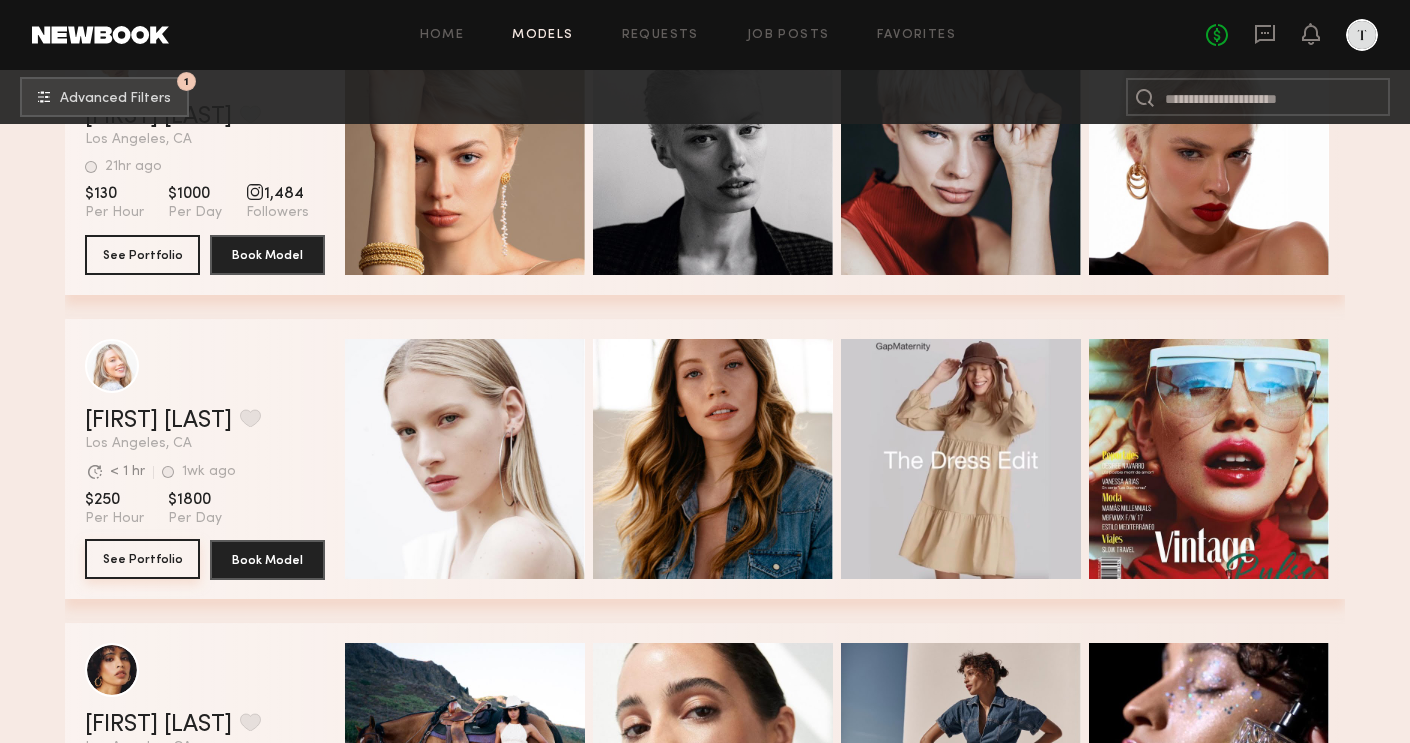 click on "See Portfolio" 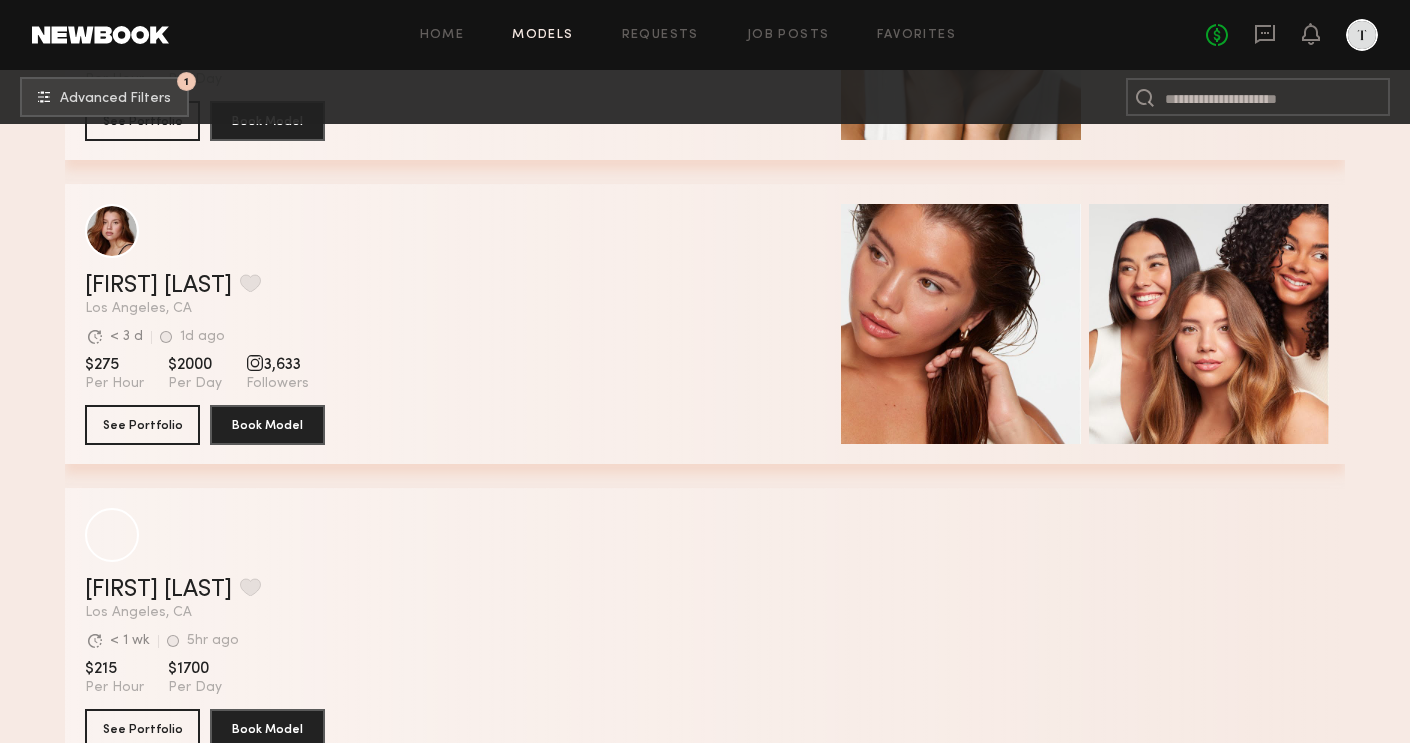 scroll, scrollTop: 11210, scrollLeft: 0, axis: vertical 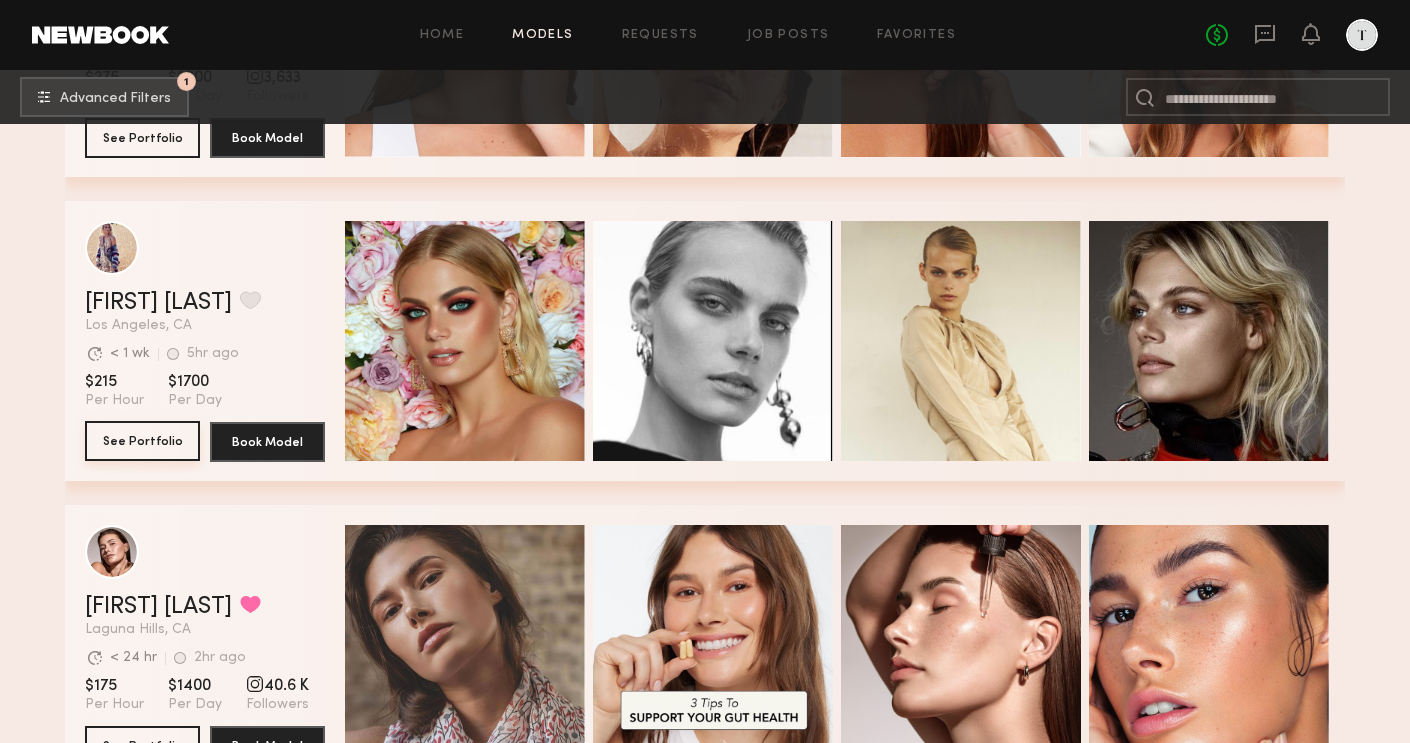 click on "See Portfolio" 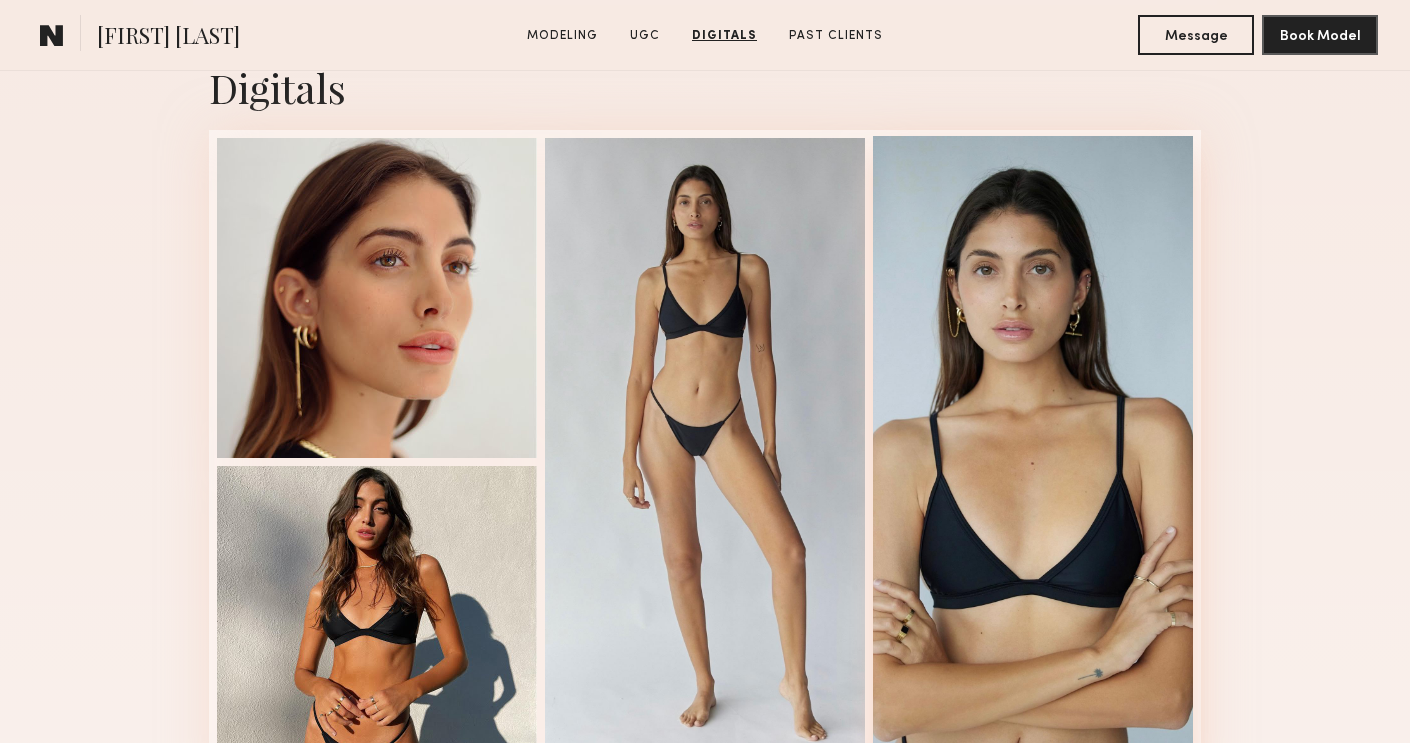 scroll, scrollTop: 4961, scrollLeft: 0, axis: vertical 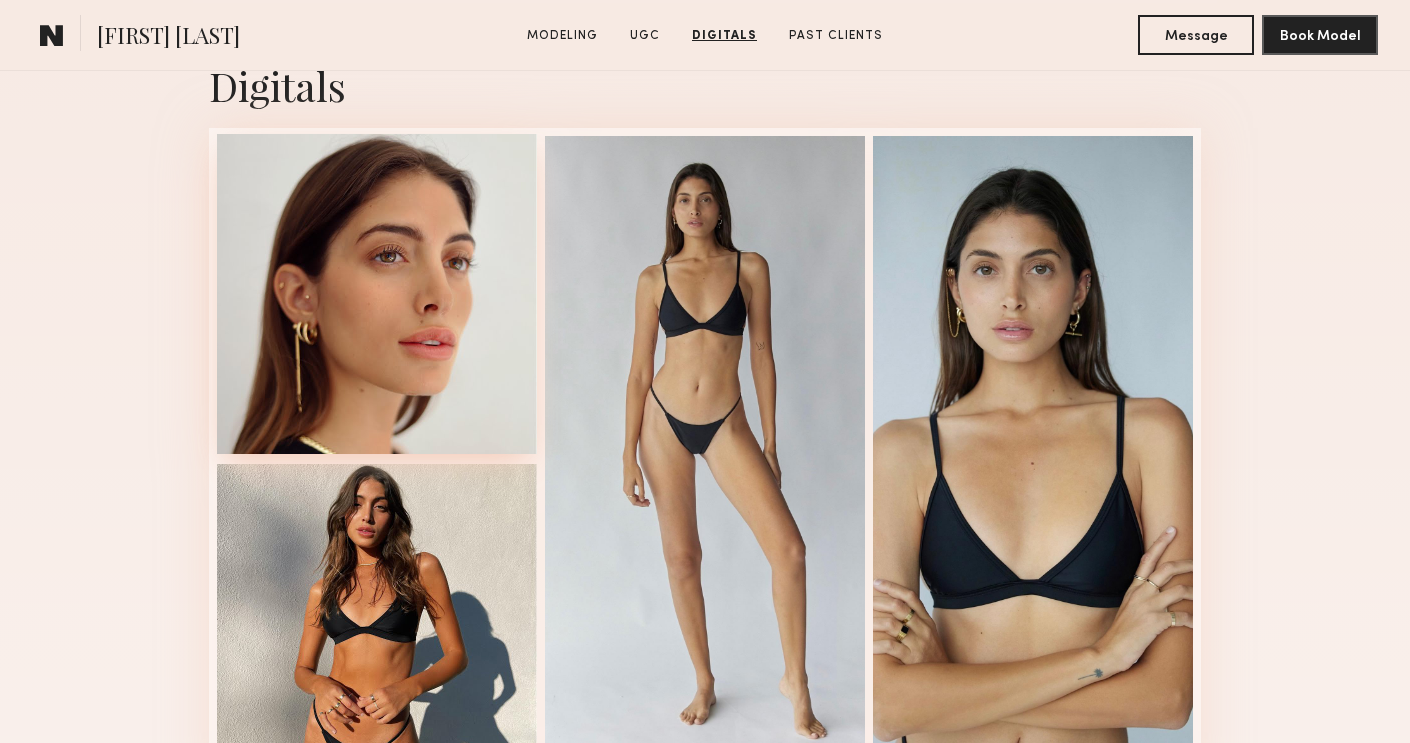 click at bounding box center (377, 294) 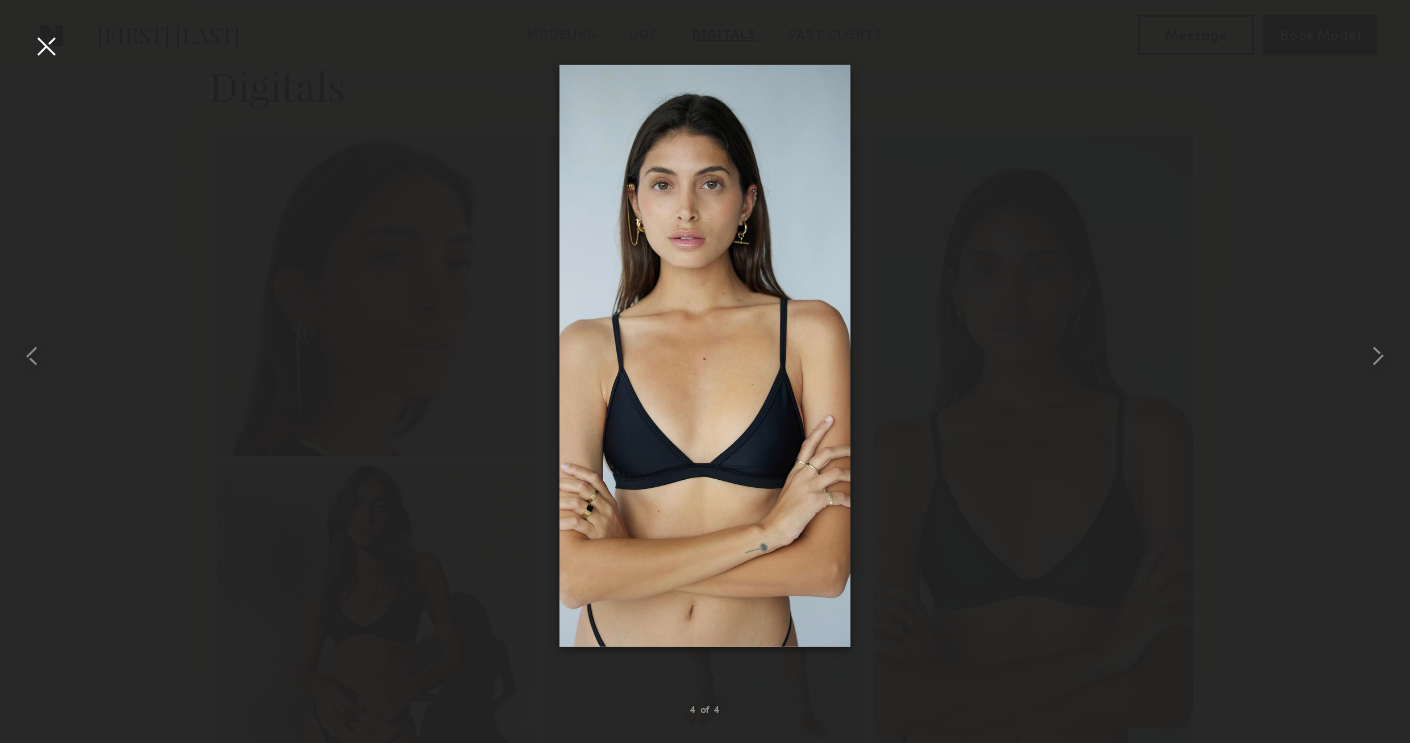 click at bounding box center (705, 355) 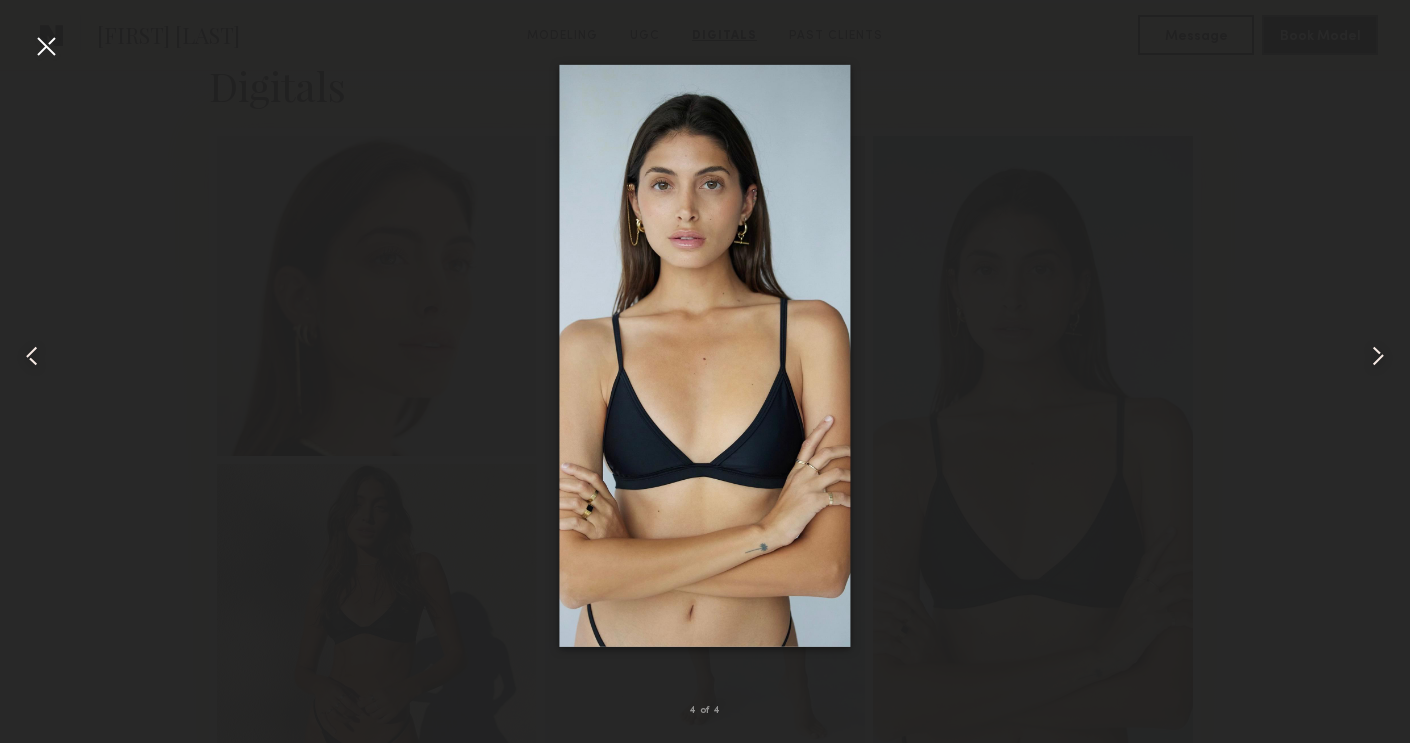click at bounding box center (46, 46) 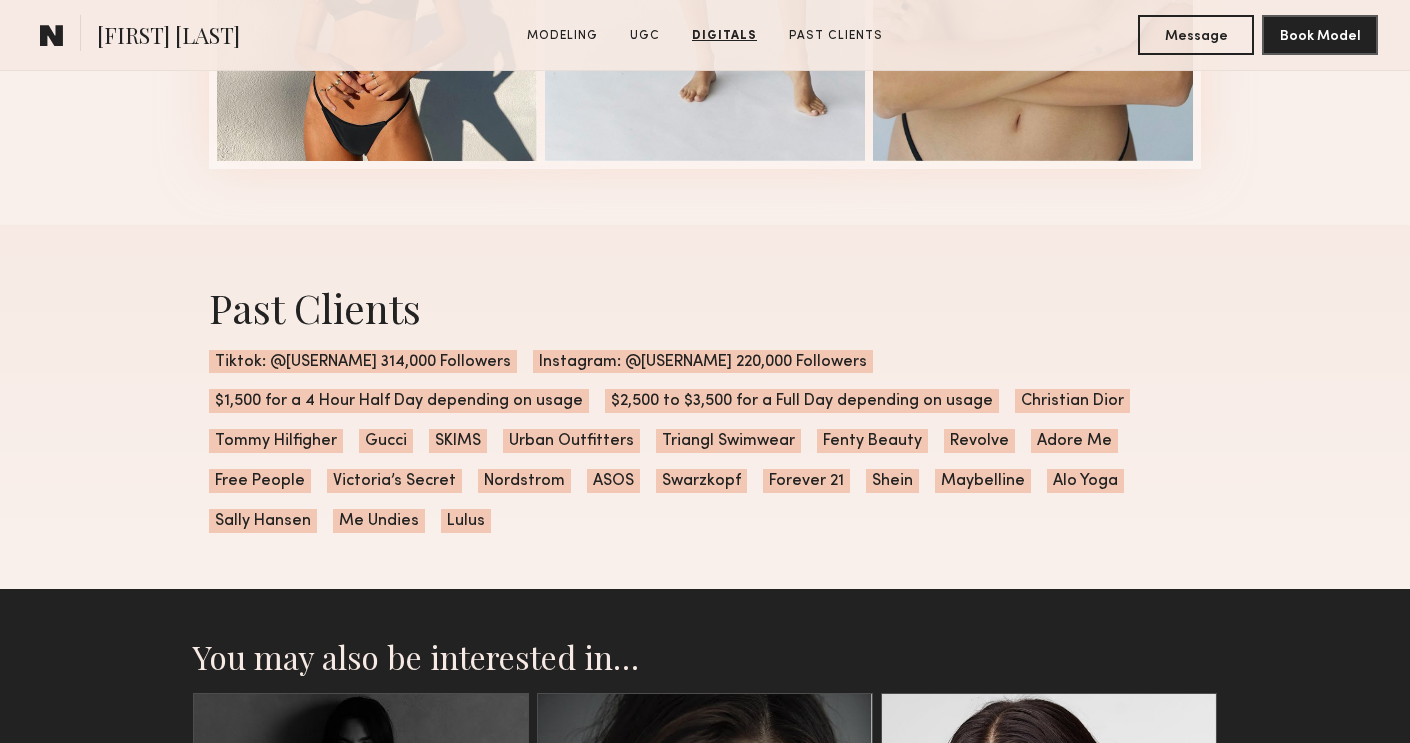 scroll, scrollTop: 5623, scrollLeft: 0, axis: vertical 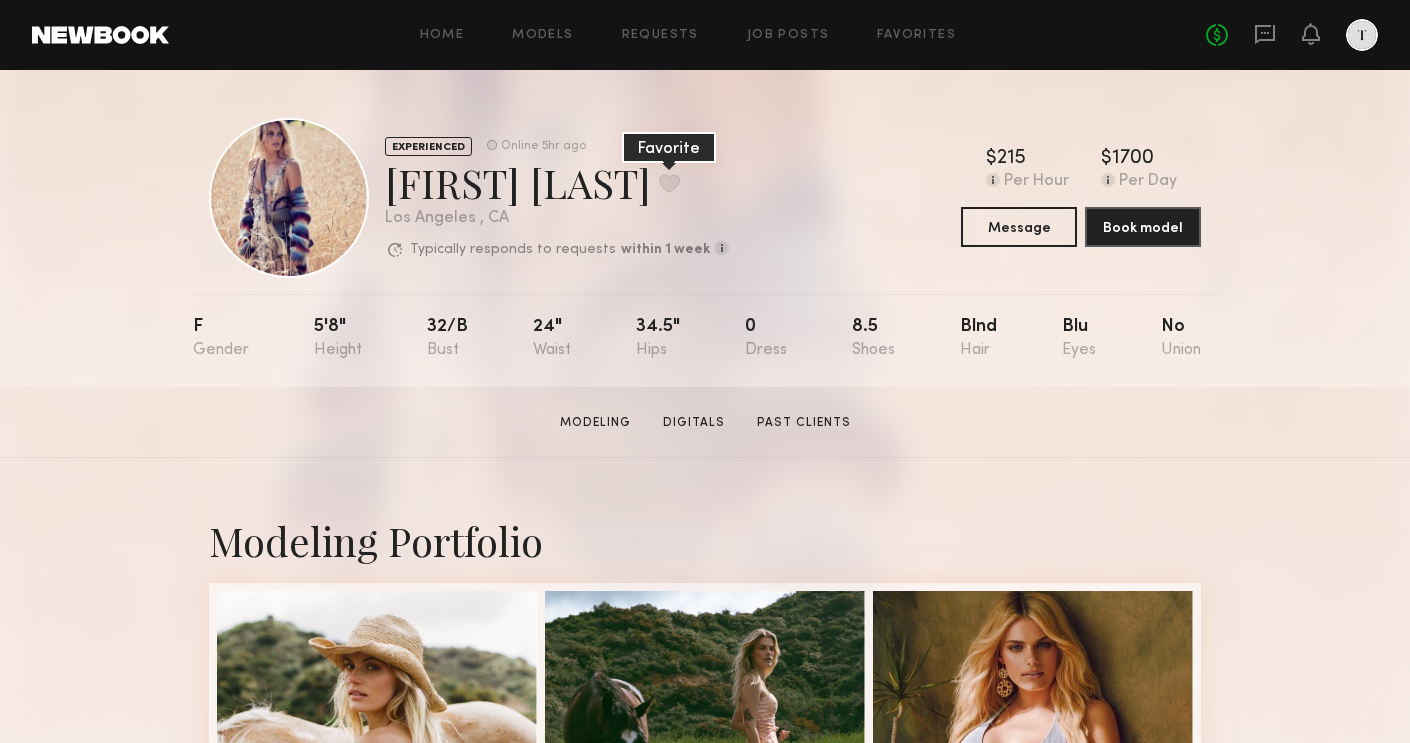 click 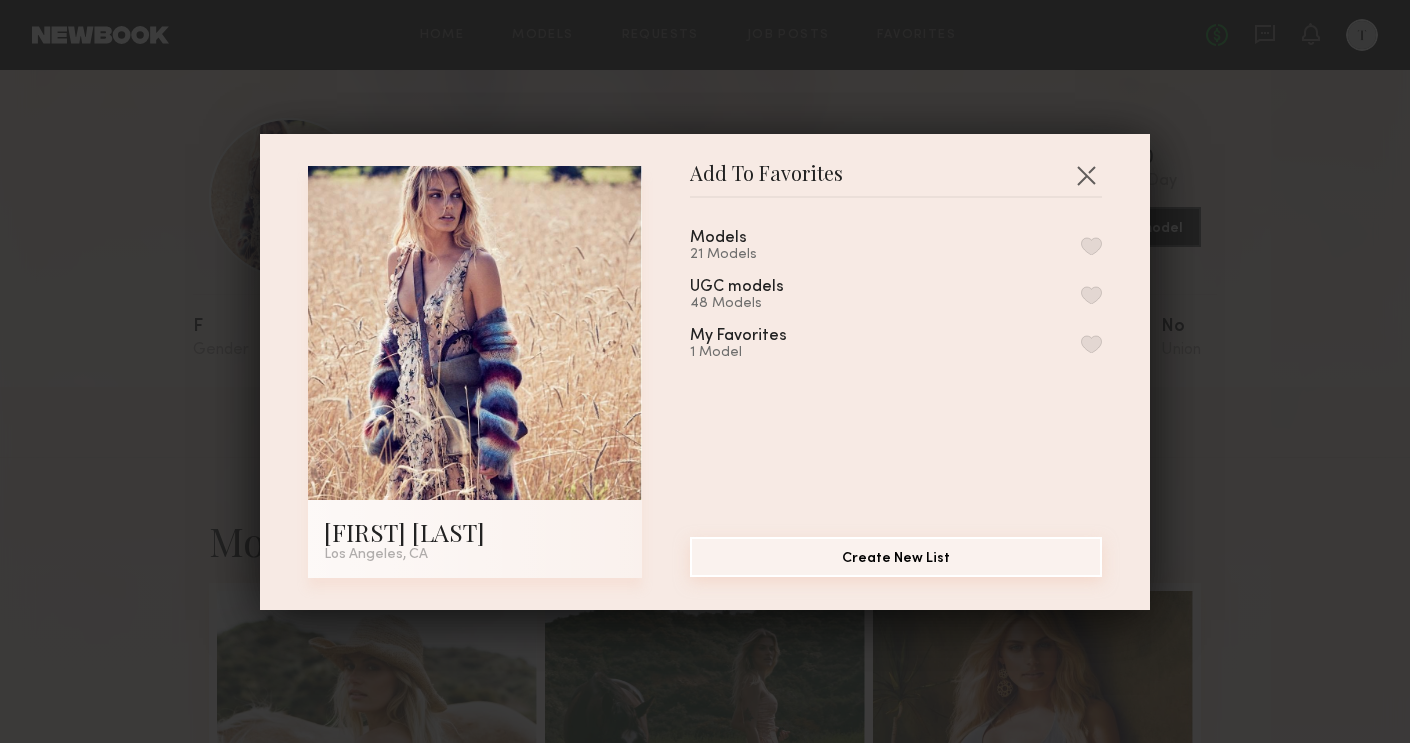 click on "Create New List" at bounding box center (896, 557) 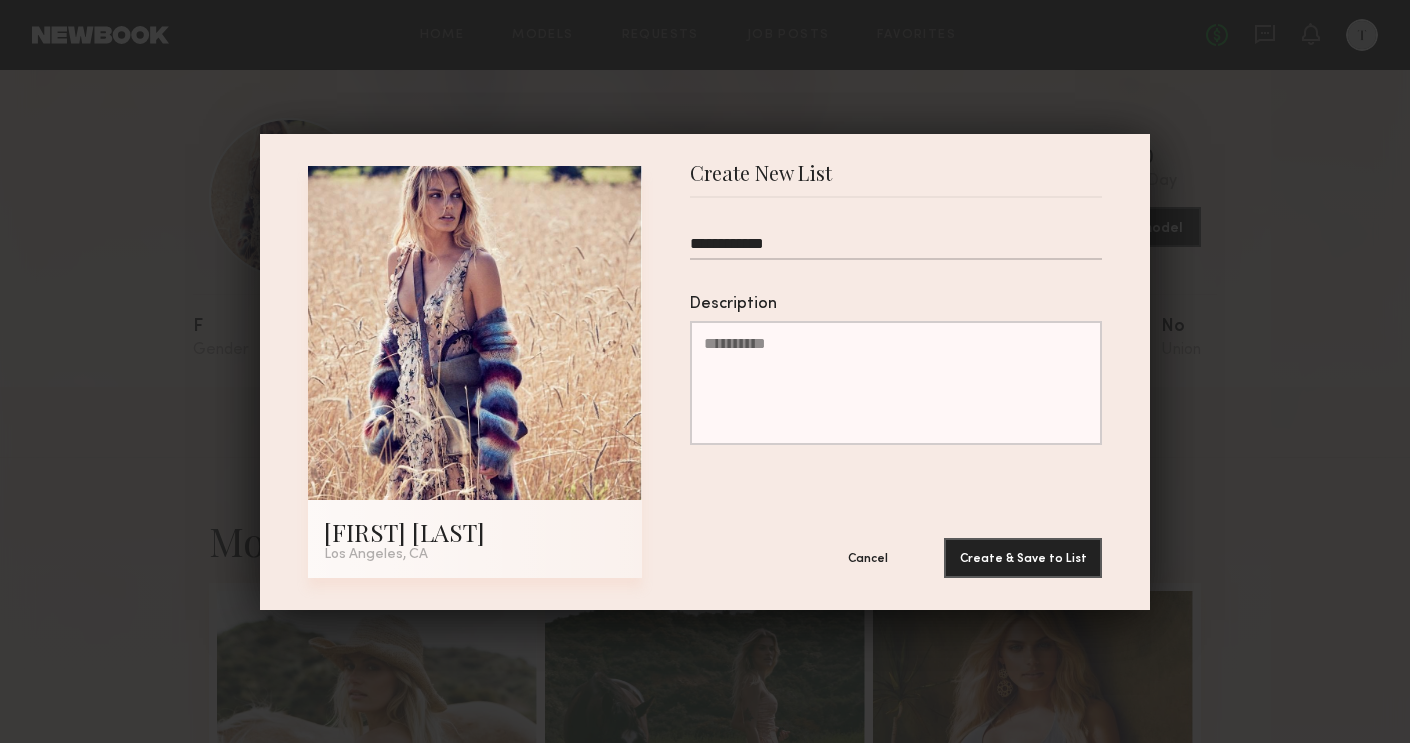 type on "**********" 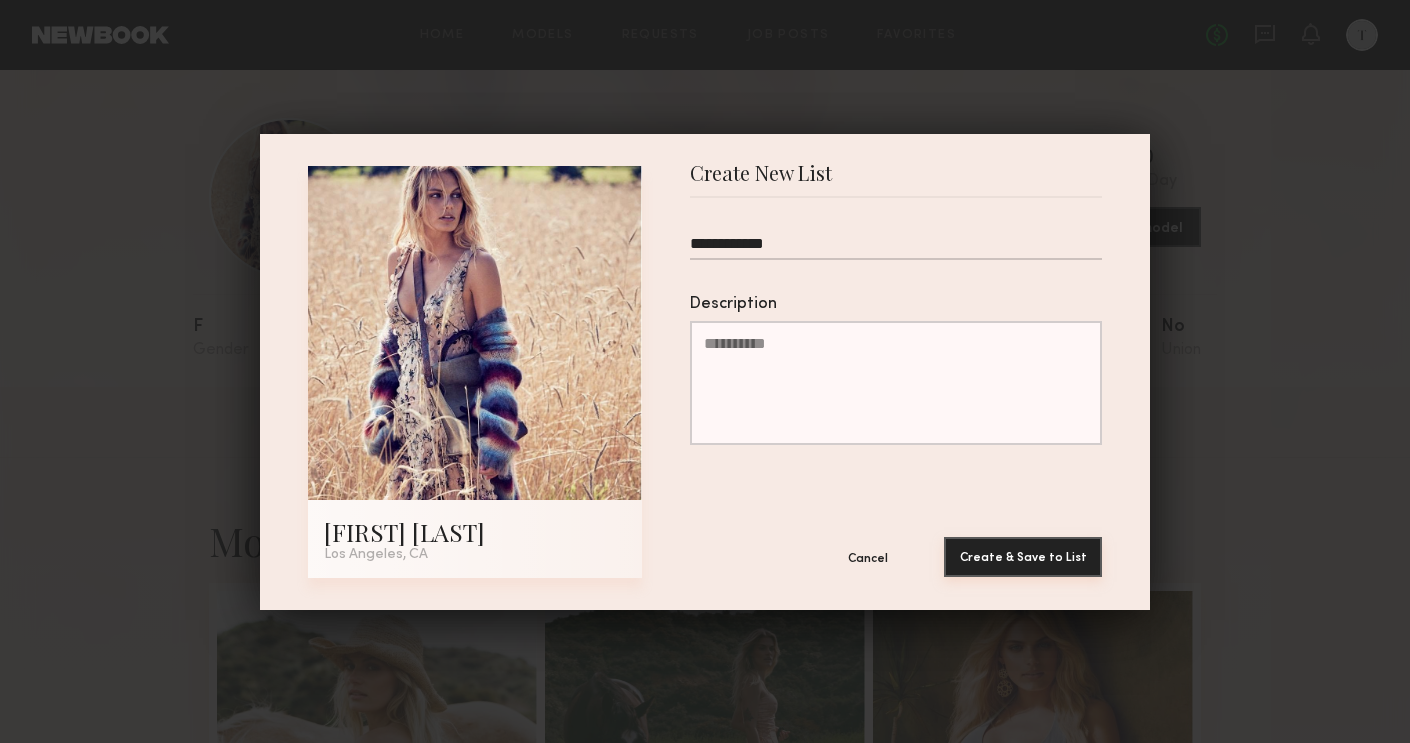 click on "Create & Save to List" at bounding box center [1023, 557] 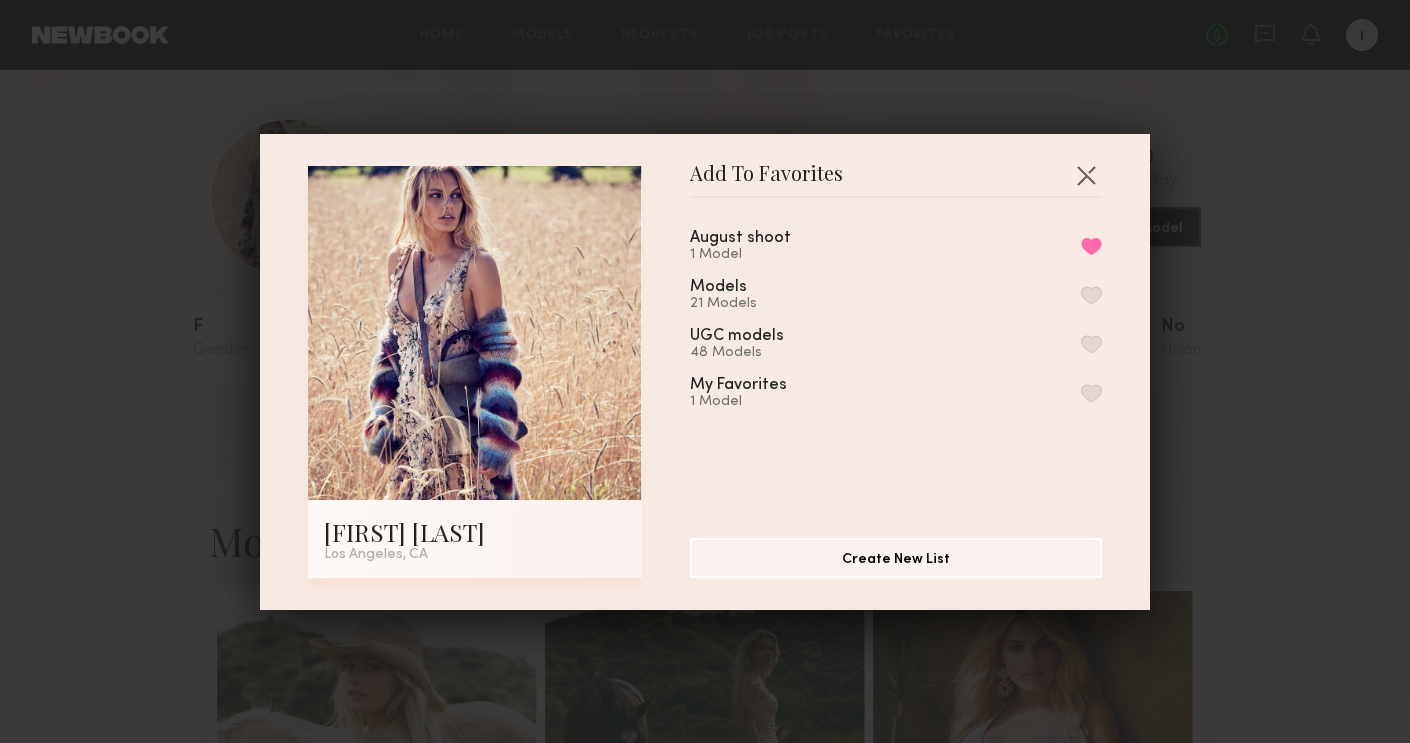 click on "Add To Favorites Kristin K. Los Angeles, CA Add To Favorites August shoot 1   Model Remove from favorite list Models 21   Models UGC models 48   Models My Favorites 1   Model Create New List" at bounding box center (705, 371) 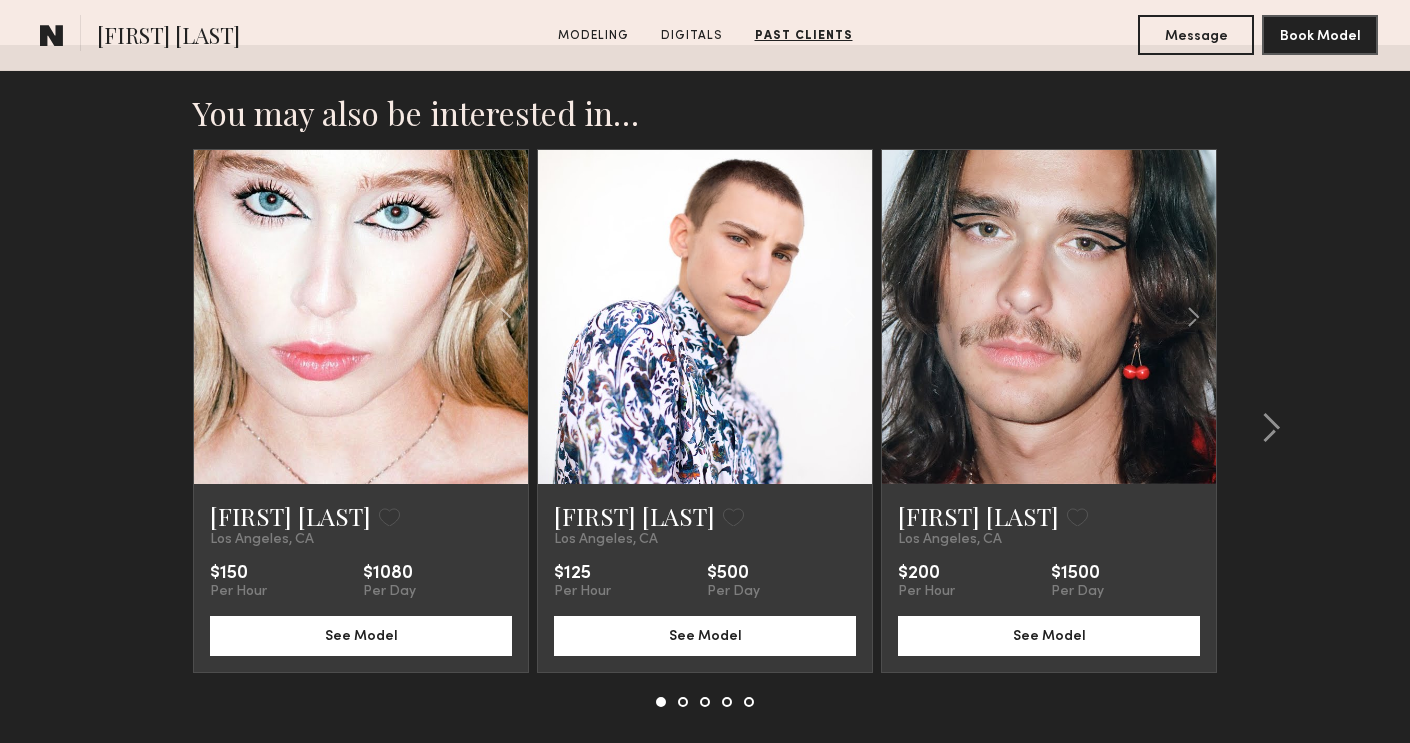 scroll, scrollTop: 3064, scrollLeft: 0, axis: vertical 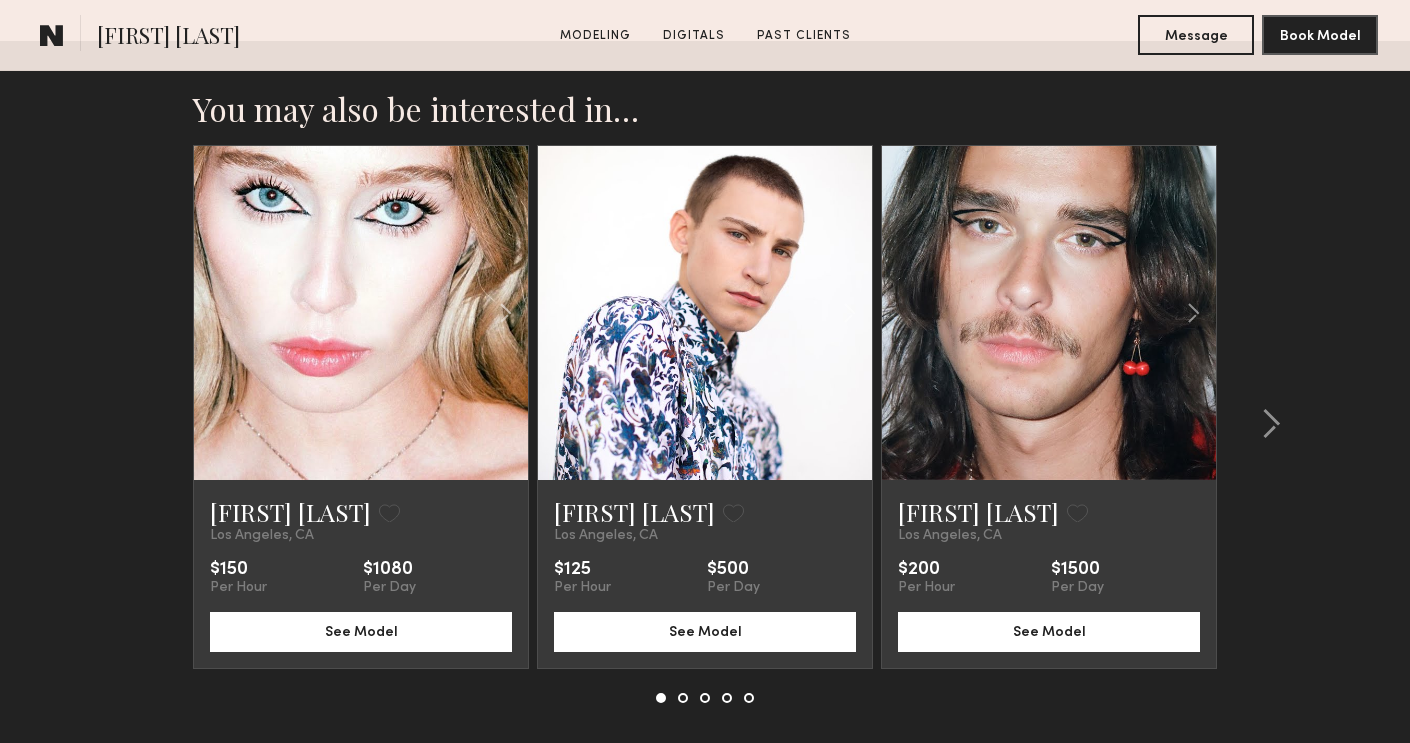 click 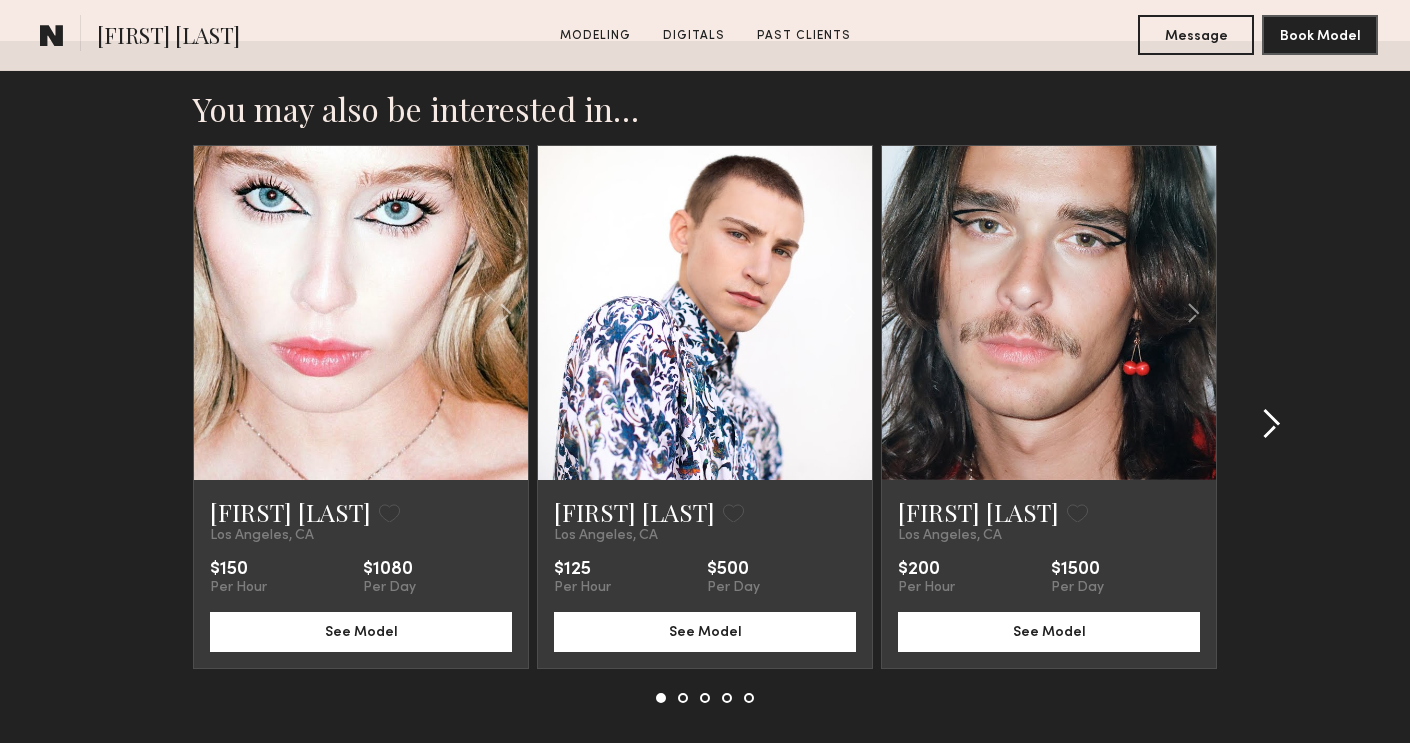 click 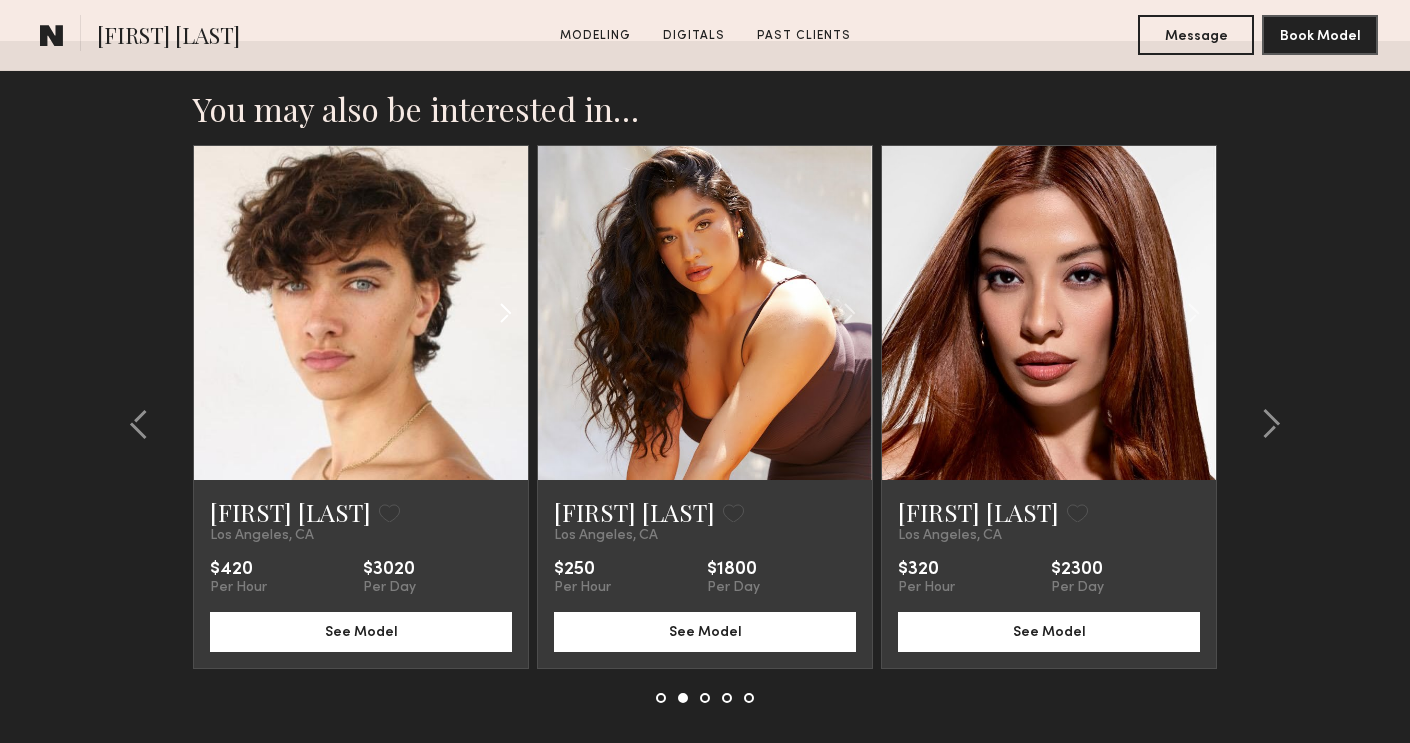 click 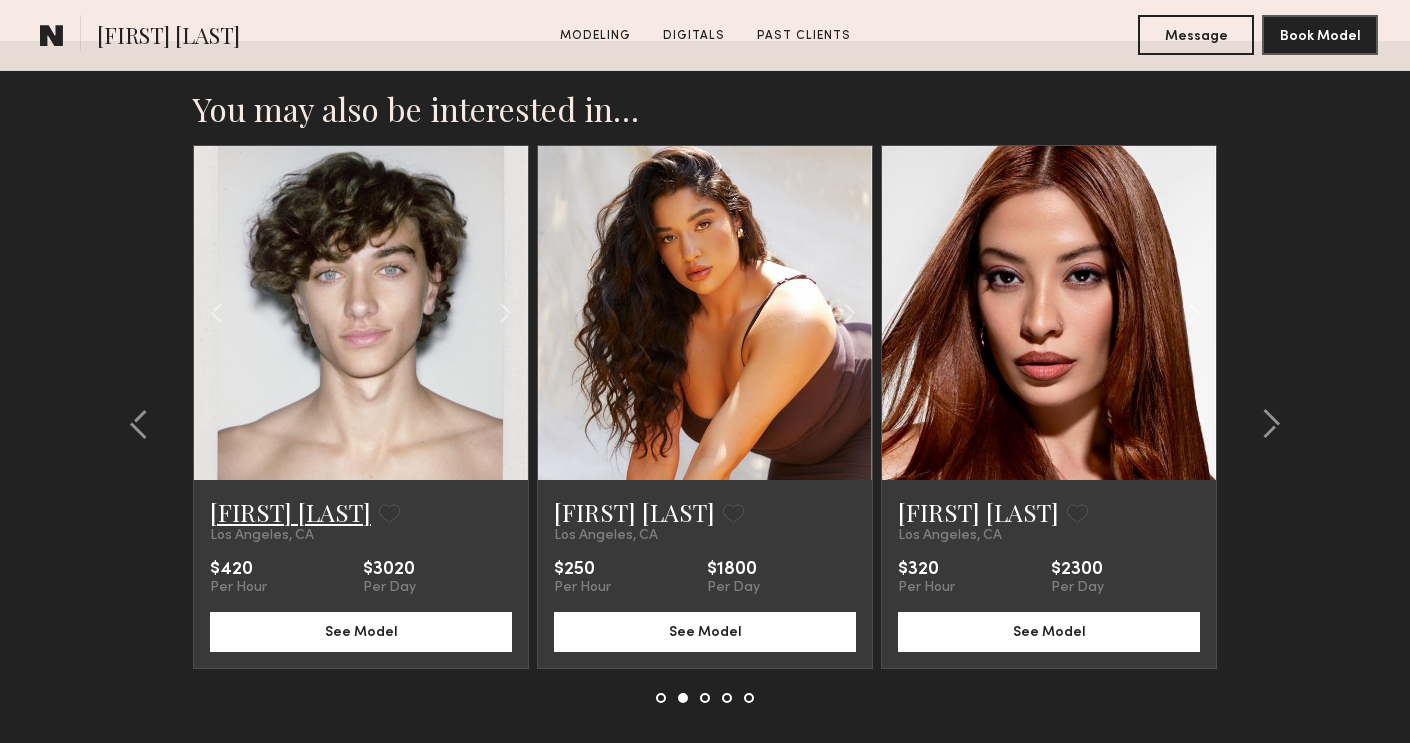 click on "[FIRST] [LAST]" 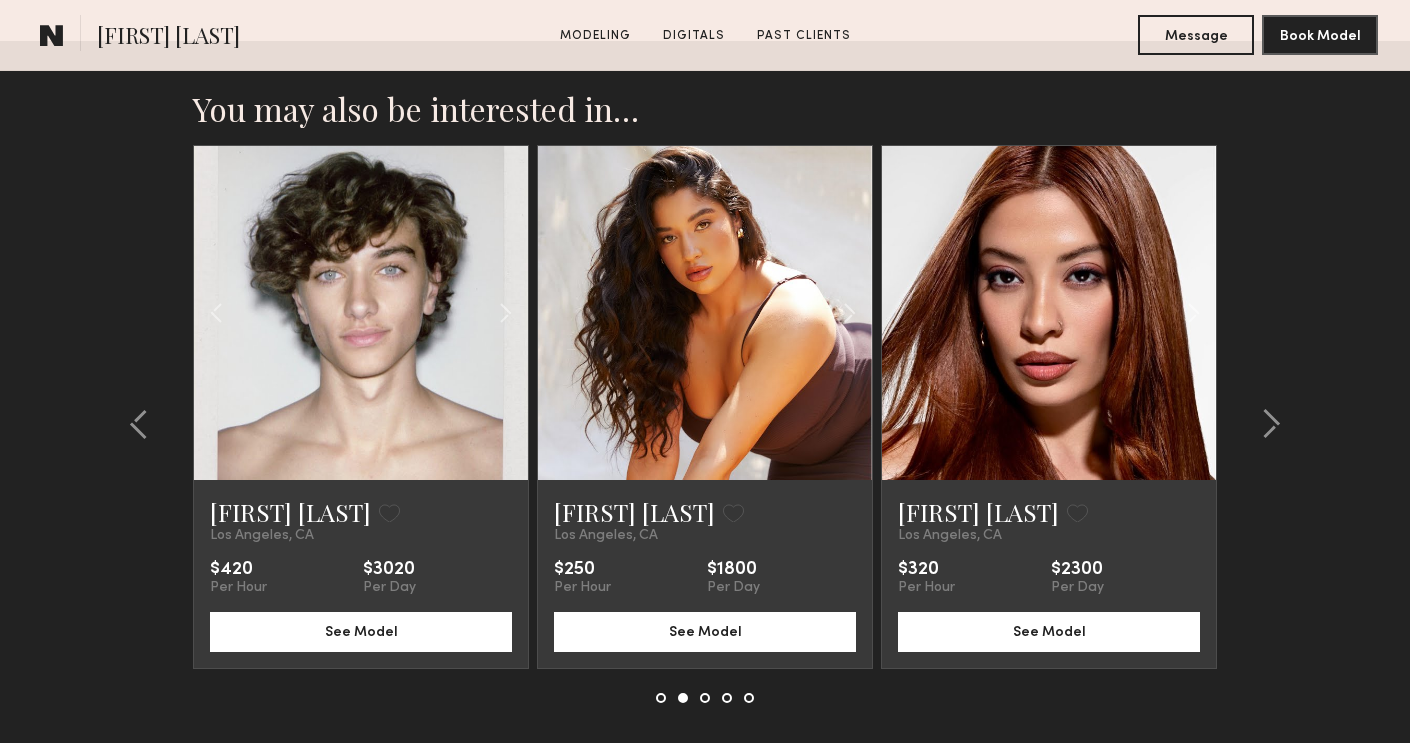 click 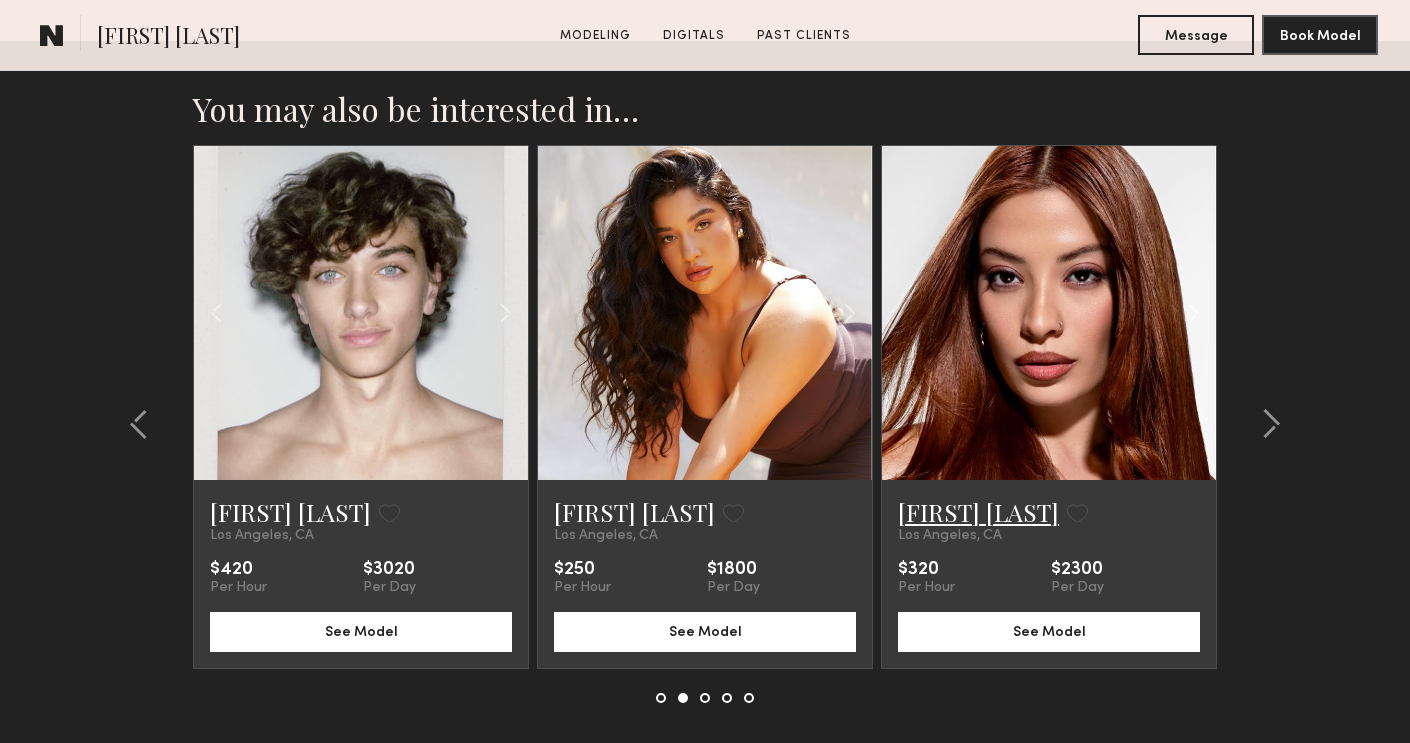 click on "Kimberly N." 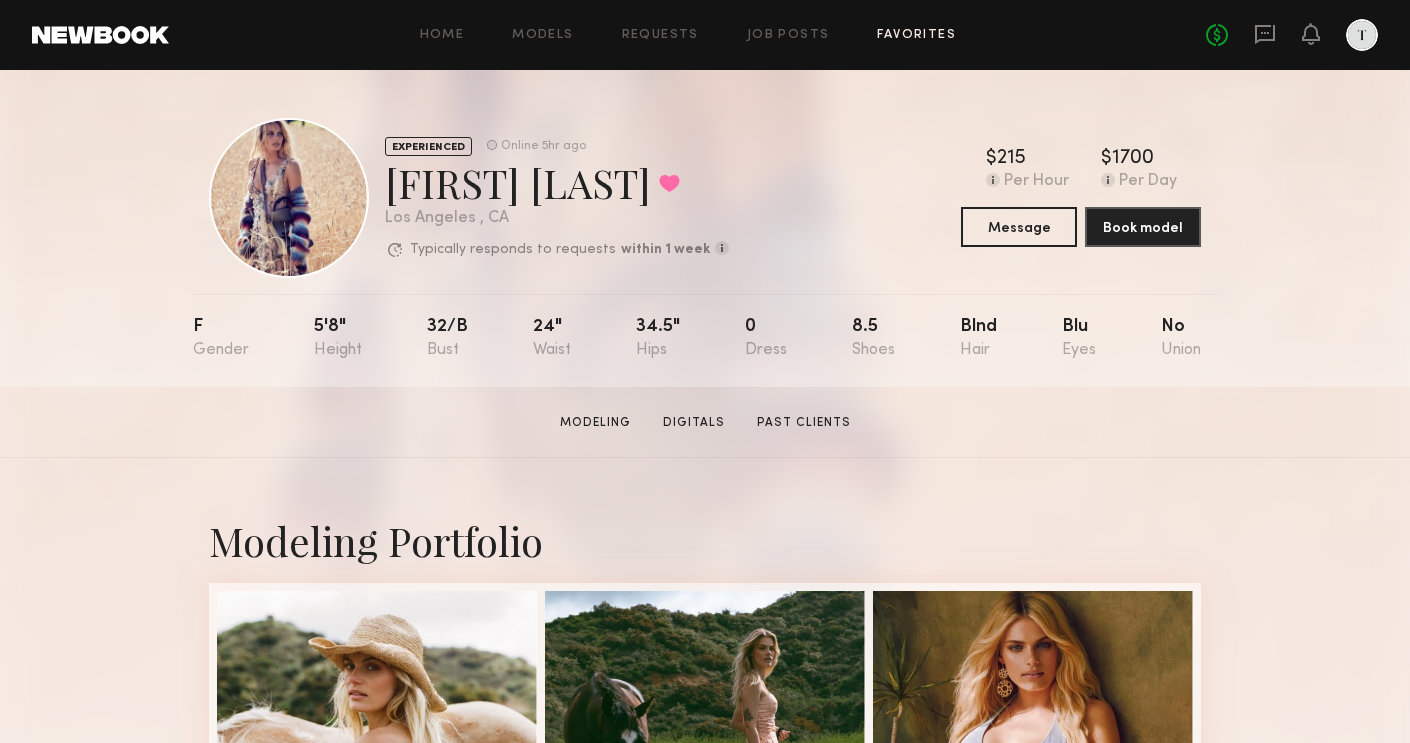 scroll, scrollTop: 0, scrollLeft: 0, axis: both 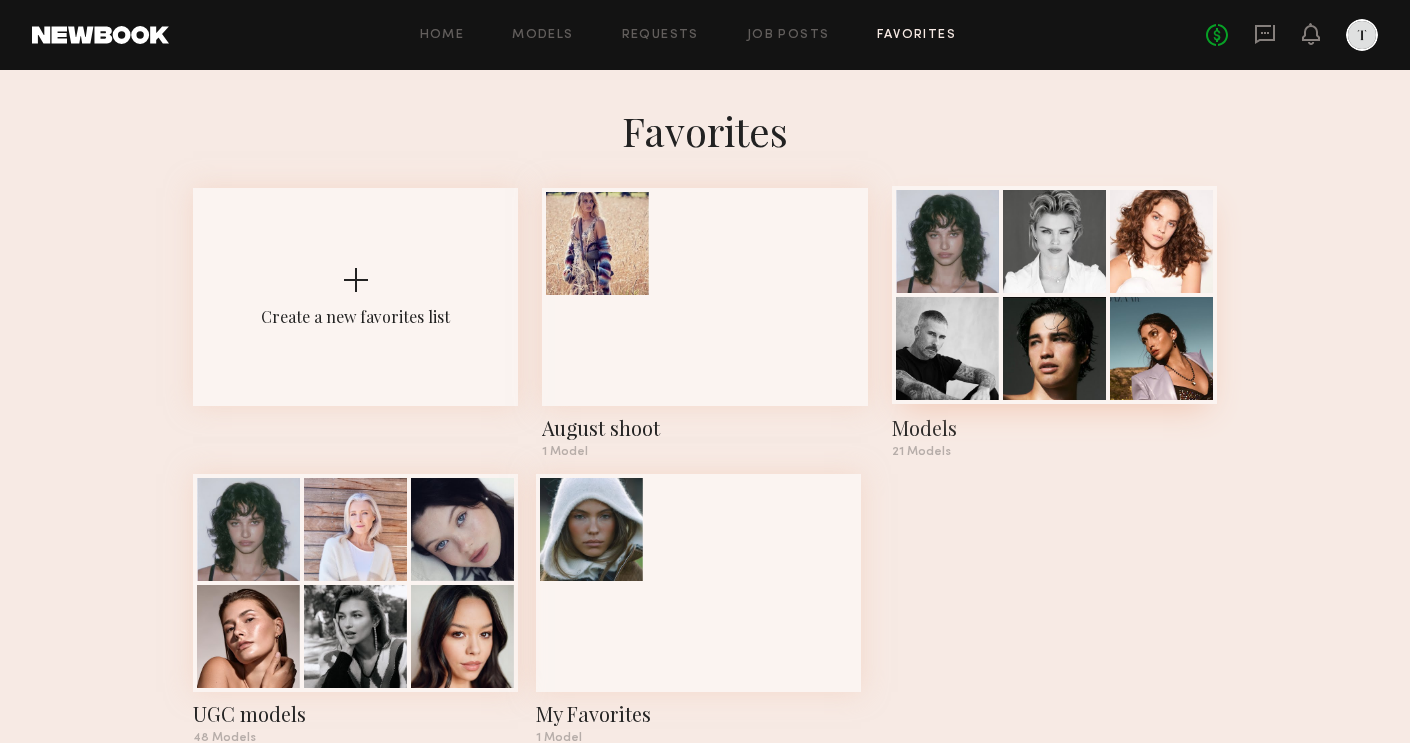 click 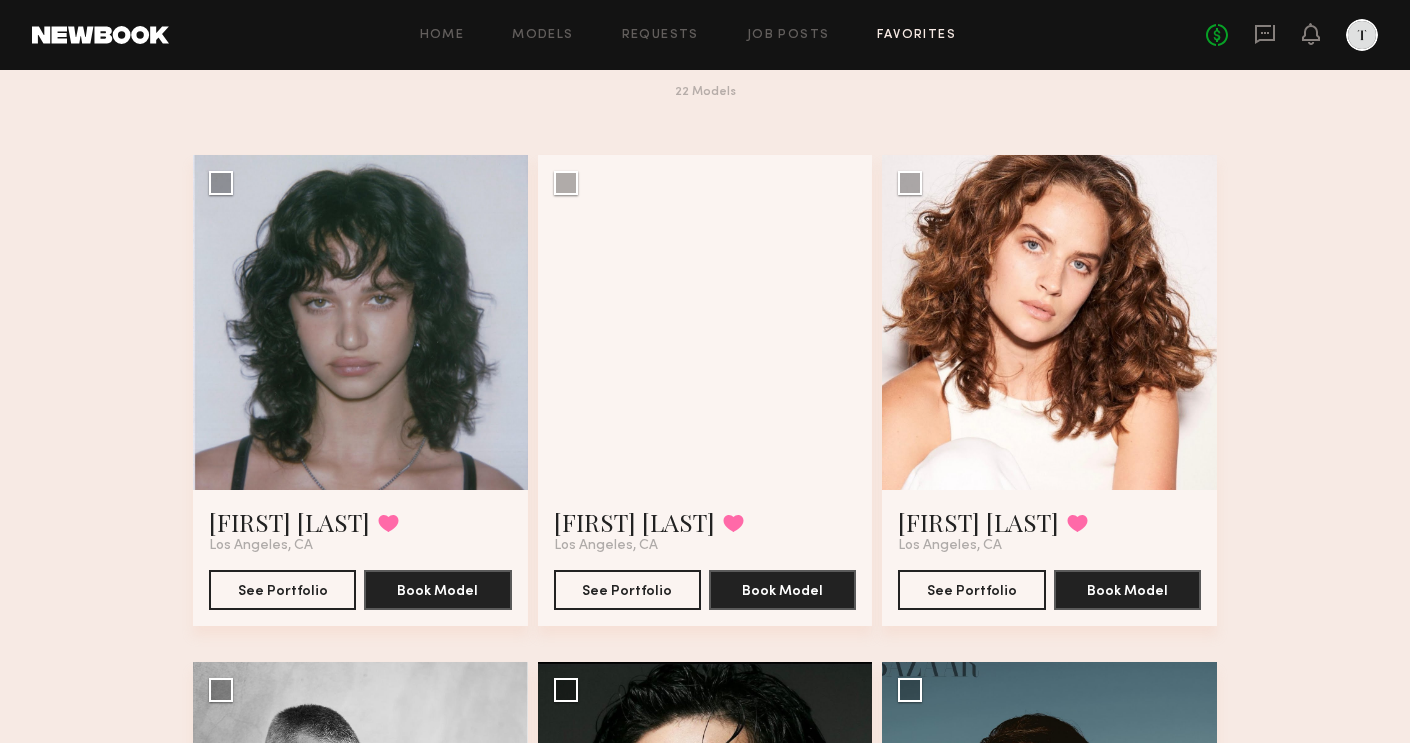 scroll, scrollTop: 78, scrollLeft: 0, axis: vertical 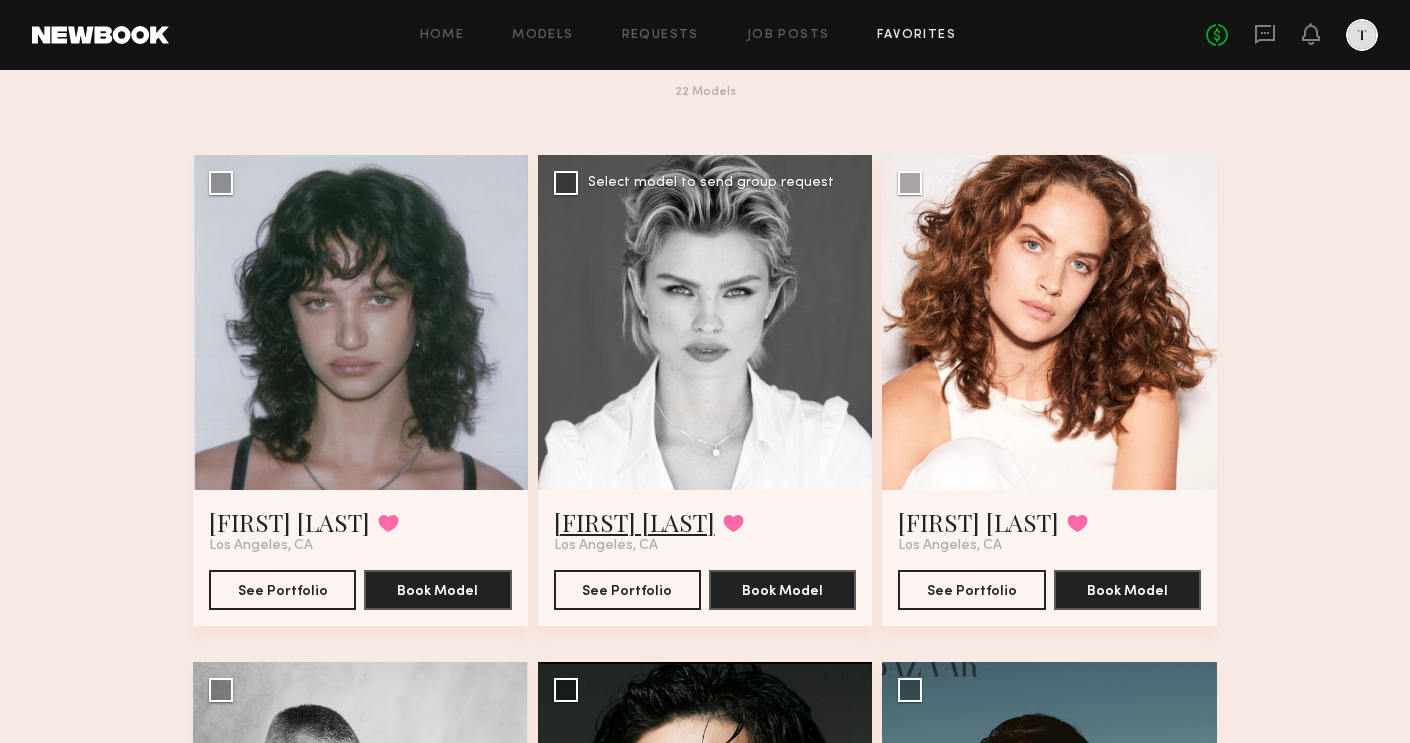 click on "[FIRST] [LAST]" 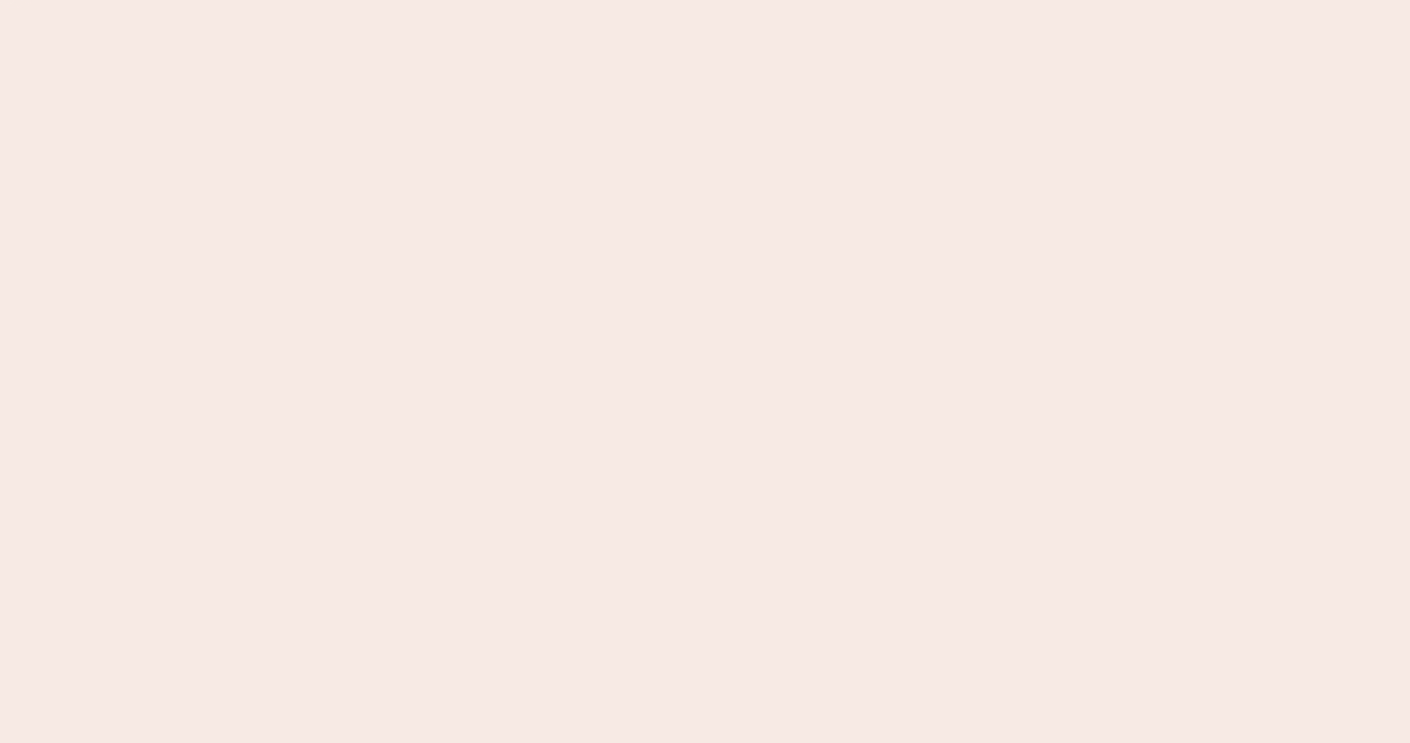 scroll, scrollTop: 0, scrollLeft: 0, axis: both 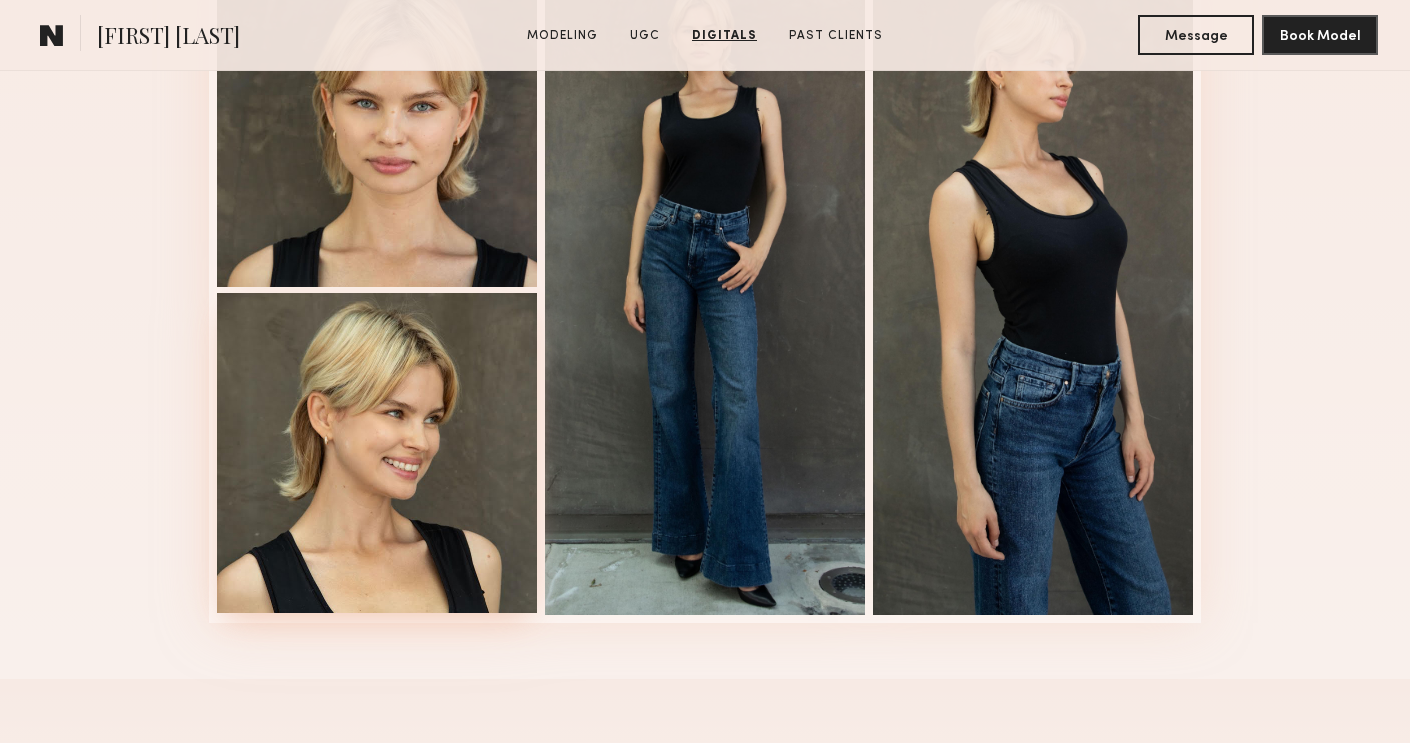 click at bounding box center (377, 453) 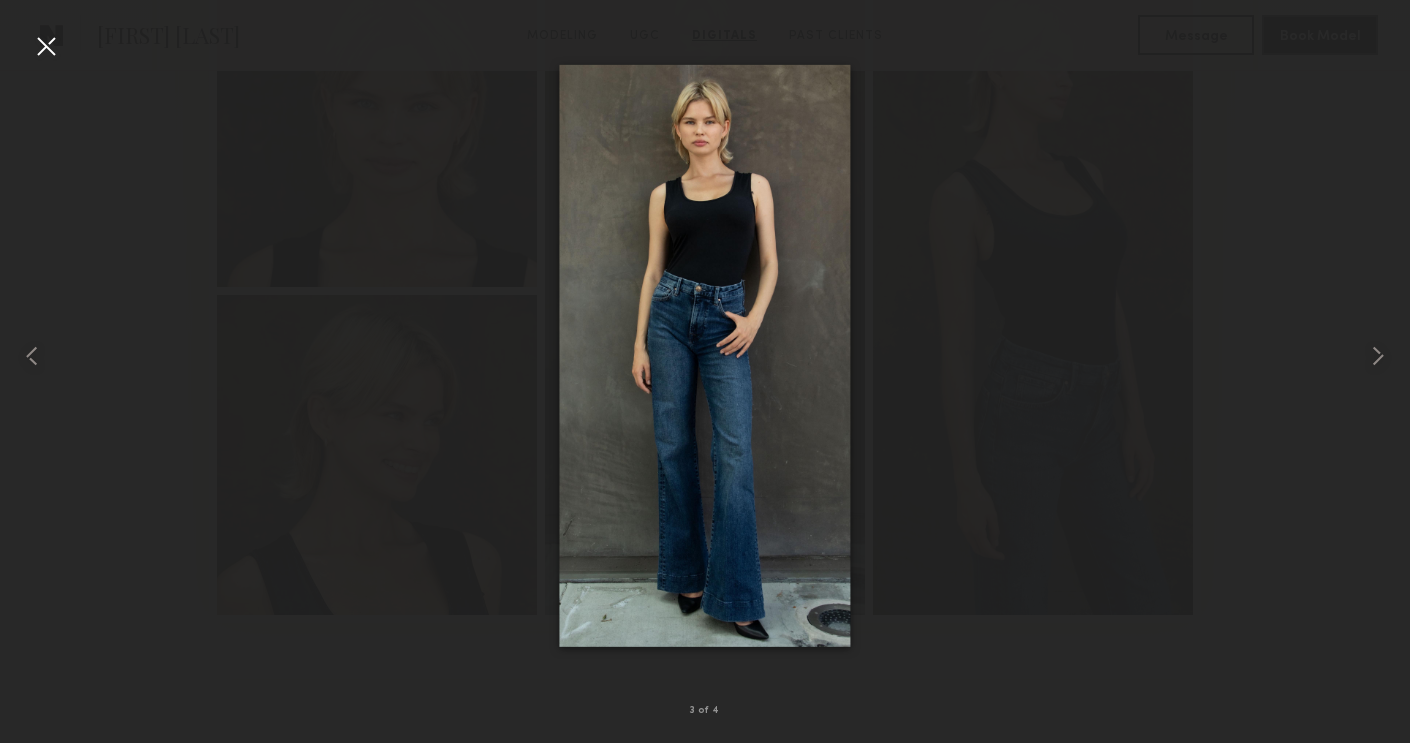 click at bounding box center [705, 355] 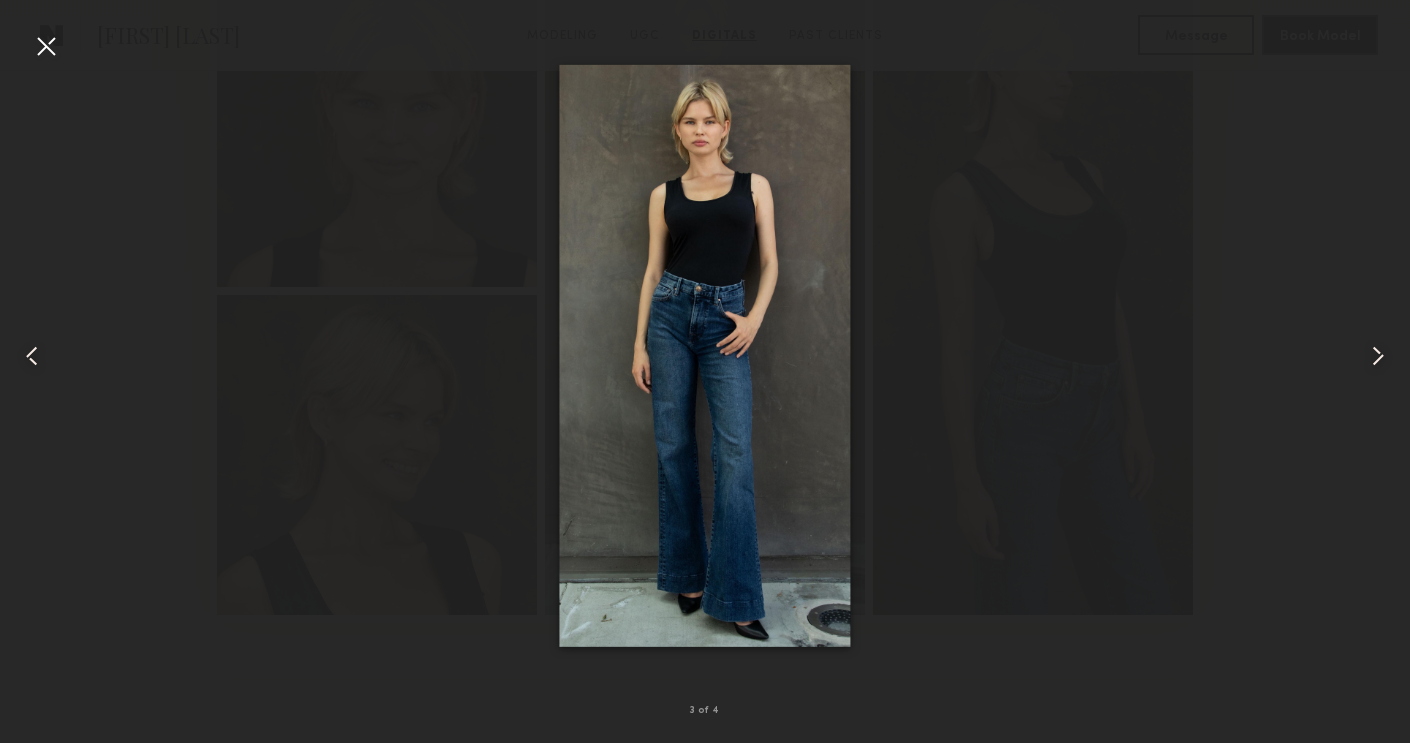 click at bounding box center [46, 46] 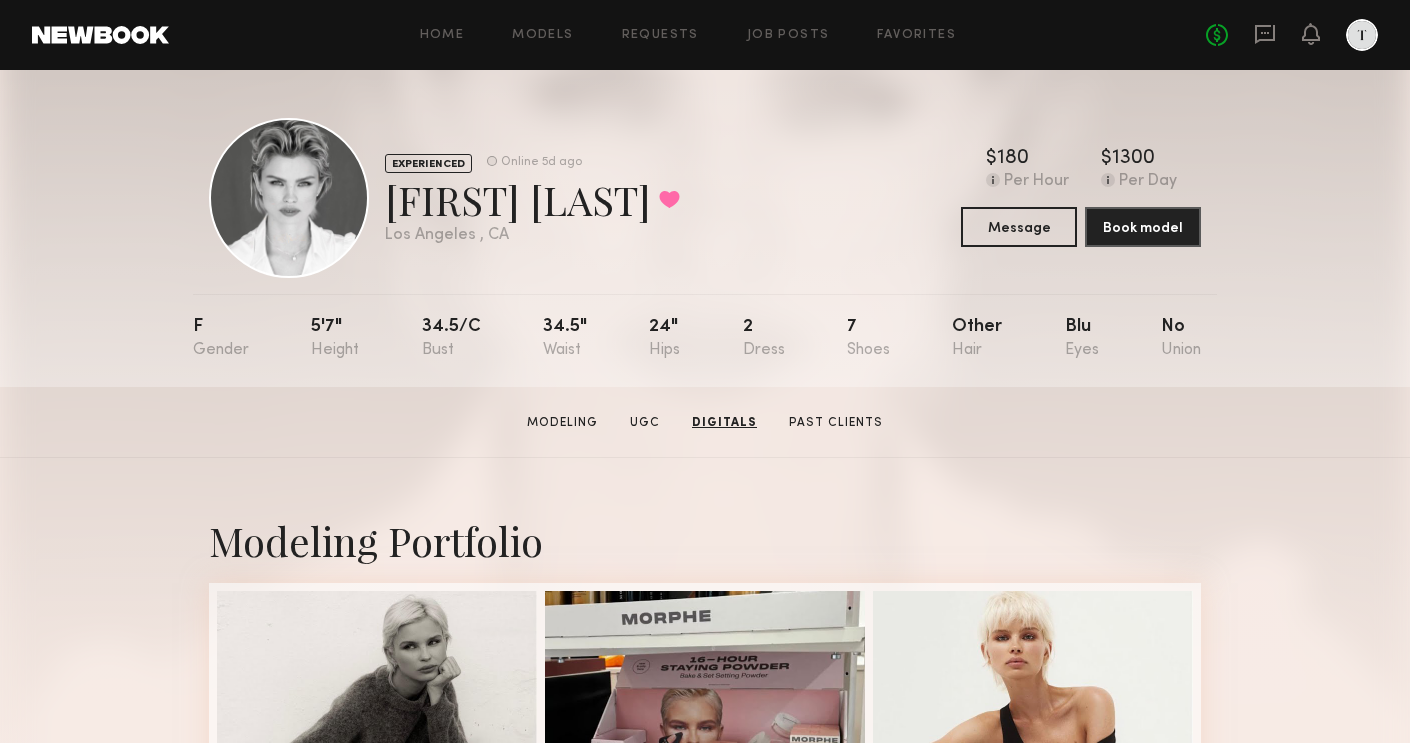 scroll, scrollTop: 0, scrollLeft: 0, axis: both 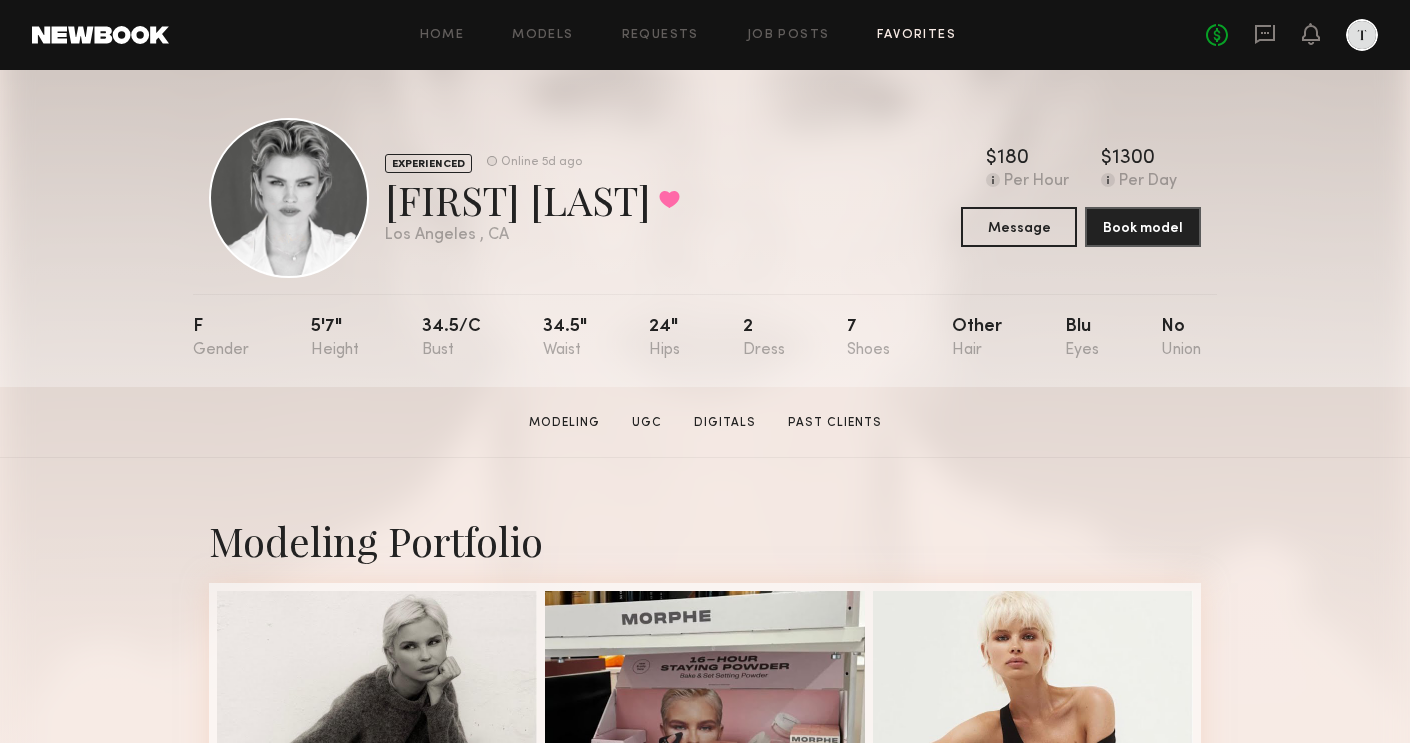 click on "Favorites" 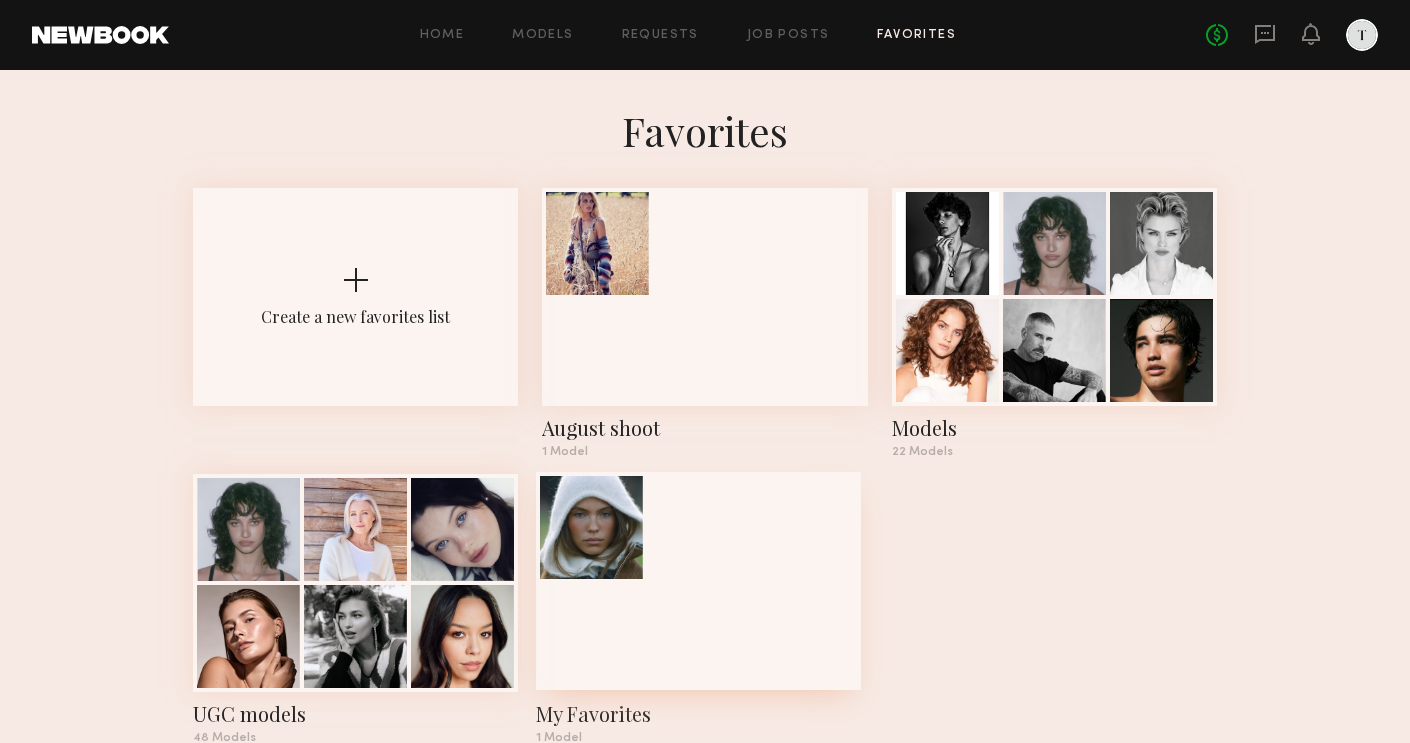 click 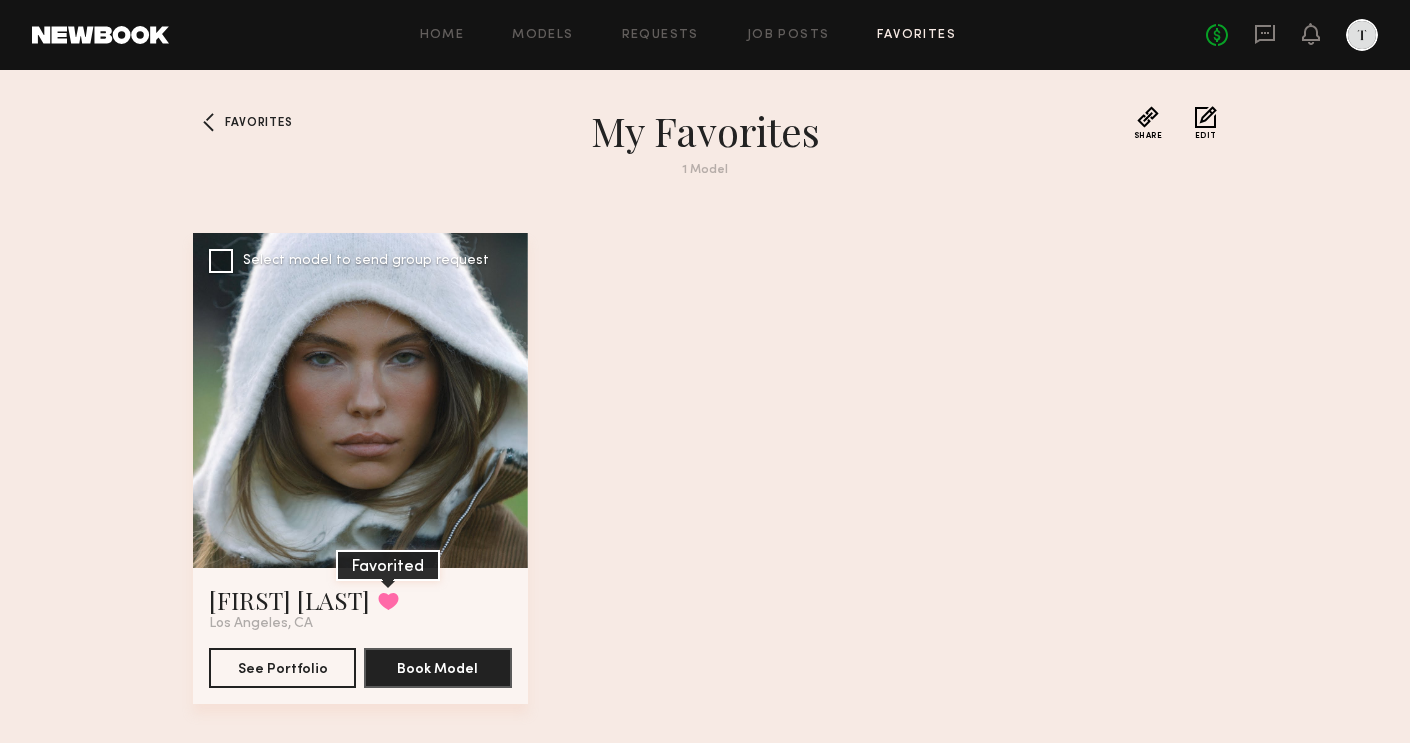 click 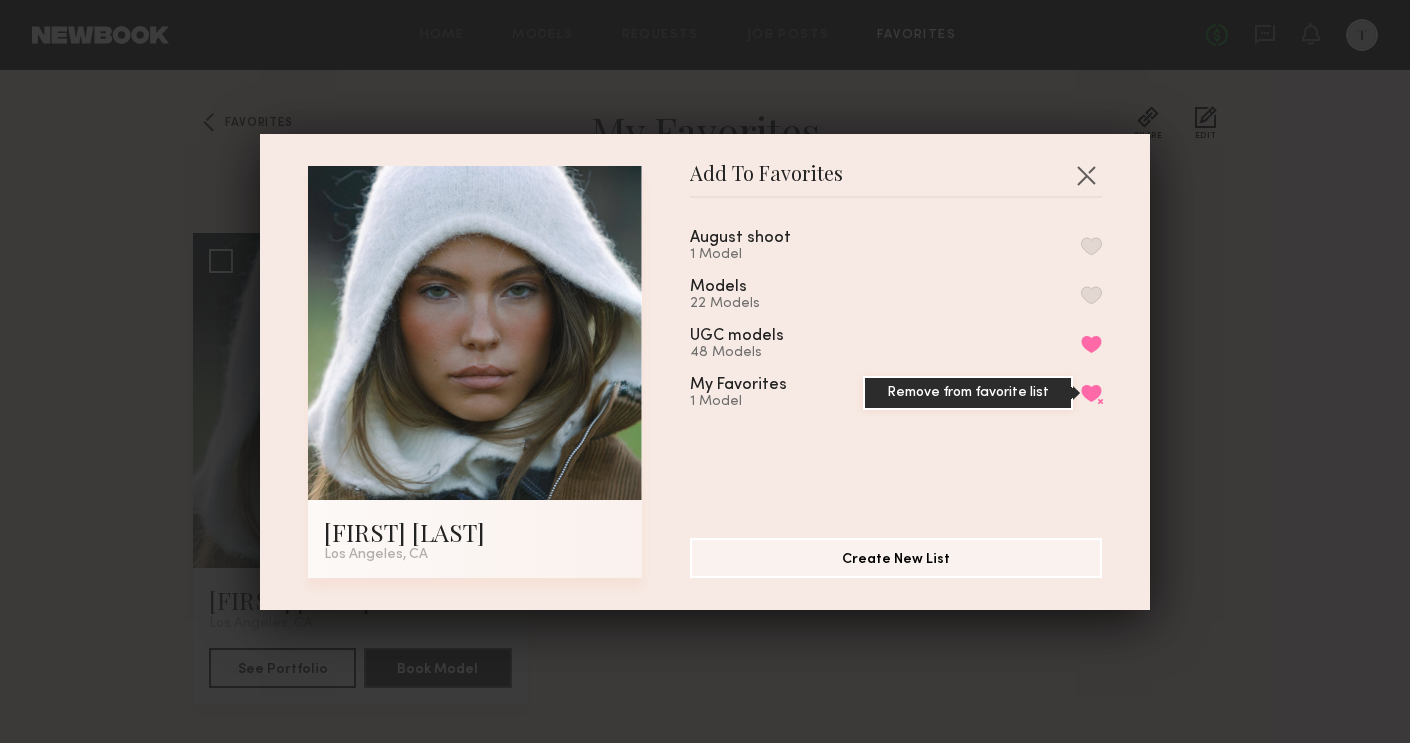 click on "Remove from favorite list" at bounding box center [1091, 393] 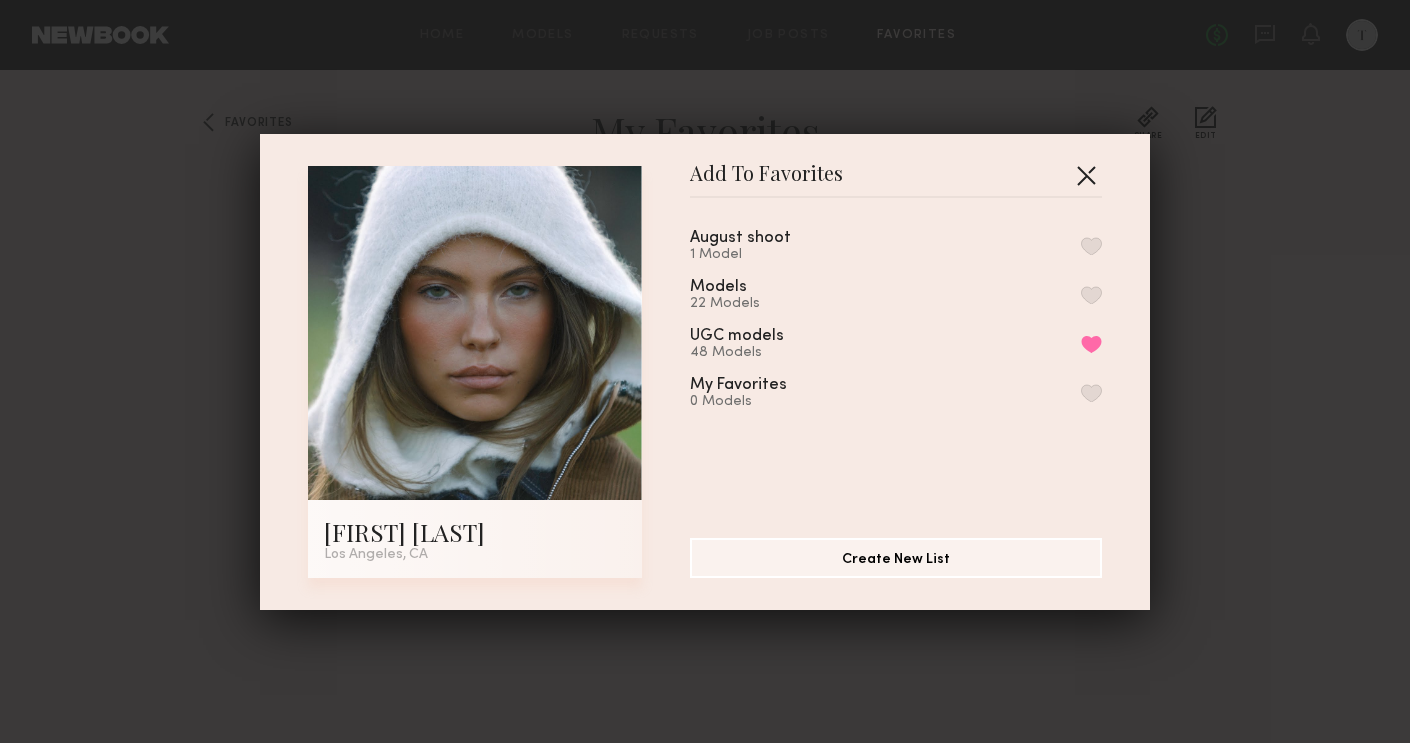 click at bounding box center [1086, 175] 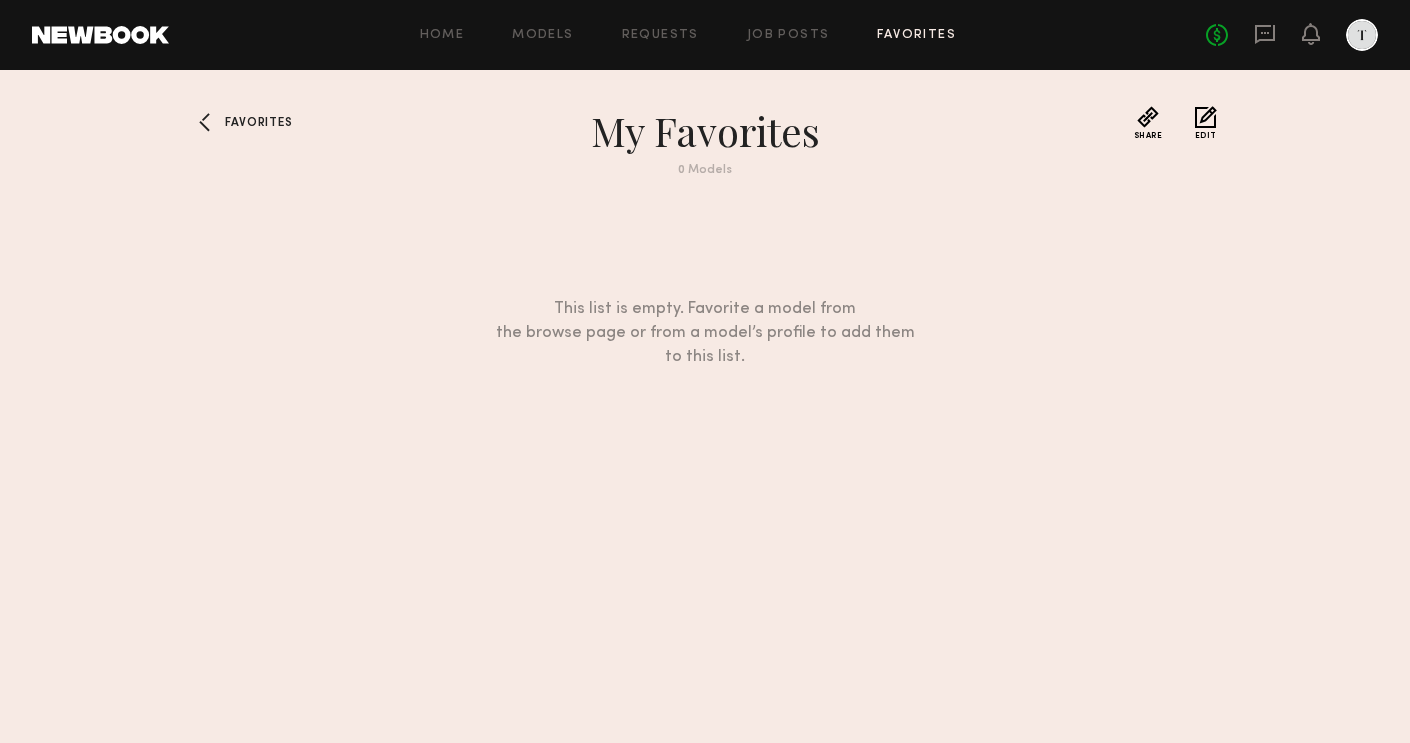 click on "Favorites" 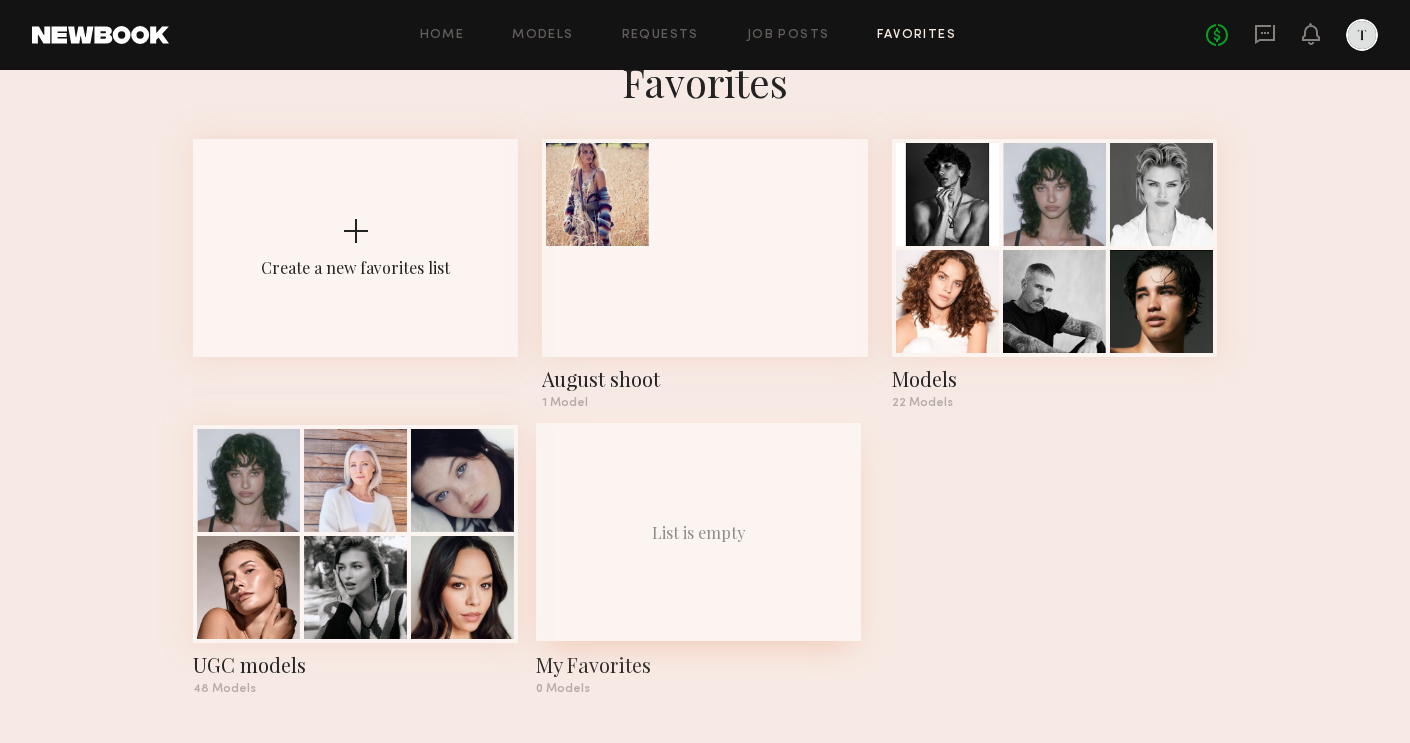 scroll, scrollTop: 0, scrollLeft: 0, axis: both 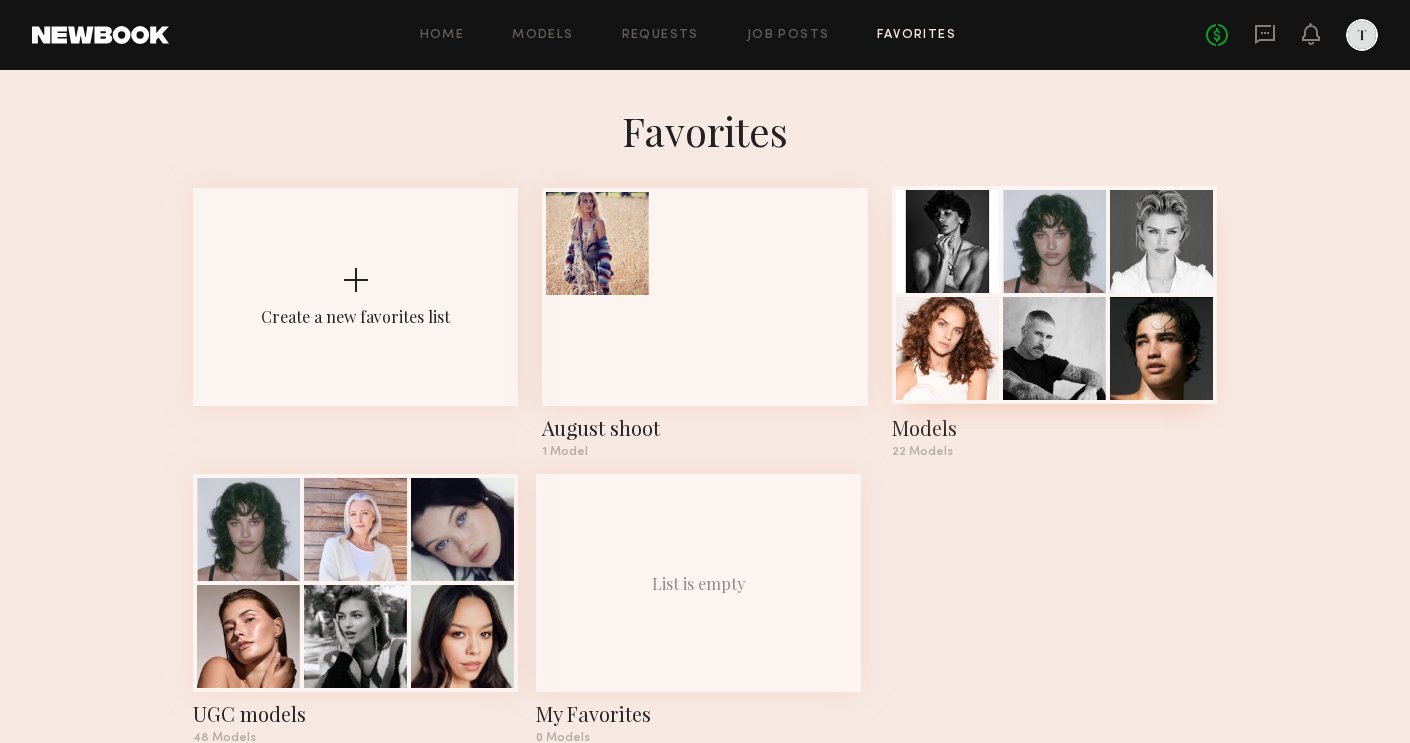 click 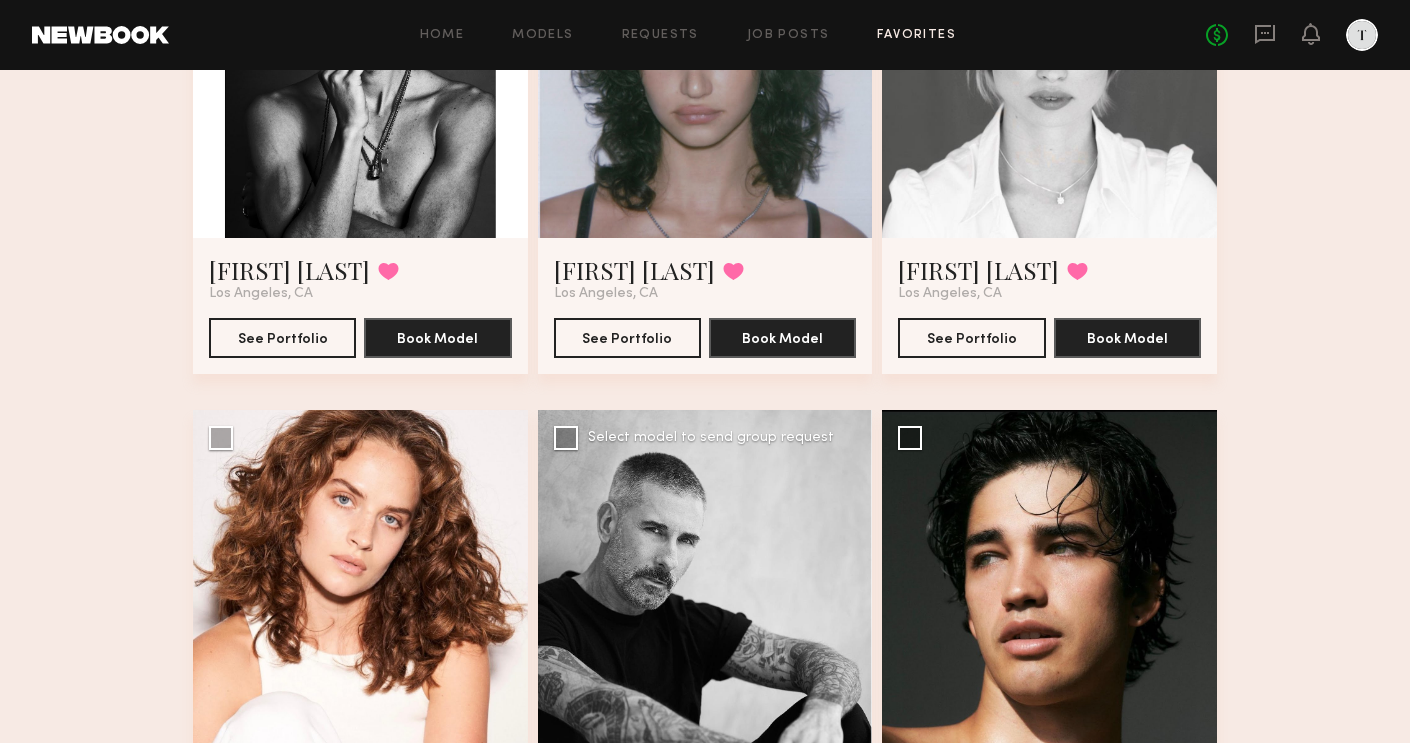 scroll, scrollTop: 331, scrollLeft: 0, axis: vertical 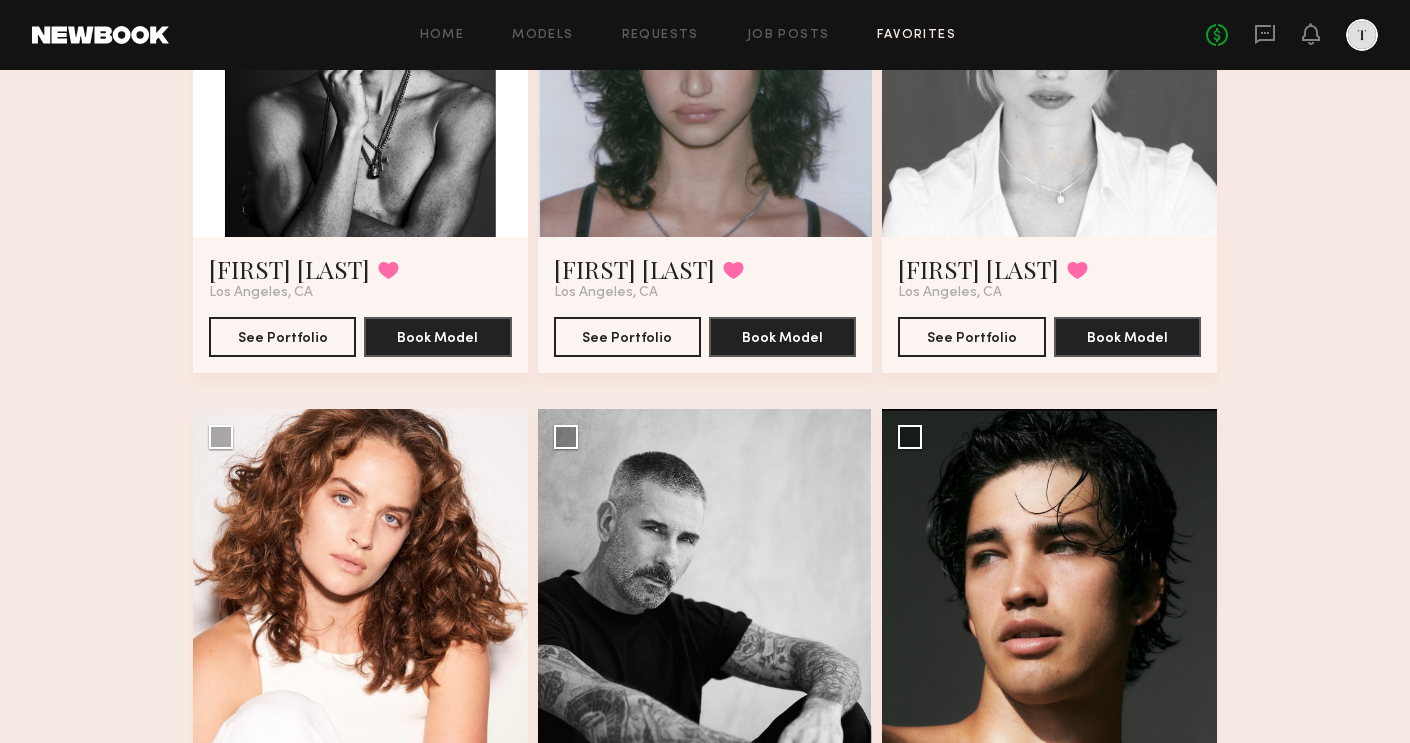 click 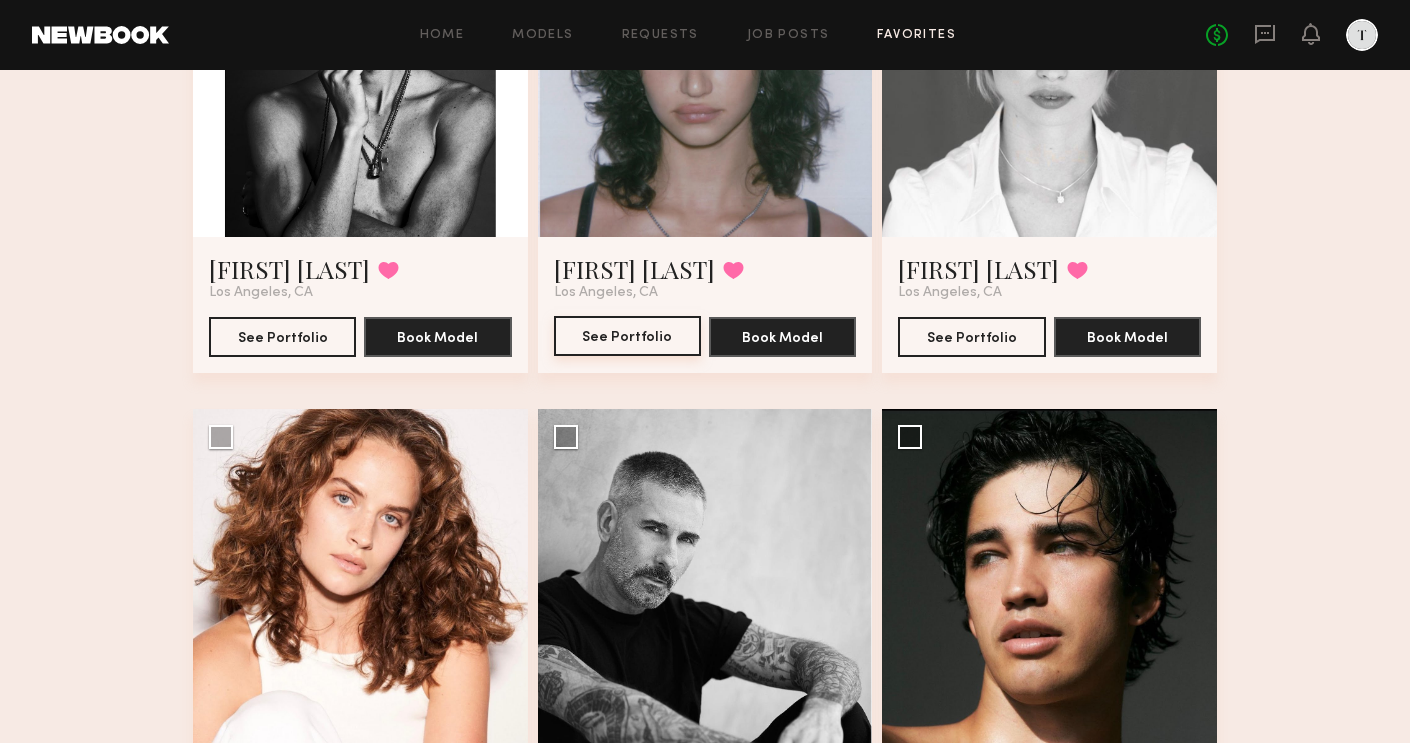 click on "See Portfolio" 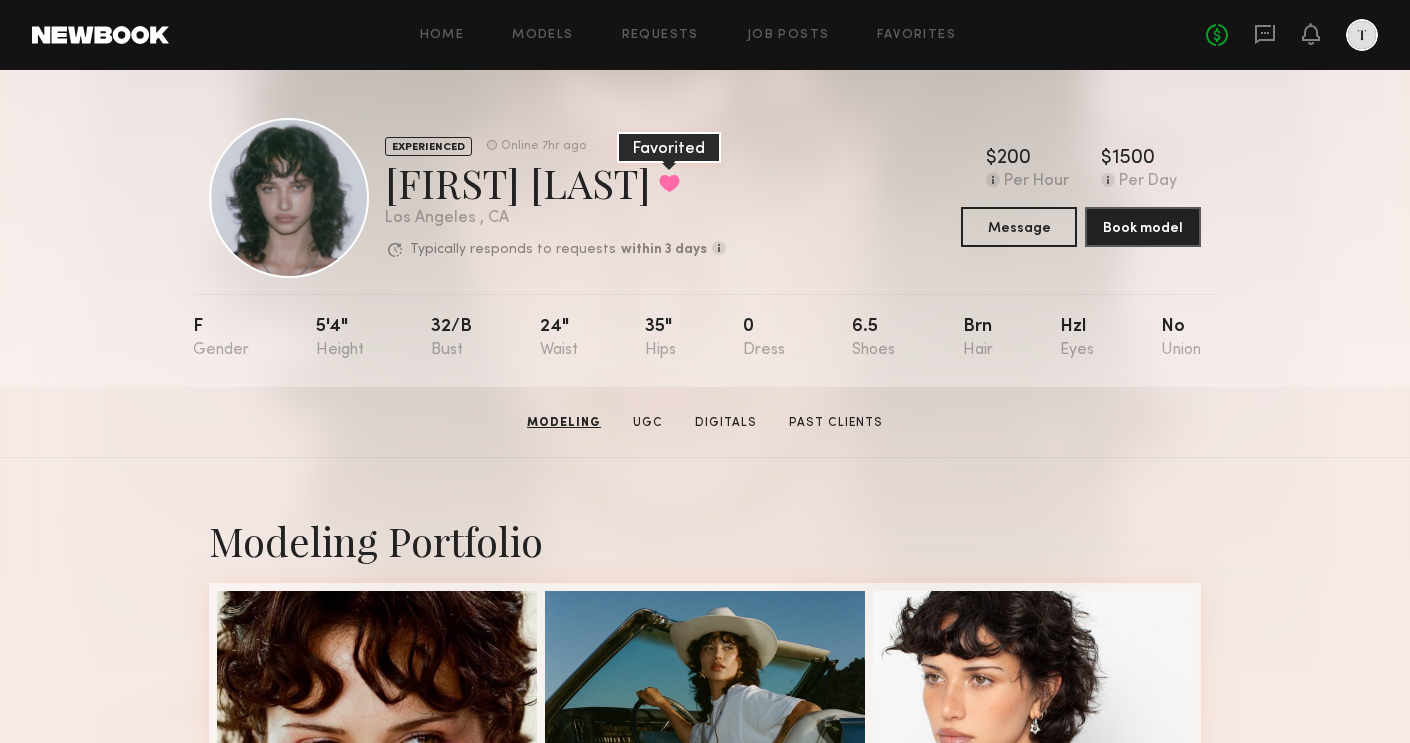 scroll, scrollTop: 0, scrollLeft: 0, axis: both 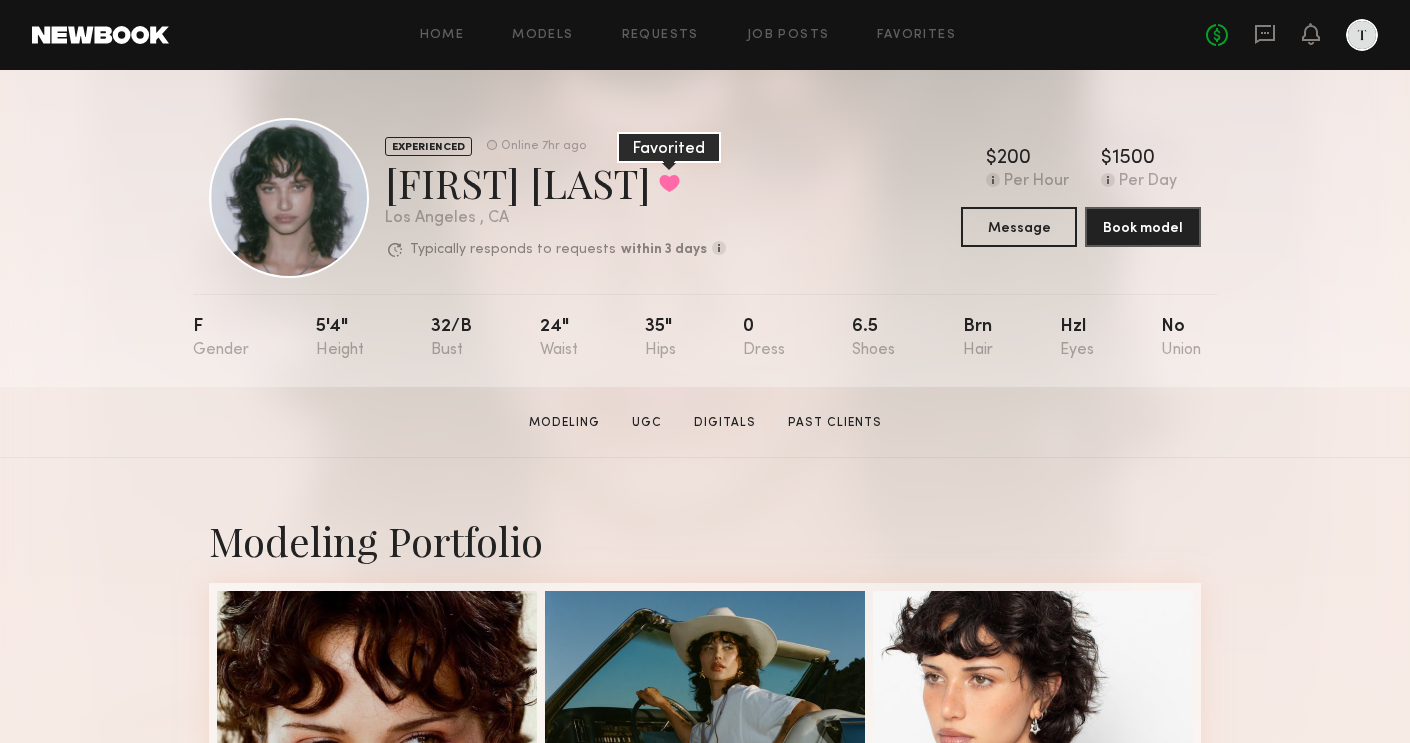 click 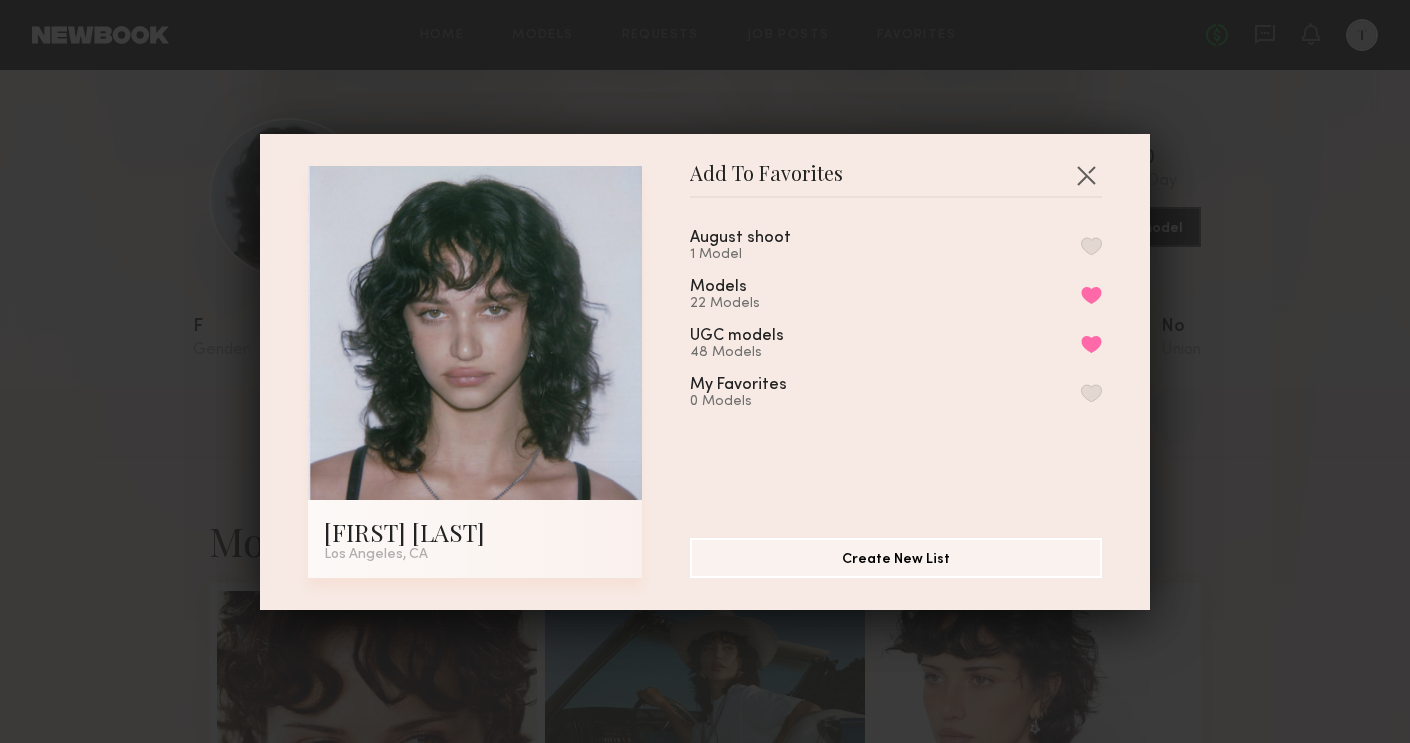 click at bounding box center (1091, 246) 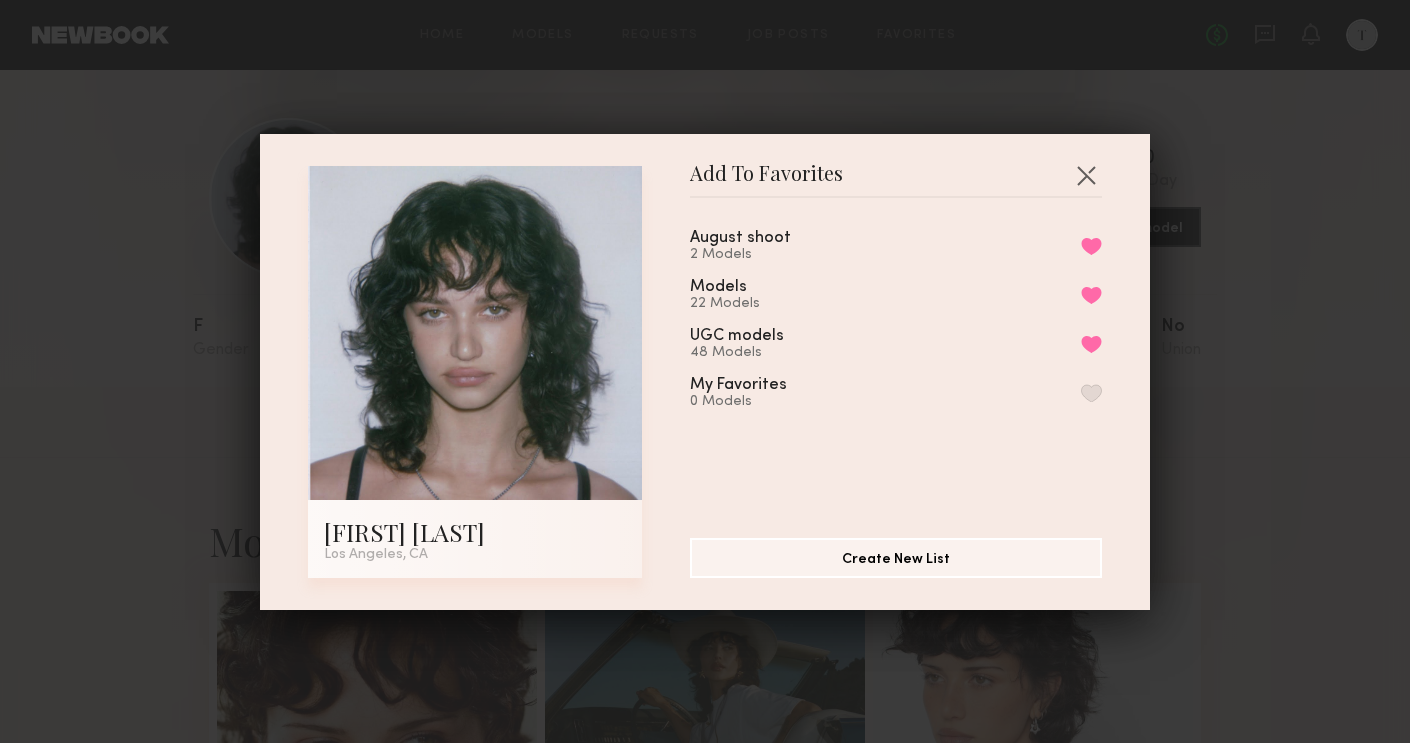 click on "Add To Favorites Jessie M. Los Angeles, CA Add To Favorites August shoot 2   Models Remove from favorite list Models 22   Models Remove from favorite list UGC models 48   Models Remove from favorite list My Favorites 0   Models Create New List" at bounding box center (705, 372) 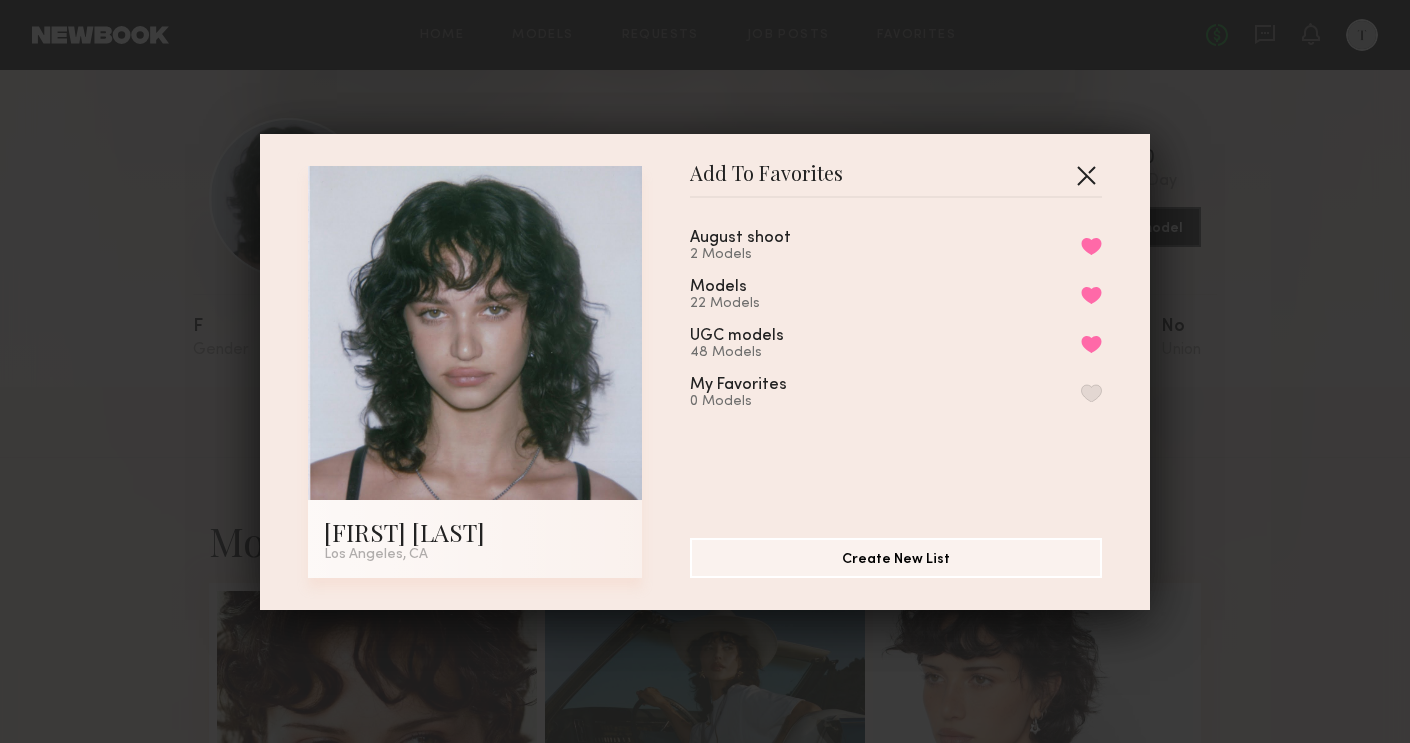 click at bounding box center [1086, 175] 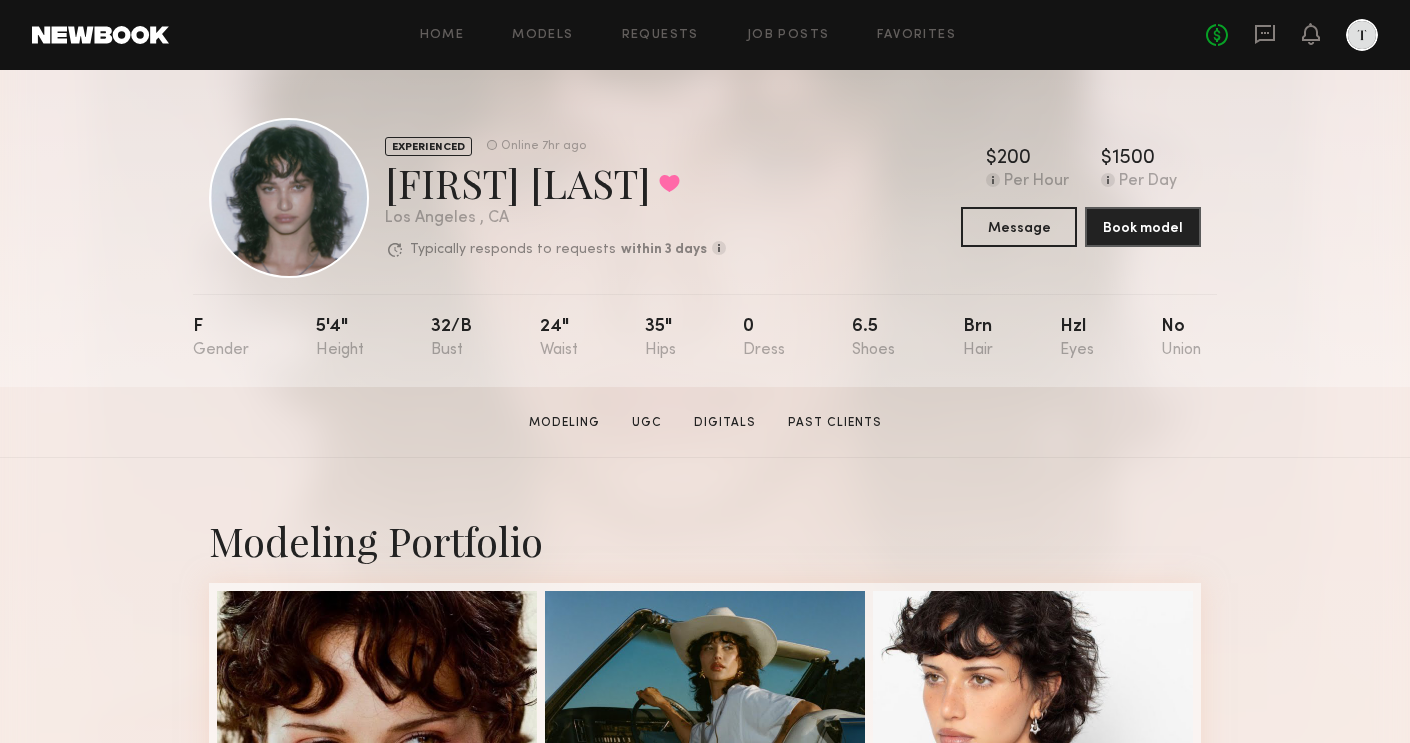 click on "Home Models Requests Job Posts Favorites Sign Out" 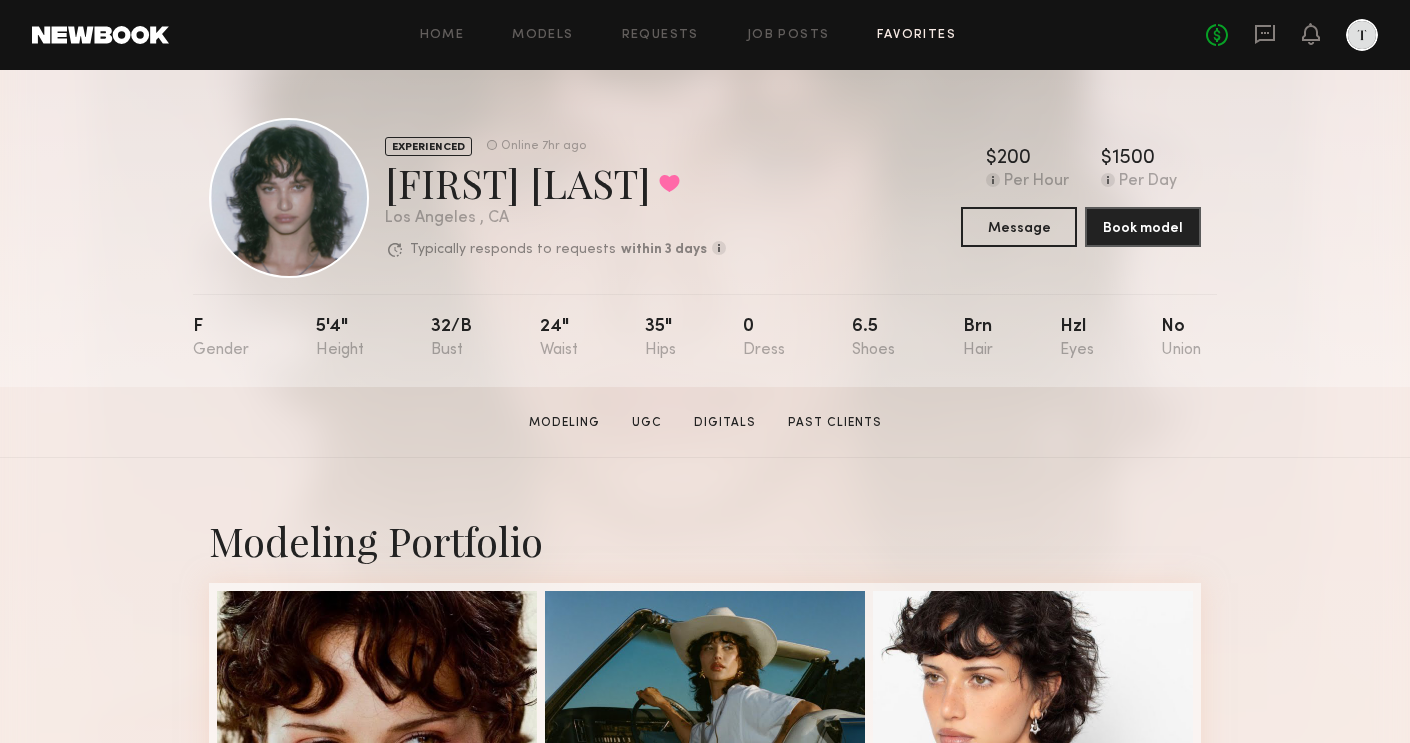 click on "Favorites" 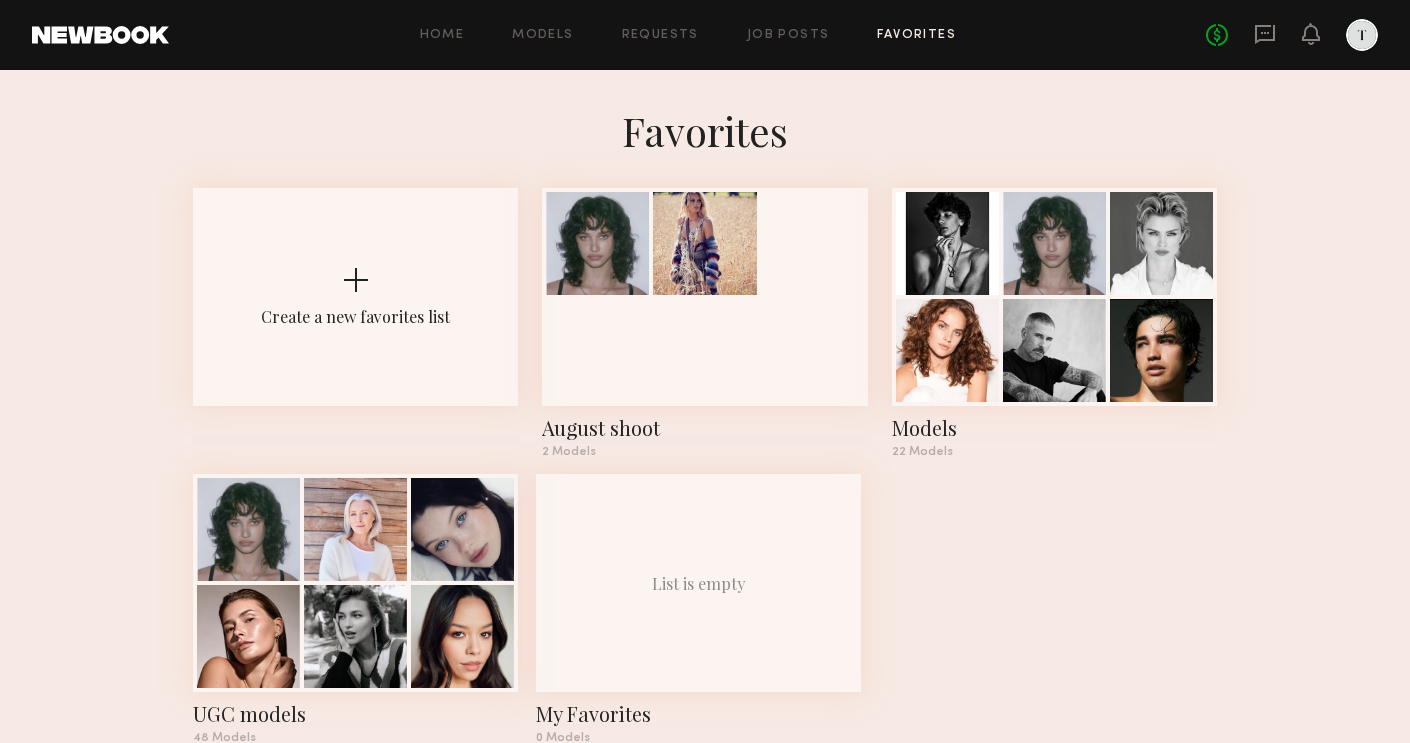 click on "Create a new favorites list August shoot 2  Models Models 22  Models UGC models 48  Models List is empty My Favorites 0  Models" 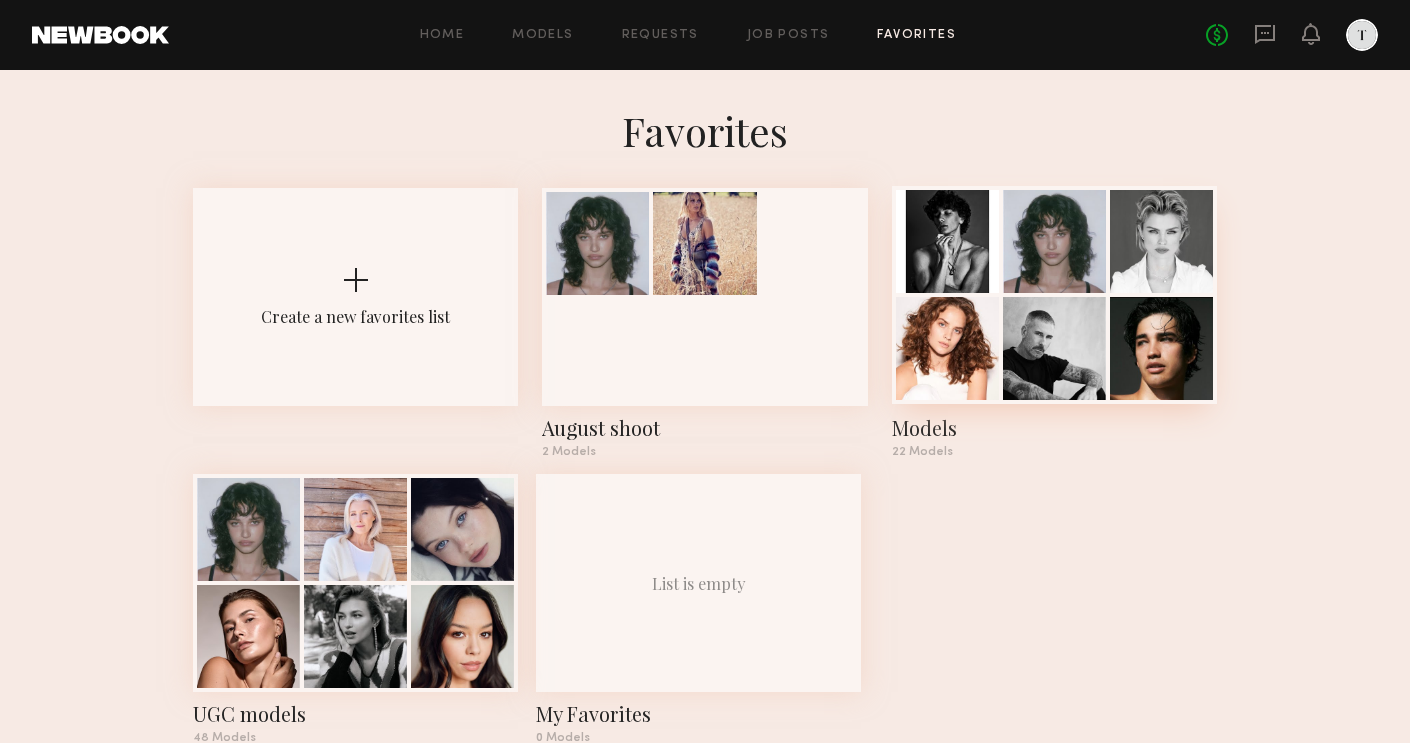 click 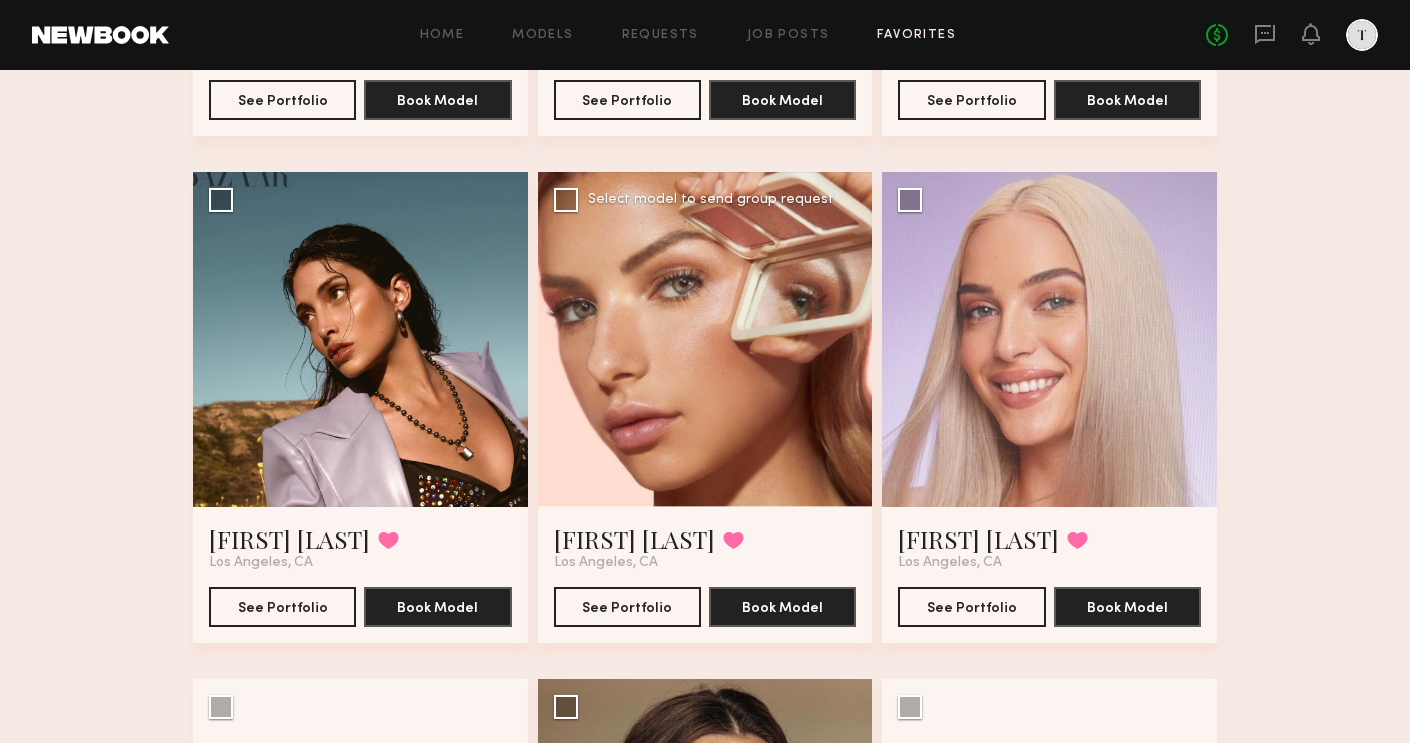 scroll, scrollTop: 1078, scrollLeft: 0, axis: vertical 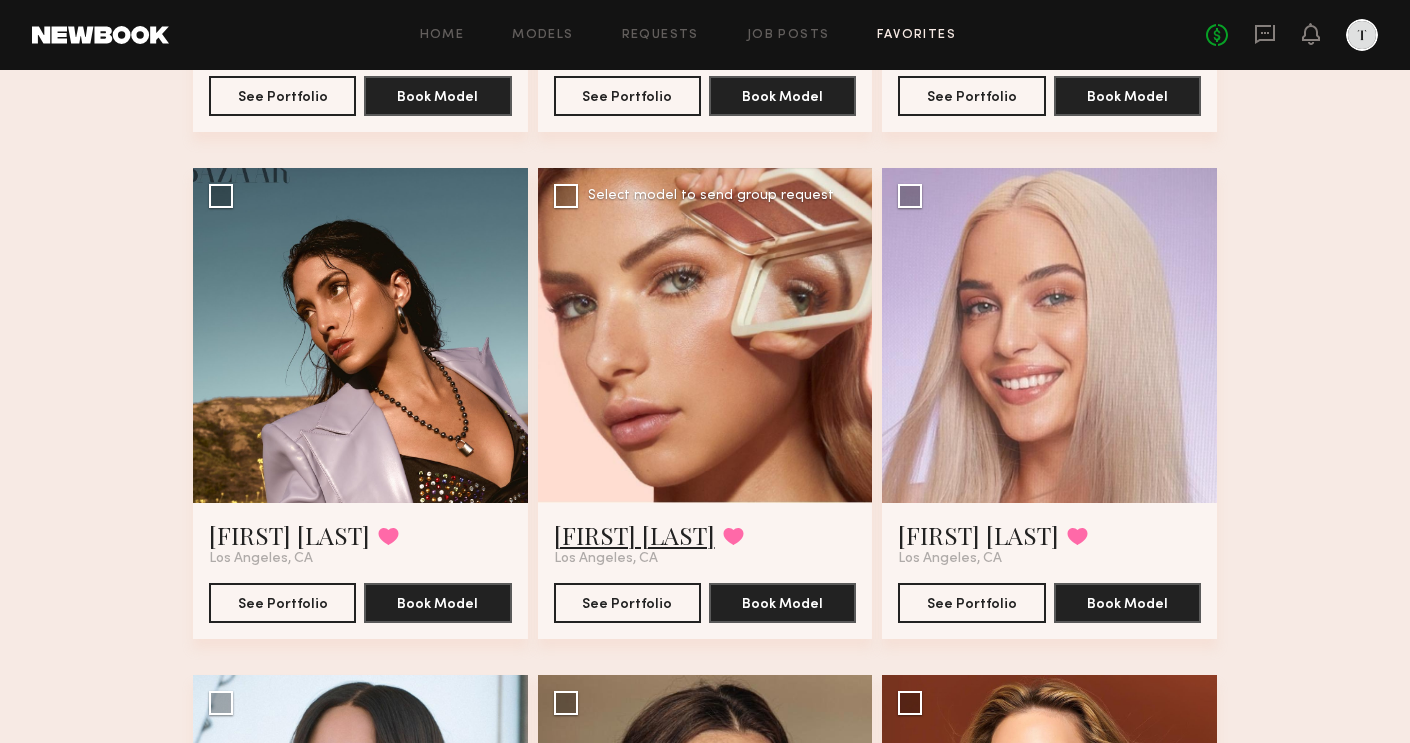 click on "Madison T." 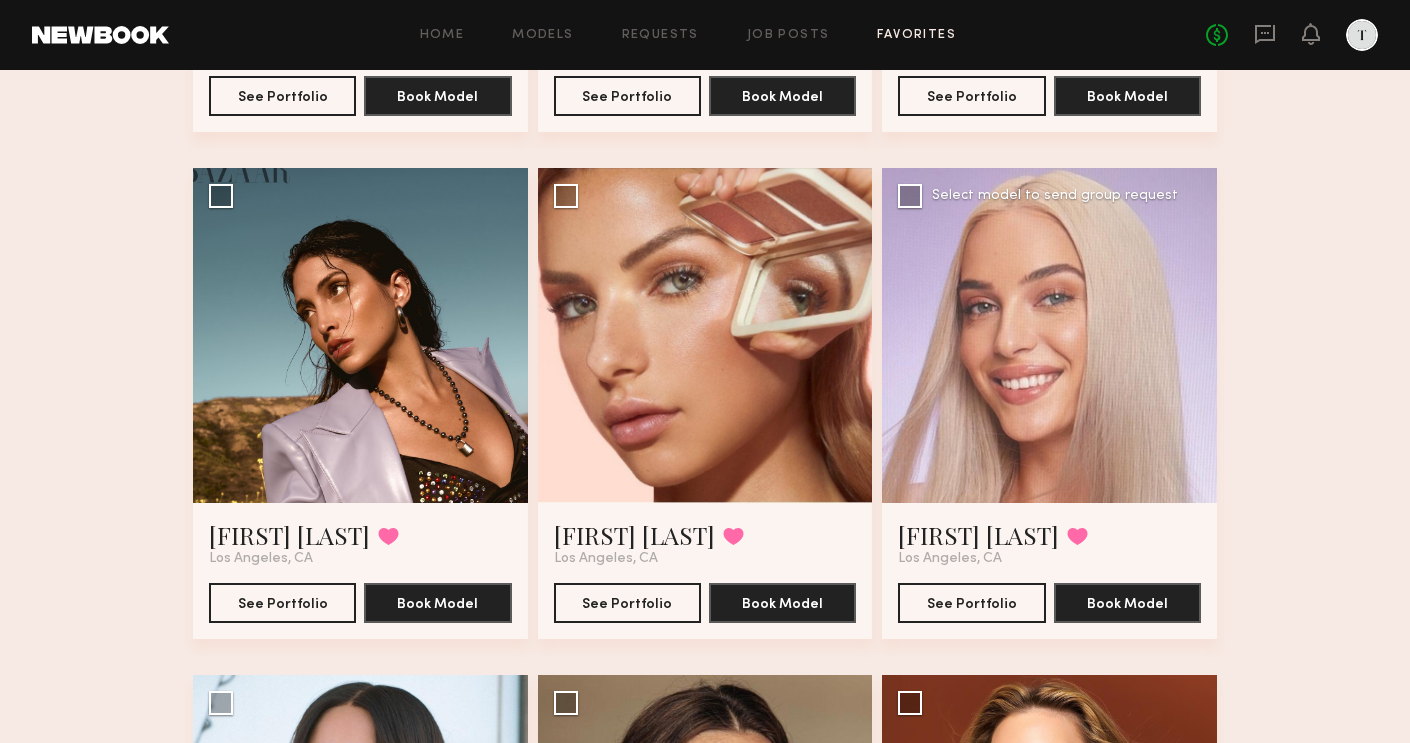 click 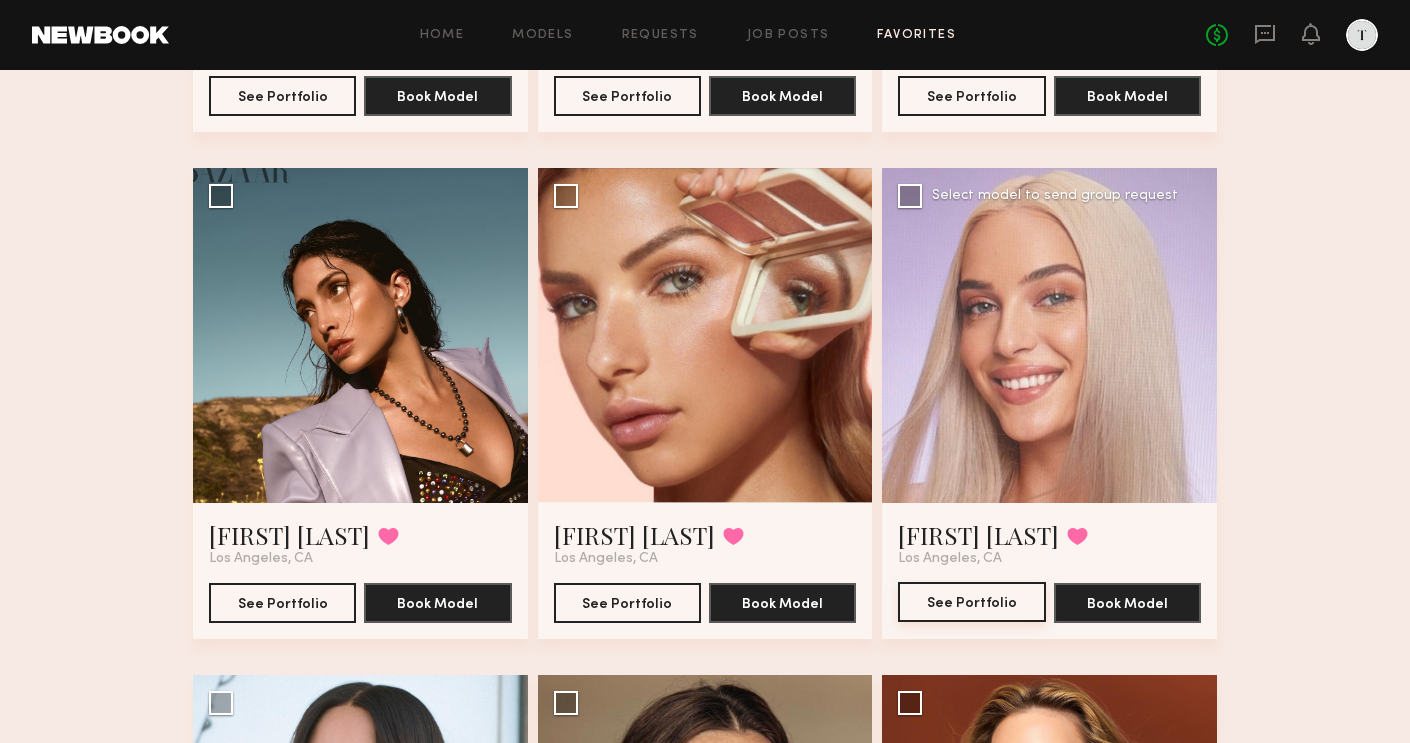 click on "See Portfolio" 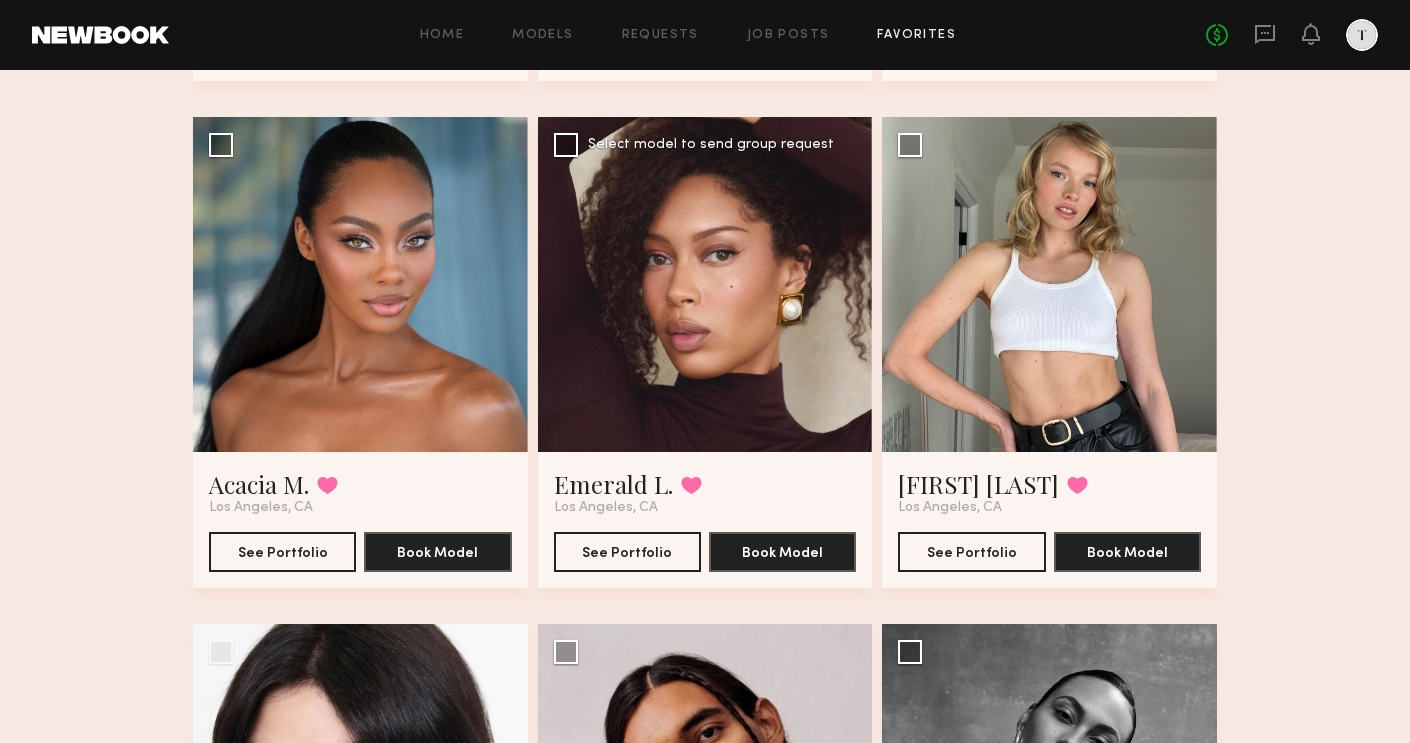 scroll, scrollTop: 2650, scrollLeft: 0, axis: vertical 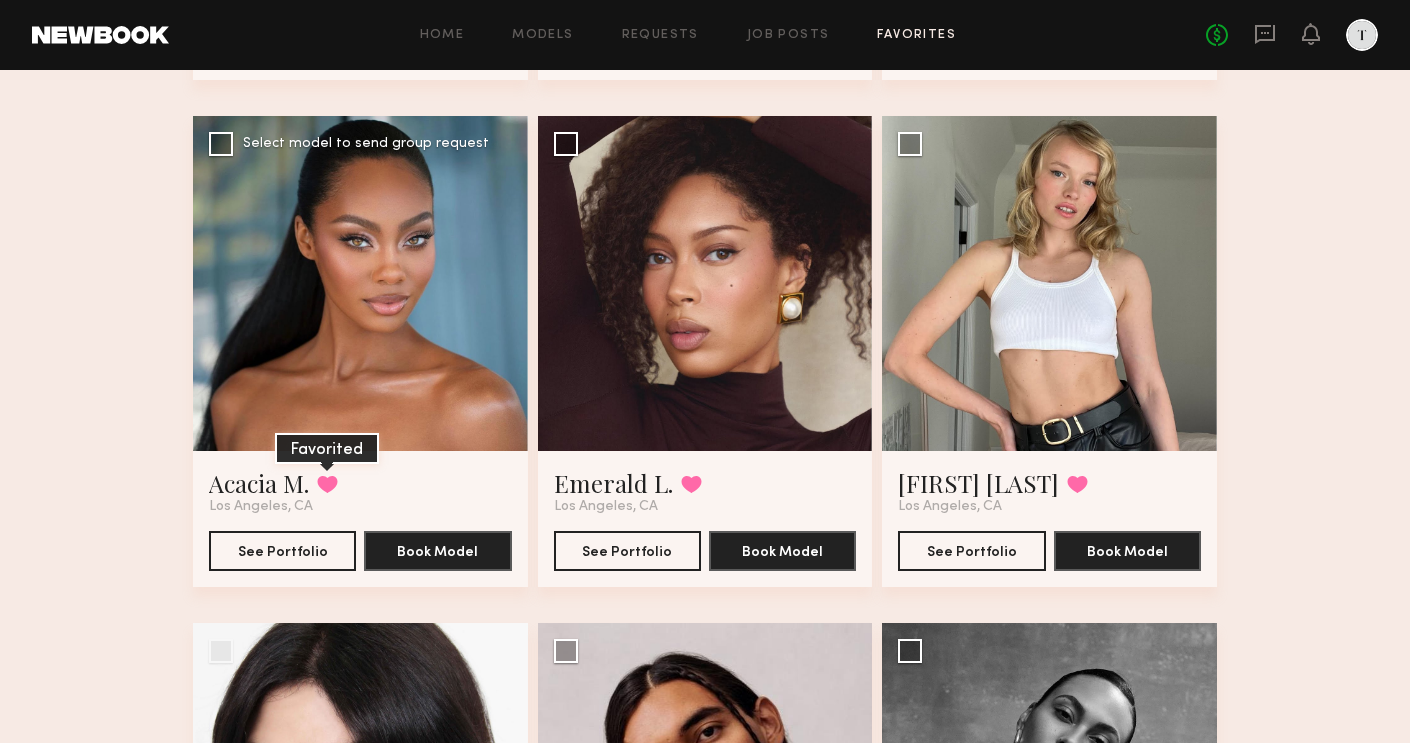 click 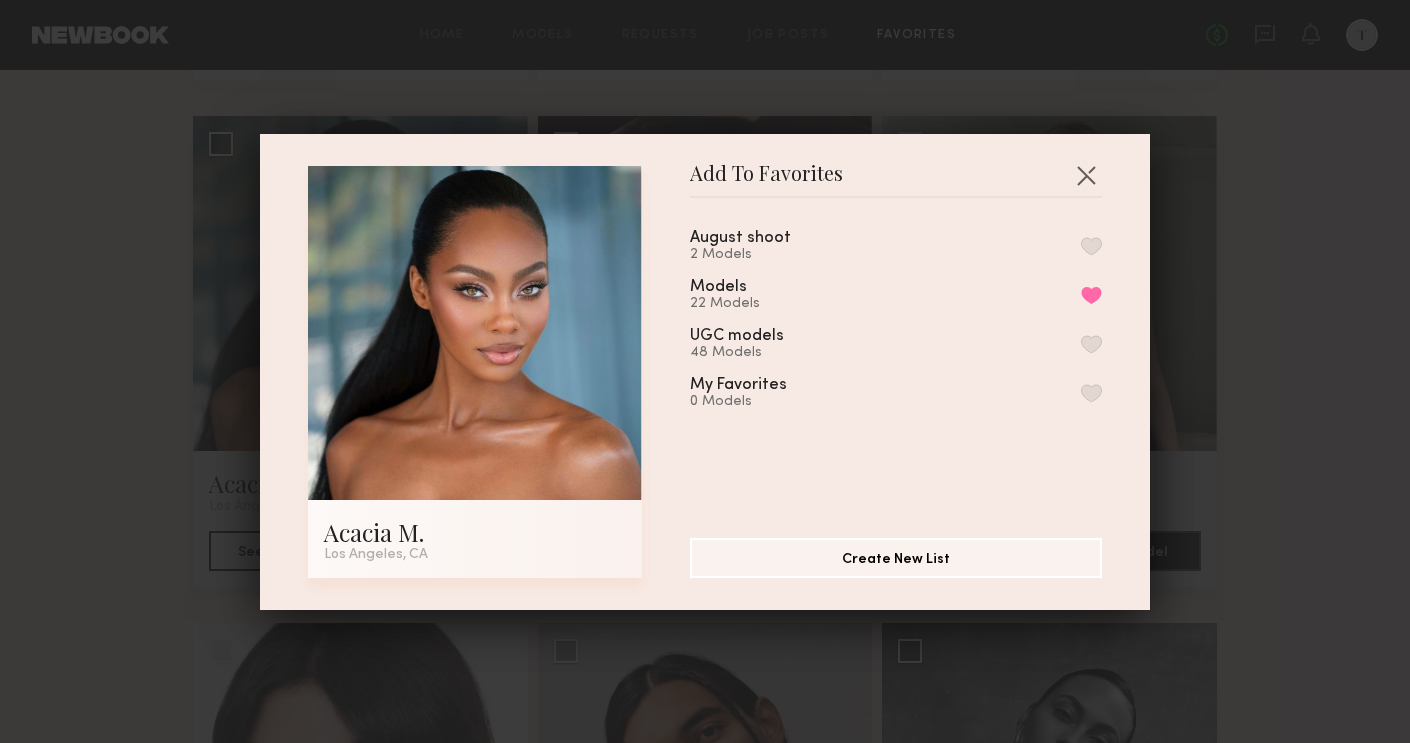 click at bounding box center (1091, 246) 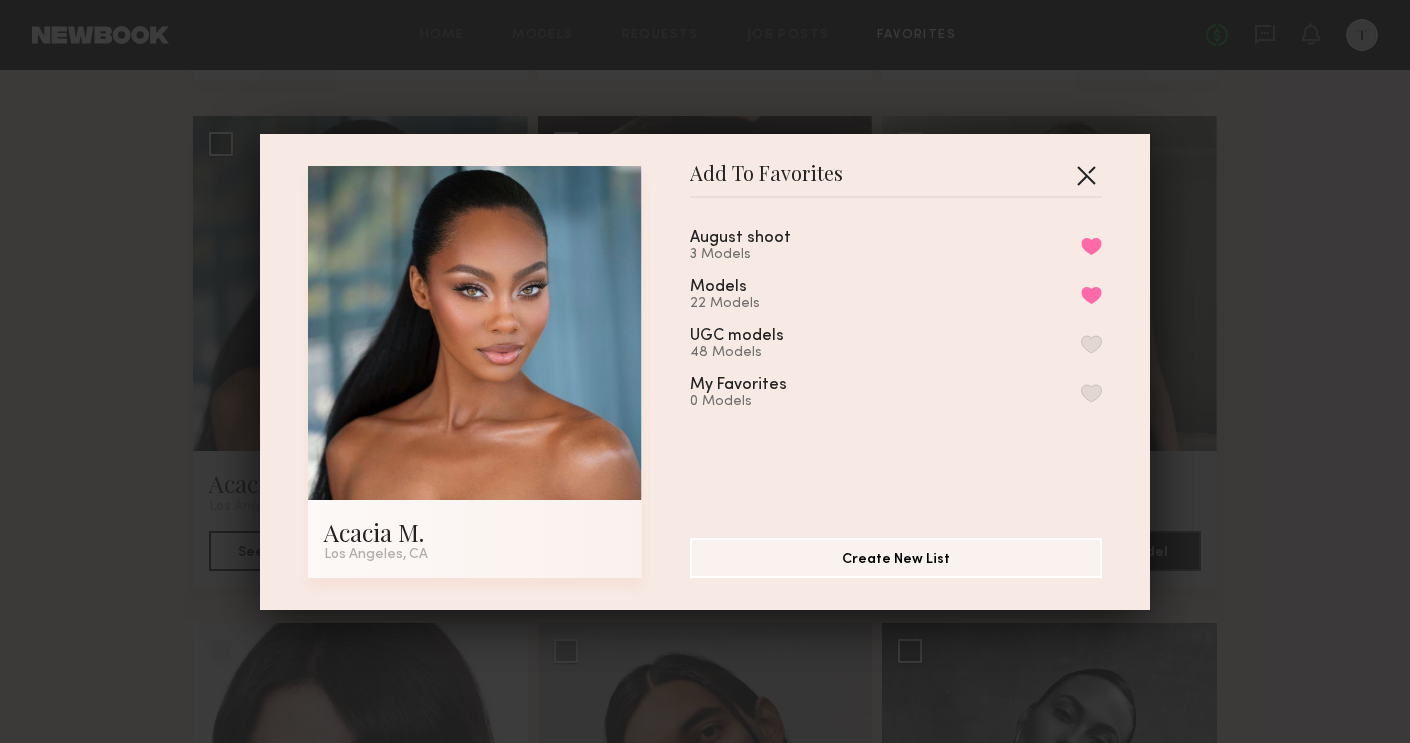 click at bounding box center [1086, 175] 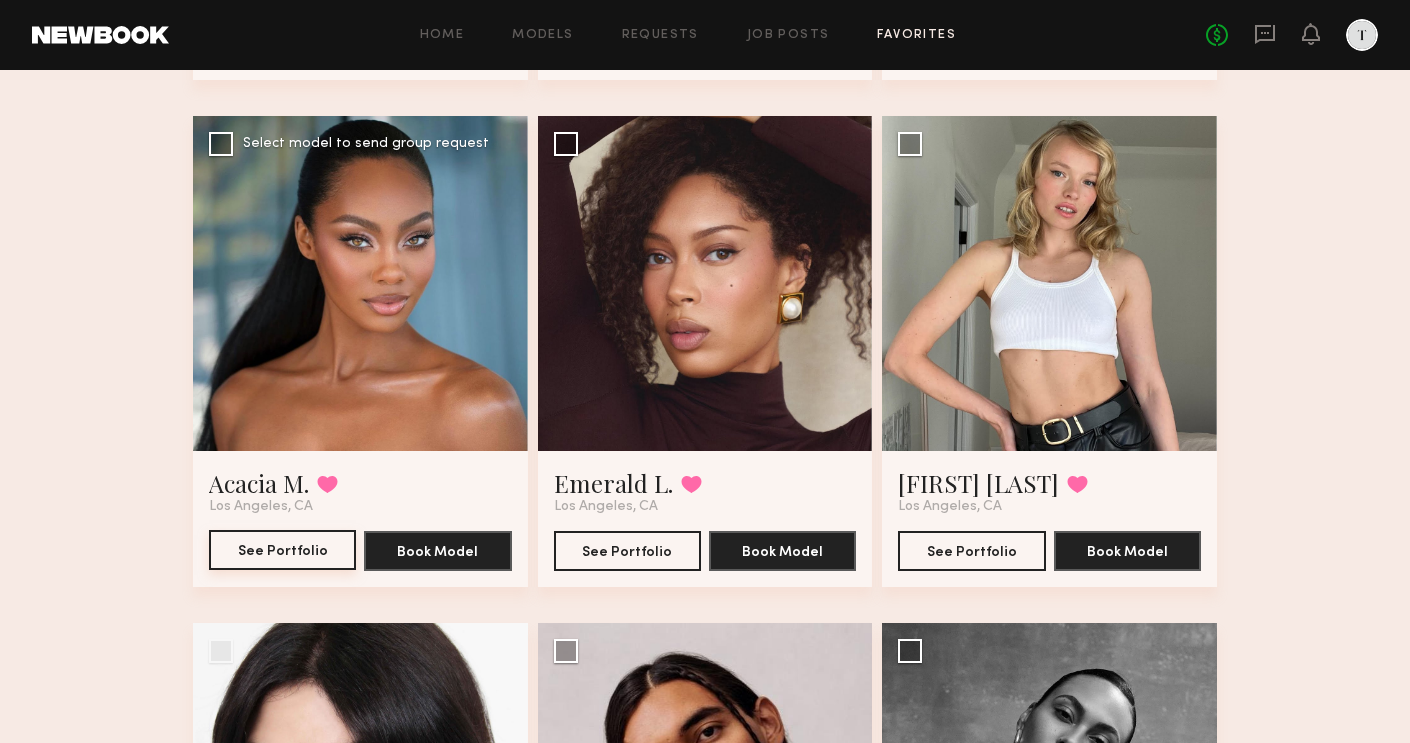 click on "See Portfolio" 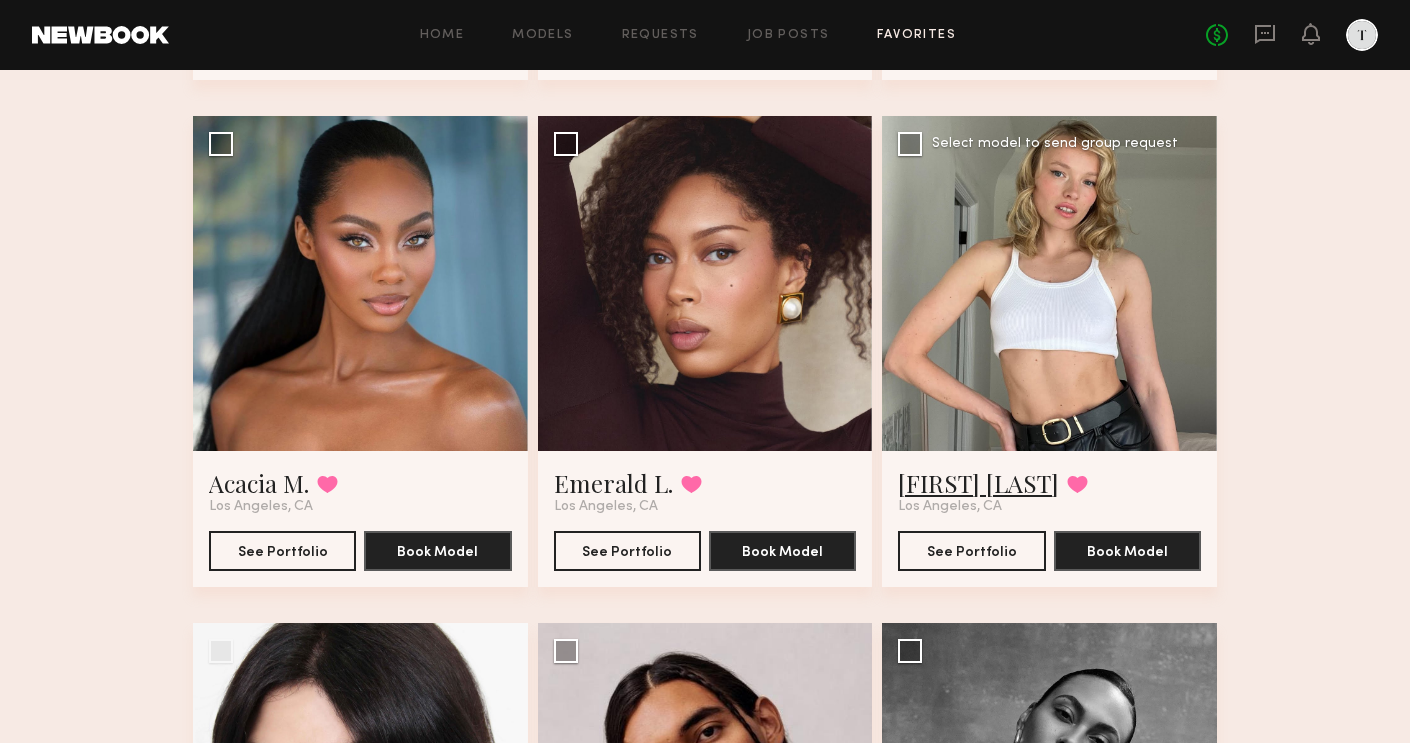 click on "Katty U." 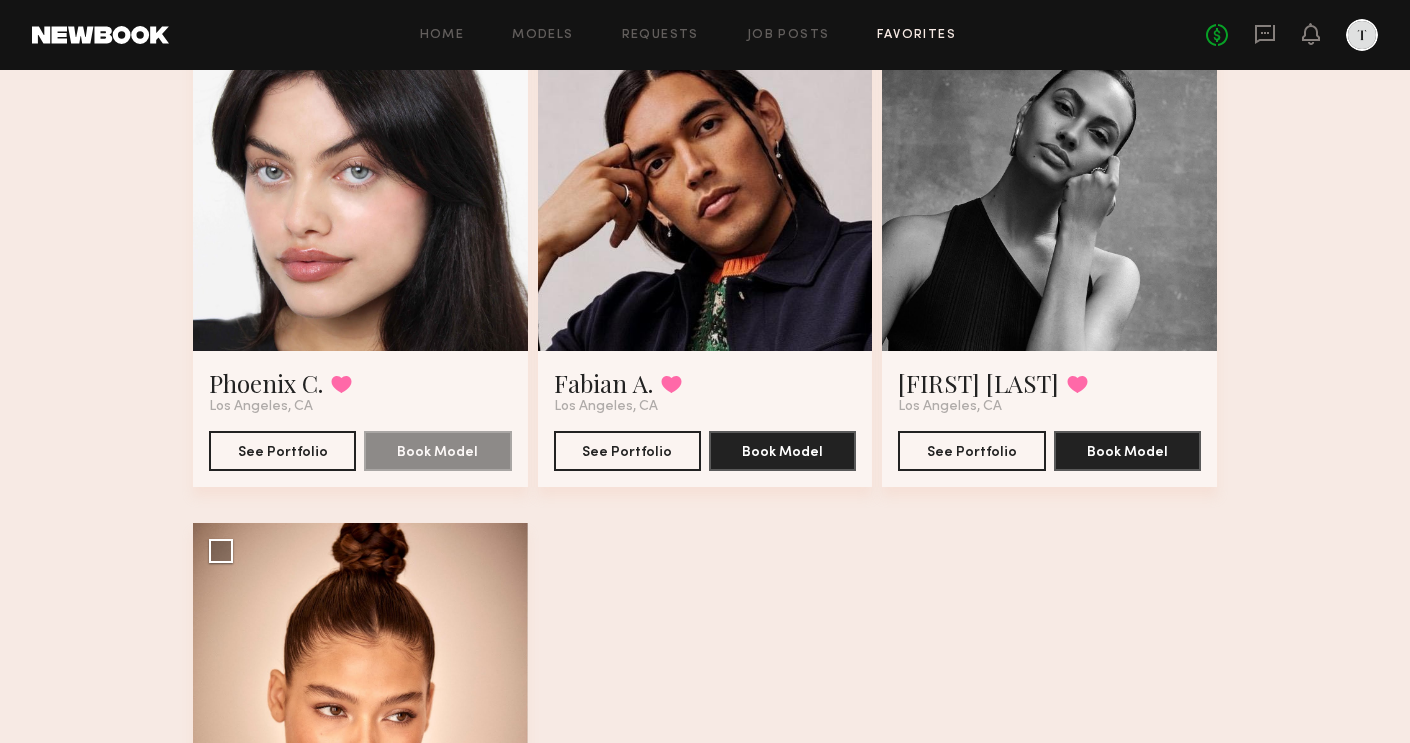 scroll, scrollTop: 3248, scrollLeft: 0, axis: vertical 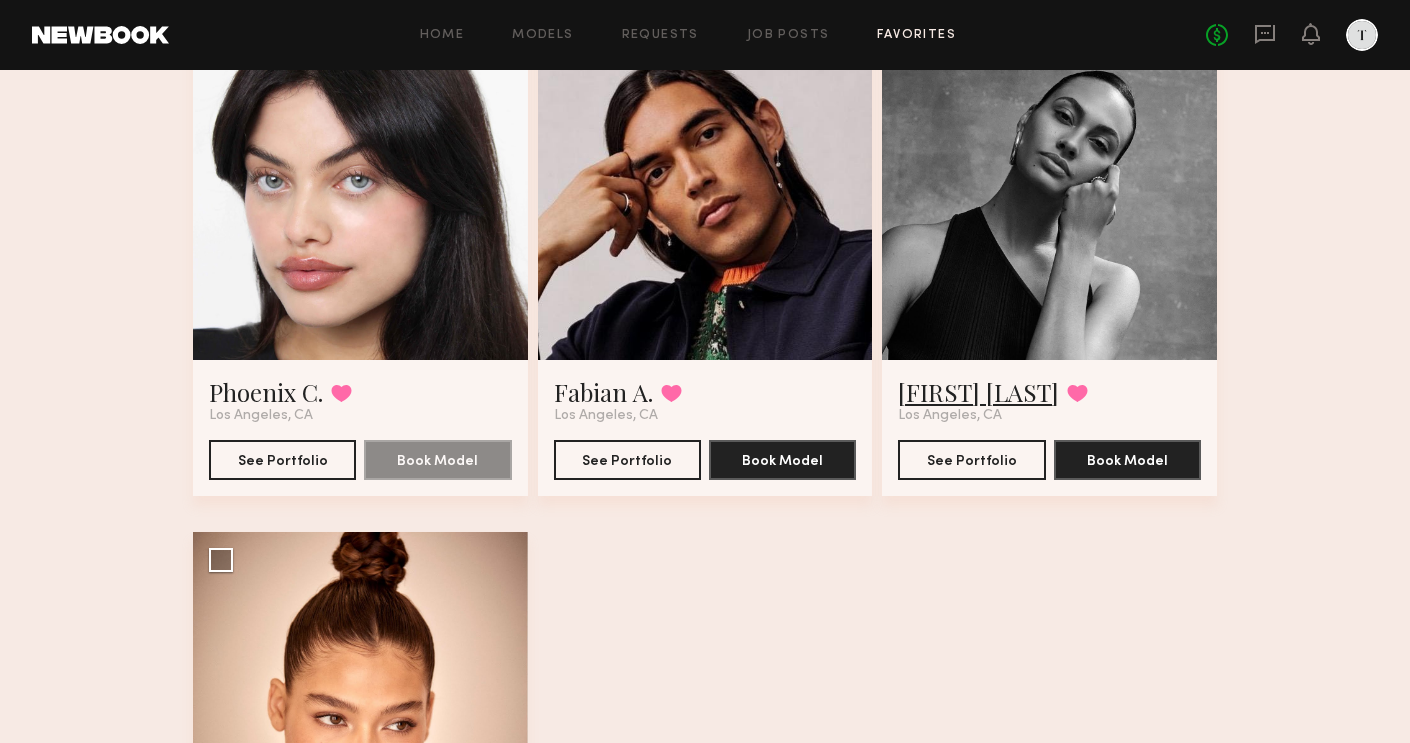 click on "Jayden R." 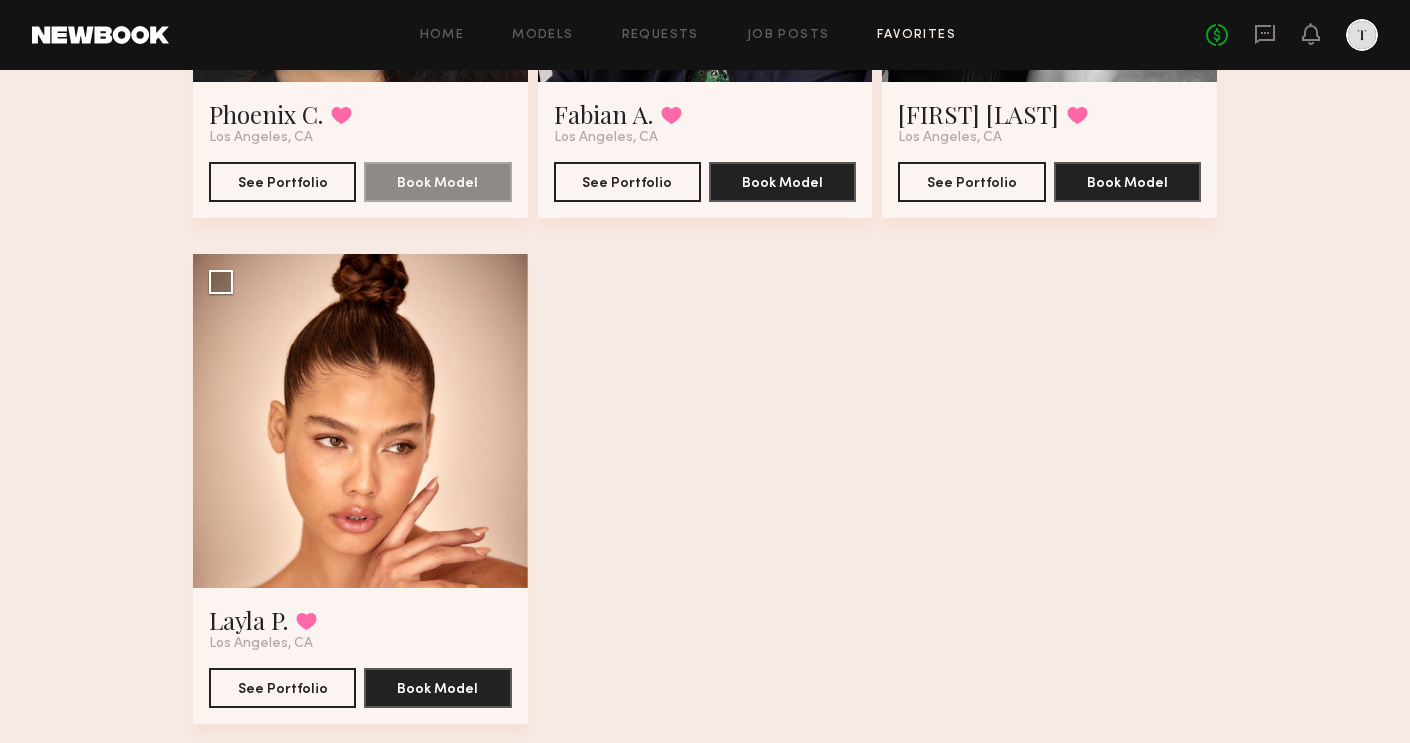 scroll, scrollTop: 3548, scrollLeft: 0, axis: vertical 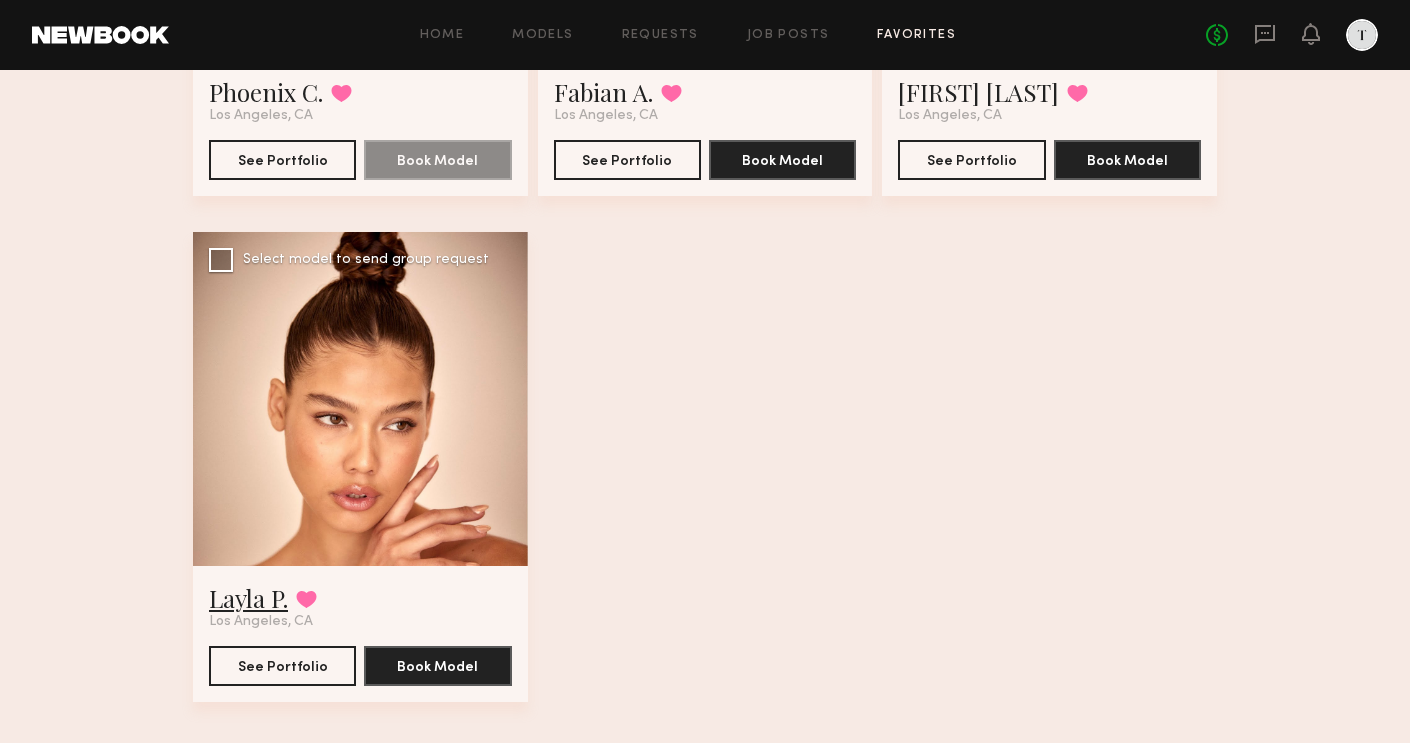 click on "Layla P." 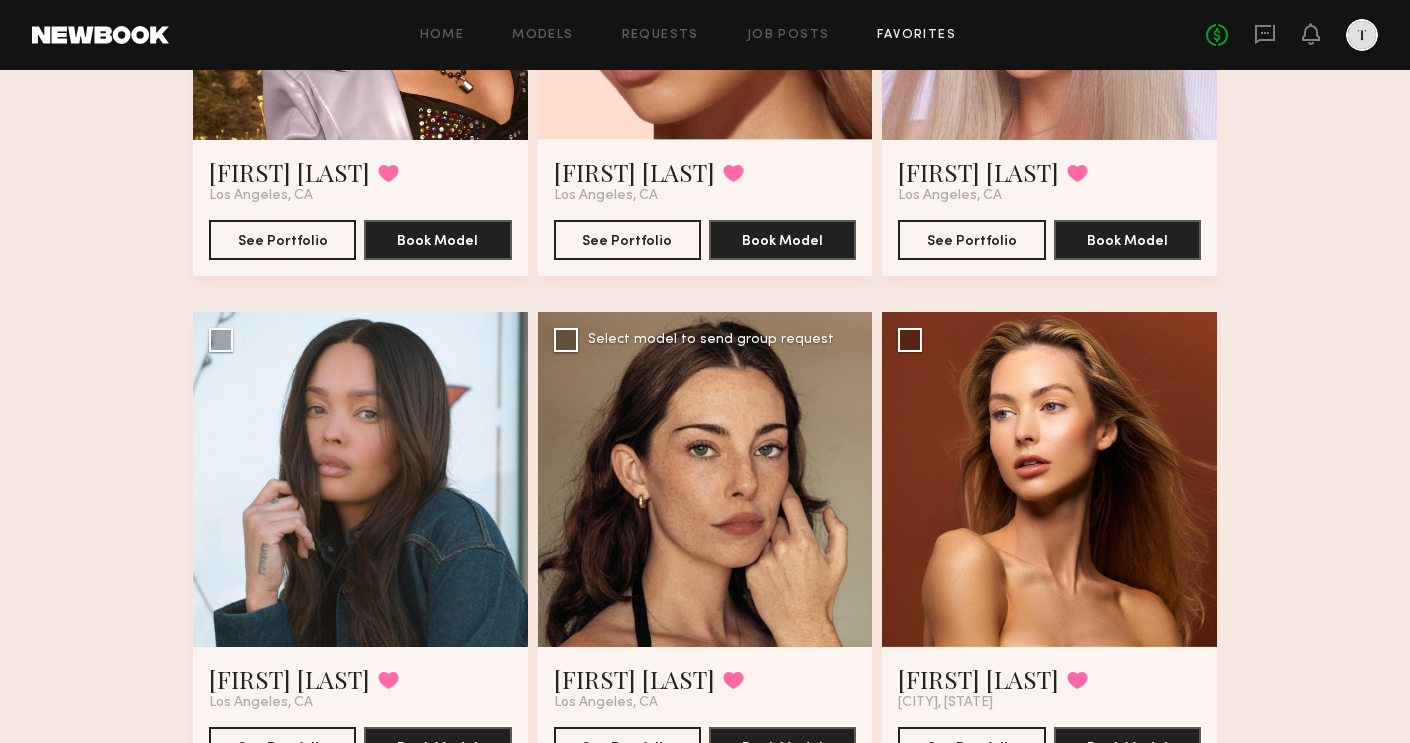 scroll, scrollTop: 1441, scrollLeft: 0, axis: vertical 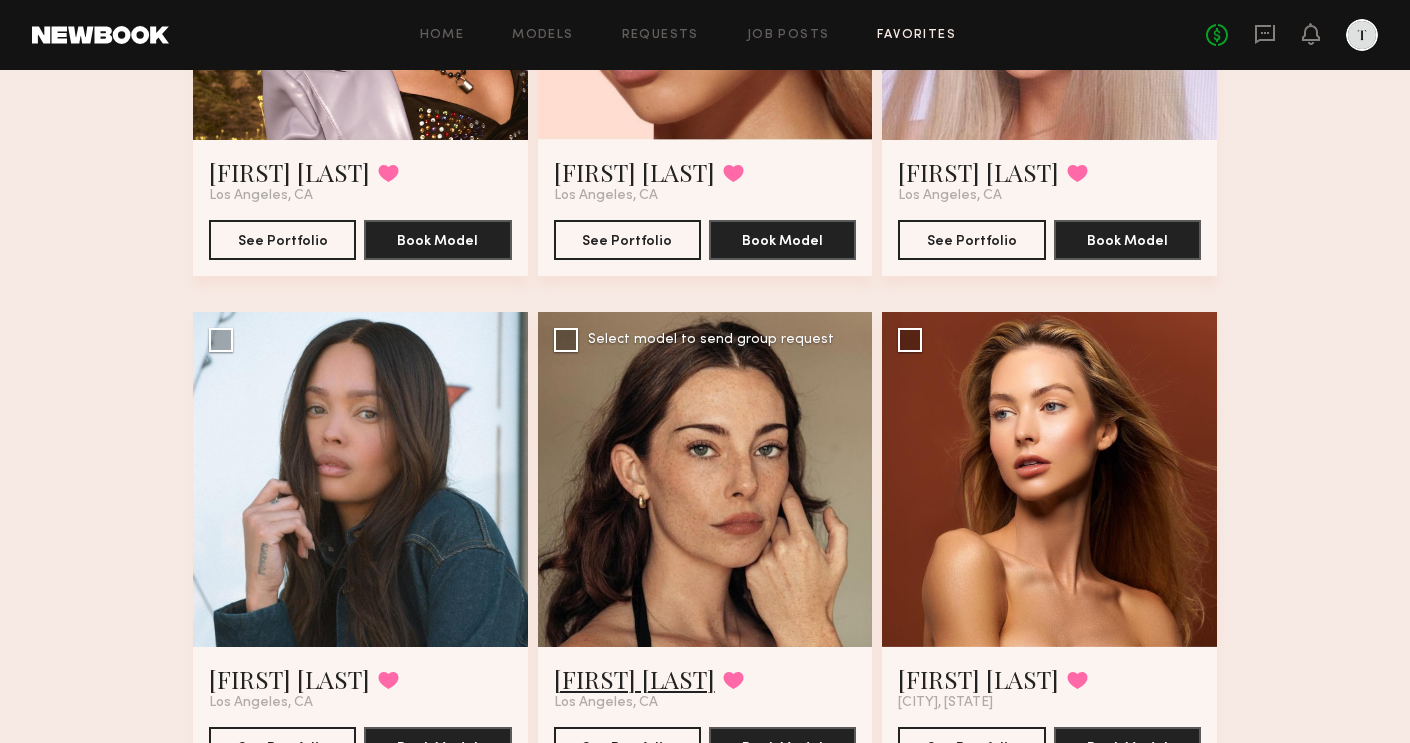 click on "[FIRST] [LAST]" 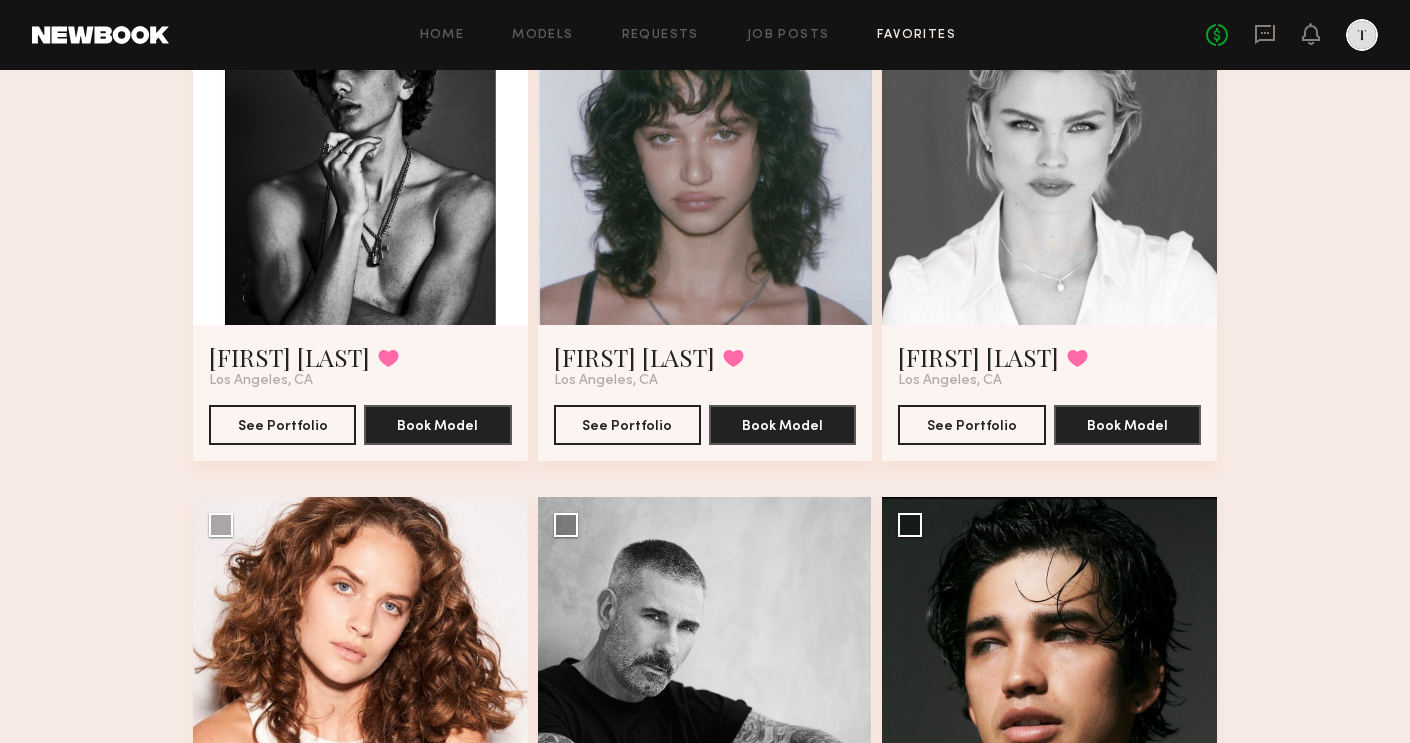 scroll, scrollTop: 498, scrollLeft: 0, axis: vertical 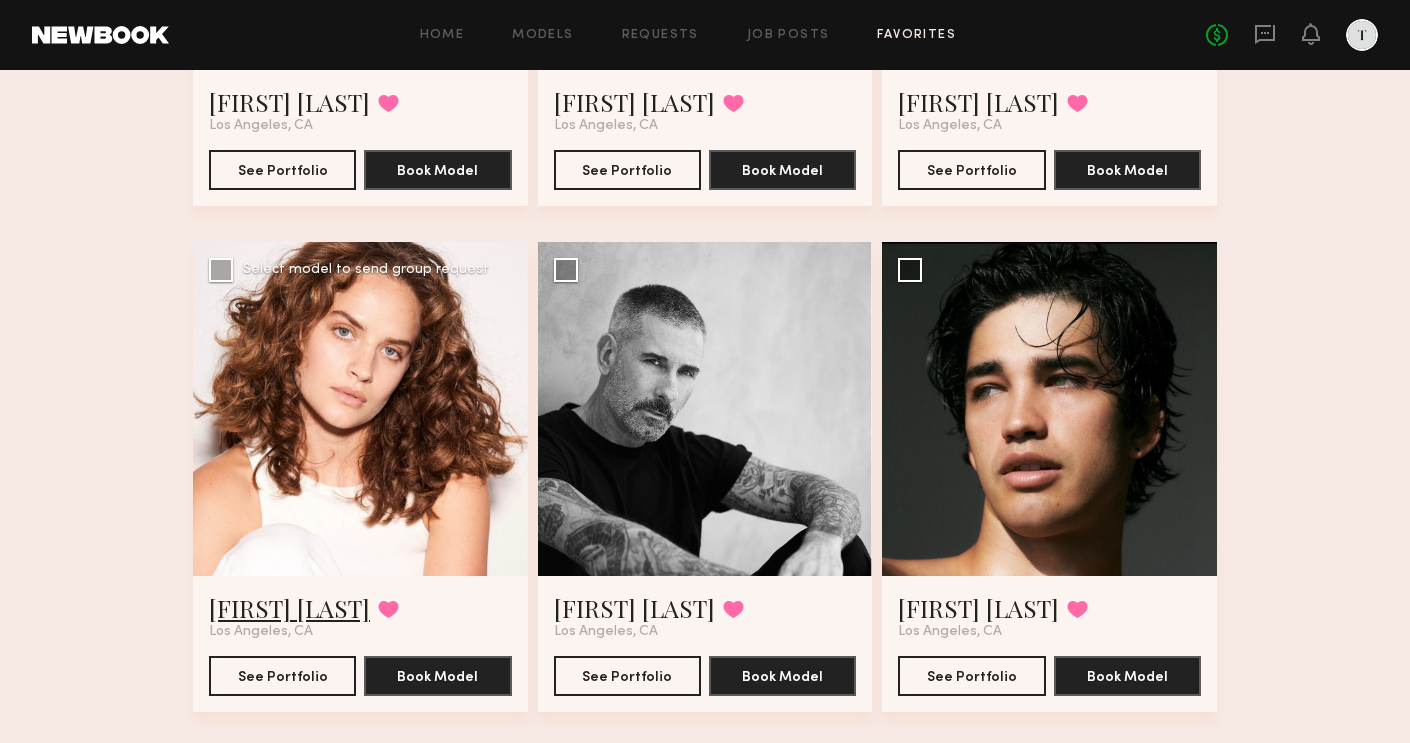 click on "[FIRST] [LAST]" 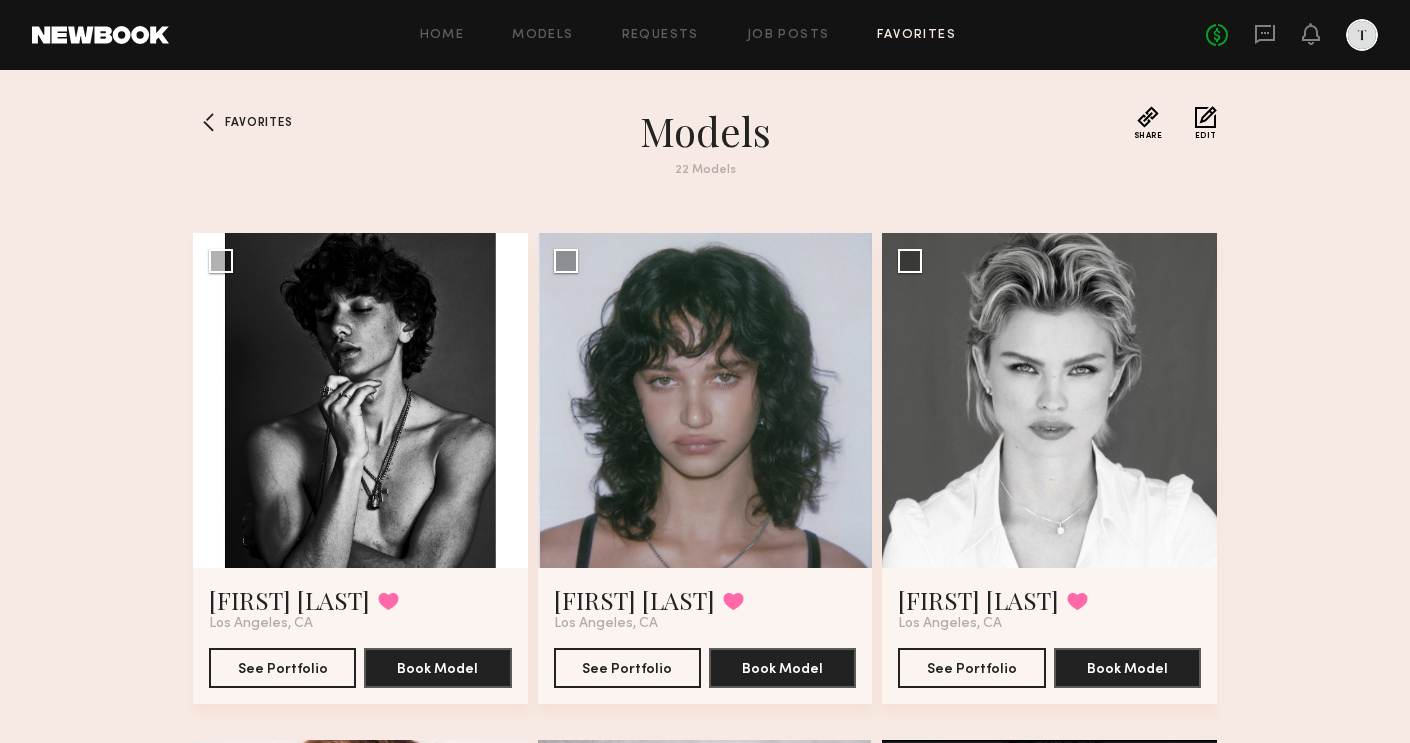 scroll, scrollTop: 0, scrollLeft: 0, axis: both 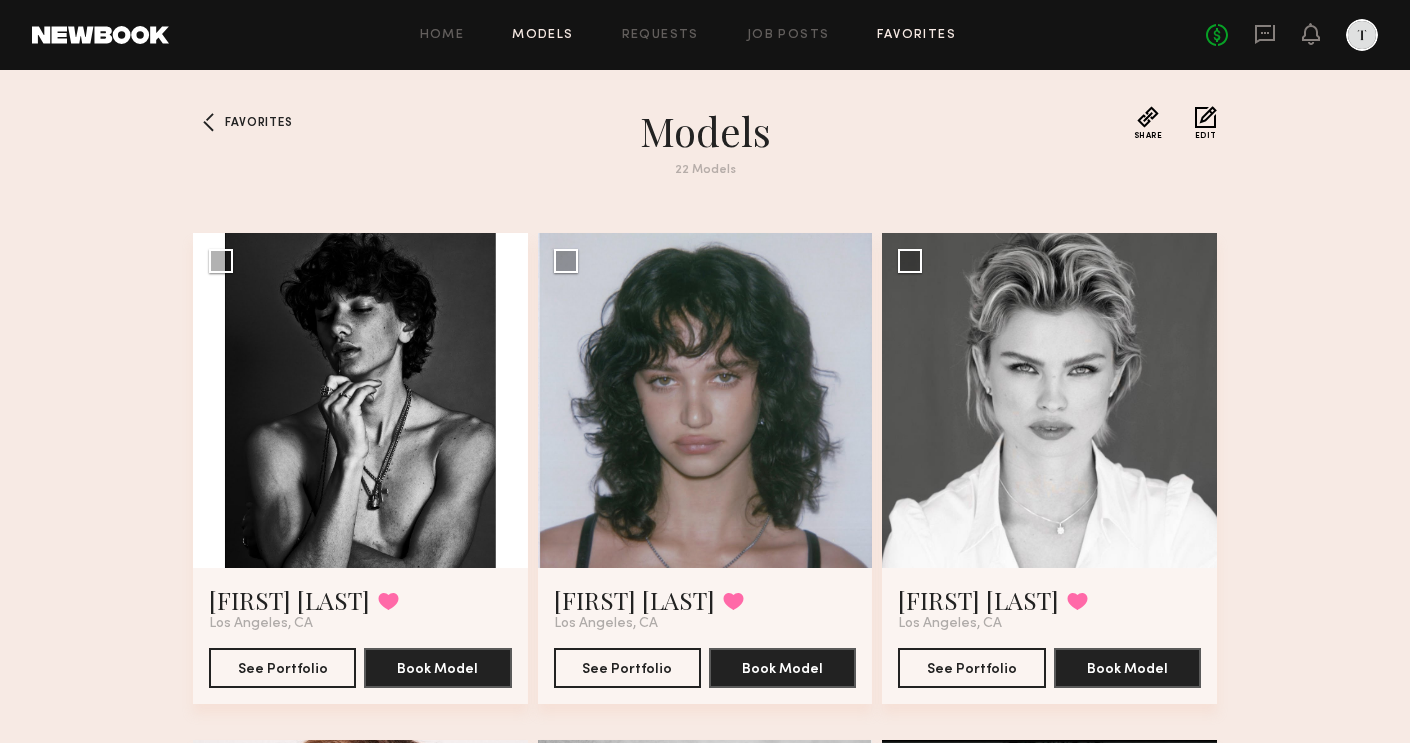 click on "Models" 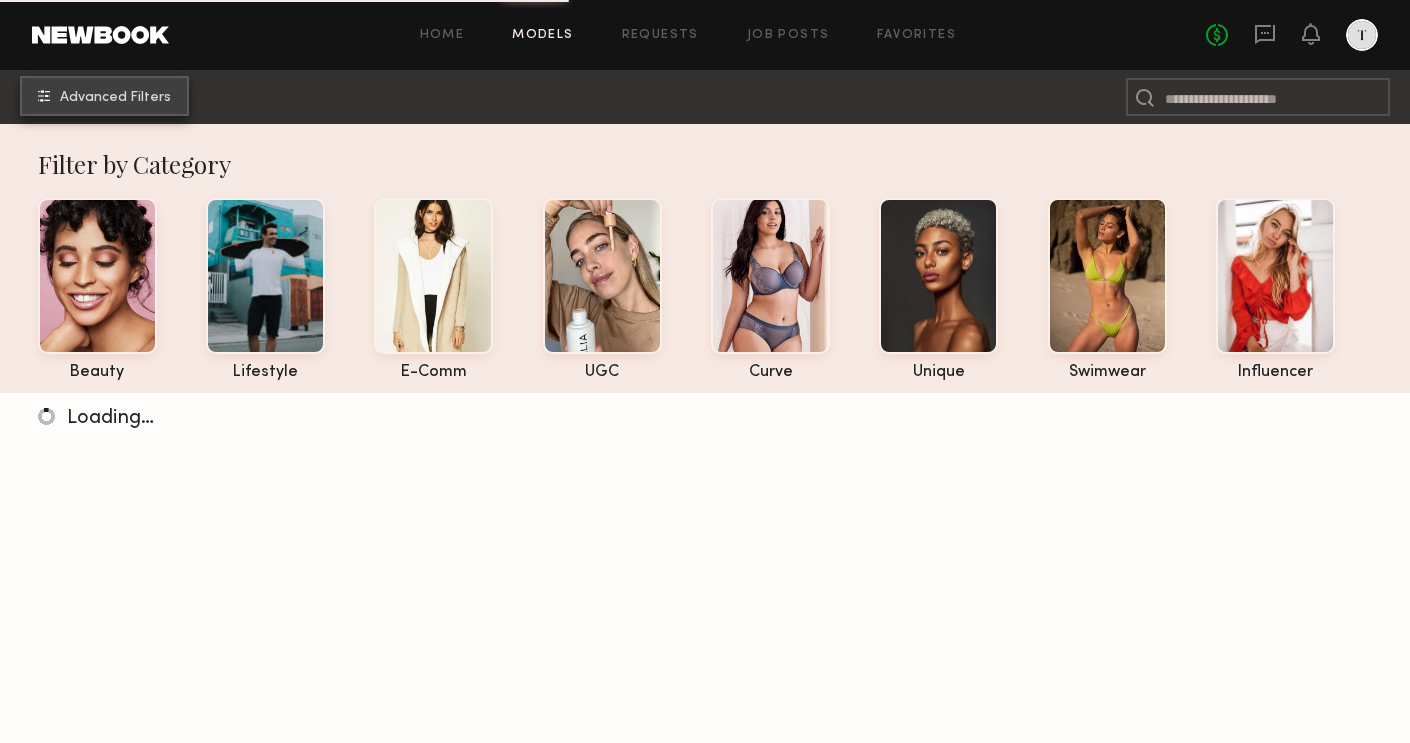 click on "Advanced Filters" 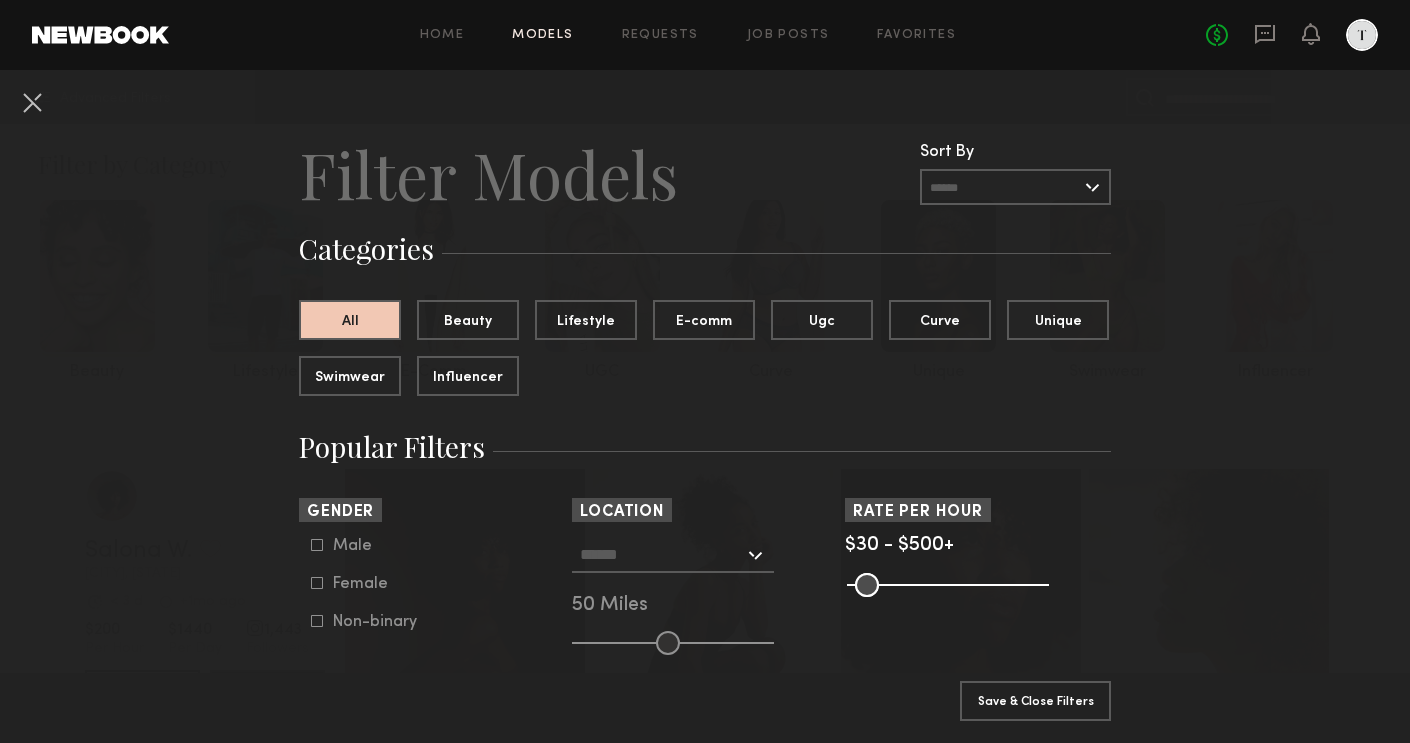 click 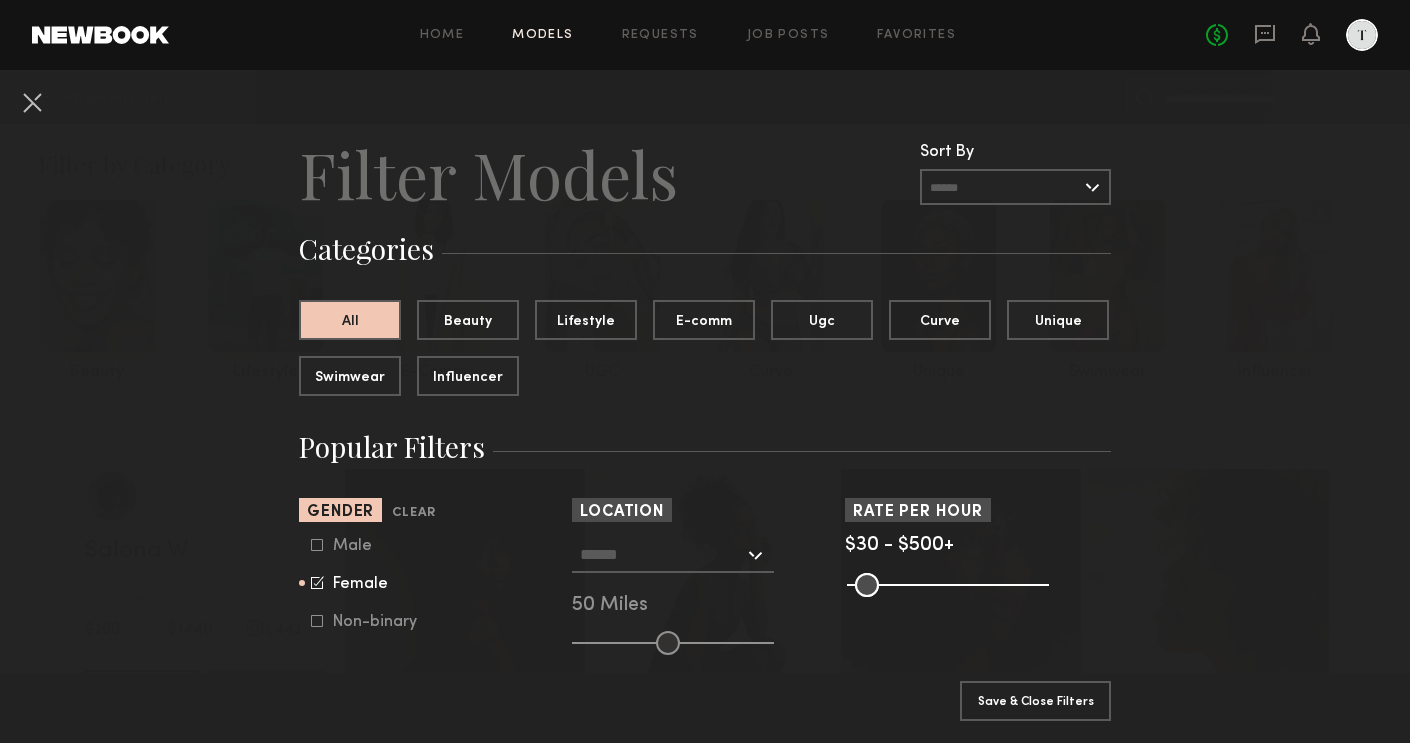 type on "**" 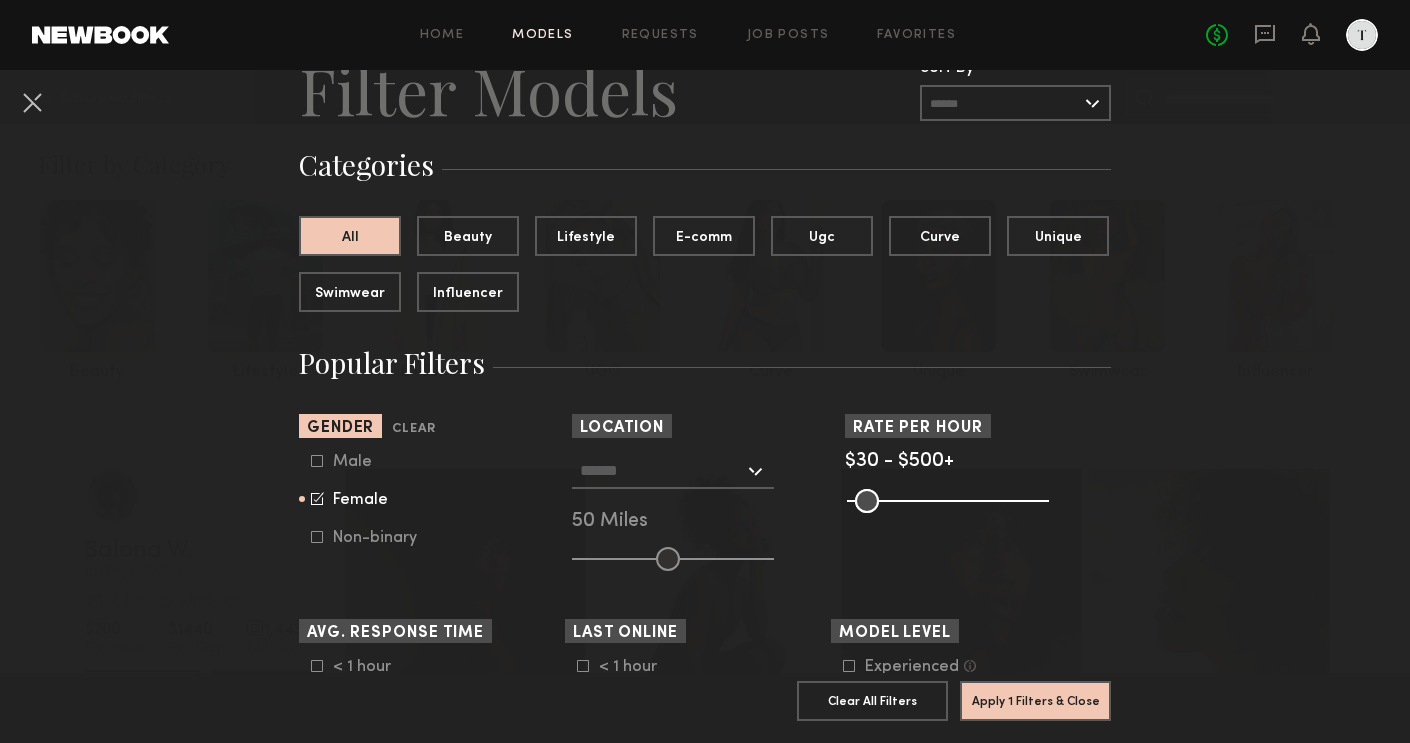 scroll, scrollTop: 85, scrollLeft: 0, axis: vertical 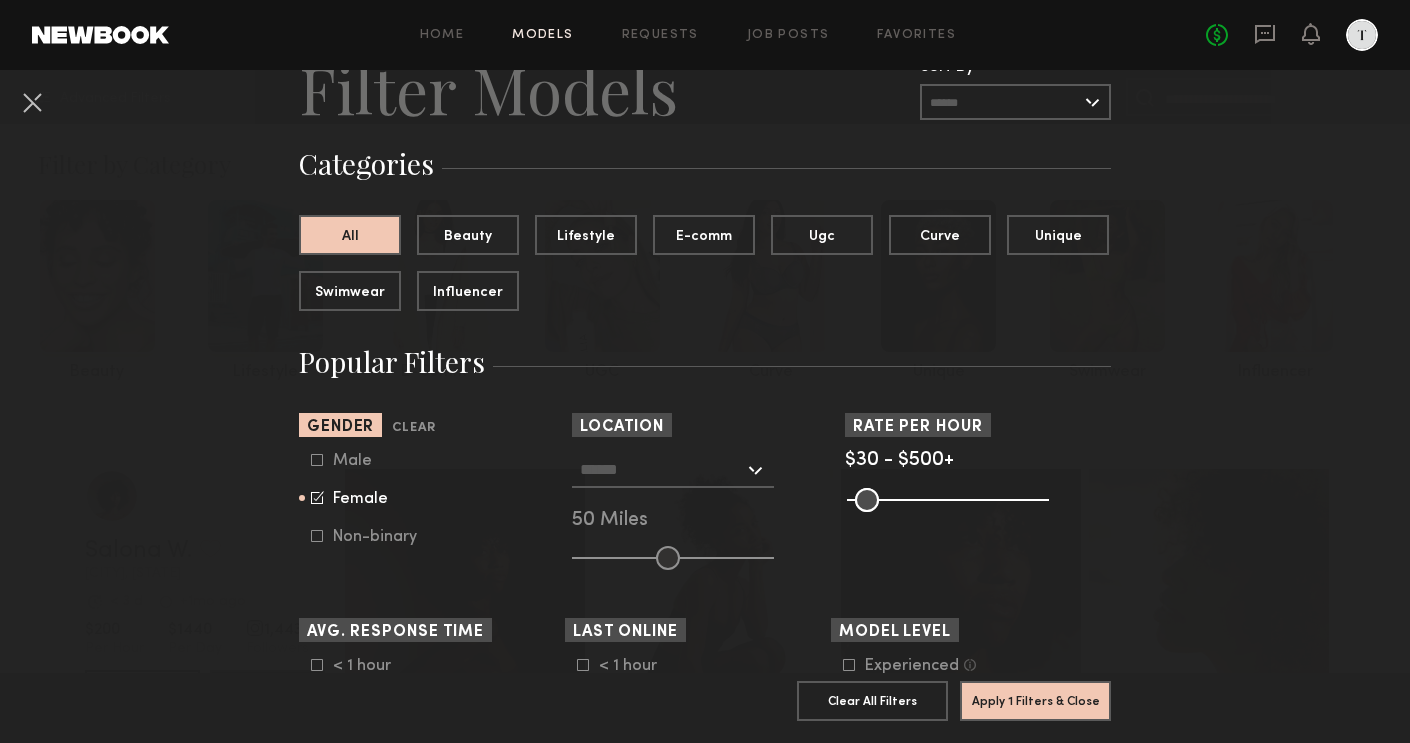 click 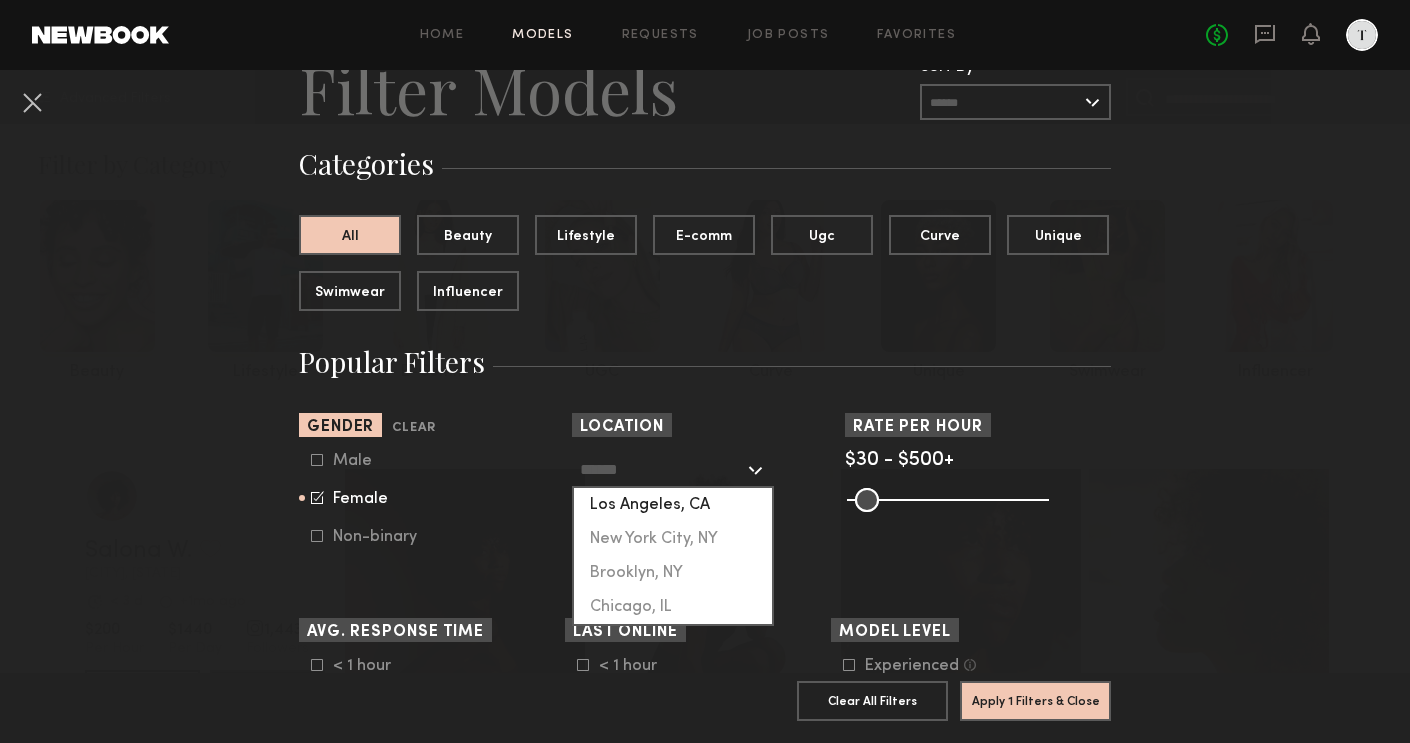 click on "Los Angeles, CA" 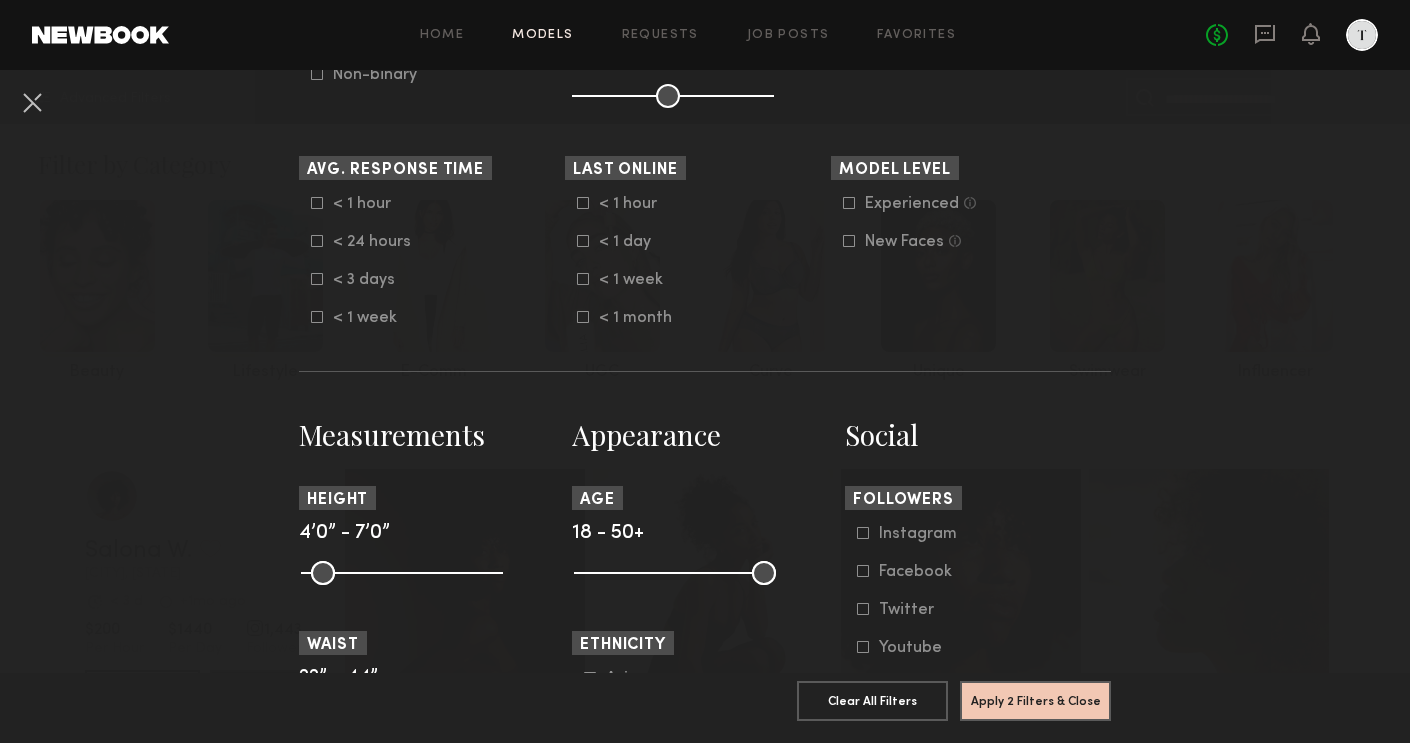 scroll, scrollTop: 575, scrollLeft: 0, axis: vertical 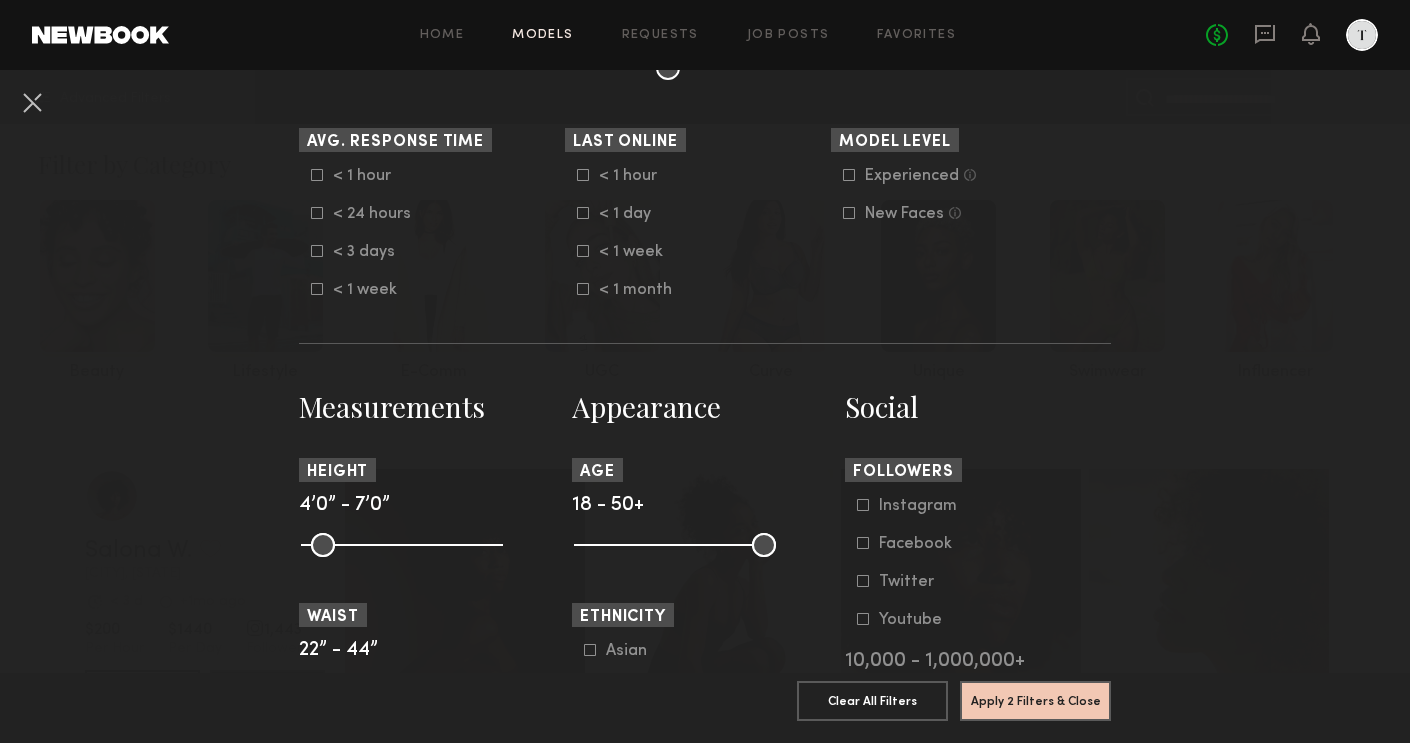 click 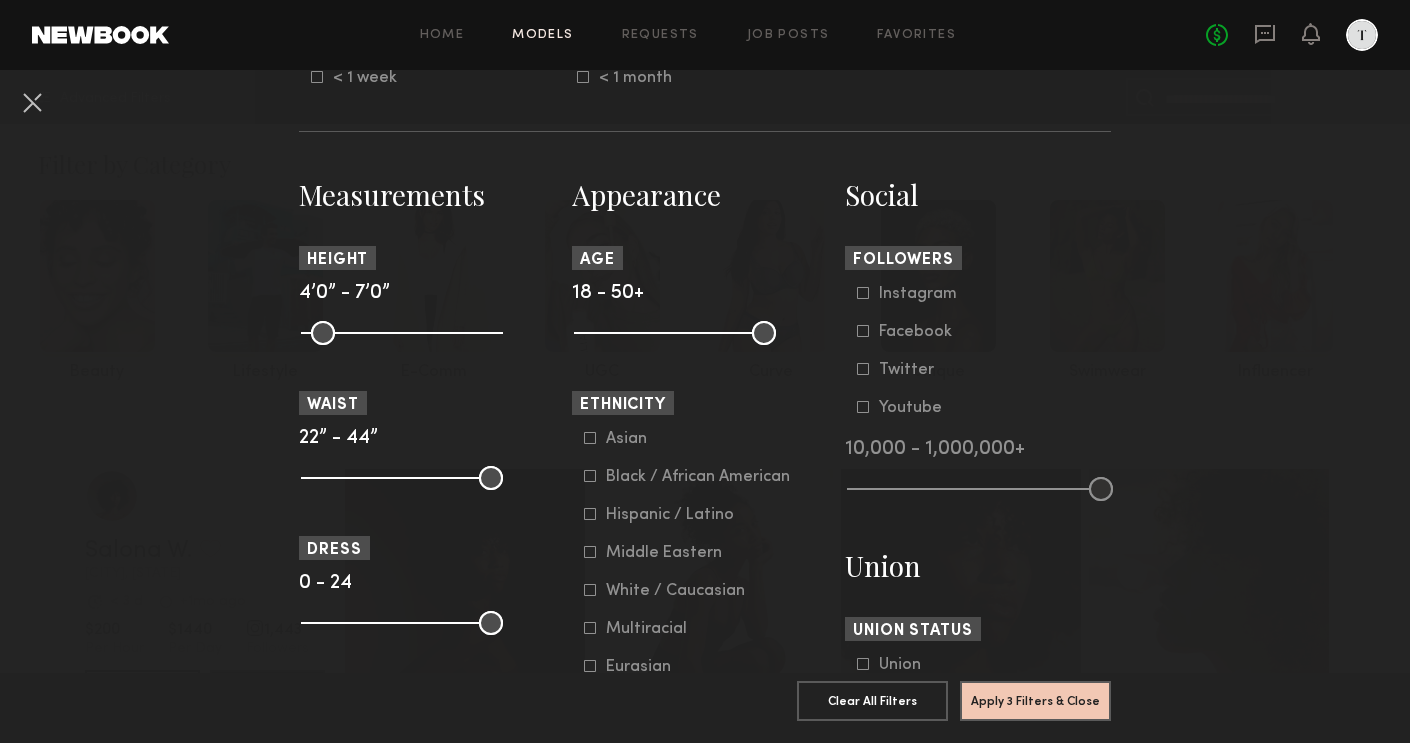 scroll, scrollTop: 789, scrollLeft: 0, axis: vertical 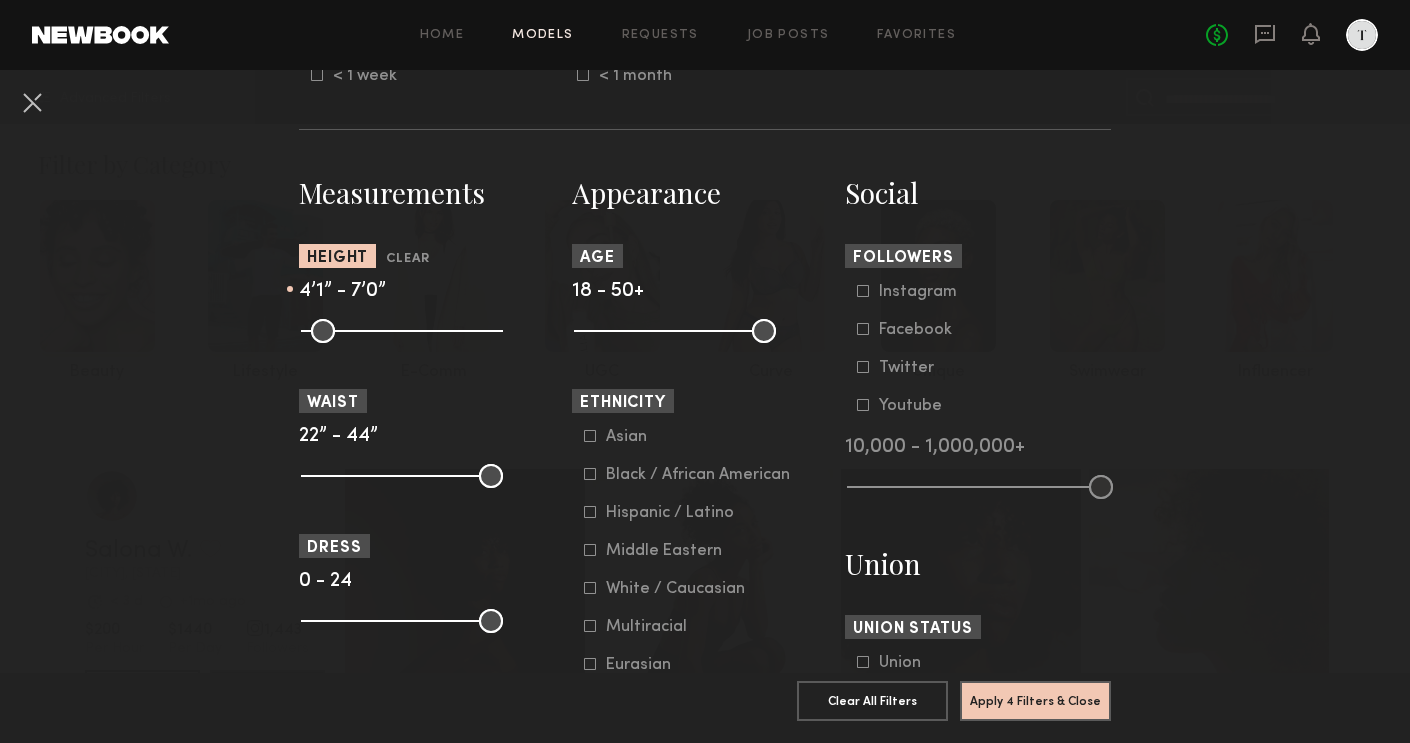 type on "**" 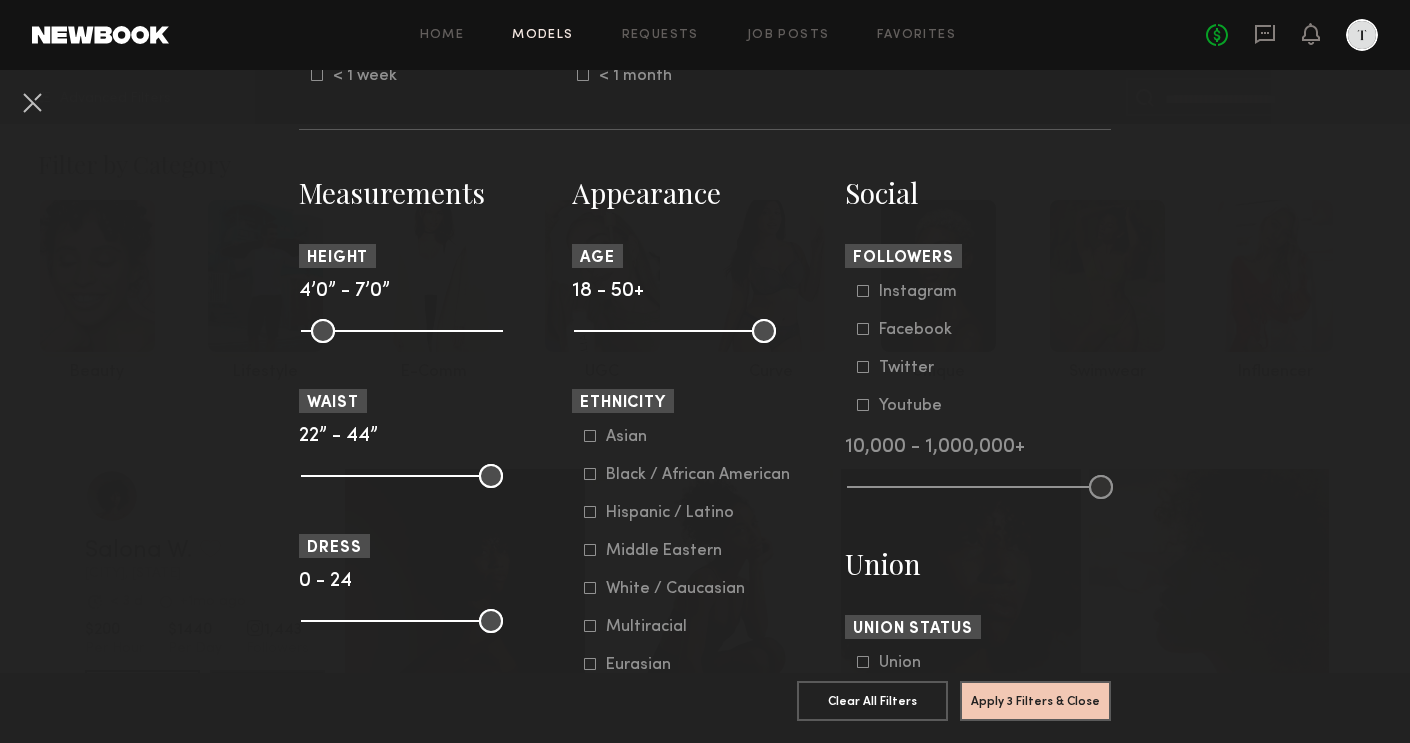 drag, startPoint x: 315, startPoint y: 332, endPoint x: 301, endPoint y: 329, distance: 14.3178215 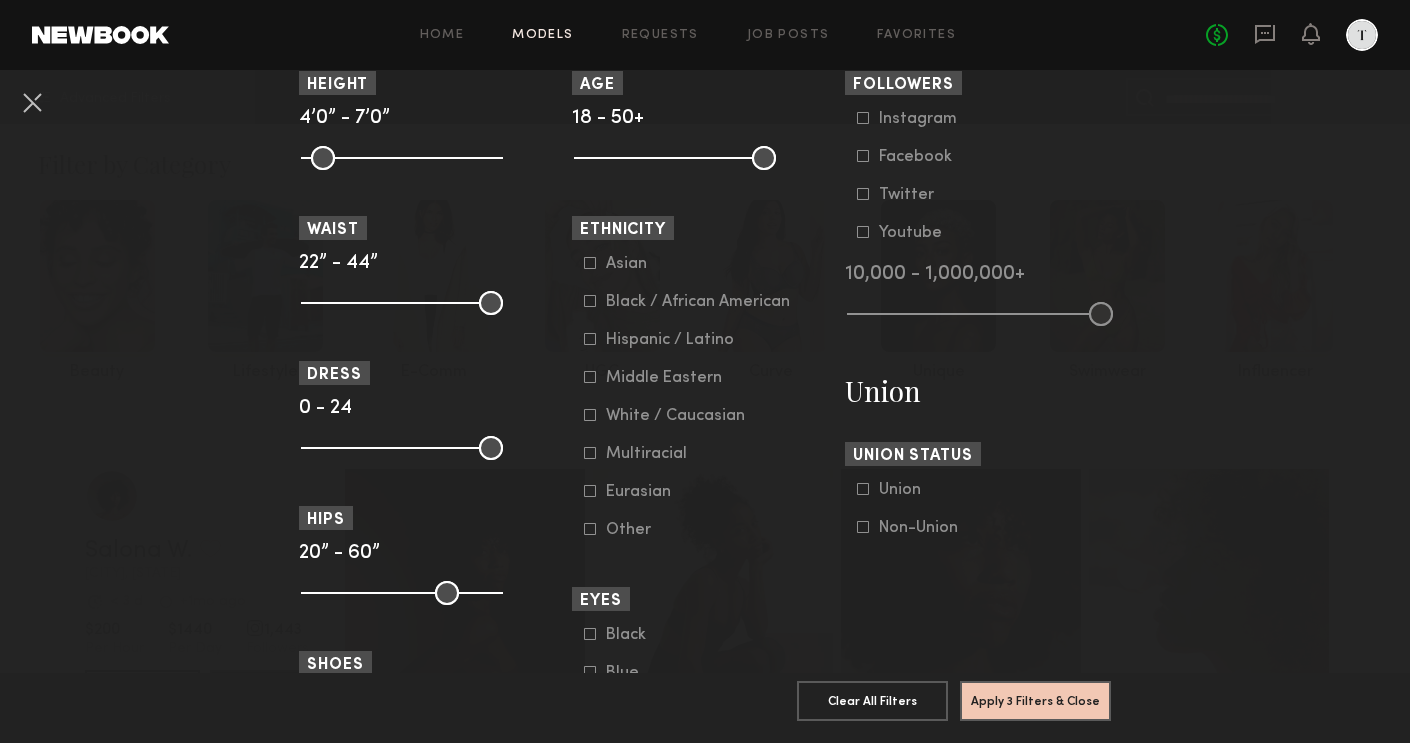 scroll, scrollTop: 966, scrollLeft: 0, axis: vertical 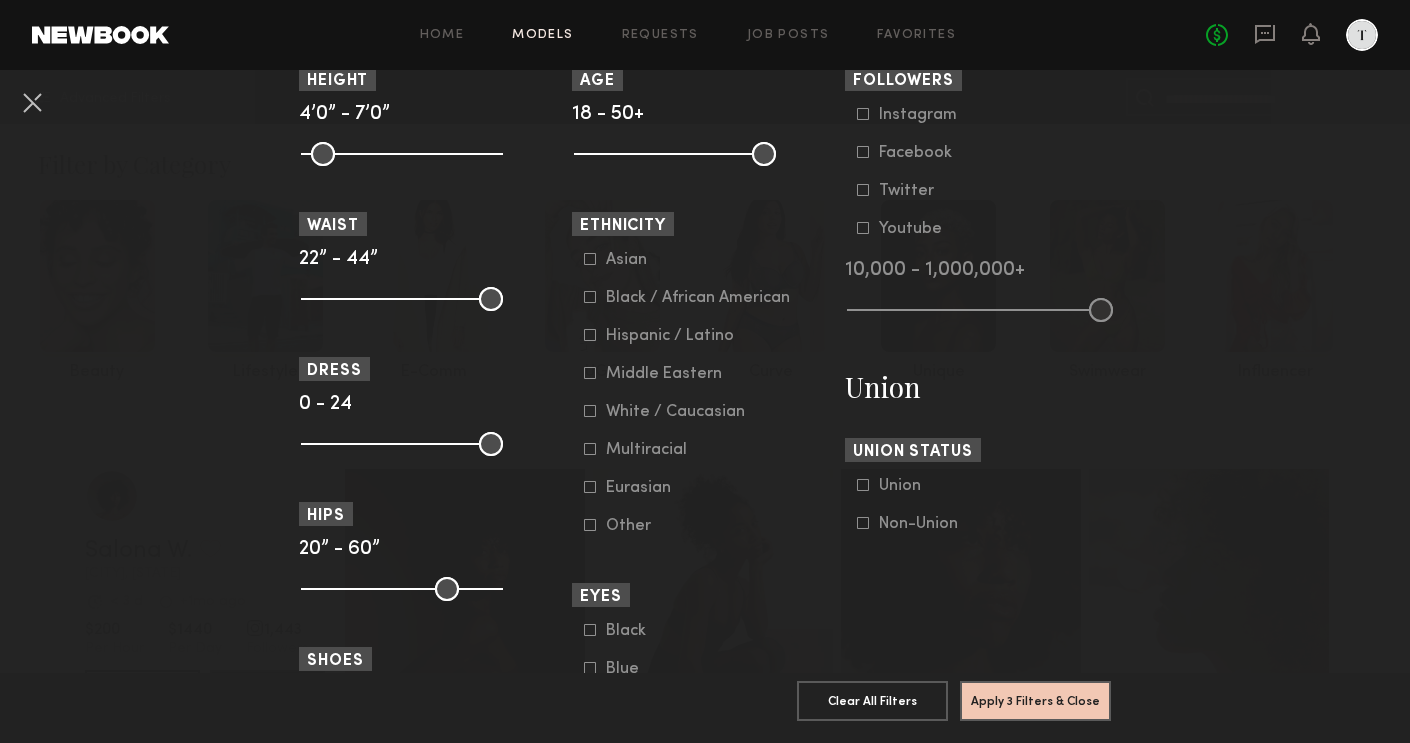 click 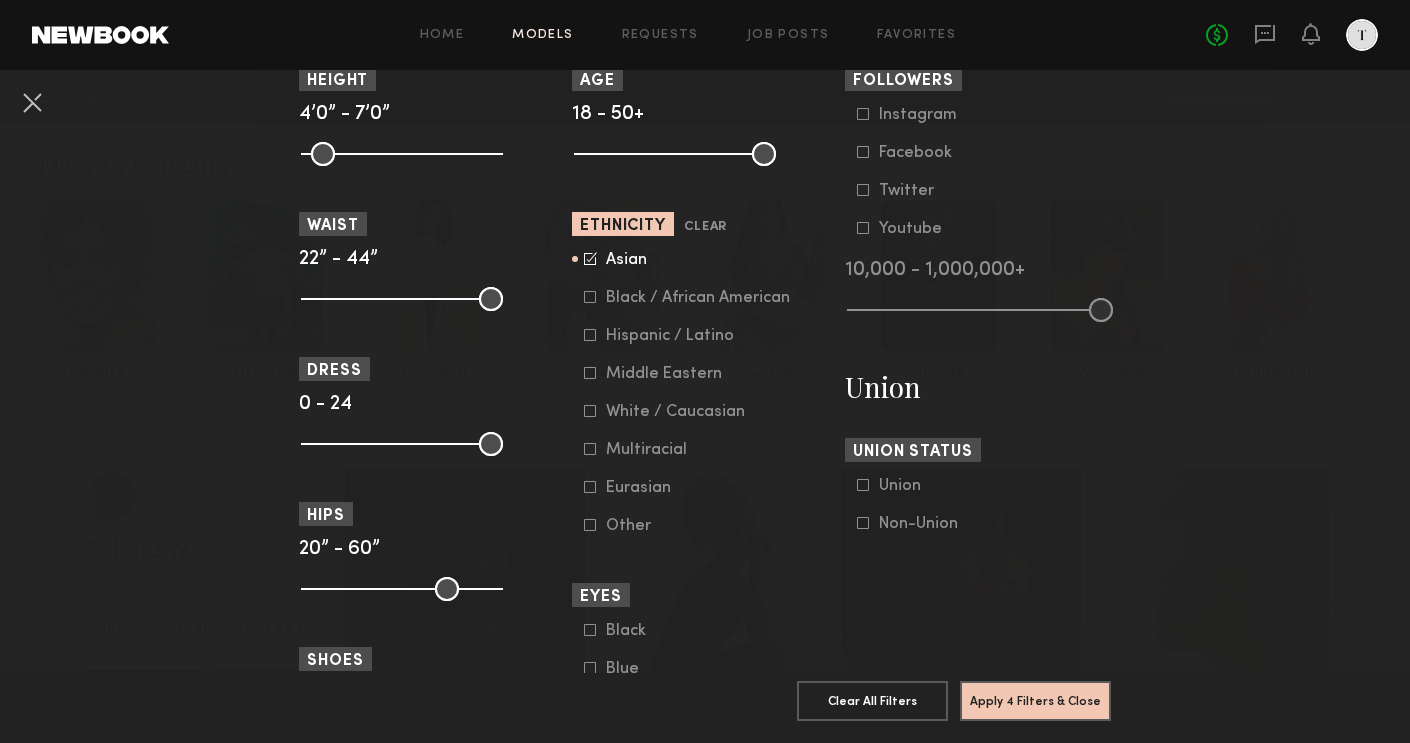 click 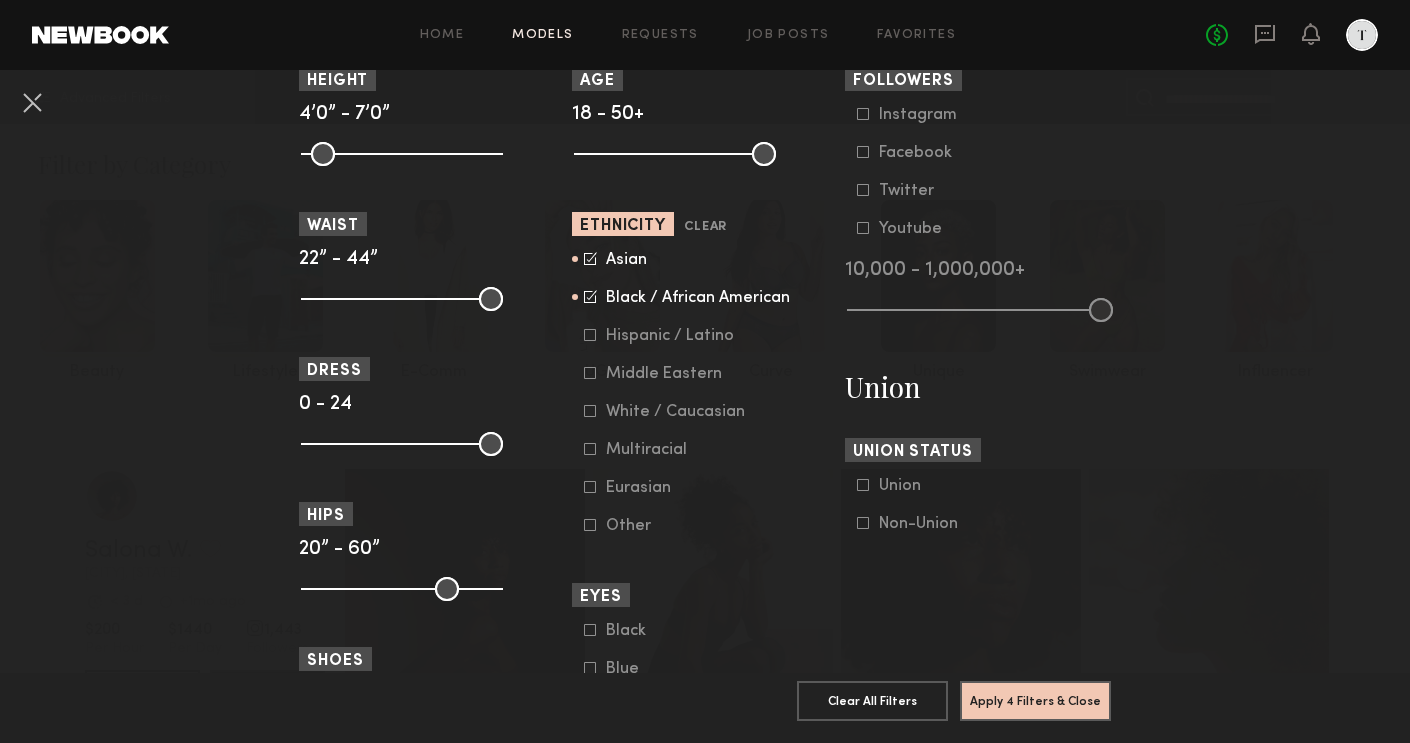 click 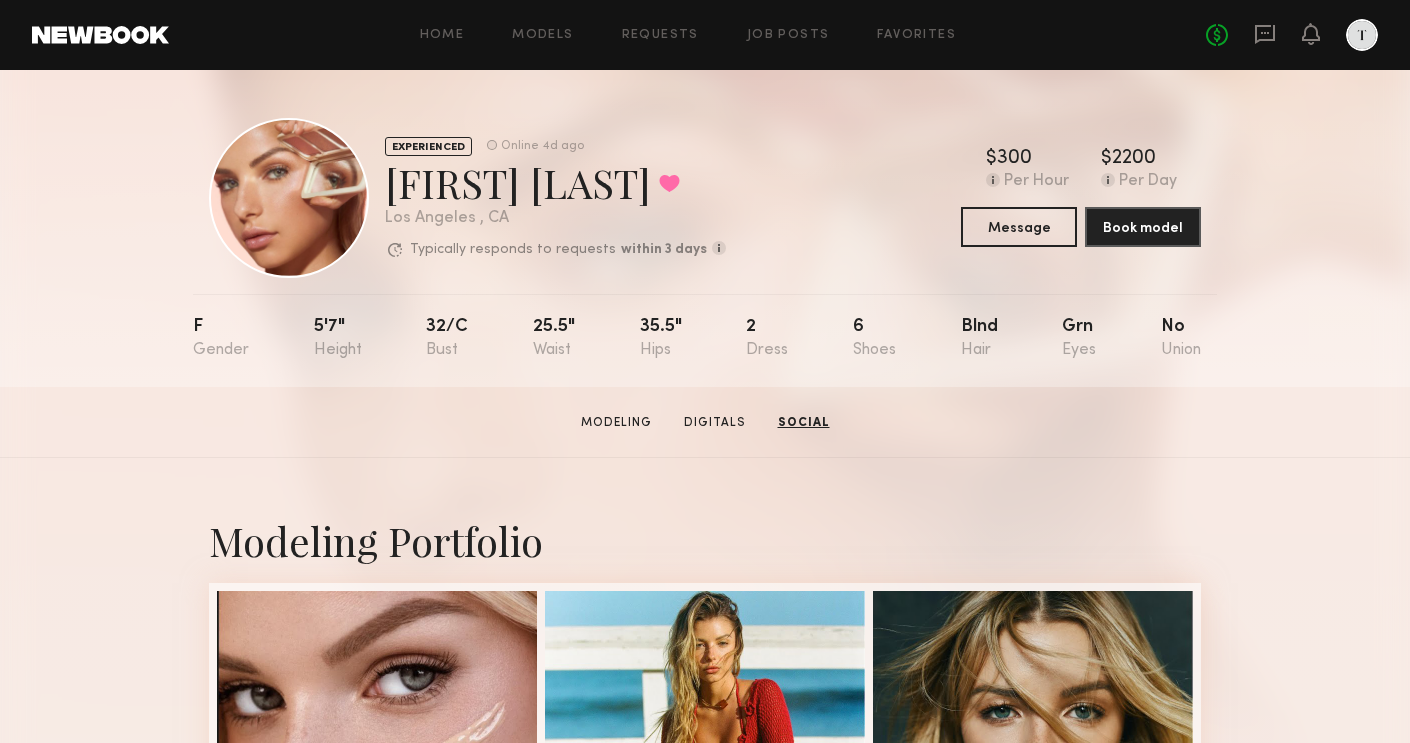 scroll, scrollTop: 0, scrollLeft: 0, axis: both 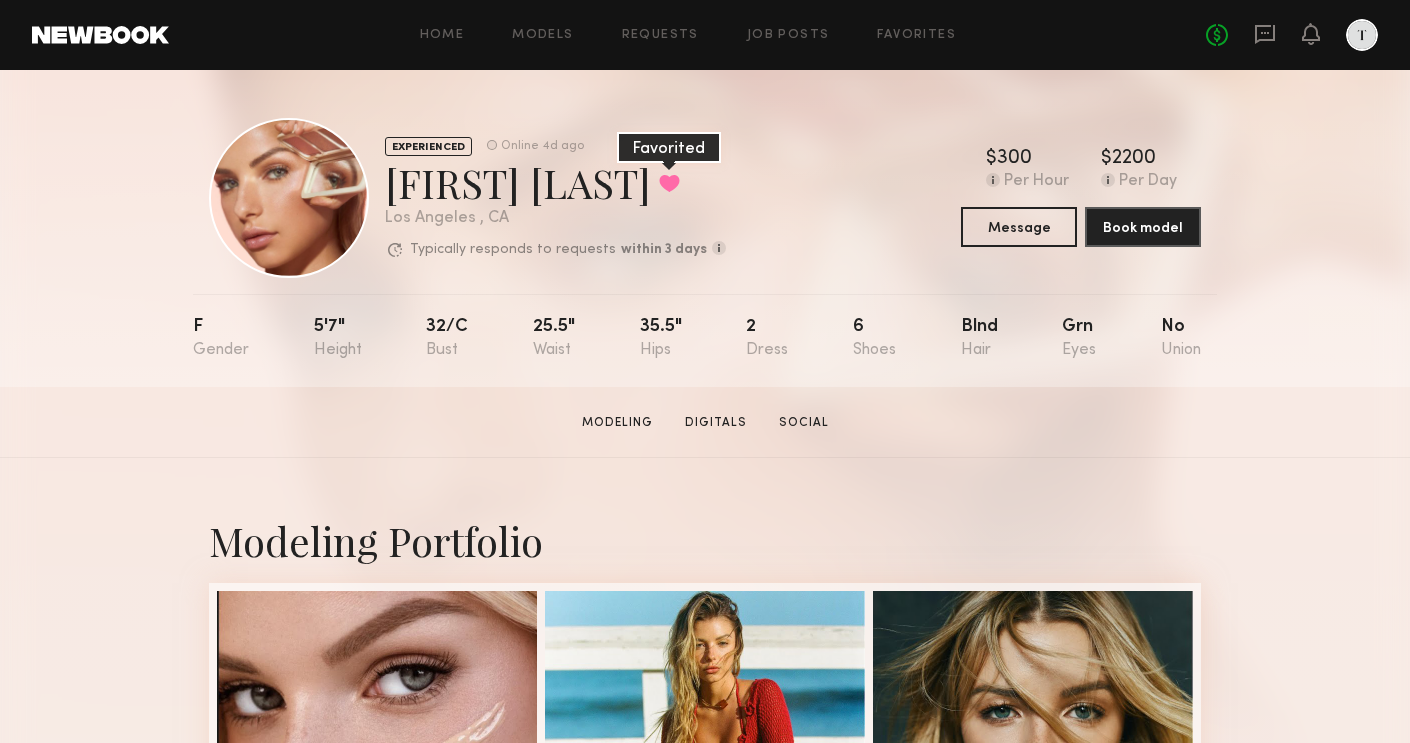 click 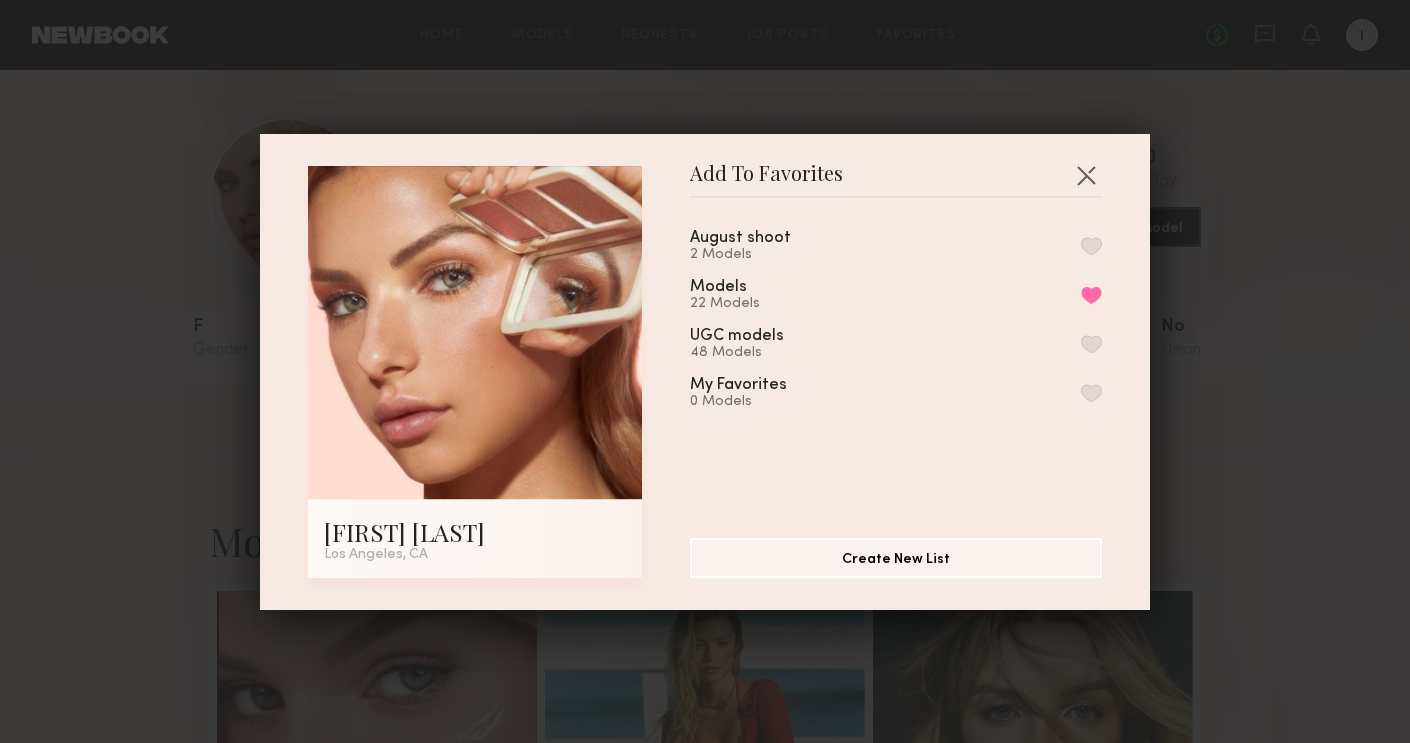 click at bounding box center [1091, 246] 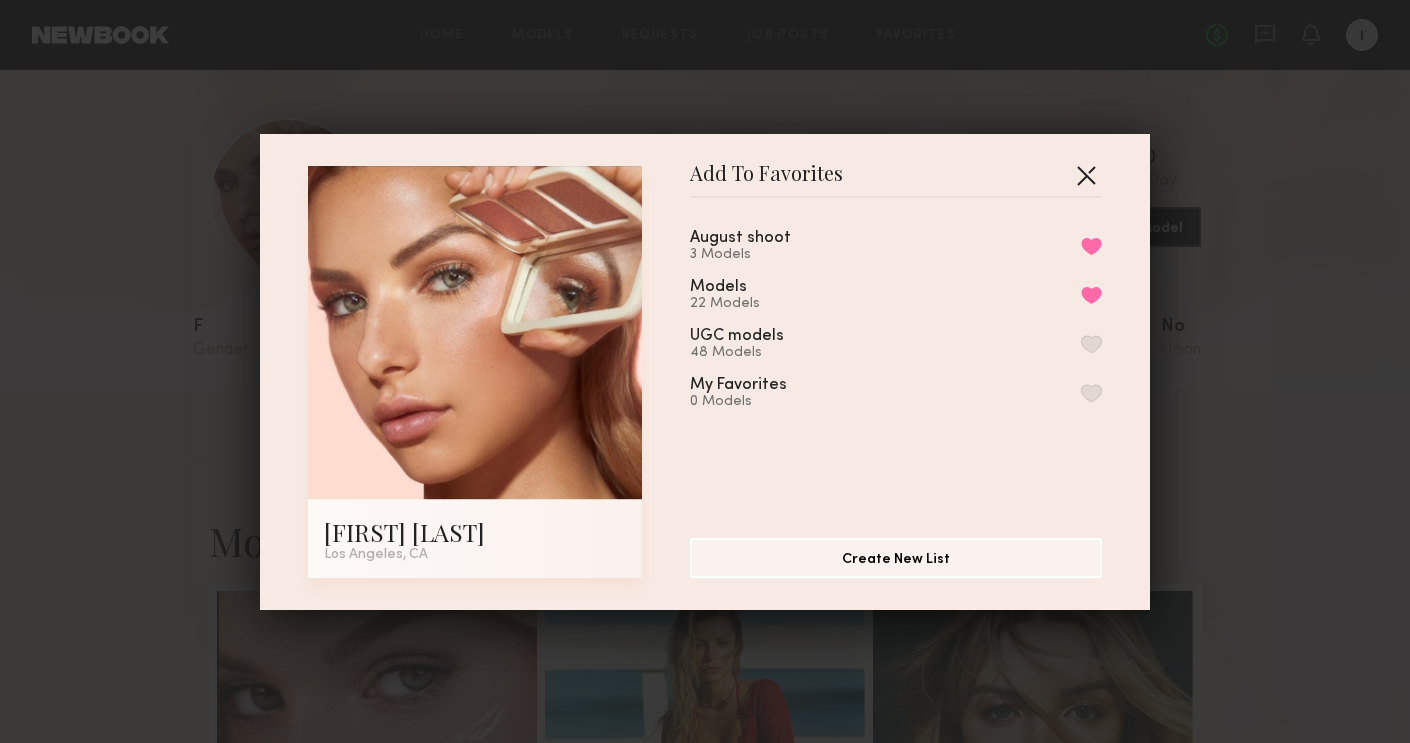 click at bounding box center (1086, 175) 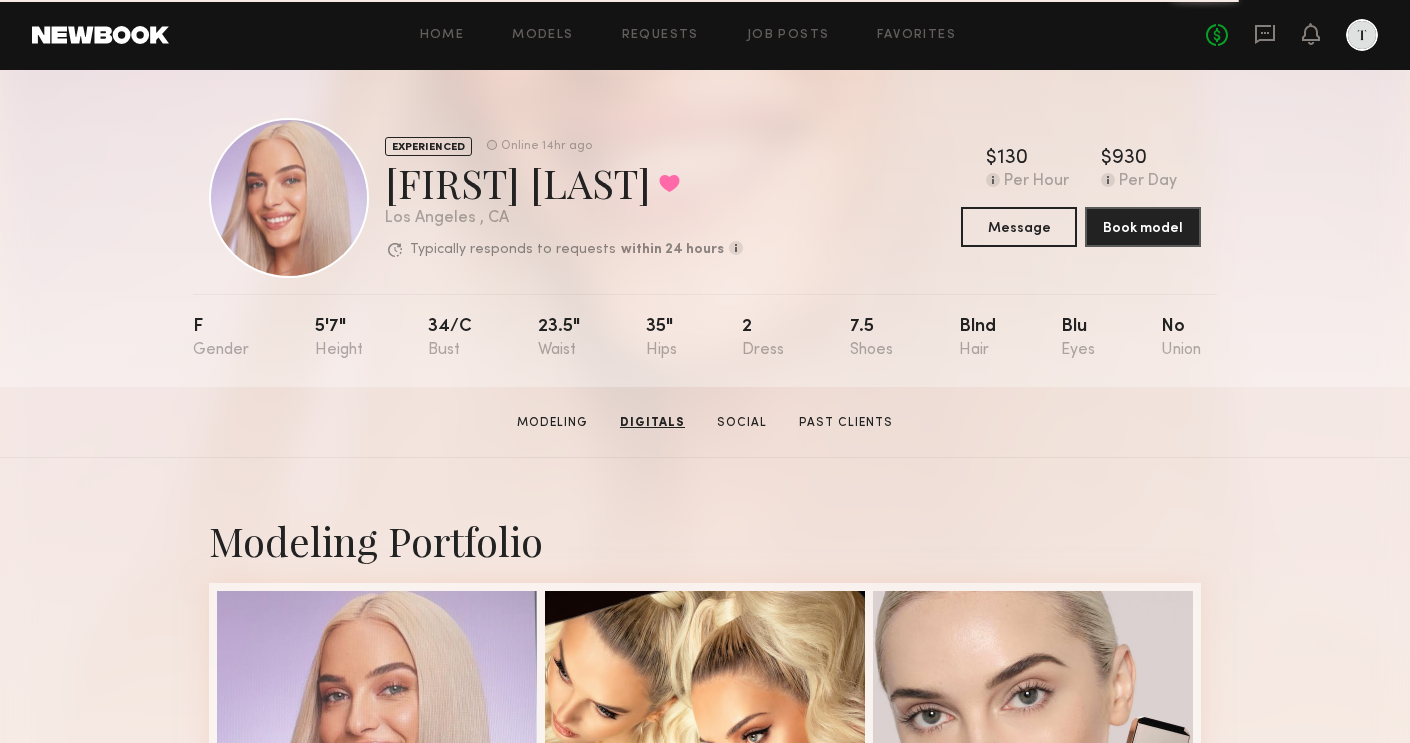 scroll, scrollTop: 0, scrollLeft: 0, axis: both 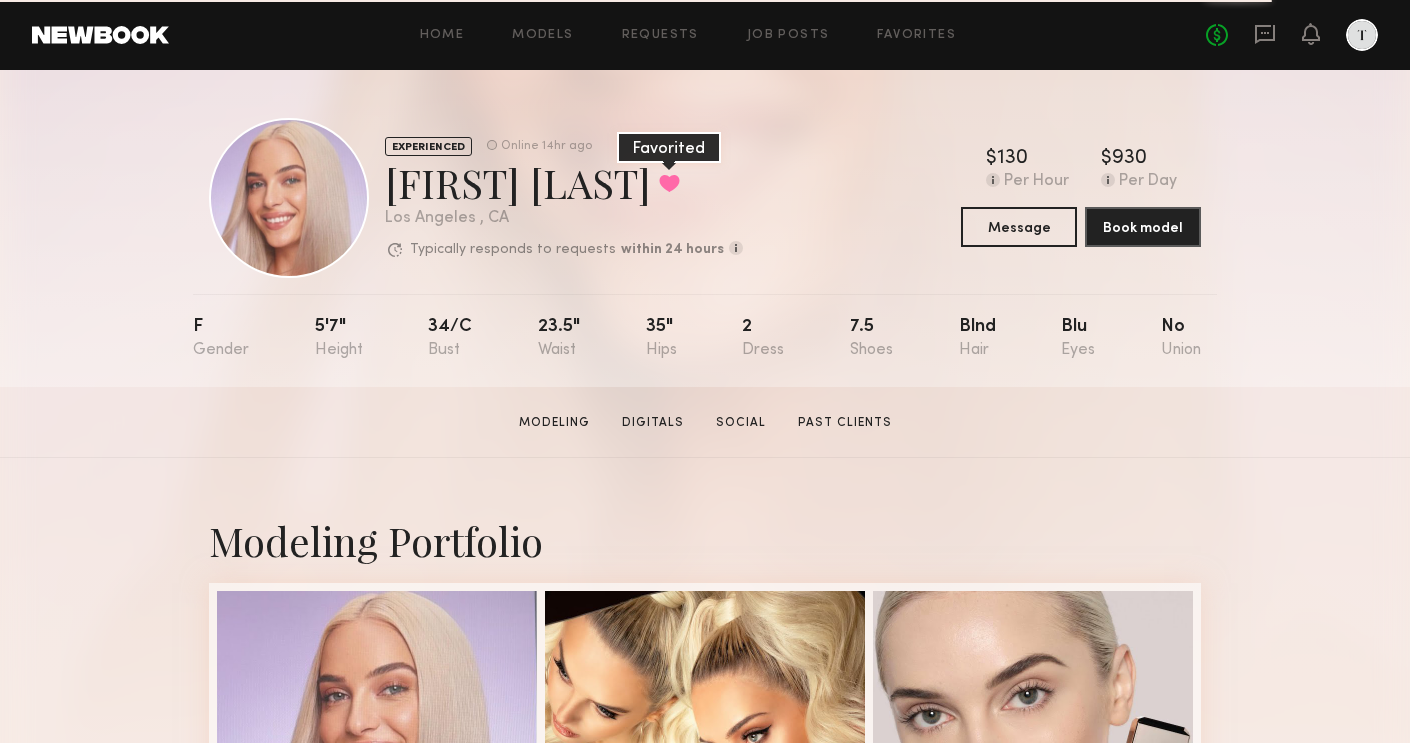 click 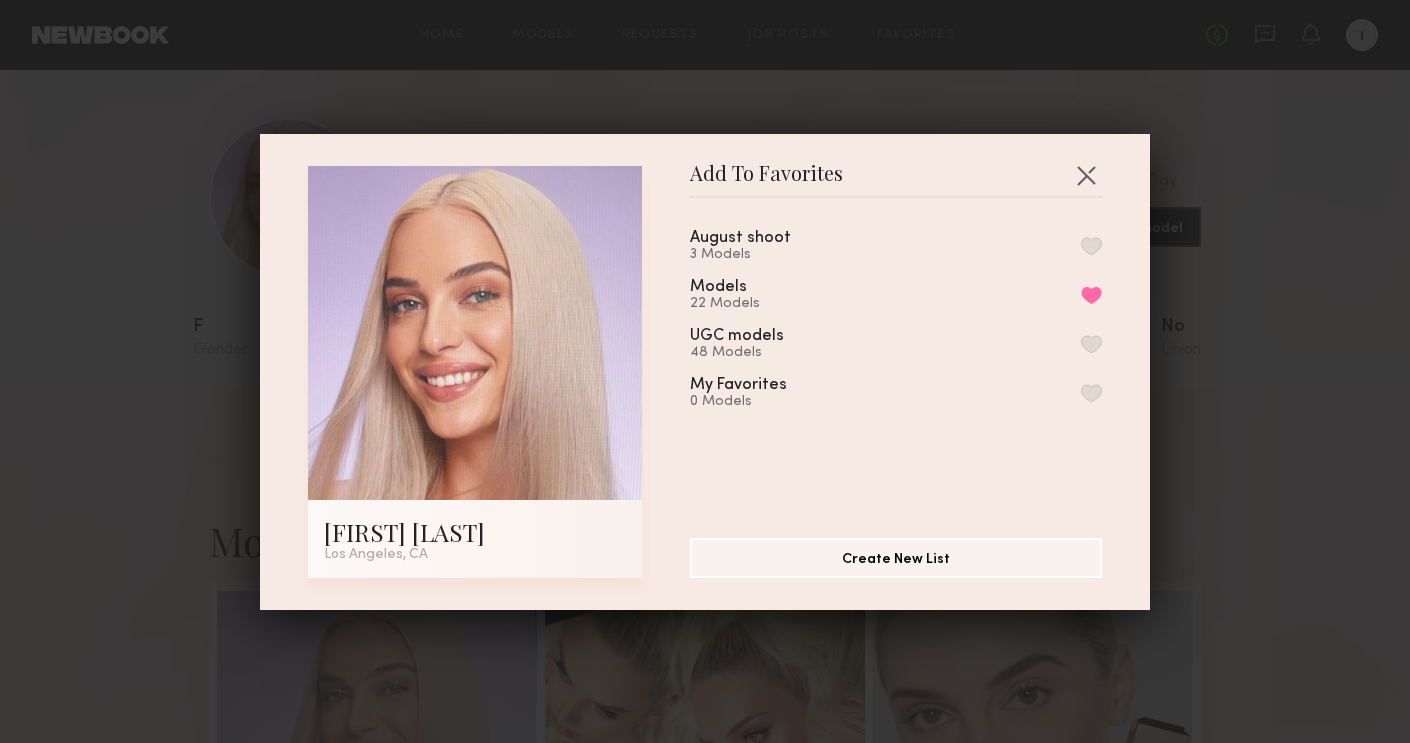 click at bounding box center [1091, 246] 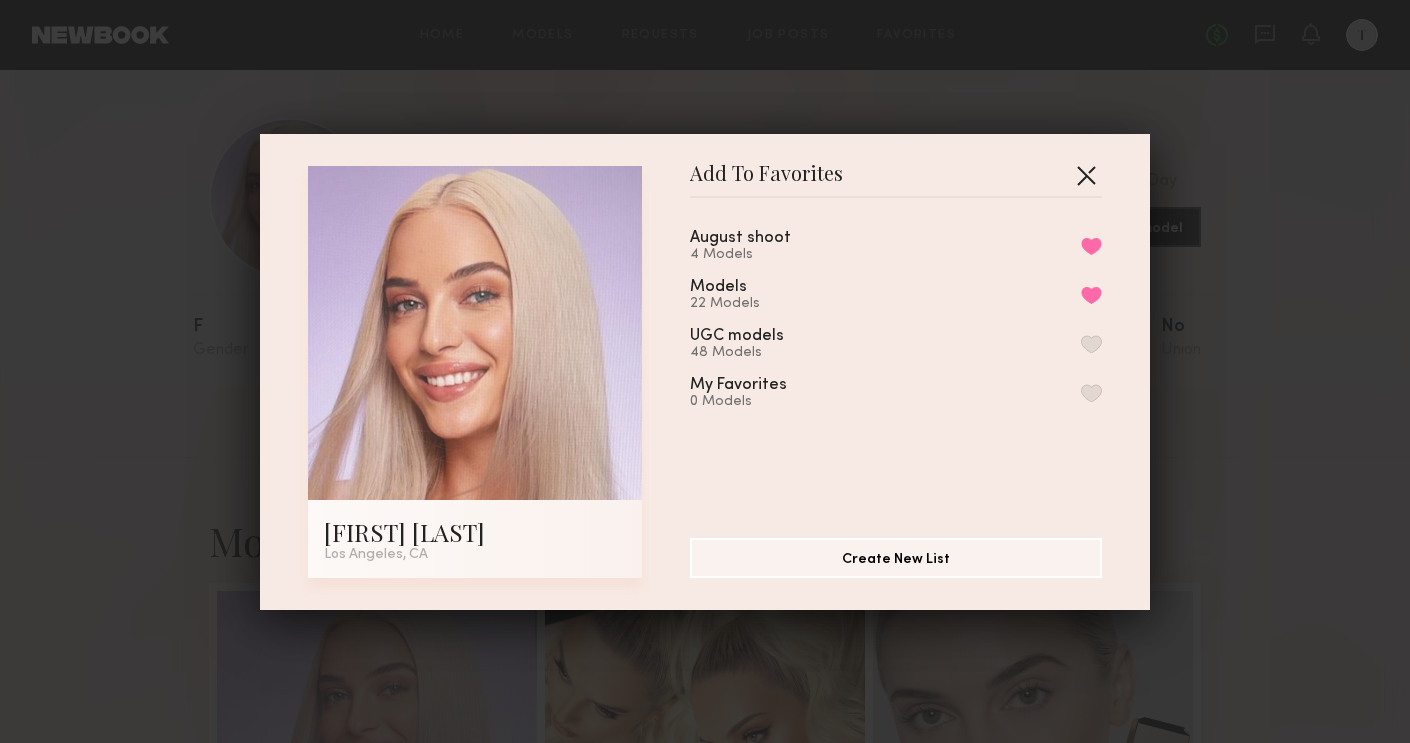 click at bounding box center [1086, 175] 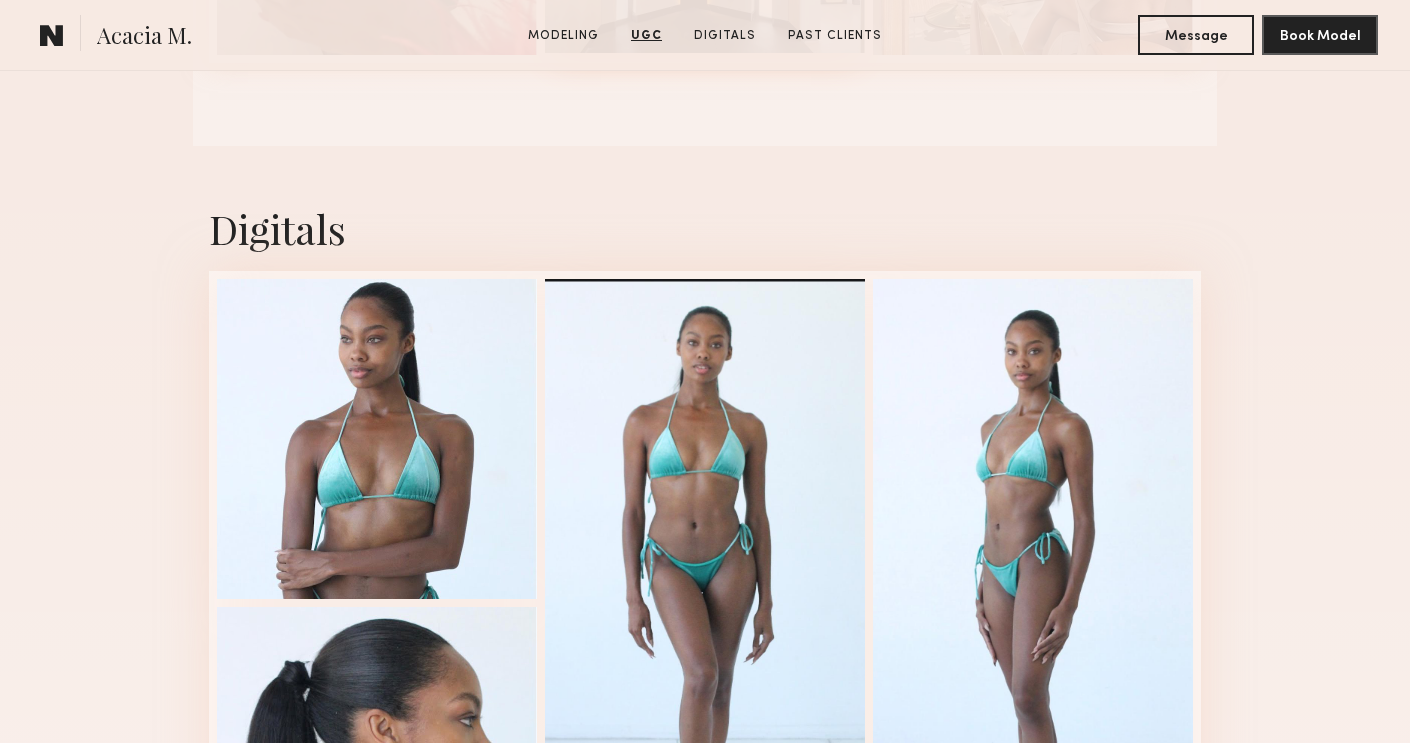 scroll, scrollTop: 2808, scrollLeft: 0, axis: vertical 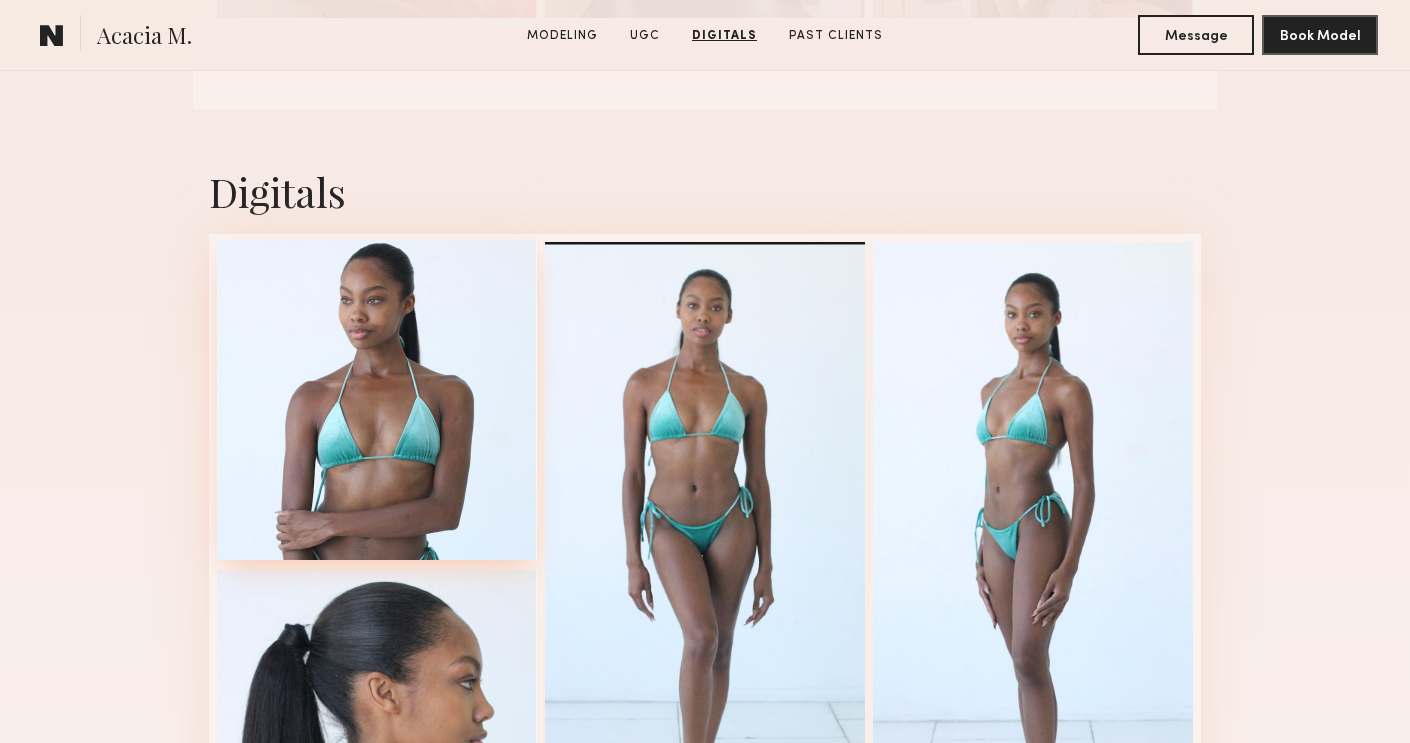 click at bounding box center [377, 400] 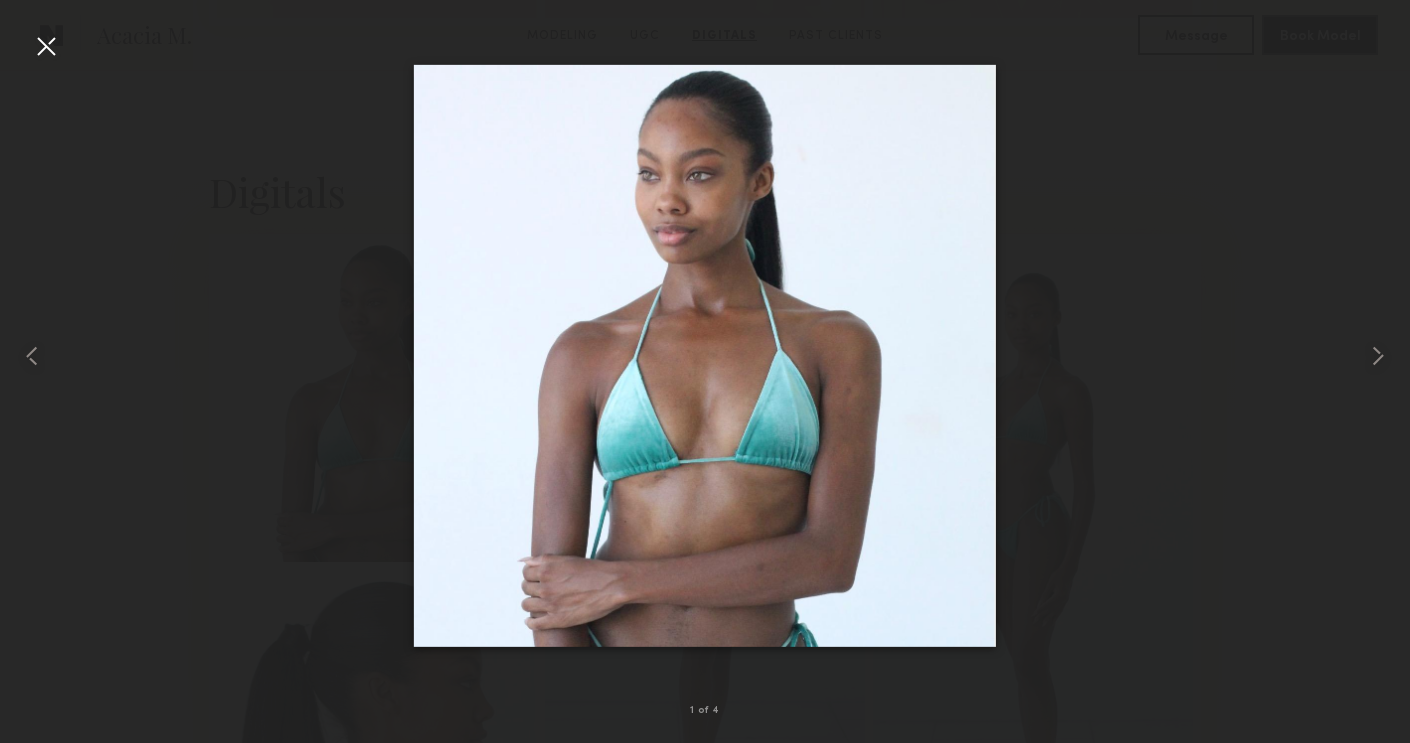 click at bounding box center (705, 355) 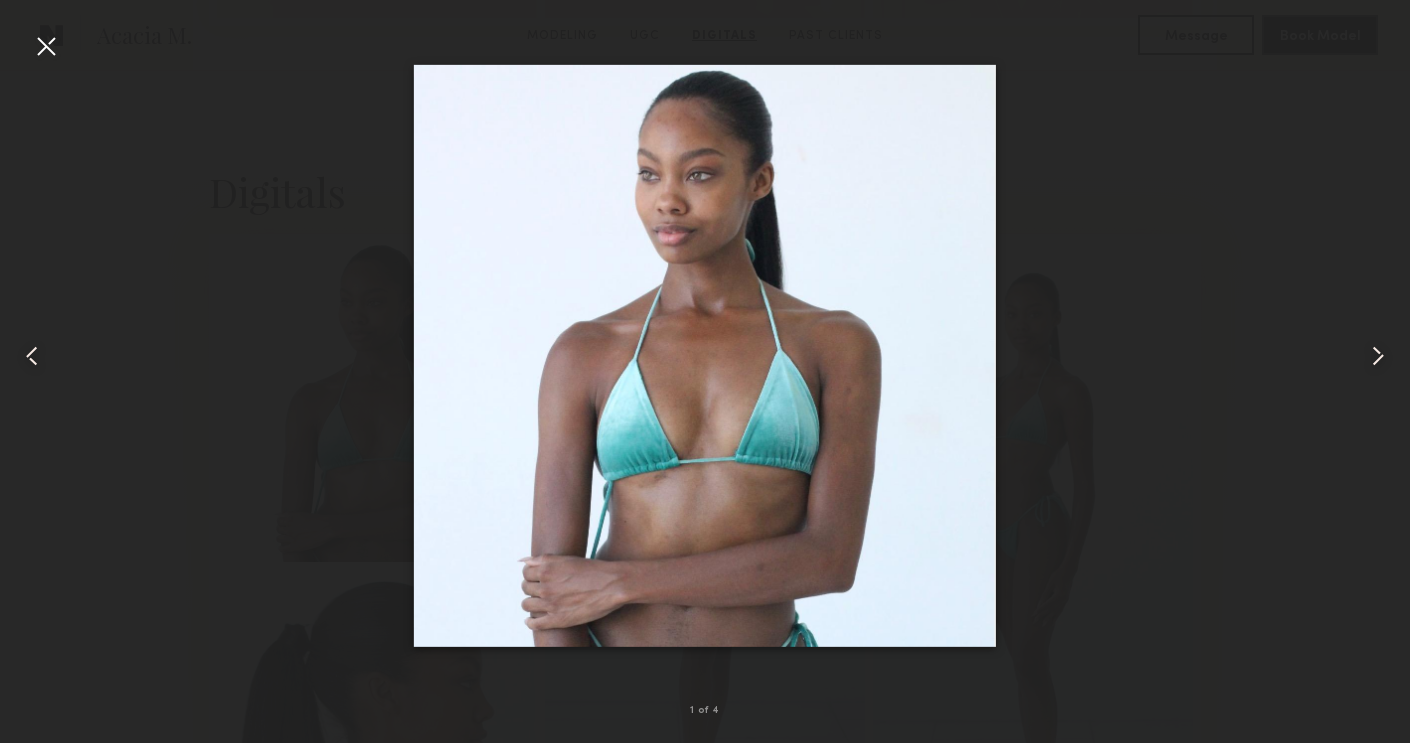 click at bounding box center (46, 46) 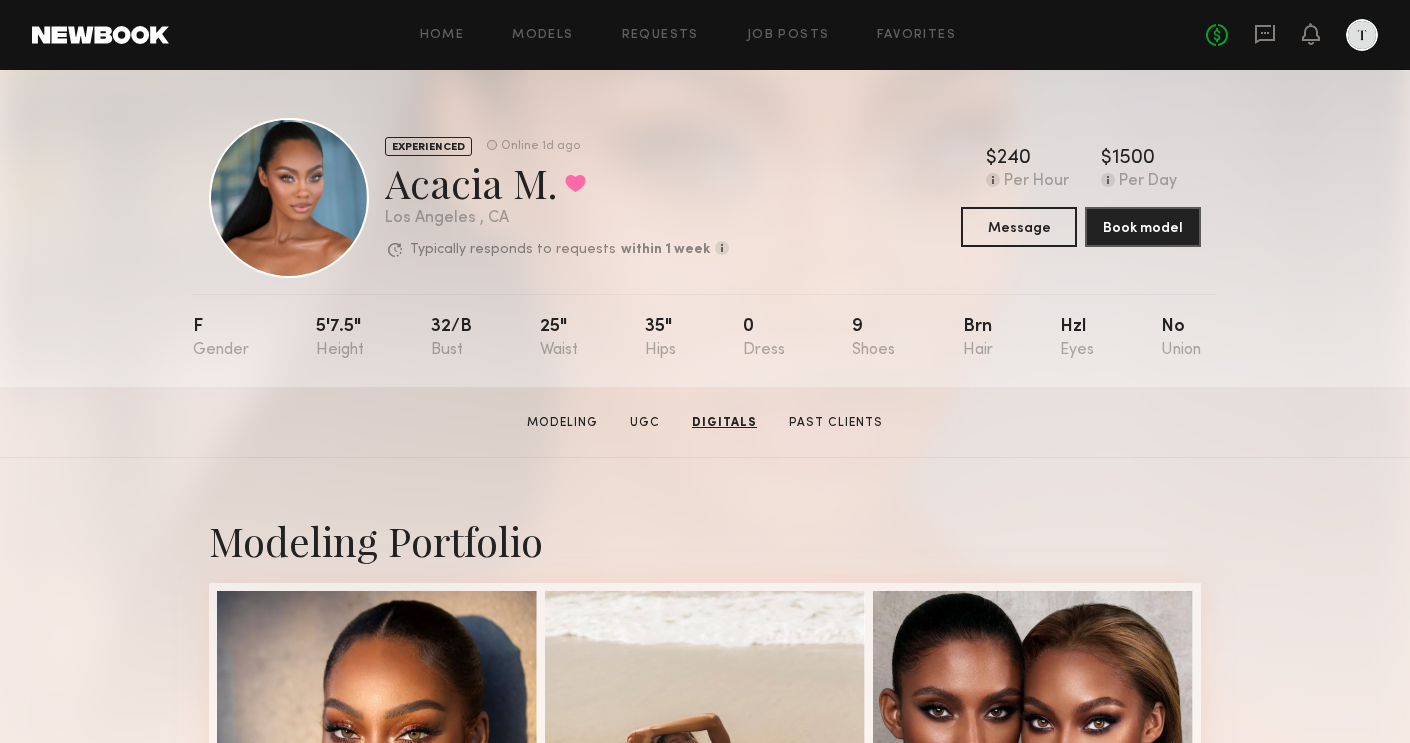 scroll, scrollTop: 0, scrollLeft: 0, axis: both 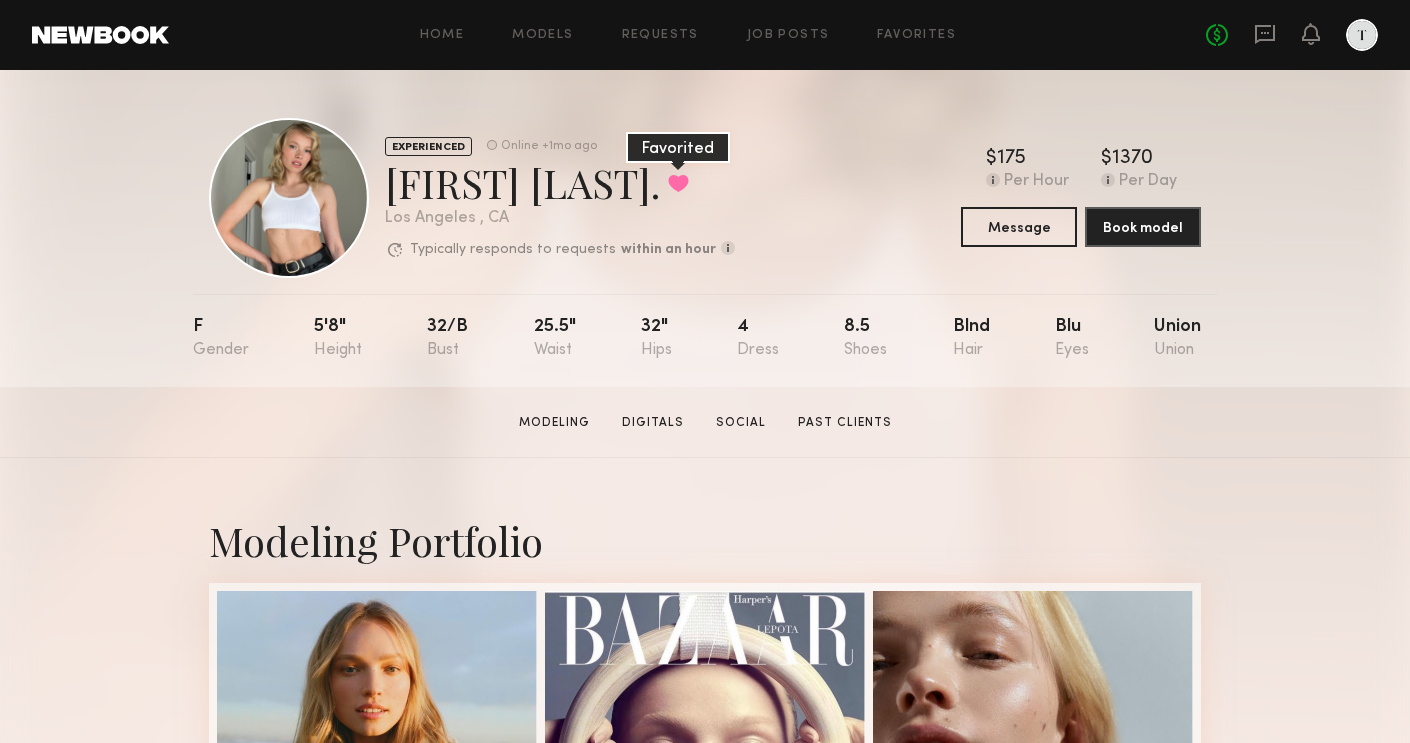 click 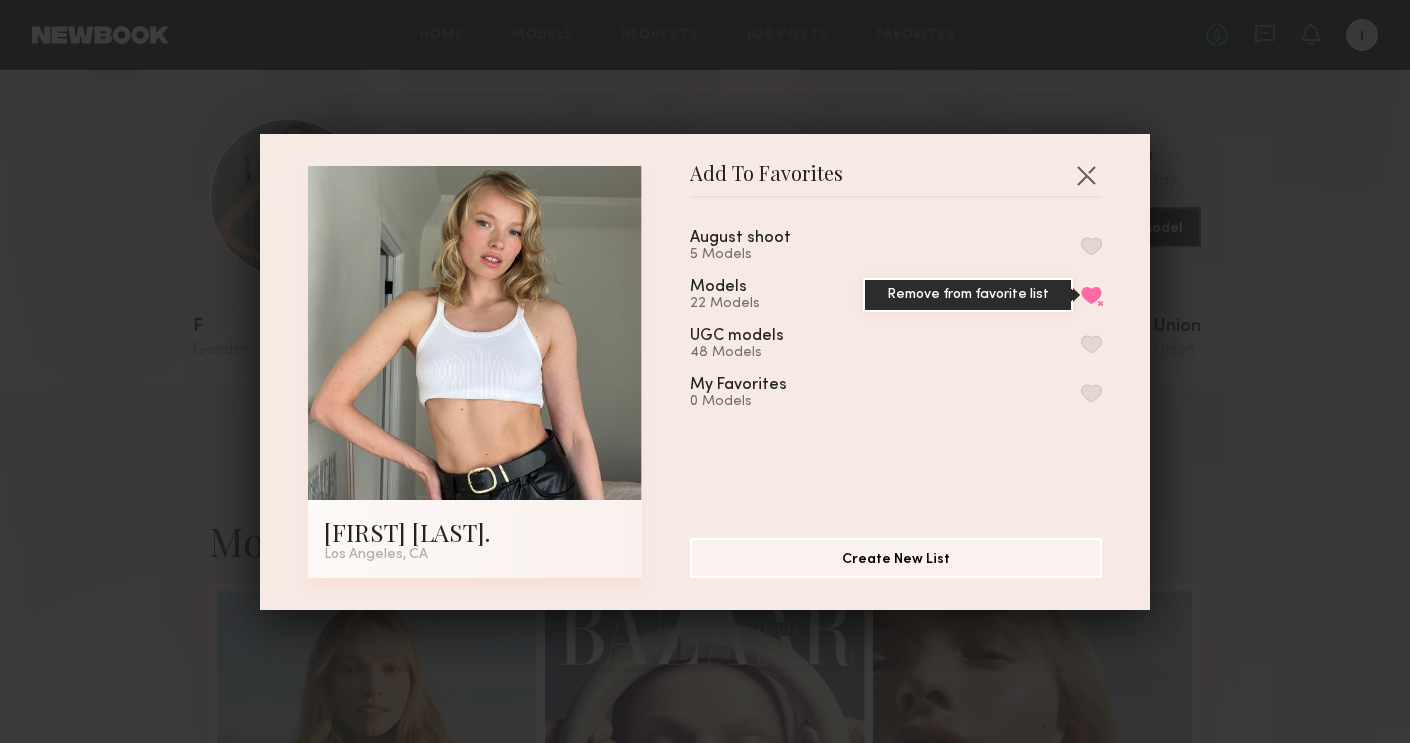 click on "Remove from favorite list" at bounding box center [1091, 295] 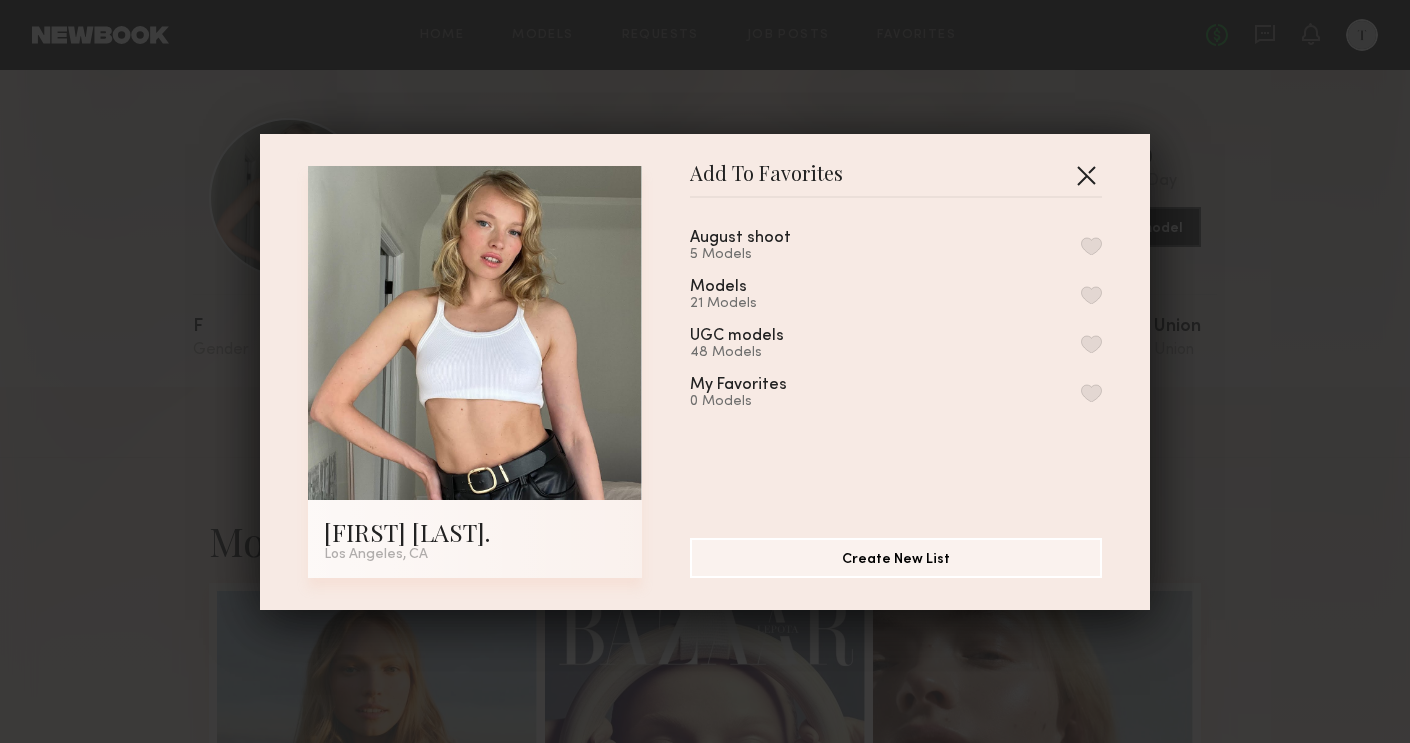 click at bounding box center (1086, 175) 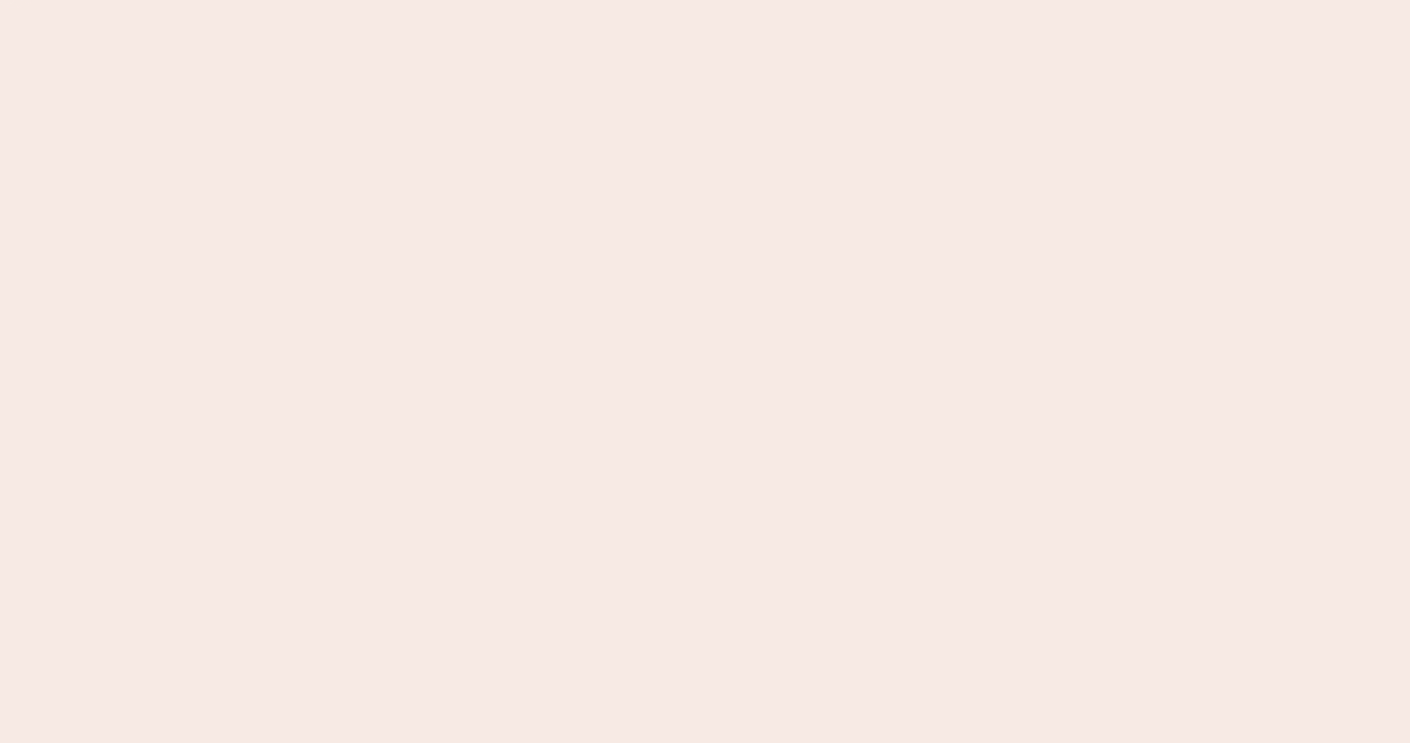 scroll, scrollTop: 0, scrollLeft: 0, axis: both 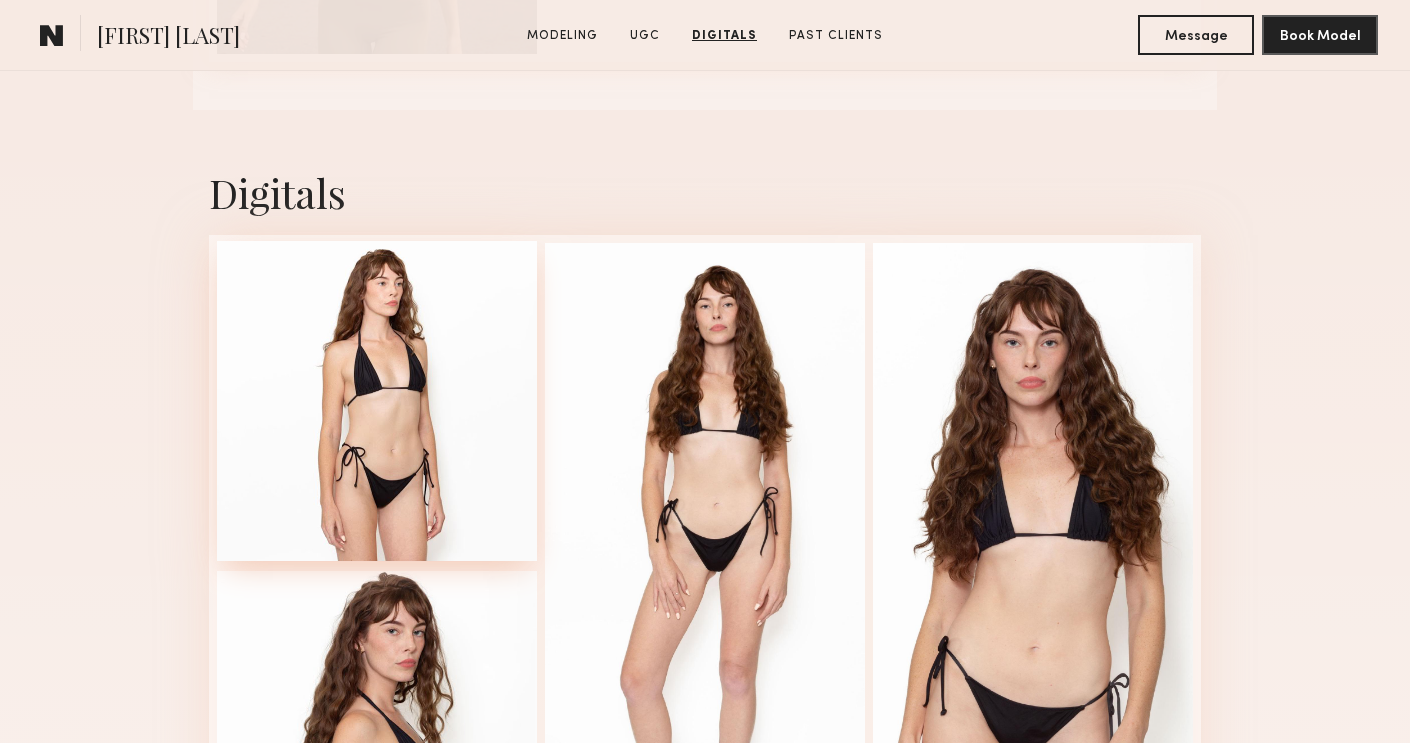 click at bounding box center (377, 401) 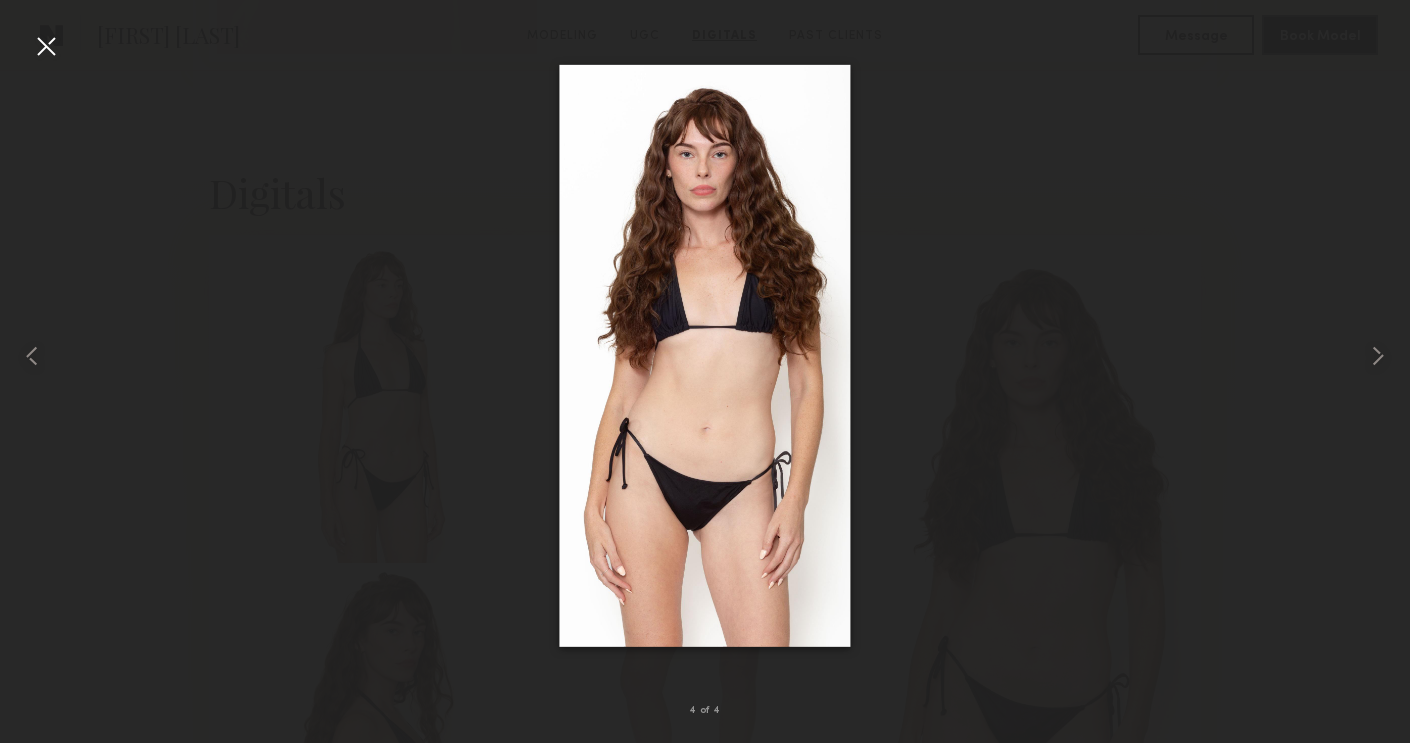click at bounding box center [705, 355] 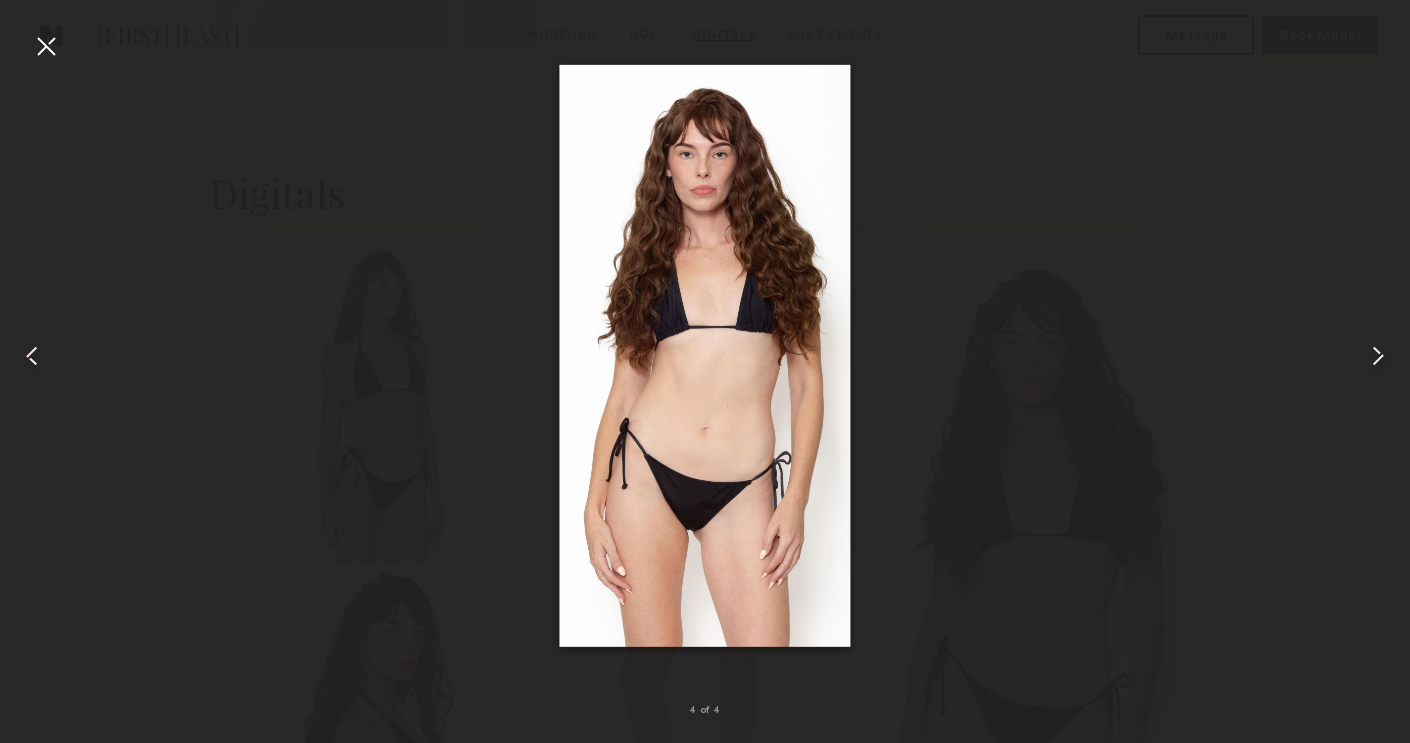 click at bounding box center [46, 46] 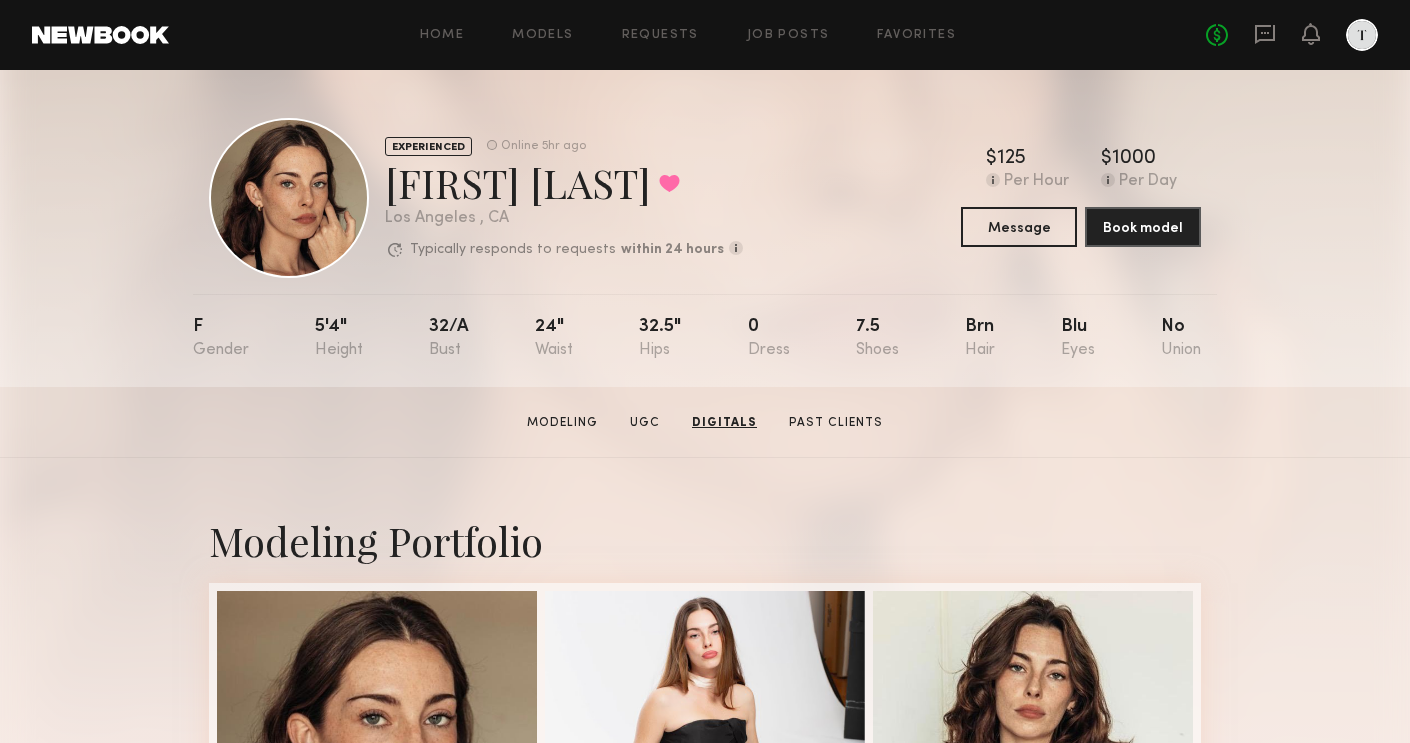 scroll, scrollTop: 0, scrollLeft: 0, axis: both 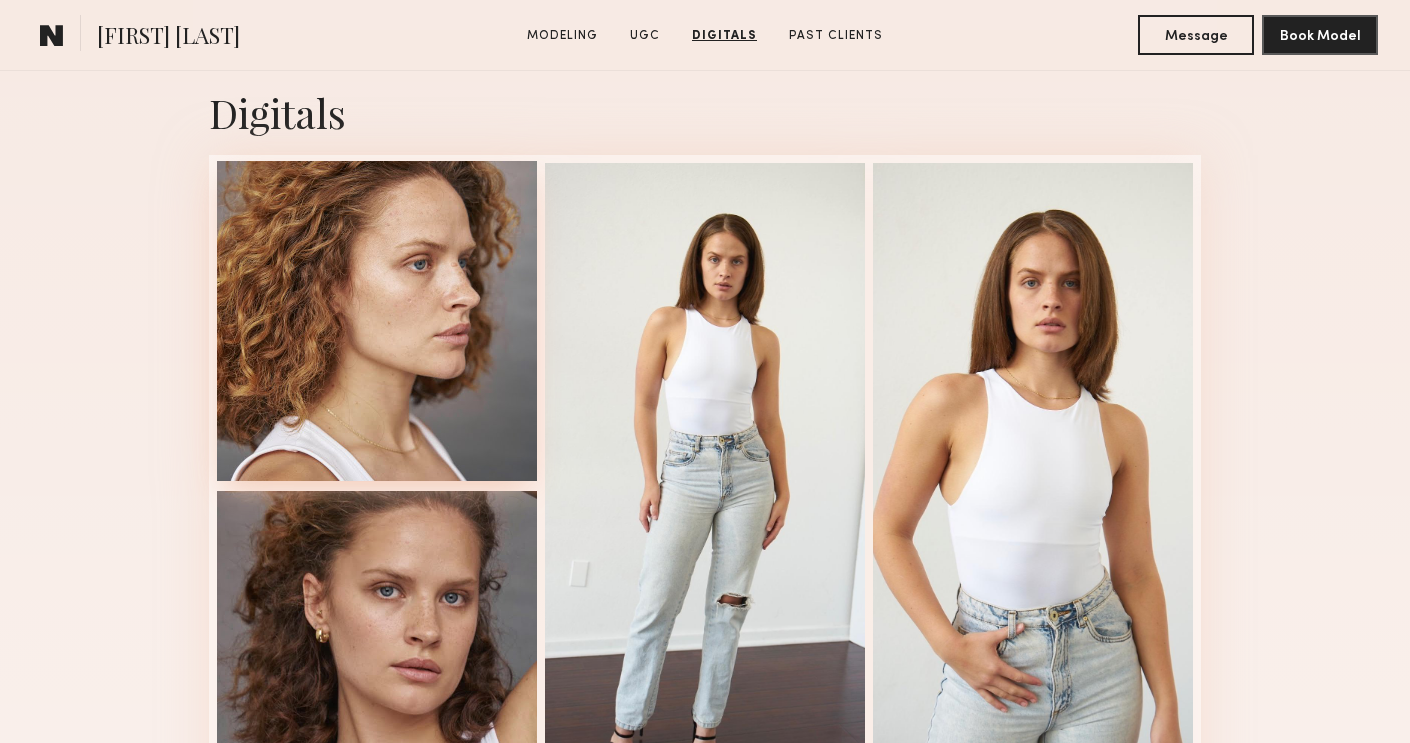 click at bounding box center [377, 321] 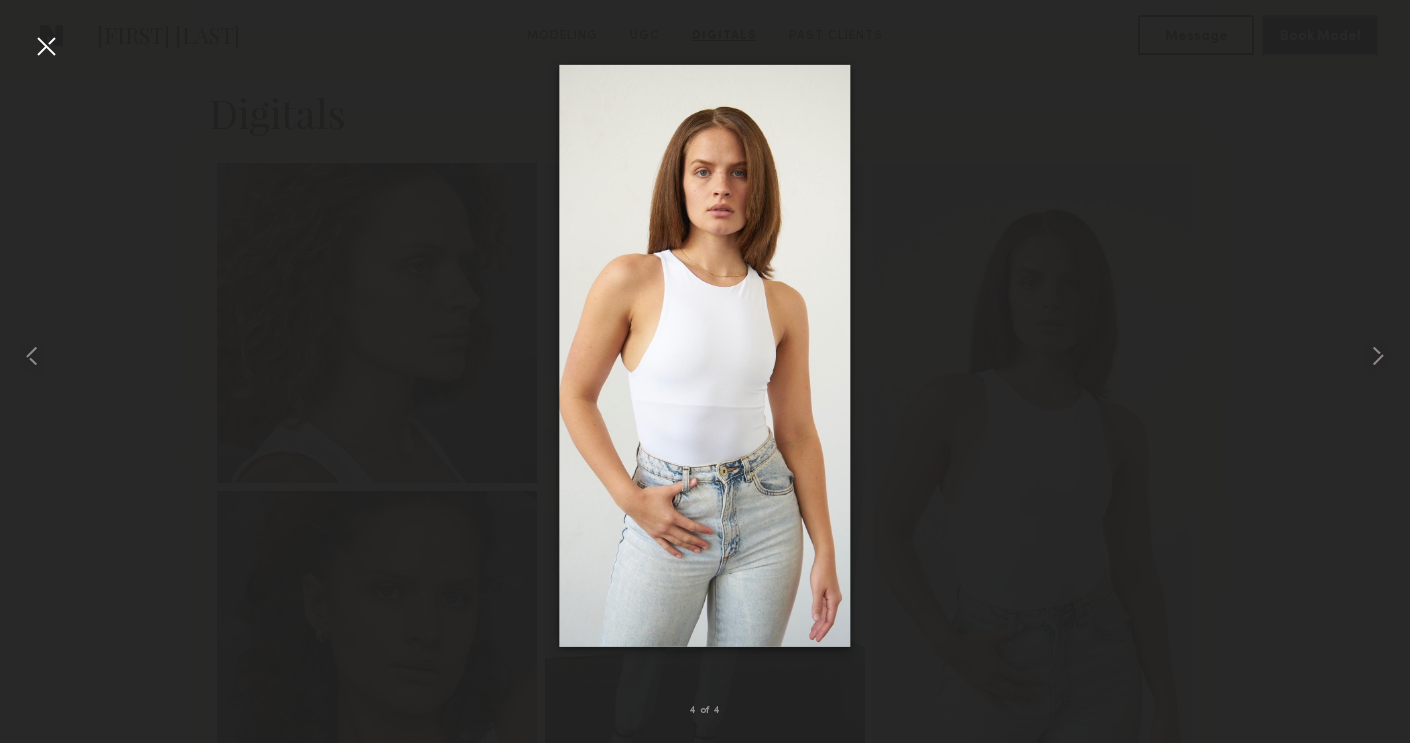 click at bounding box center [705, 355] 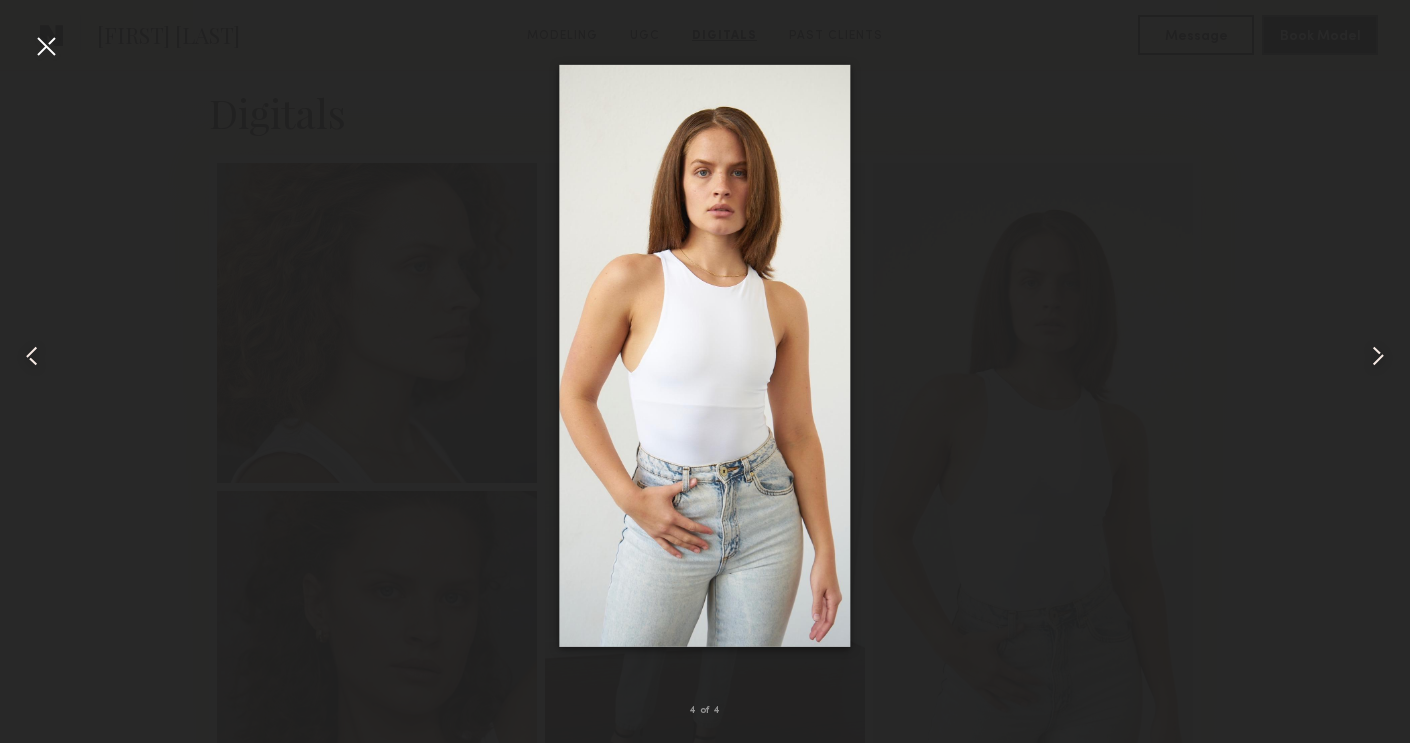 click at bounding box center [46, 46] 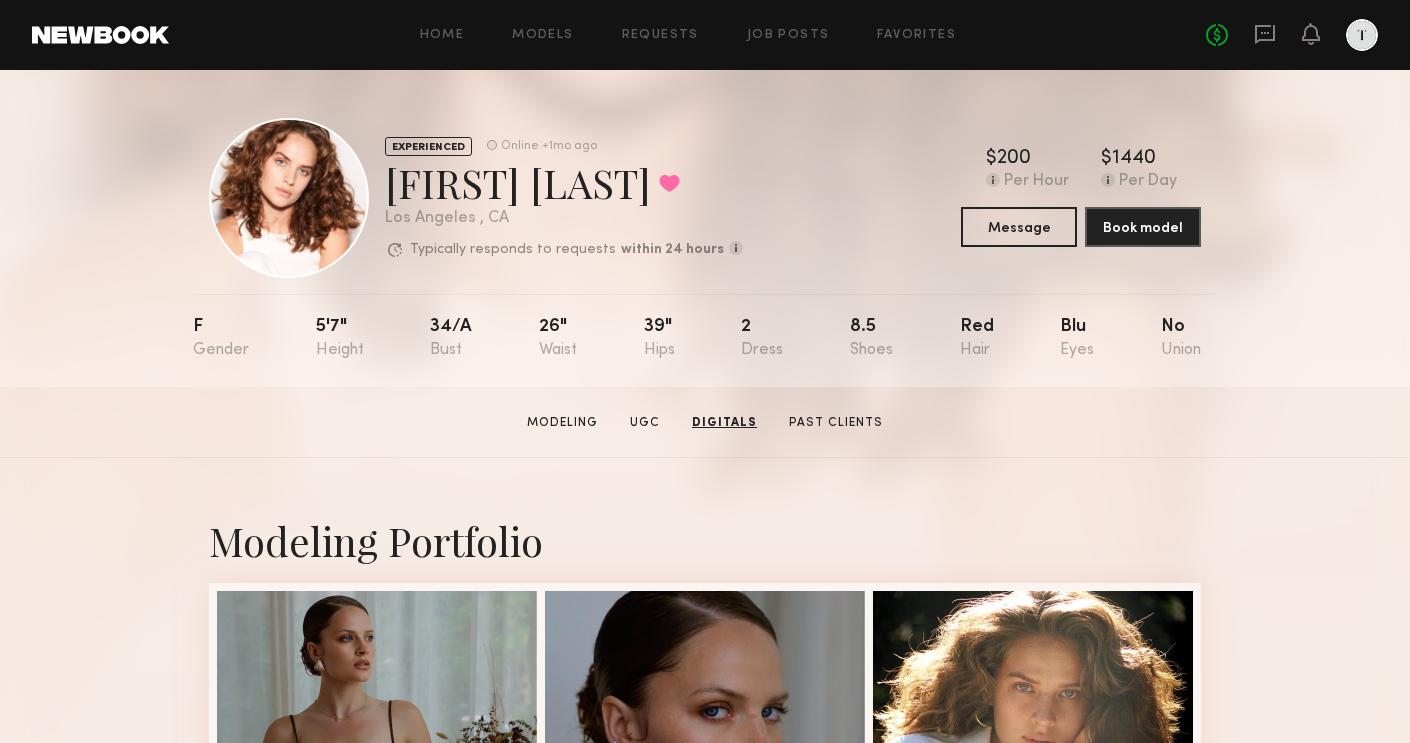 scroll, scrollTop: 0, scrollLeft: 0, axis: both 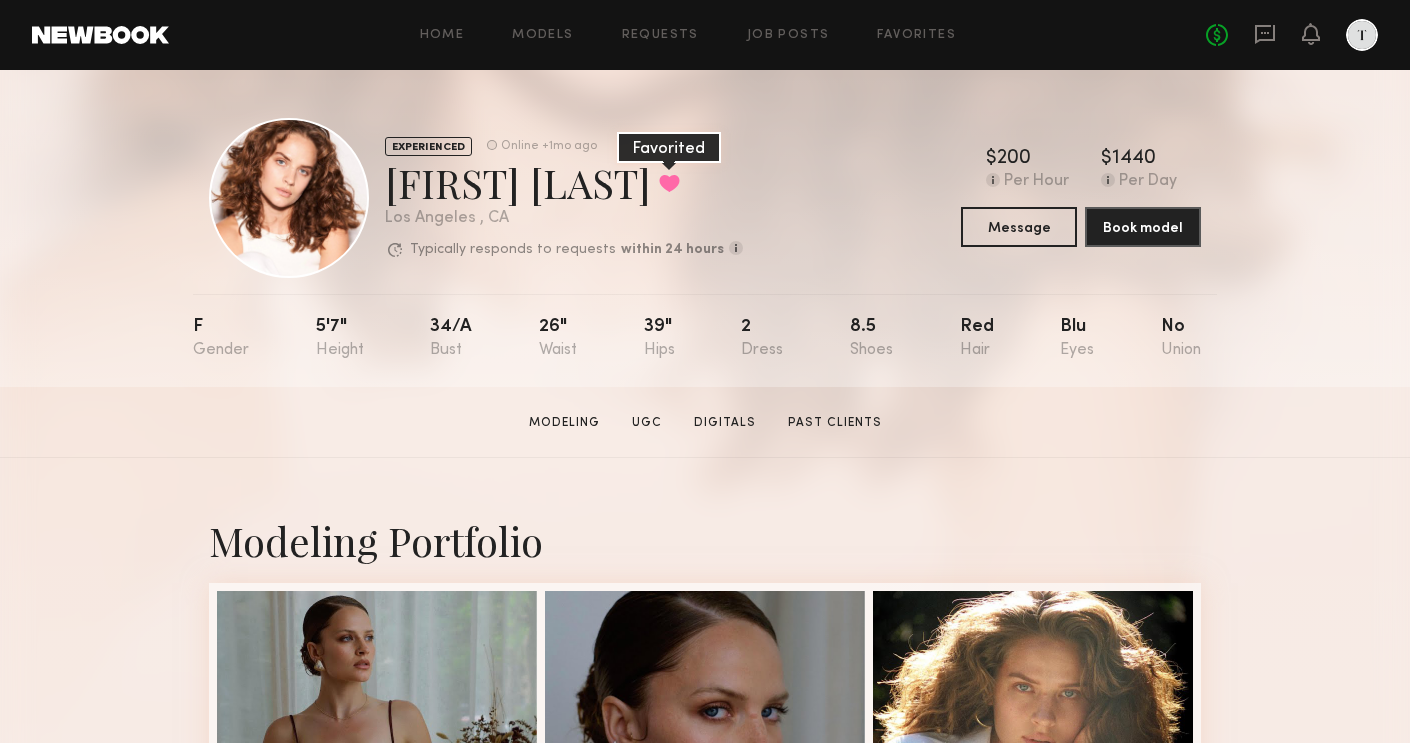 click 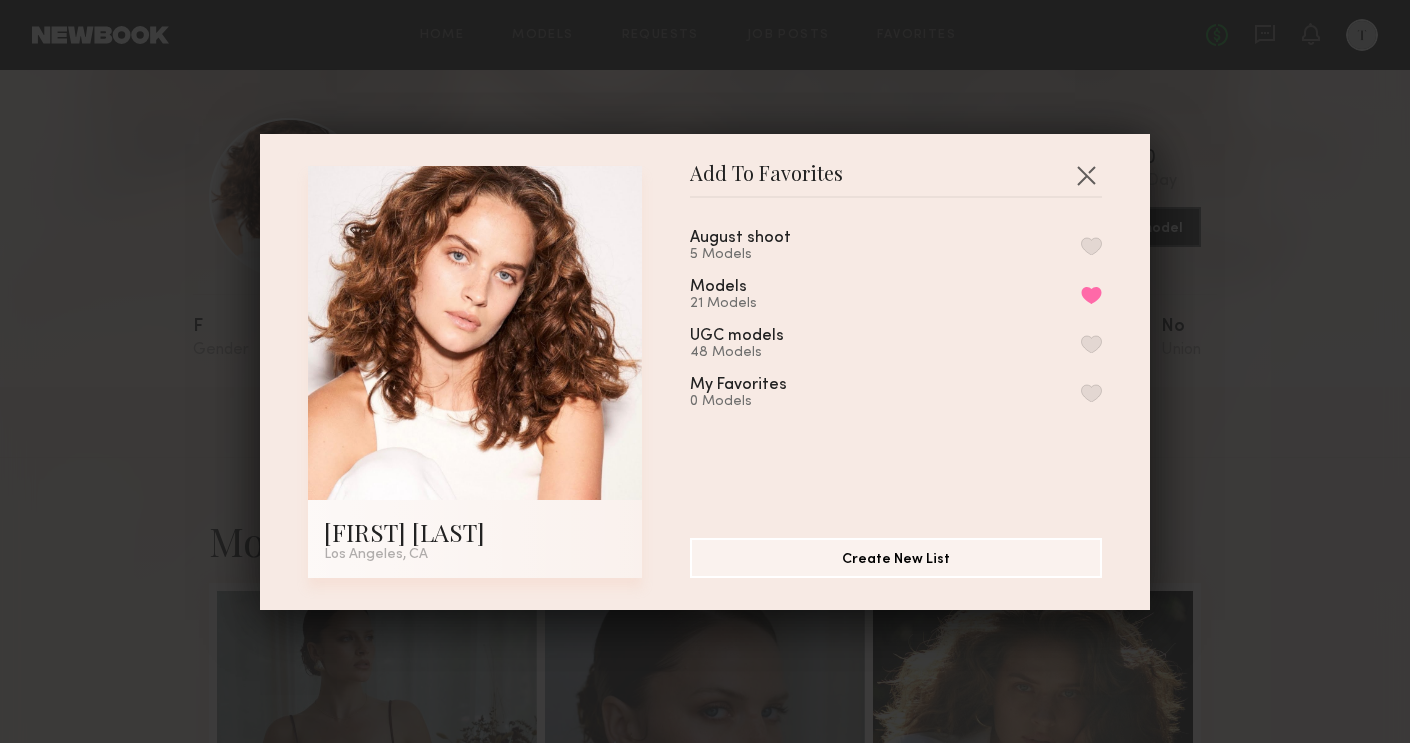 click at bounding box center (1091, 246) 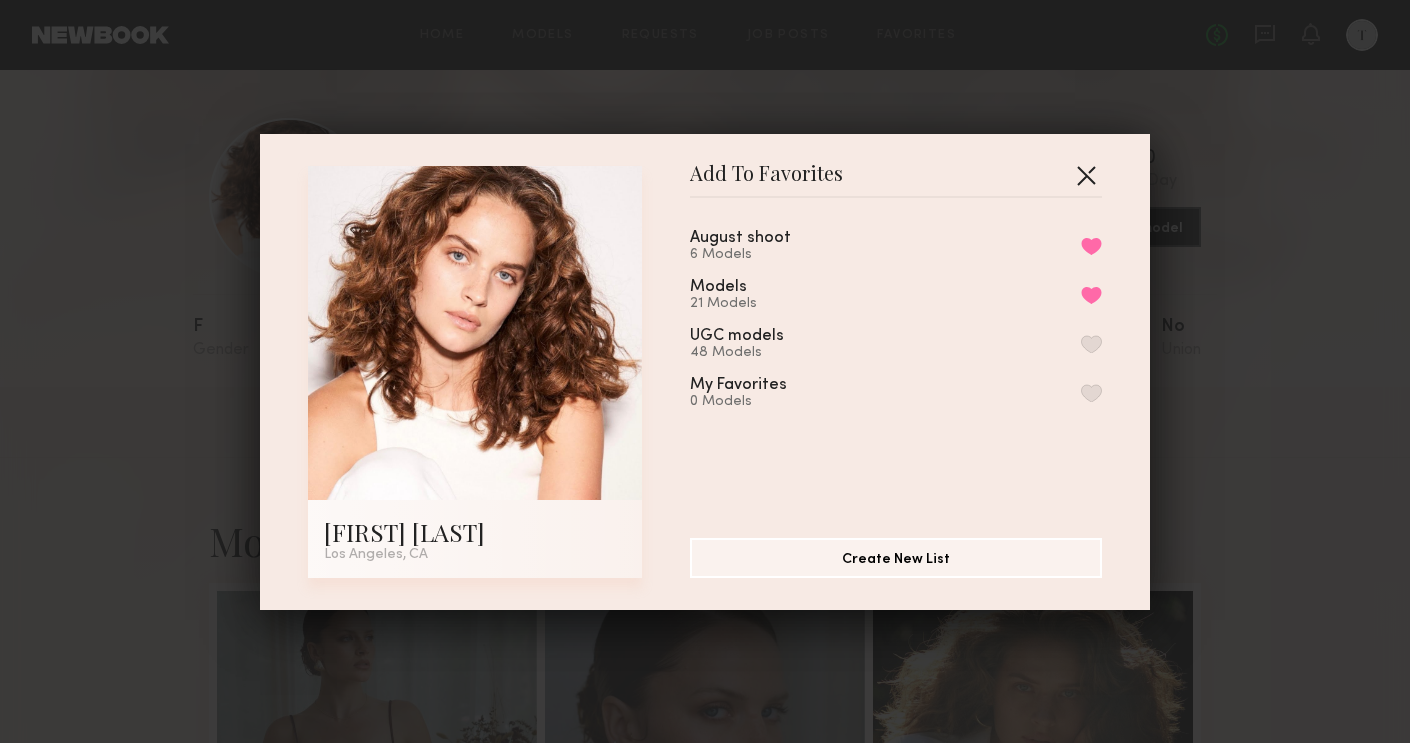 click at bounding box center (1086, 175) 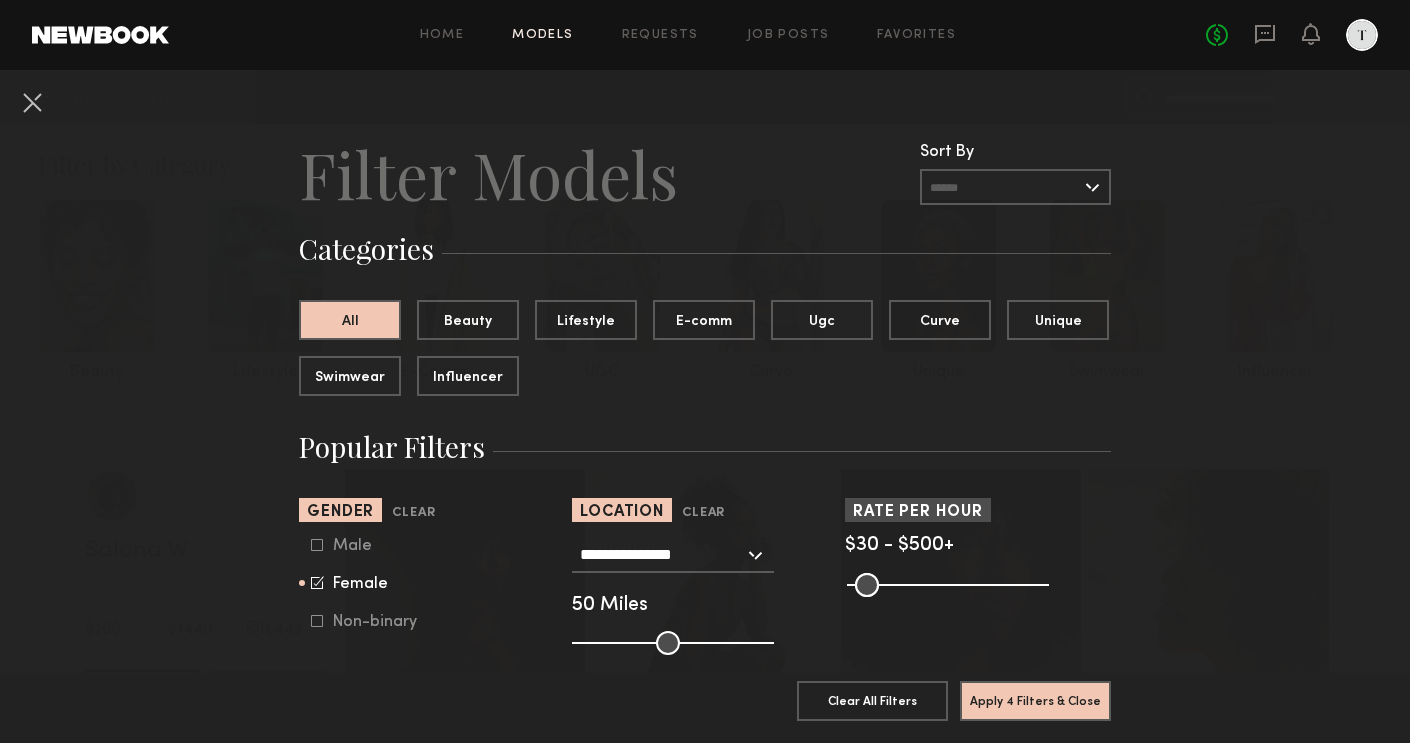 scroll, scrollTop: 0, scrollLeft: 0, axis: both 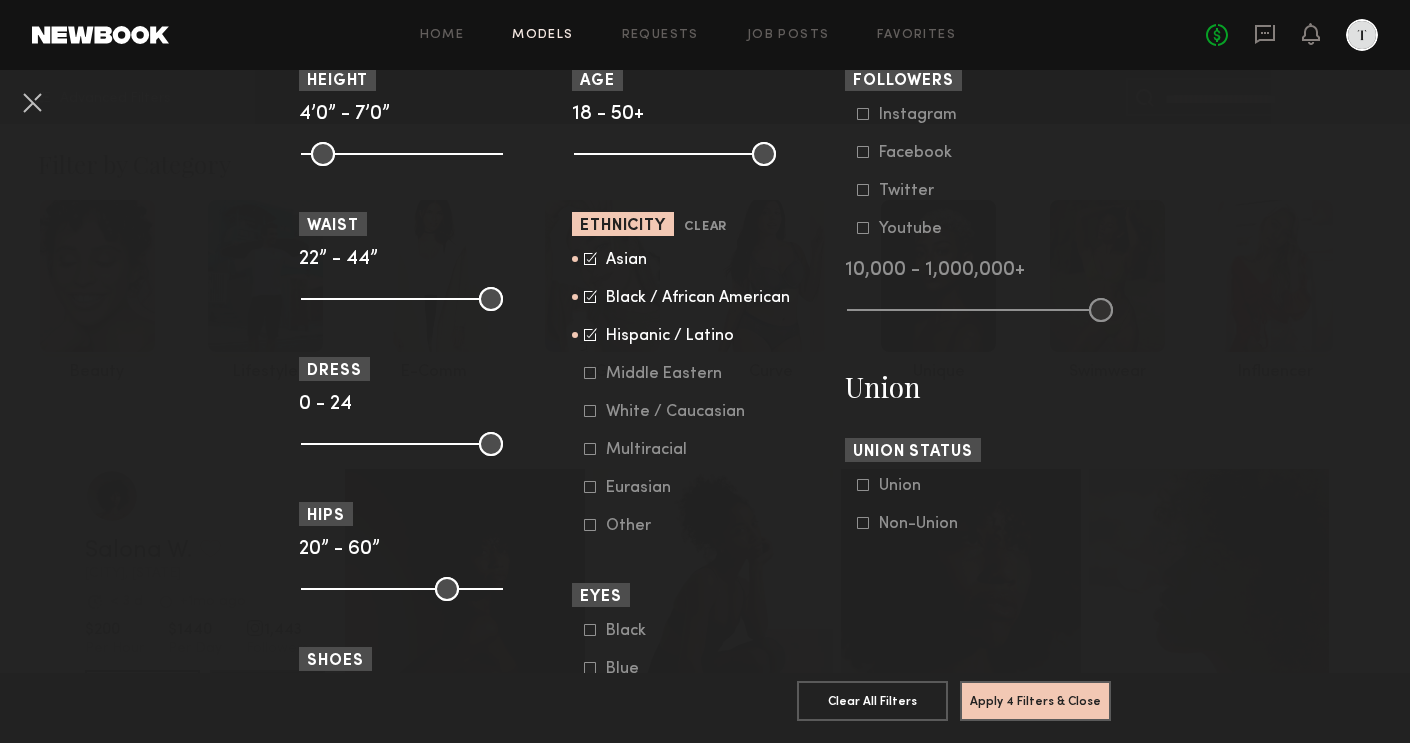 click 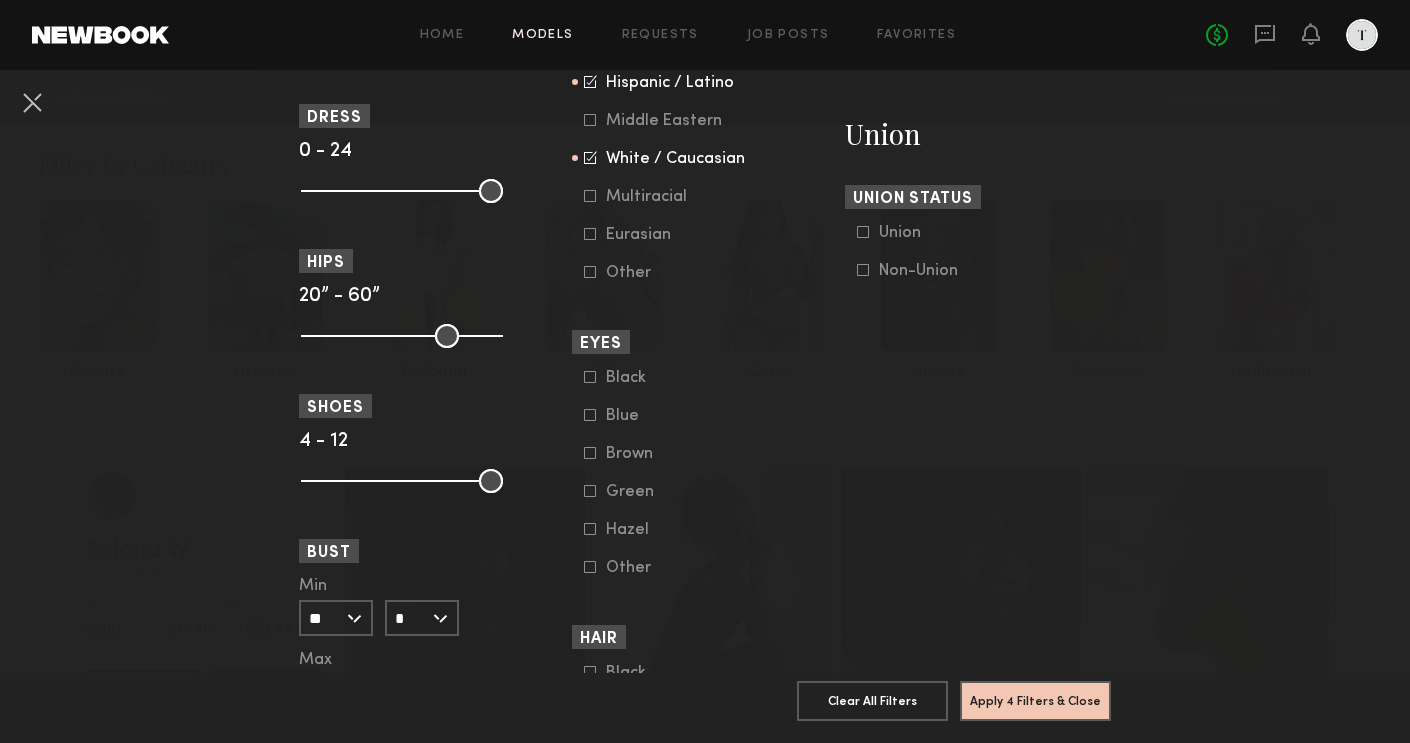 scroll, scrollTop: 1222, scrollLeft: 0, axis: vertical 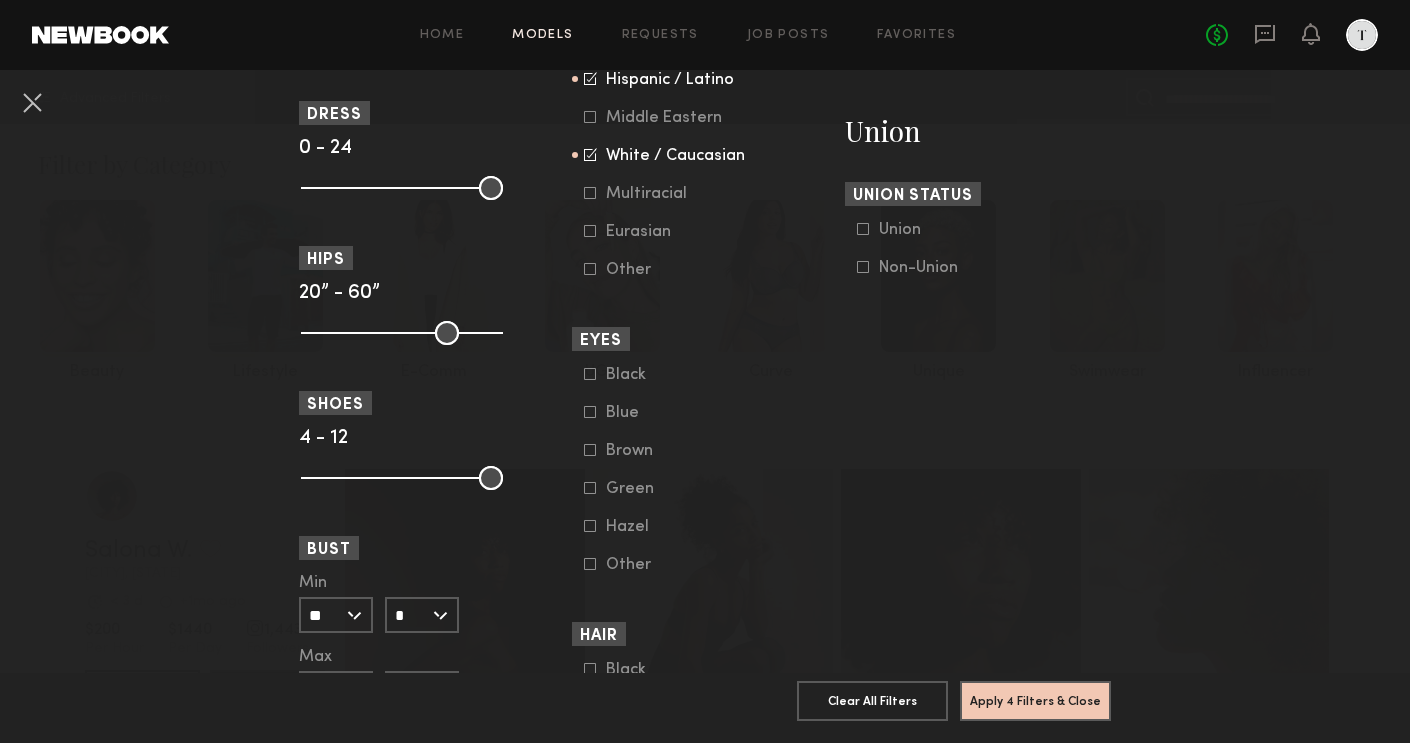 click 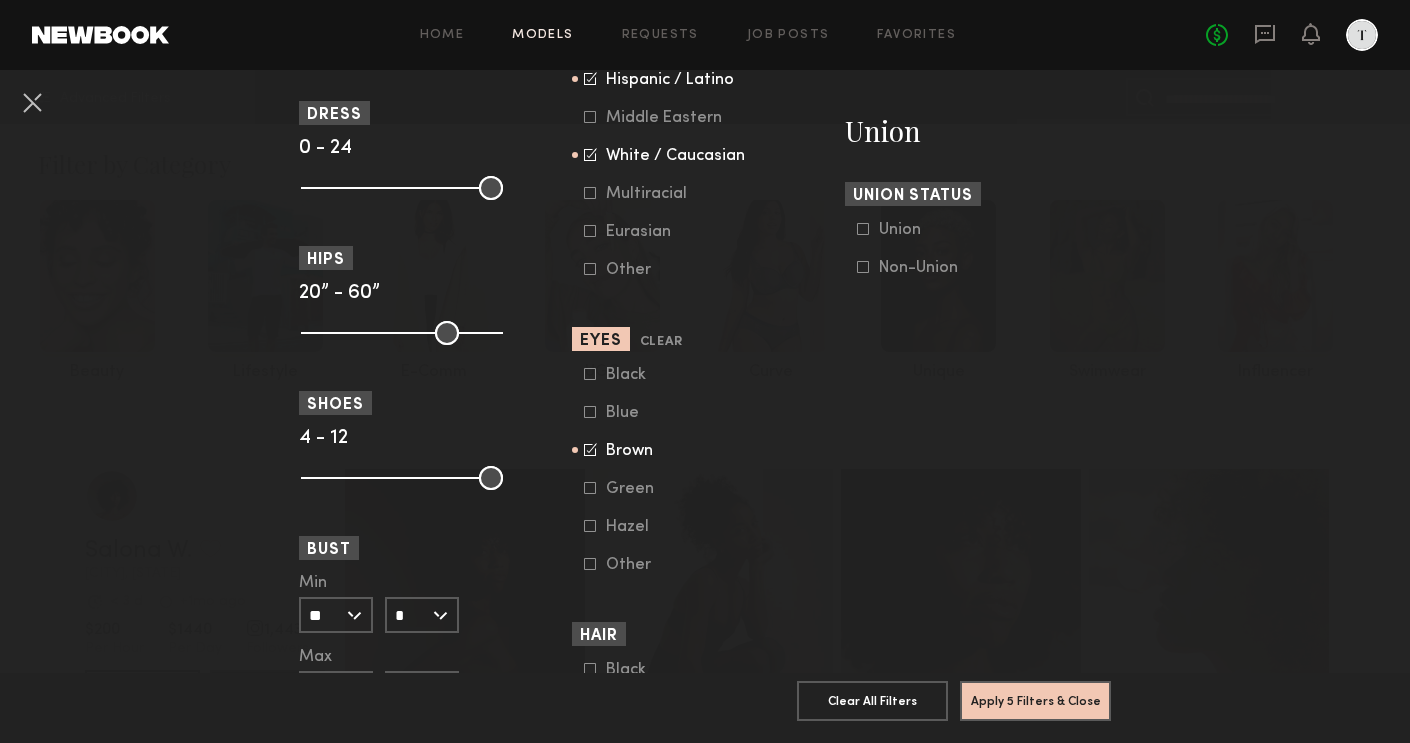 click 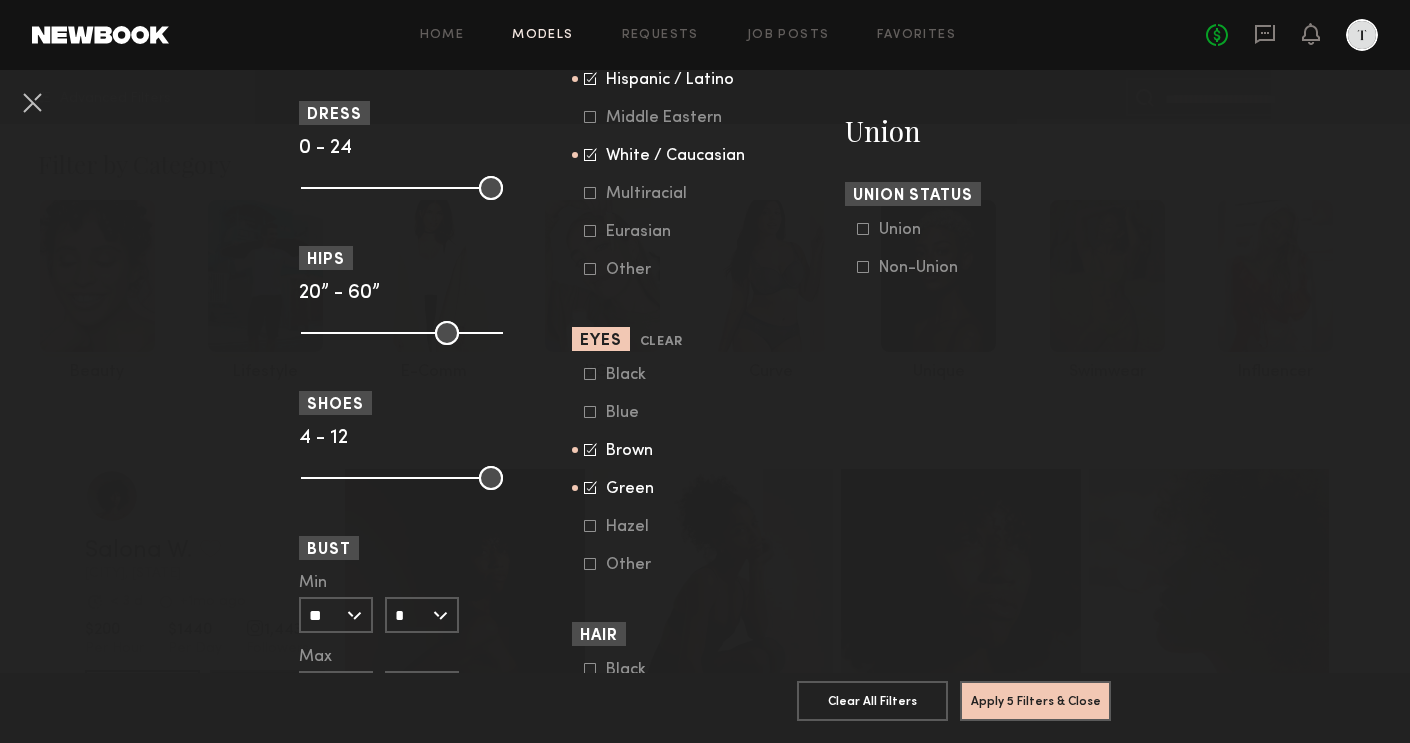 click 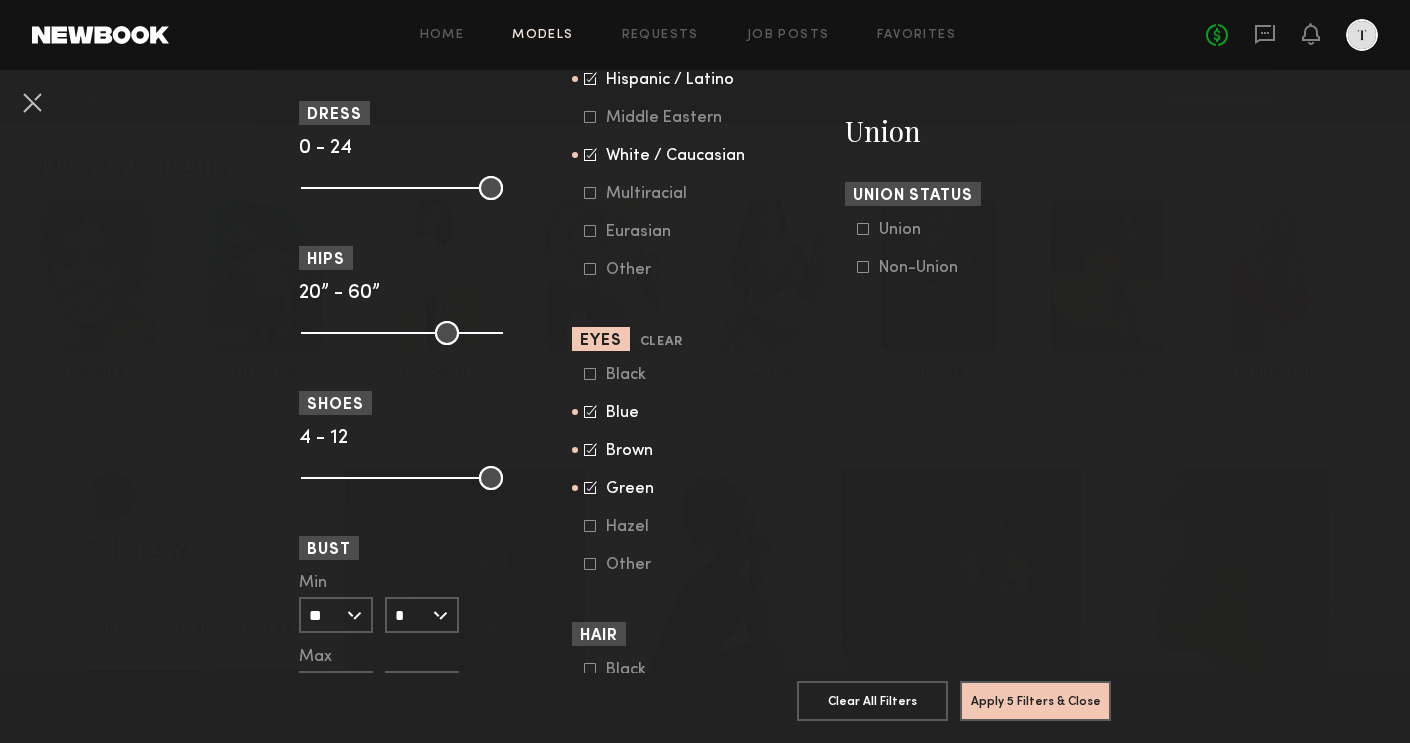 click 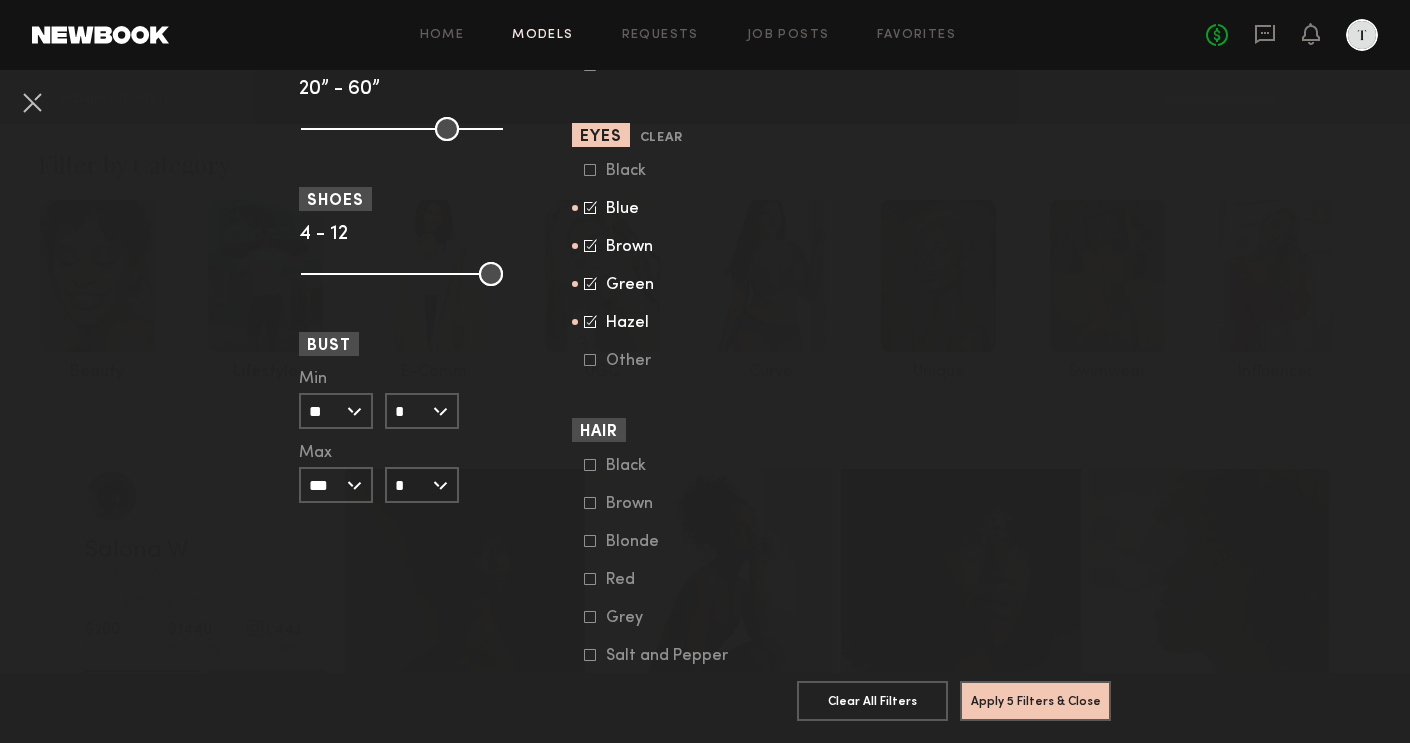 scroll, scrollTop: 1520, scrollLeft: 0, axis: vertical 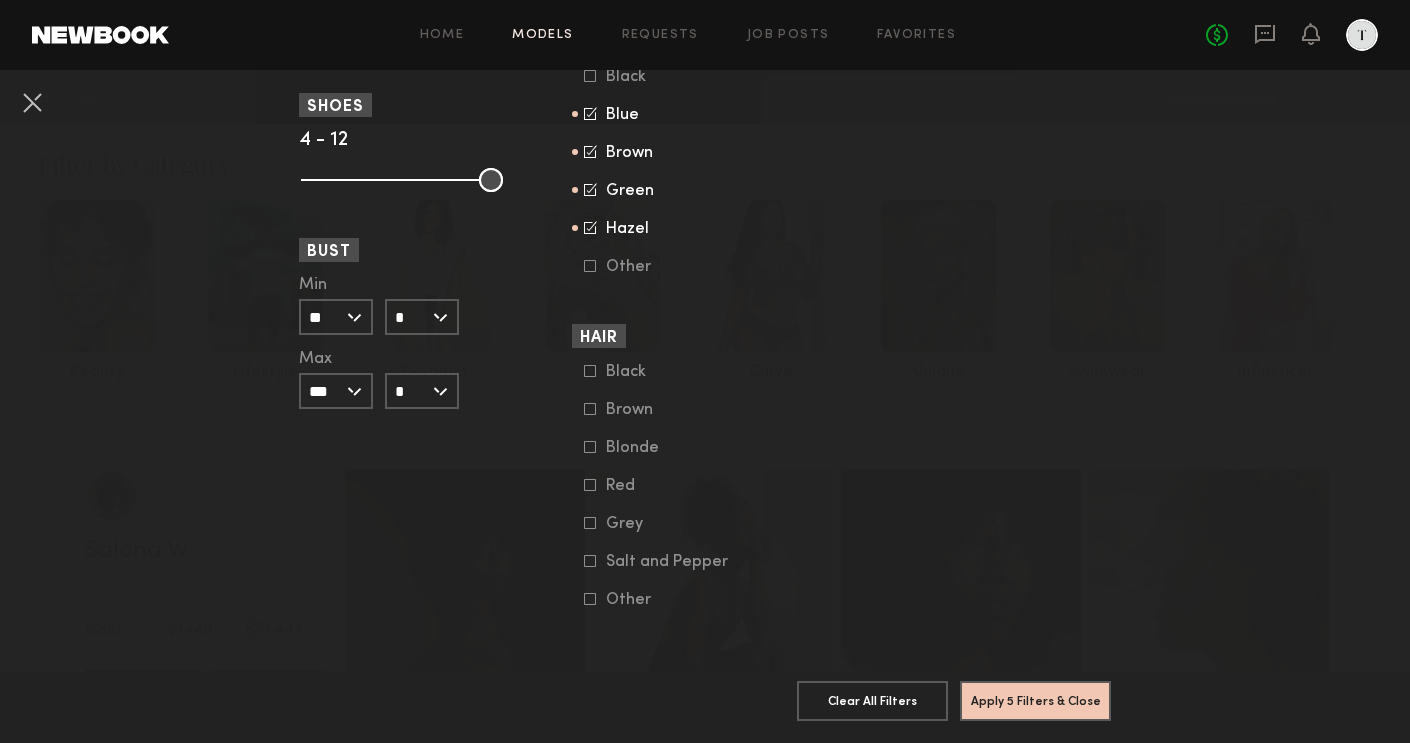 click 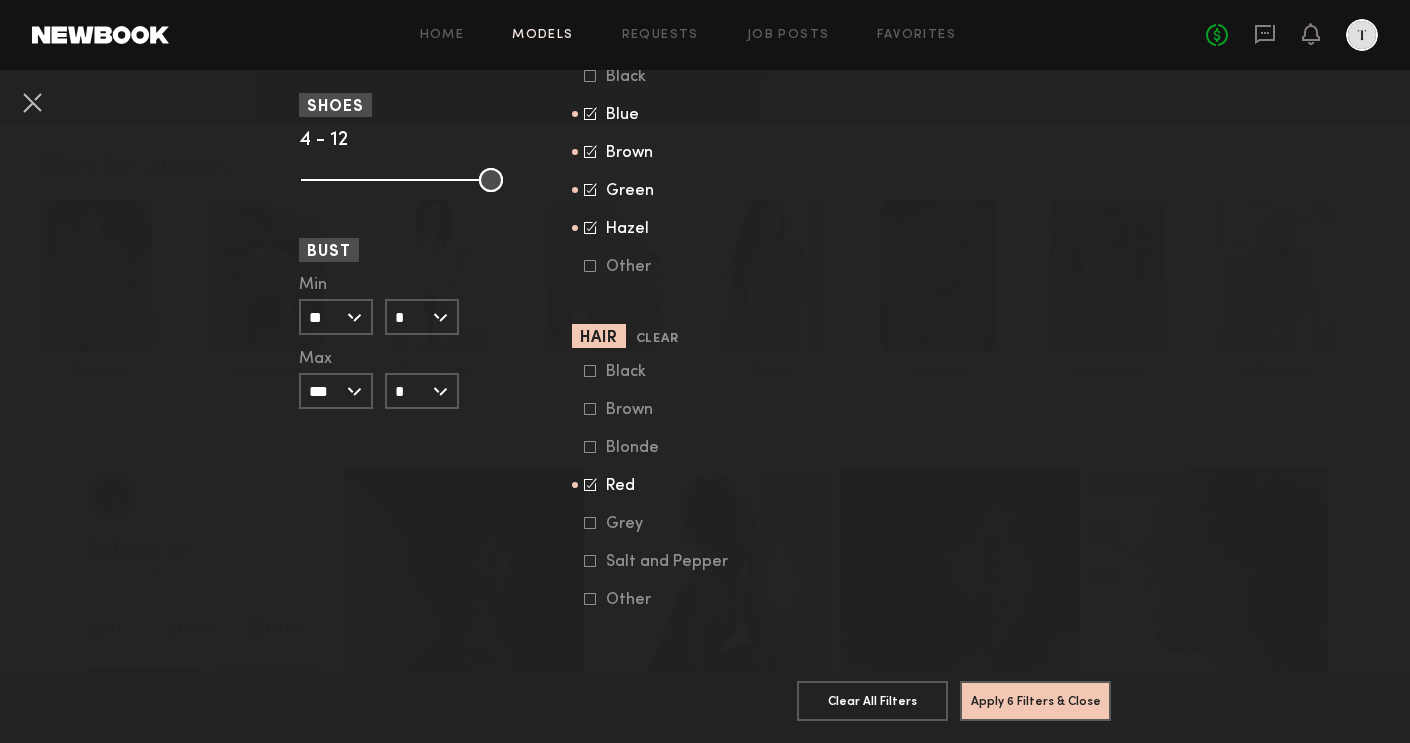 click 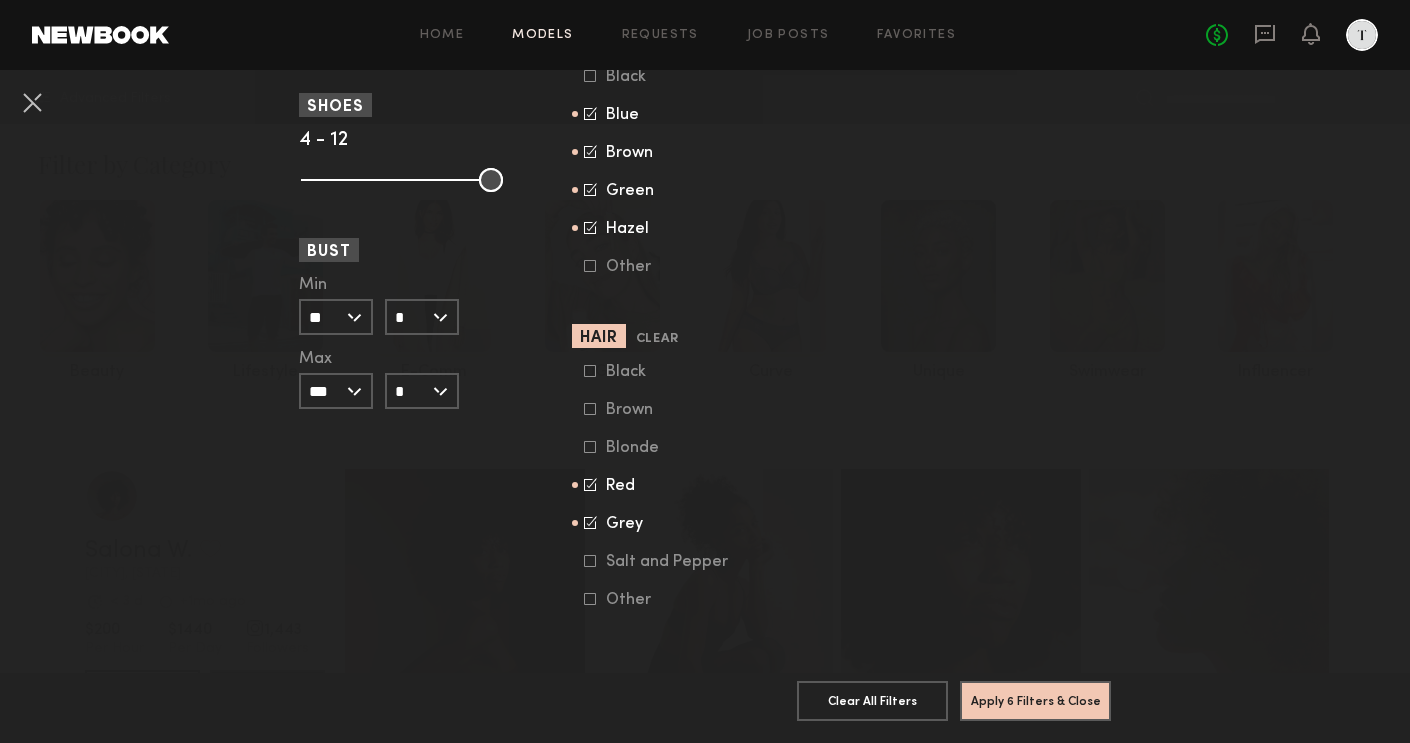 click 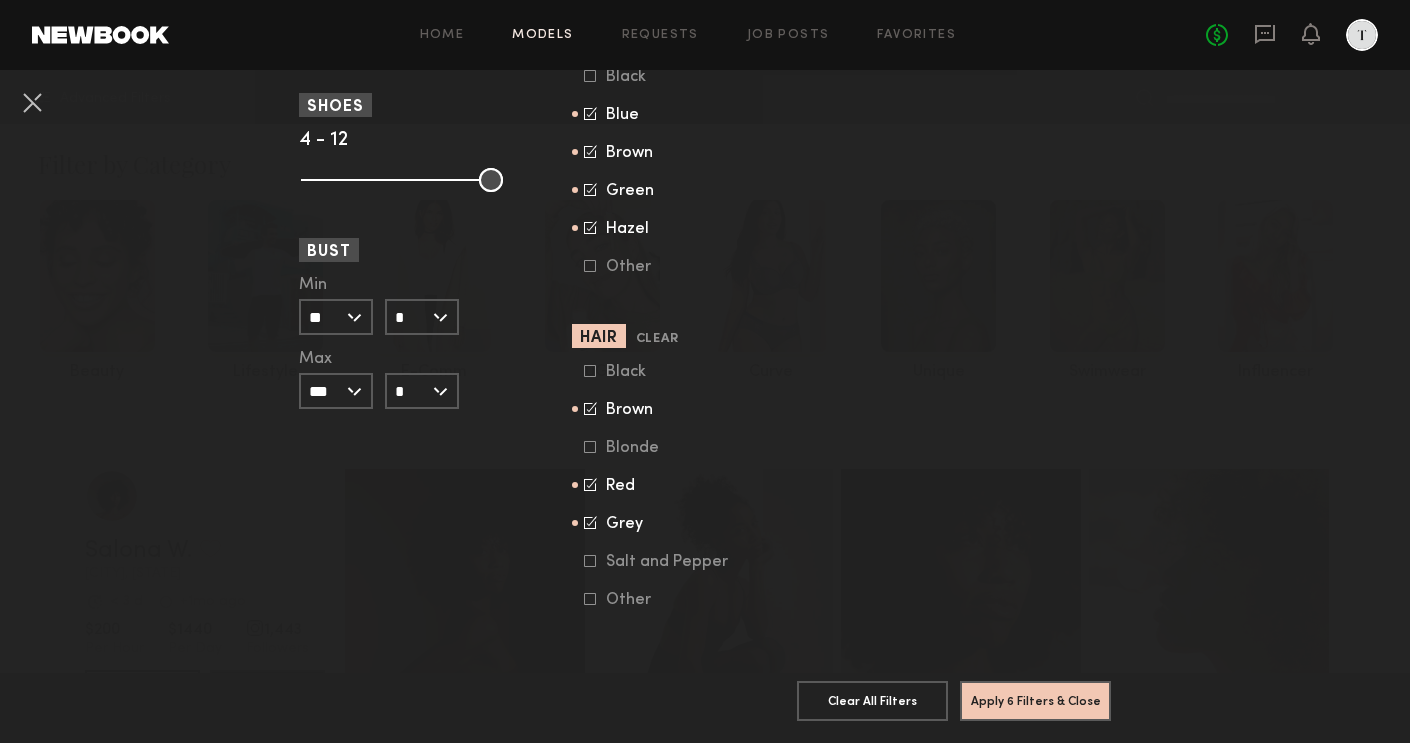 click 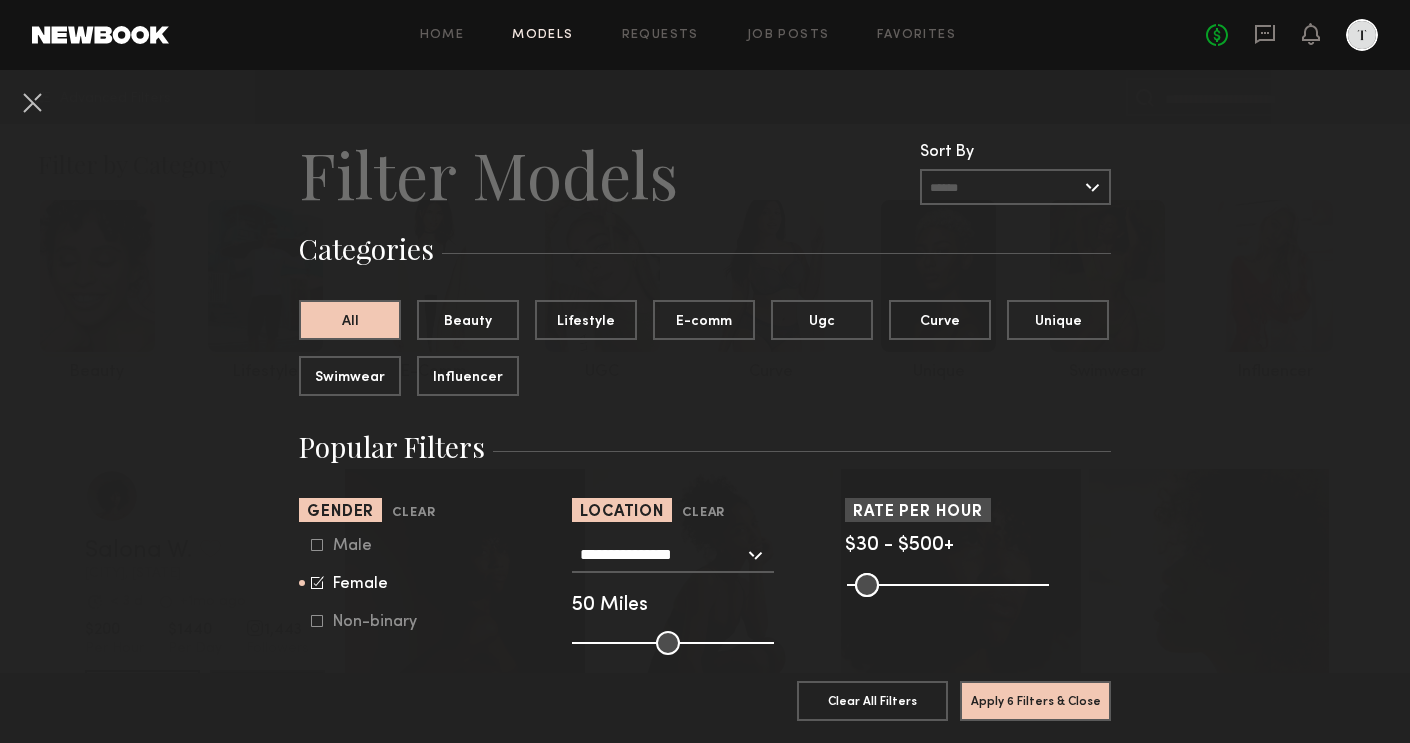 scroll, scrollTop: 0, scrollLeft: 0, axis: both 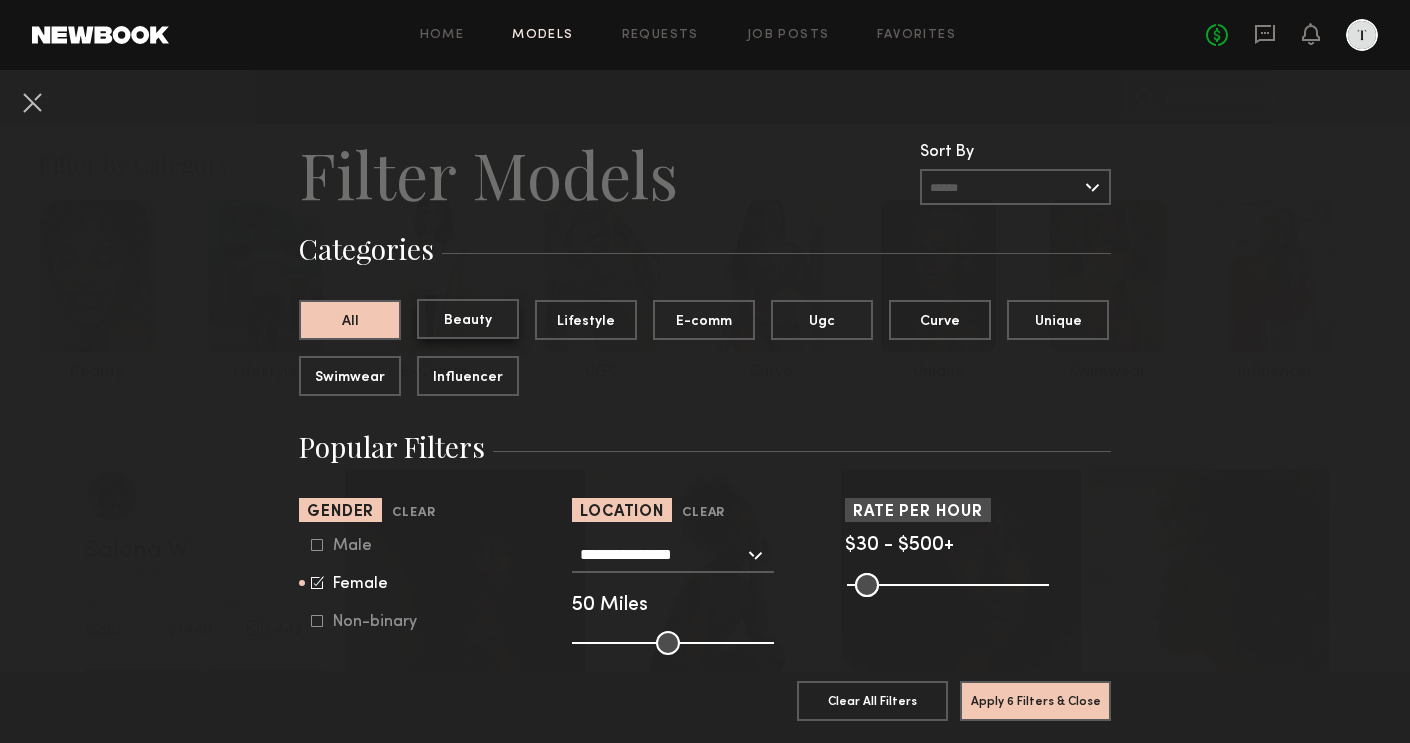 click on "Beauty" 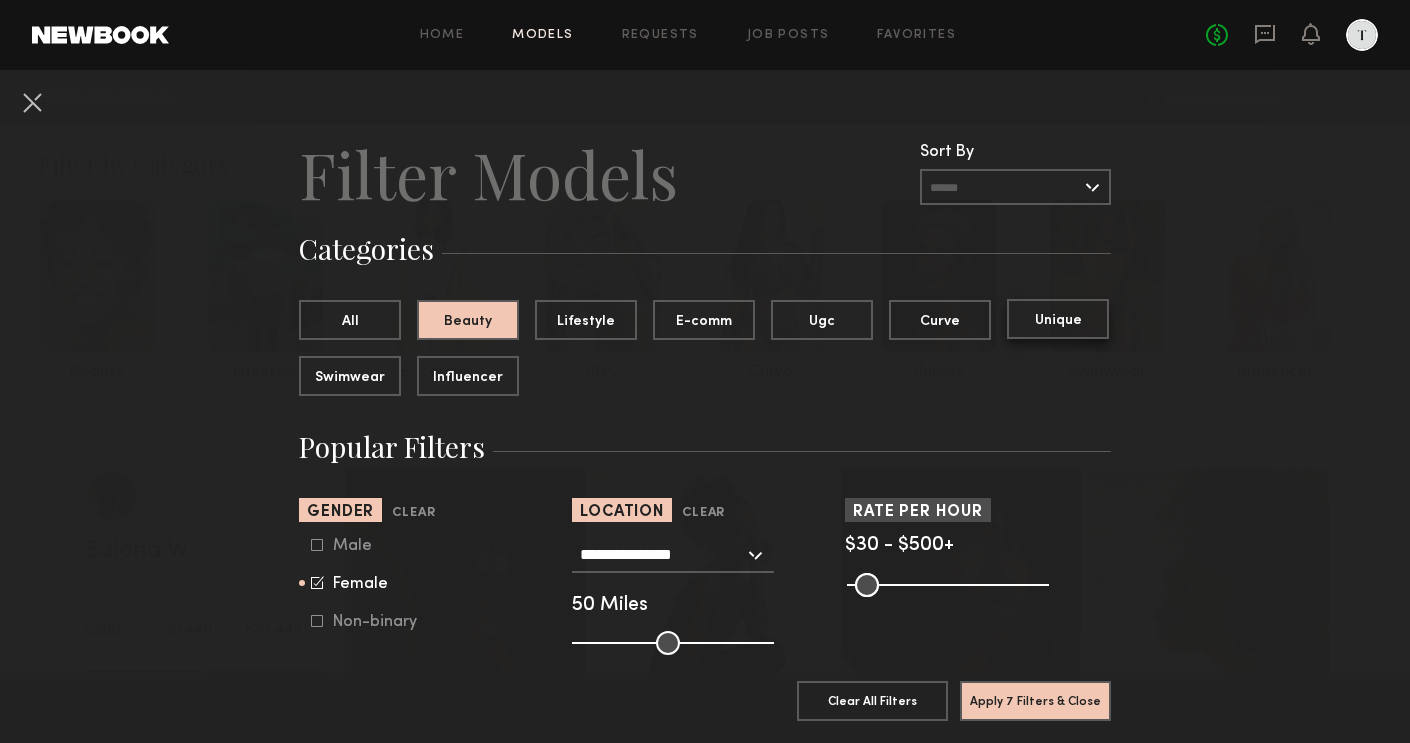 click on "Unique" 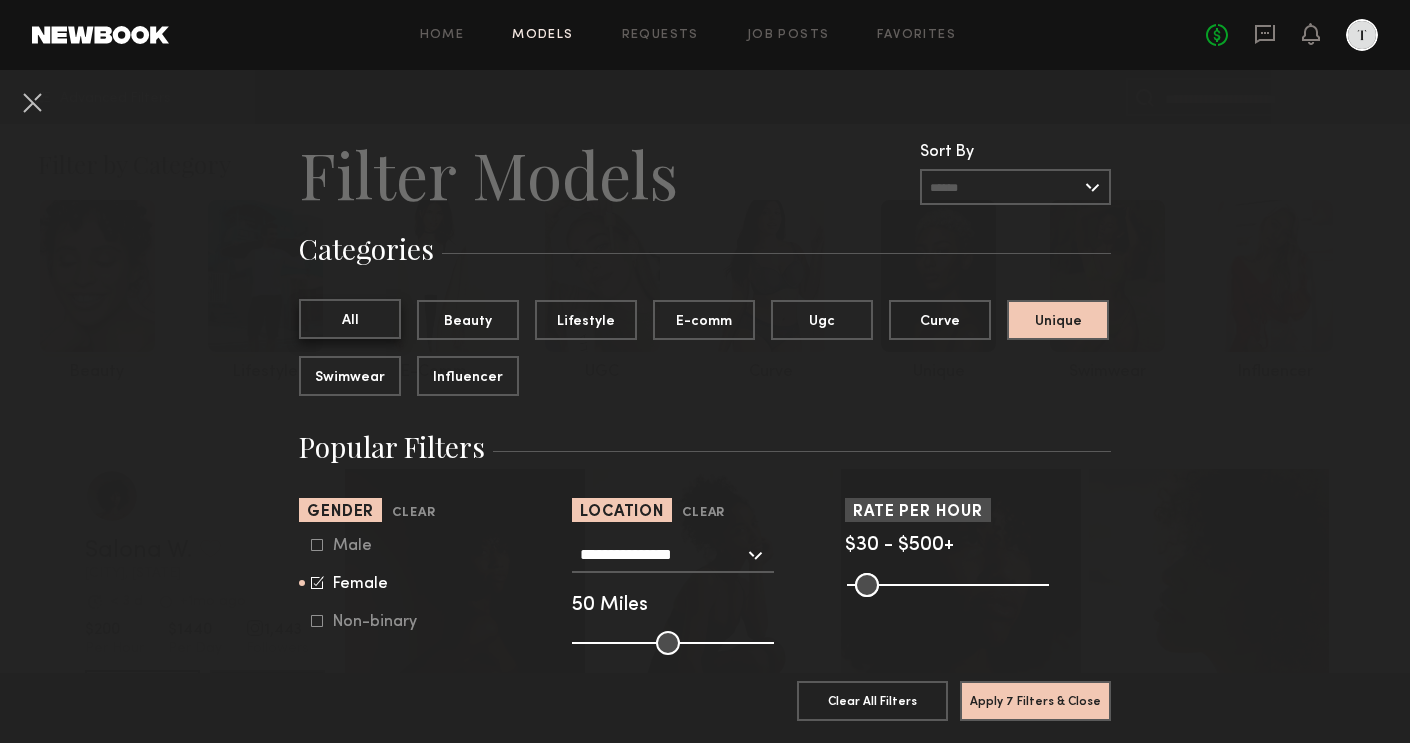 click on "All" 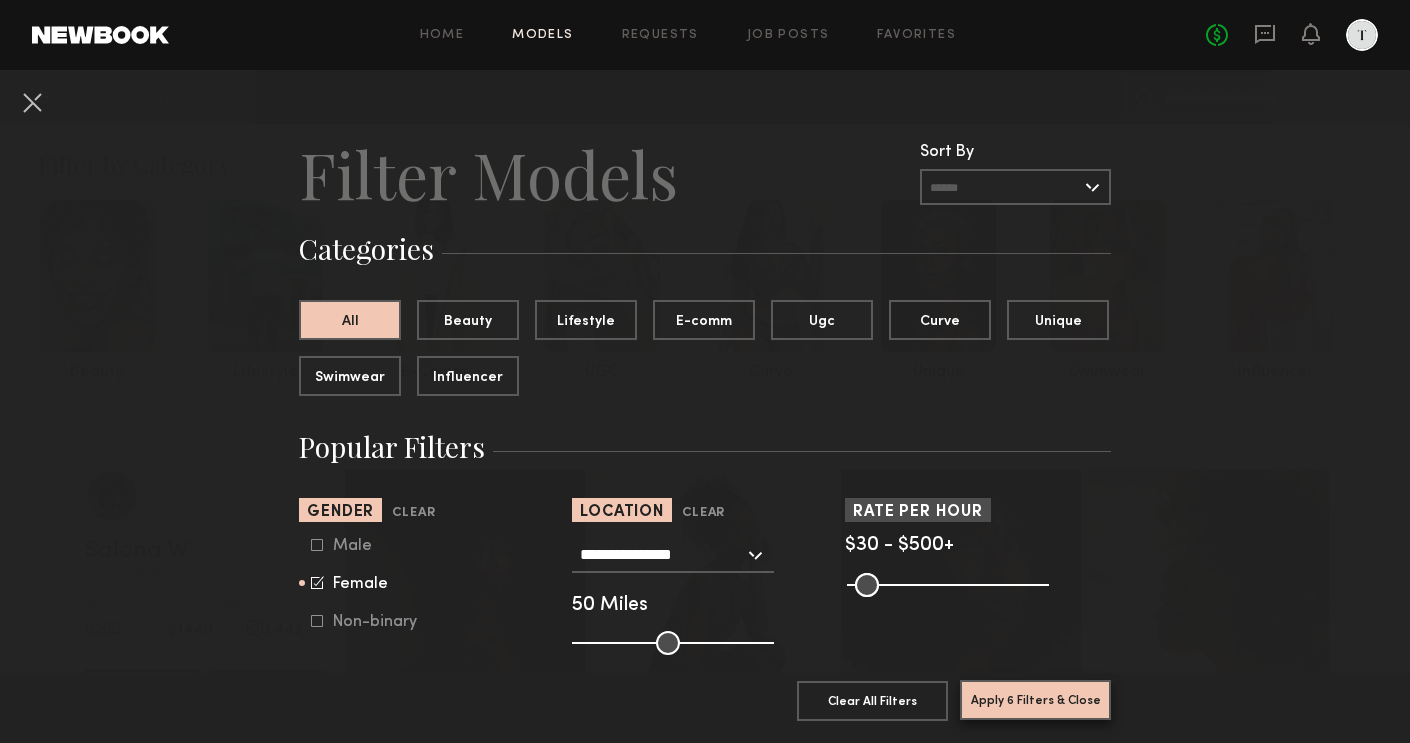 click on "Apply 6 Filters & Close" 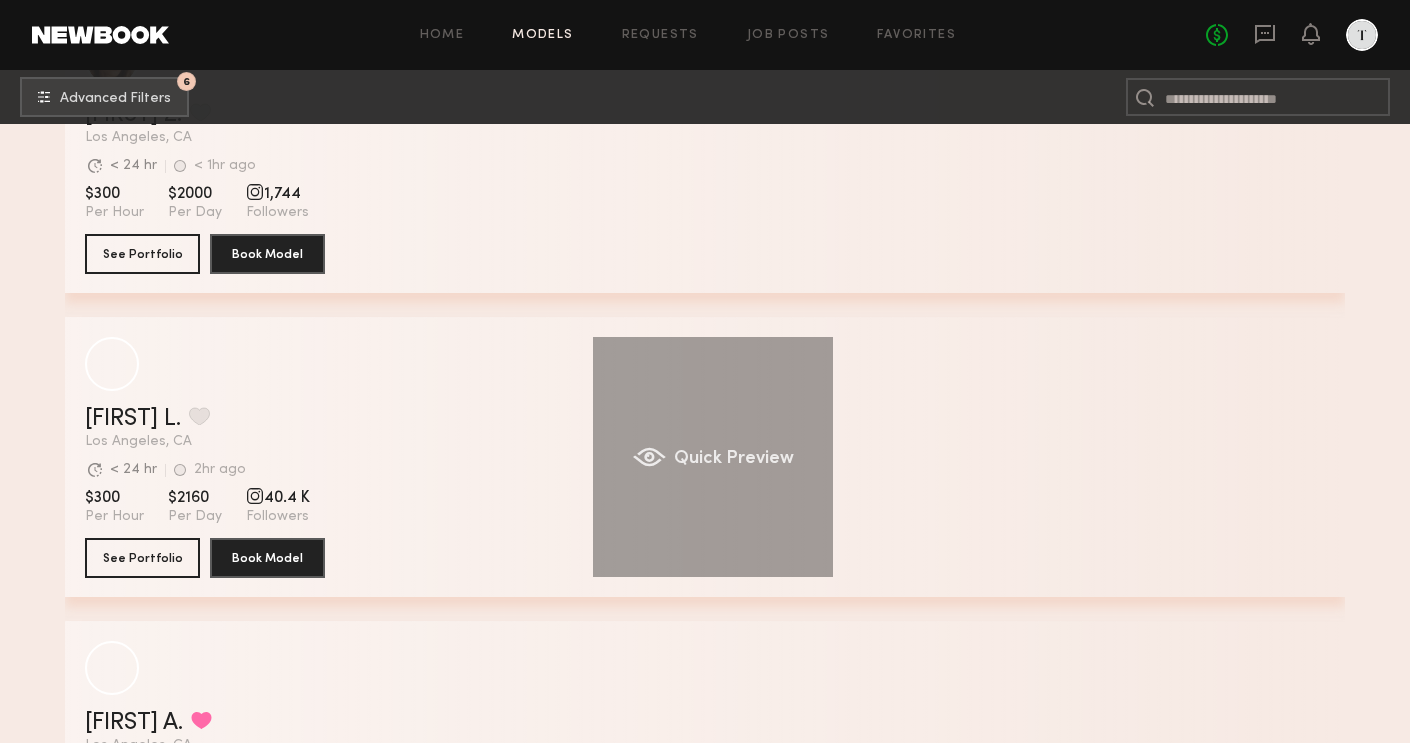 scroll, scrollTop: 454, scrollLeft: 0, axis: vertical 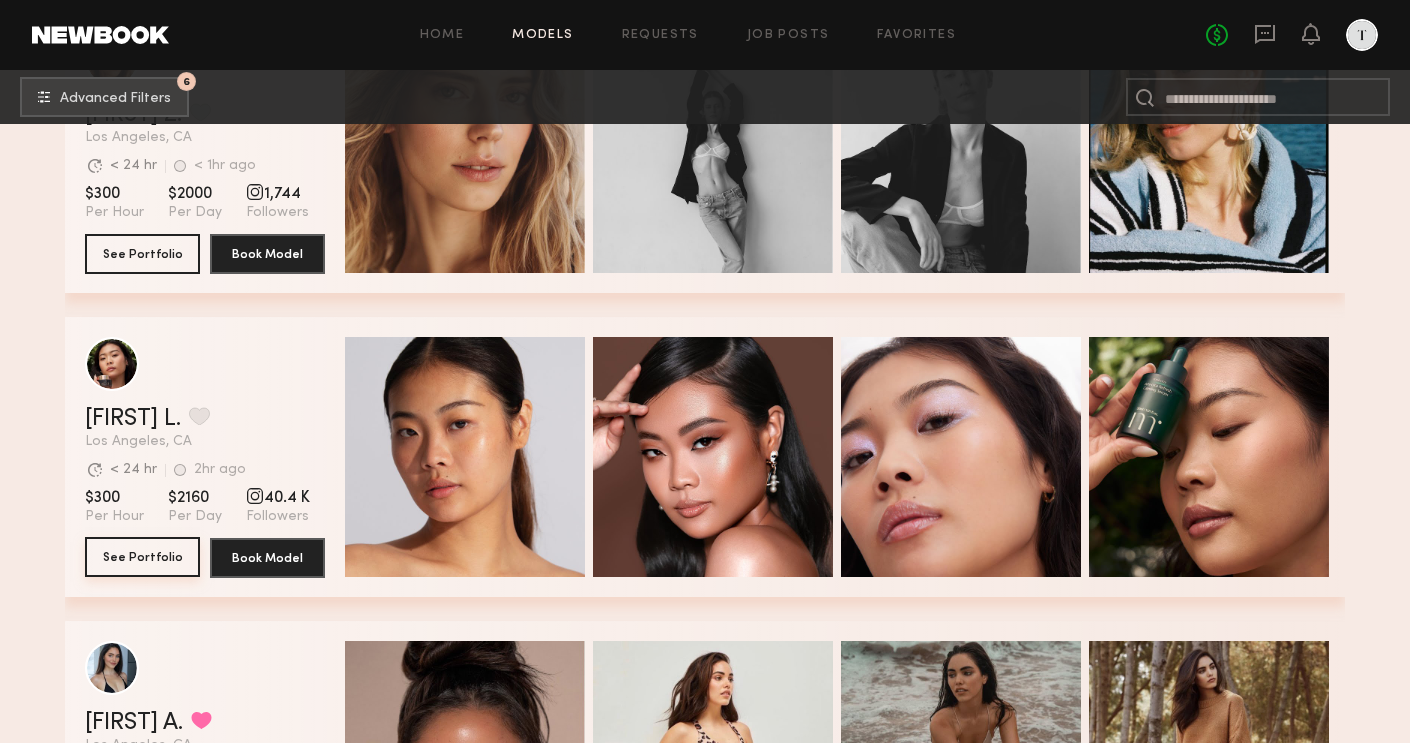 click on "See Portfolio" 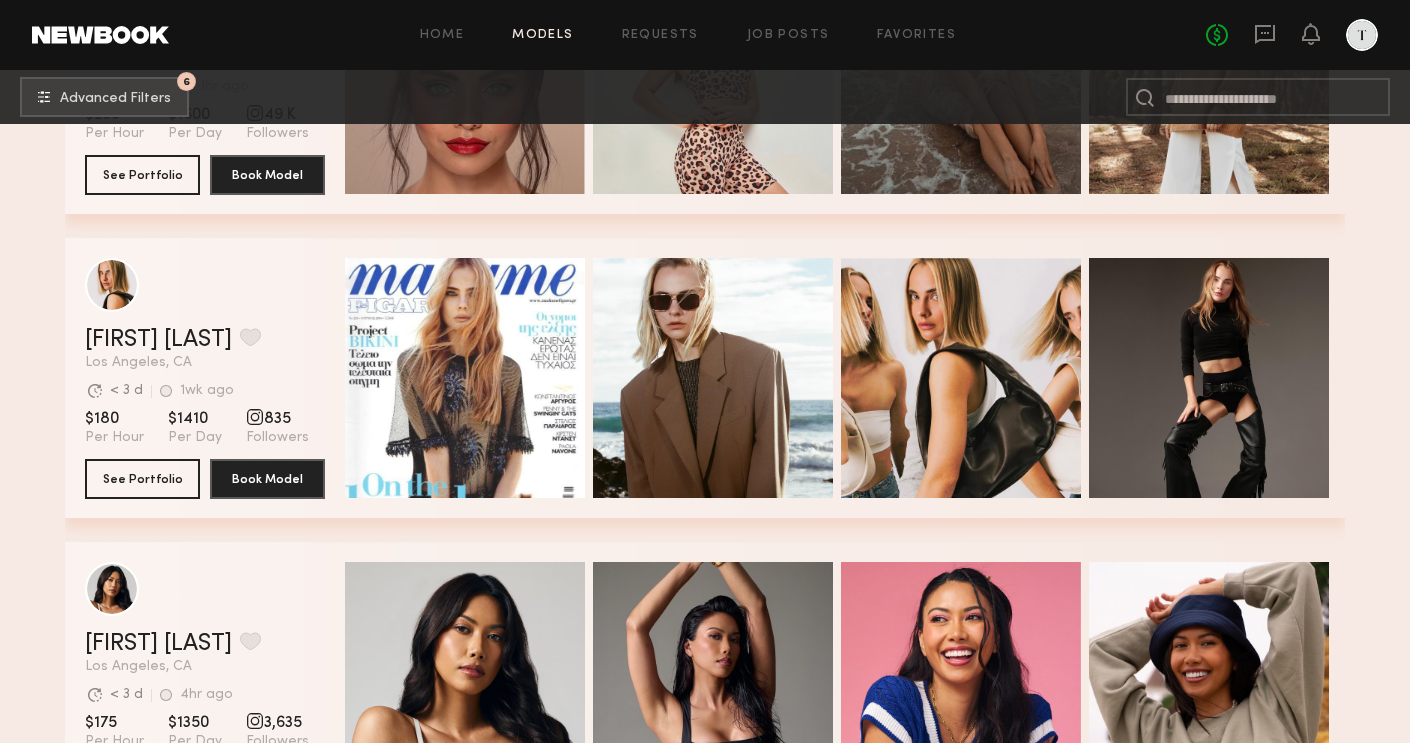 scroll, scrollTop: 1240, scrollLeft: 0, axis: vertical 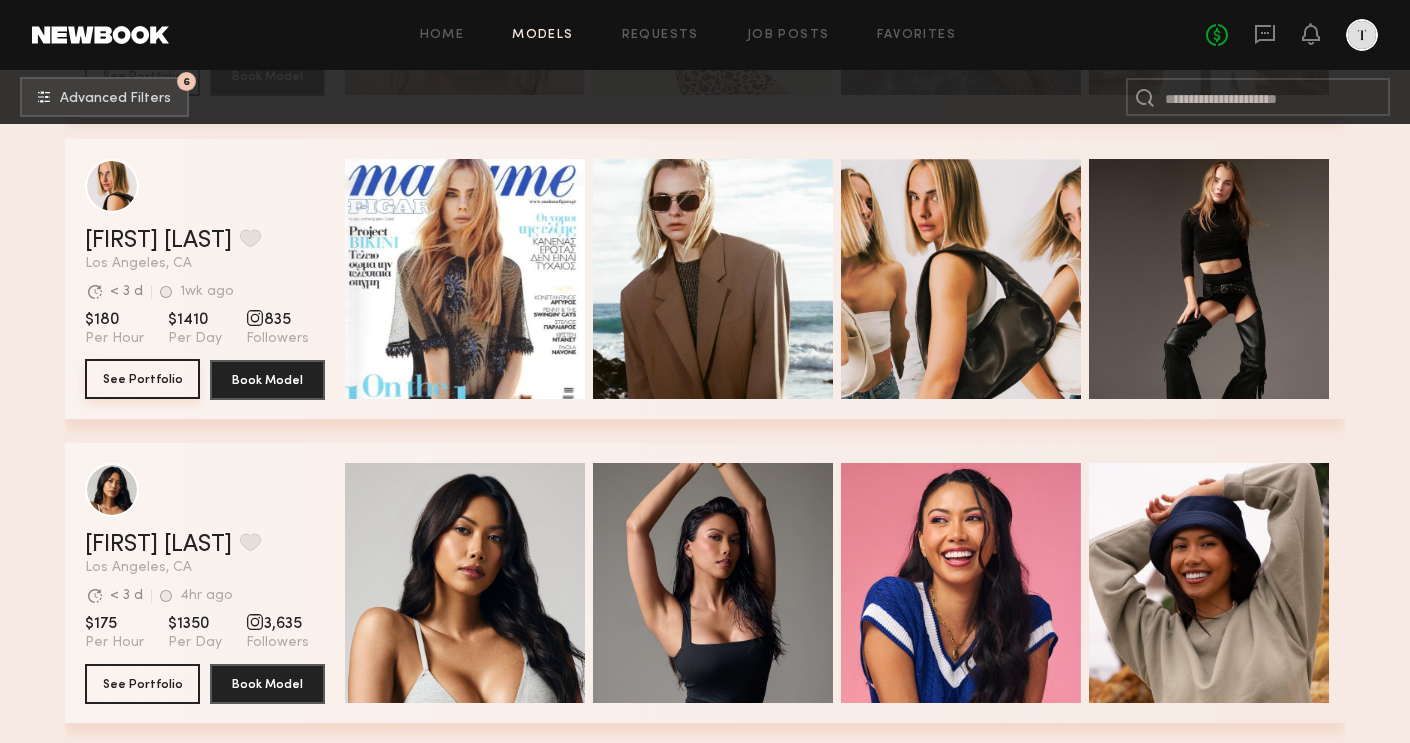 click on "See Portfolio" 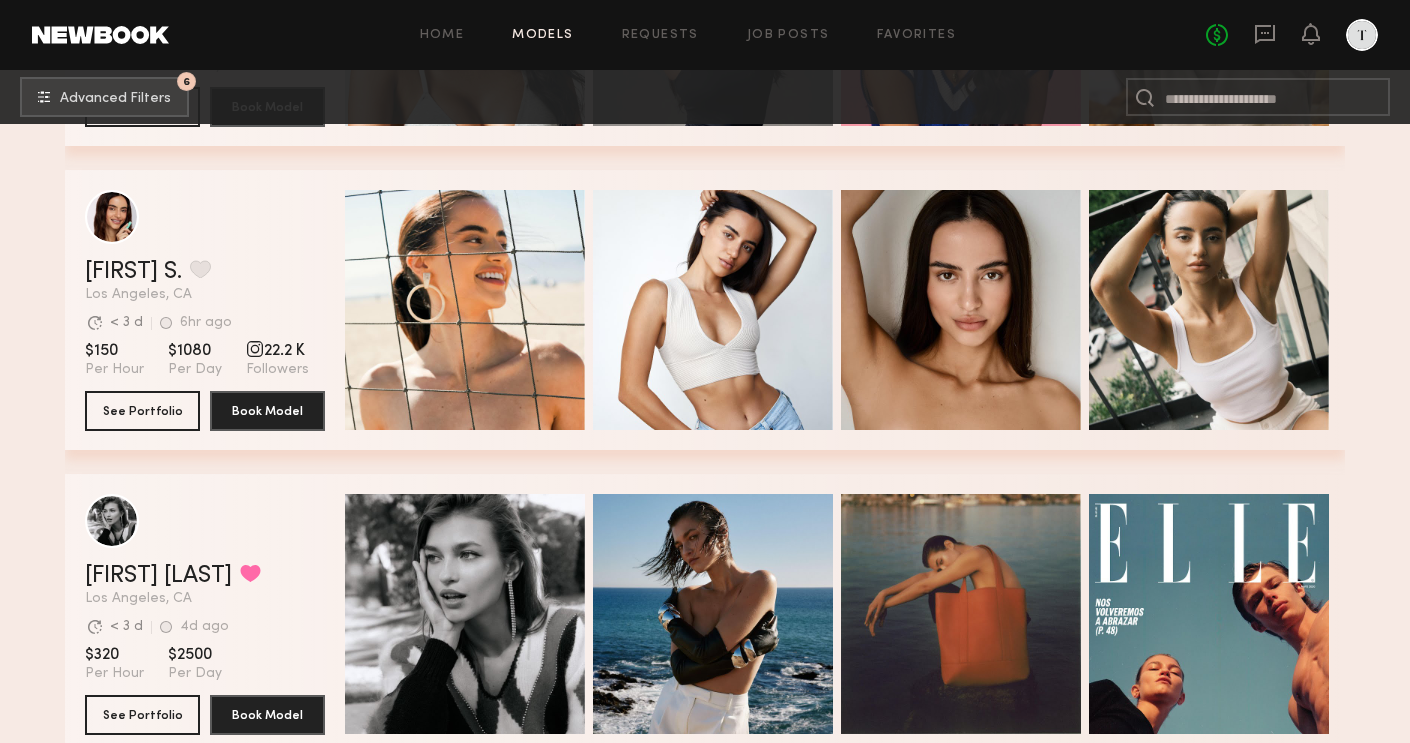 scroll, scrollTop: 1821, scrollLeft: 0, axis: vertical 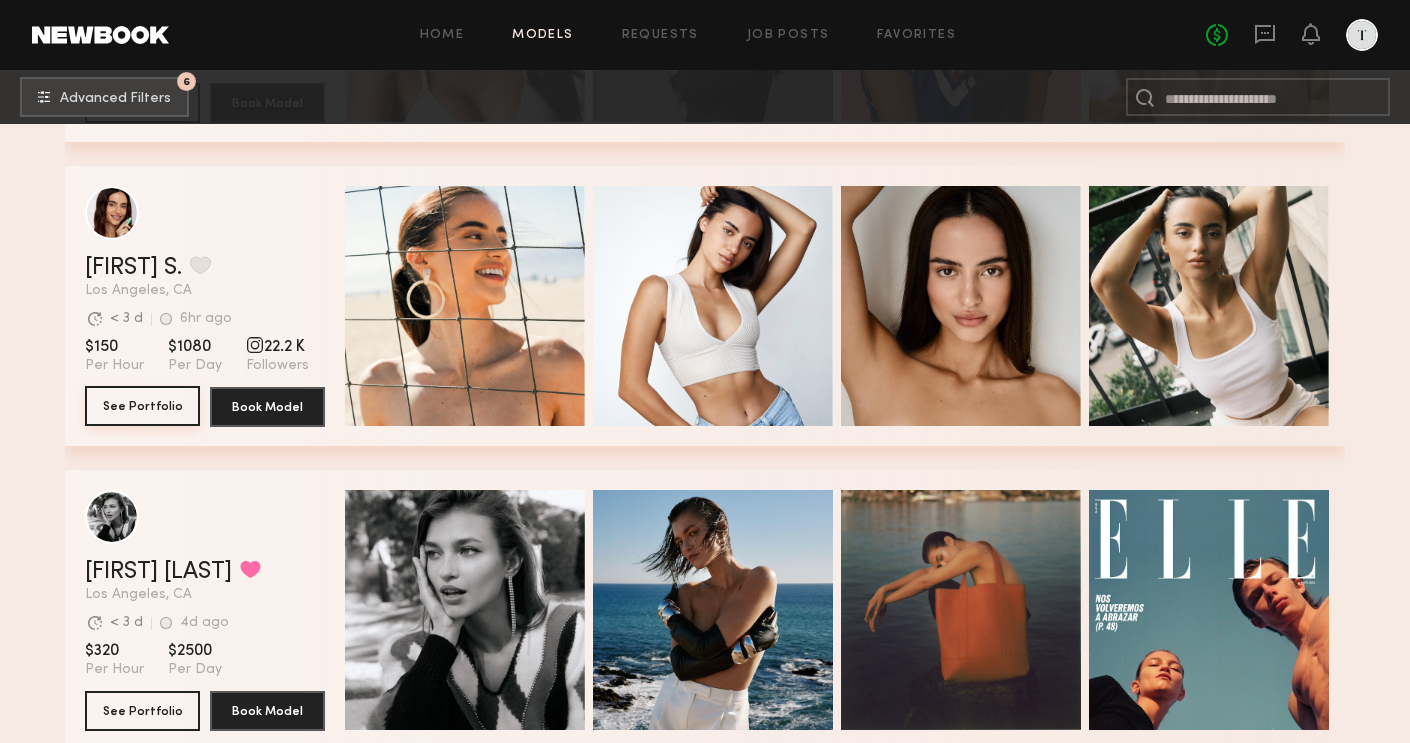 click on "See Portfolio" 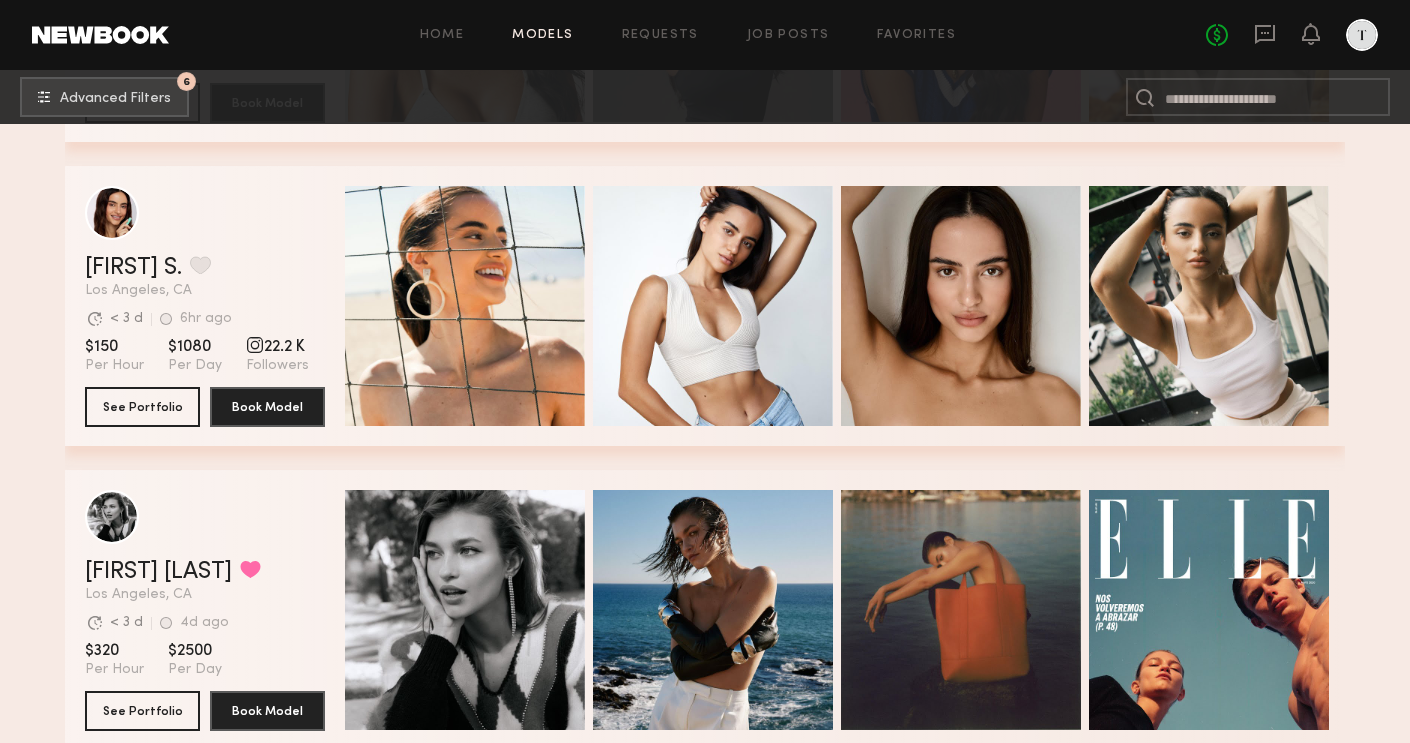 scroll, scrollTop: 2106, scrollLeft: 0, axis: vertical 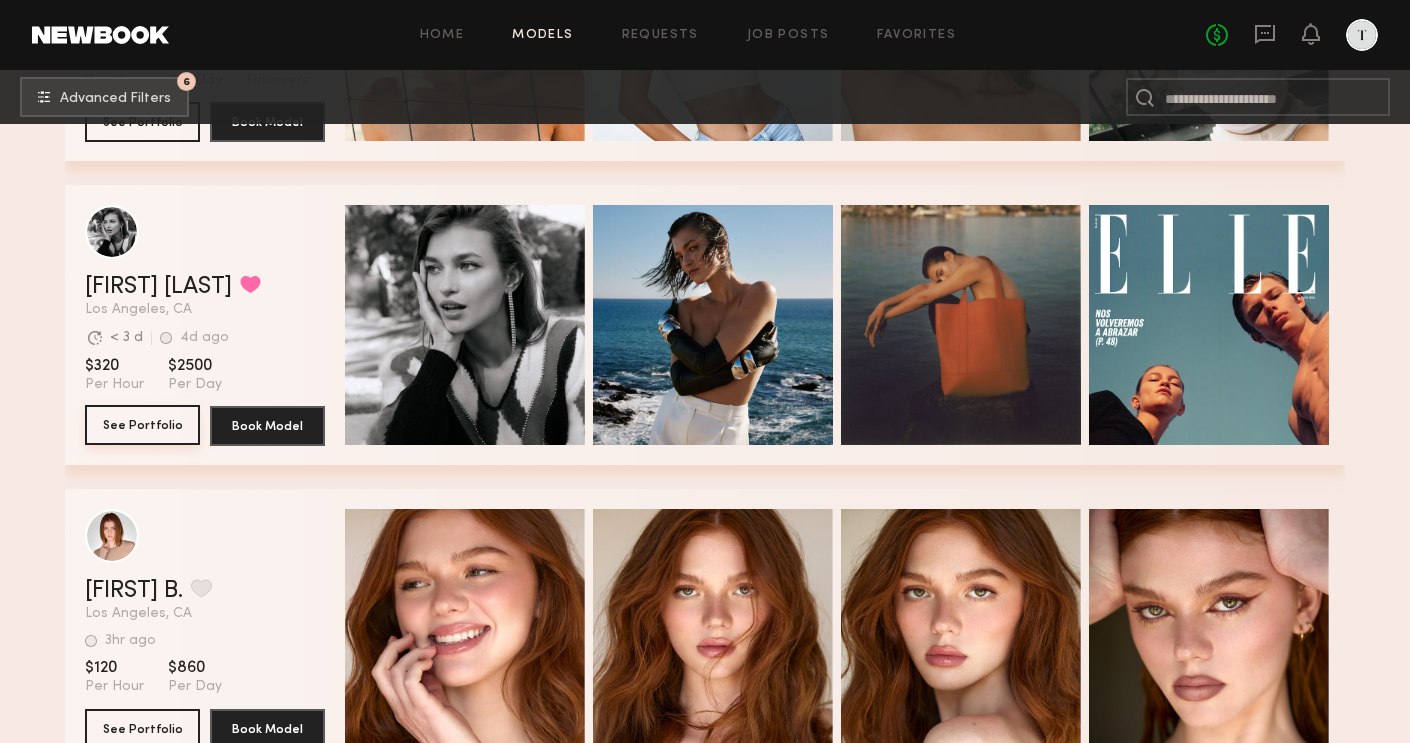 click on "See Portfolio" 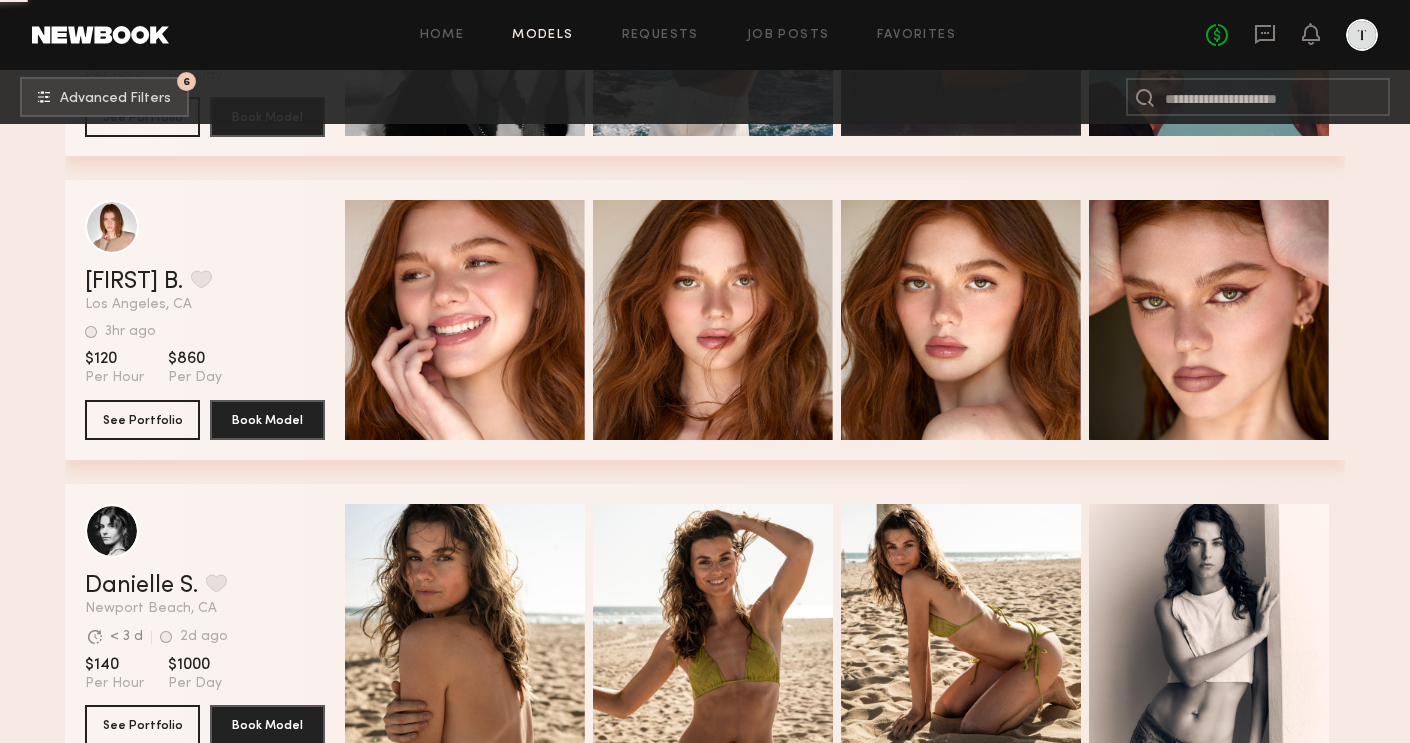 scroll, scrollTop: 2417, scrollLeft: 0, axis: vertical 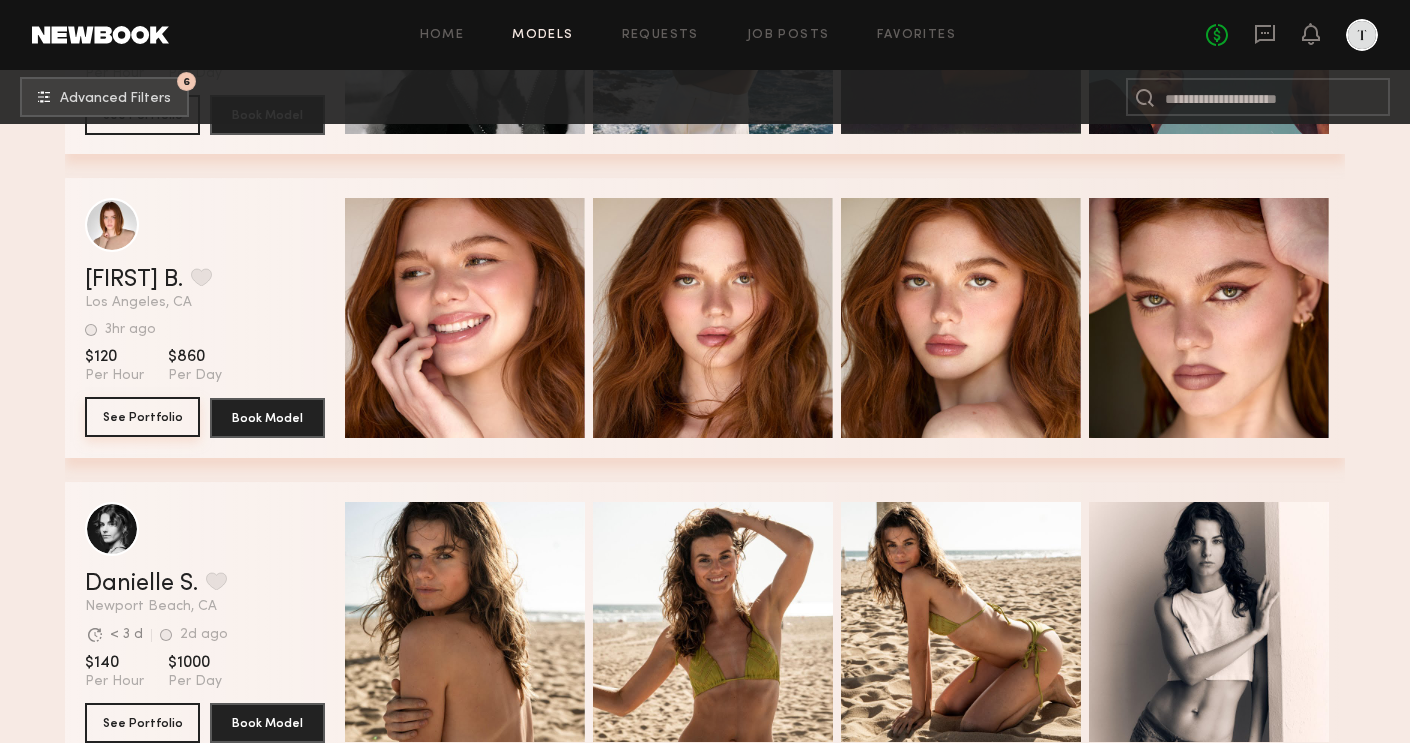 click on "See Portfolio" 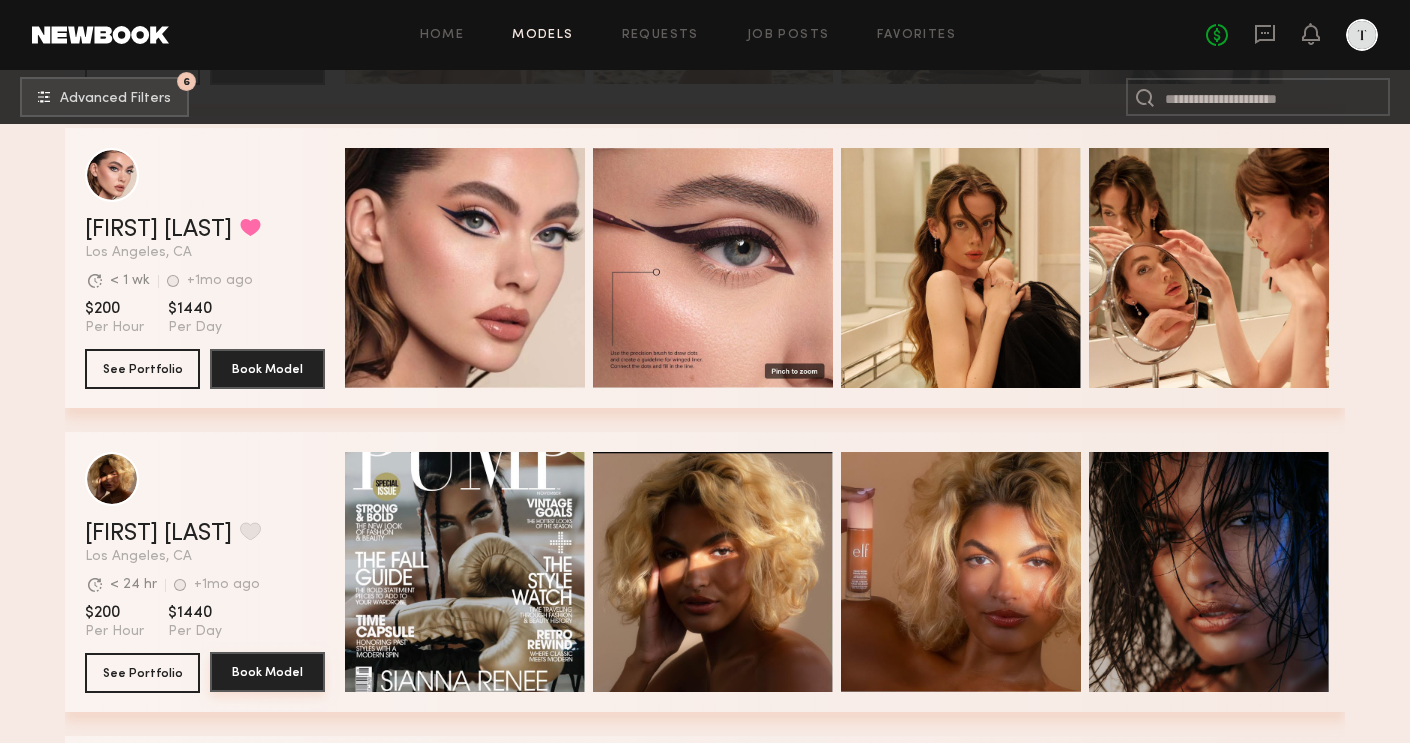 scroll, scrollTop: 3075, scrollLeft: 0, axis: vertical 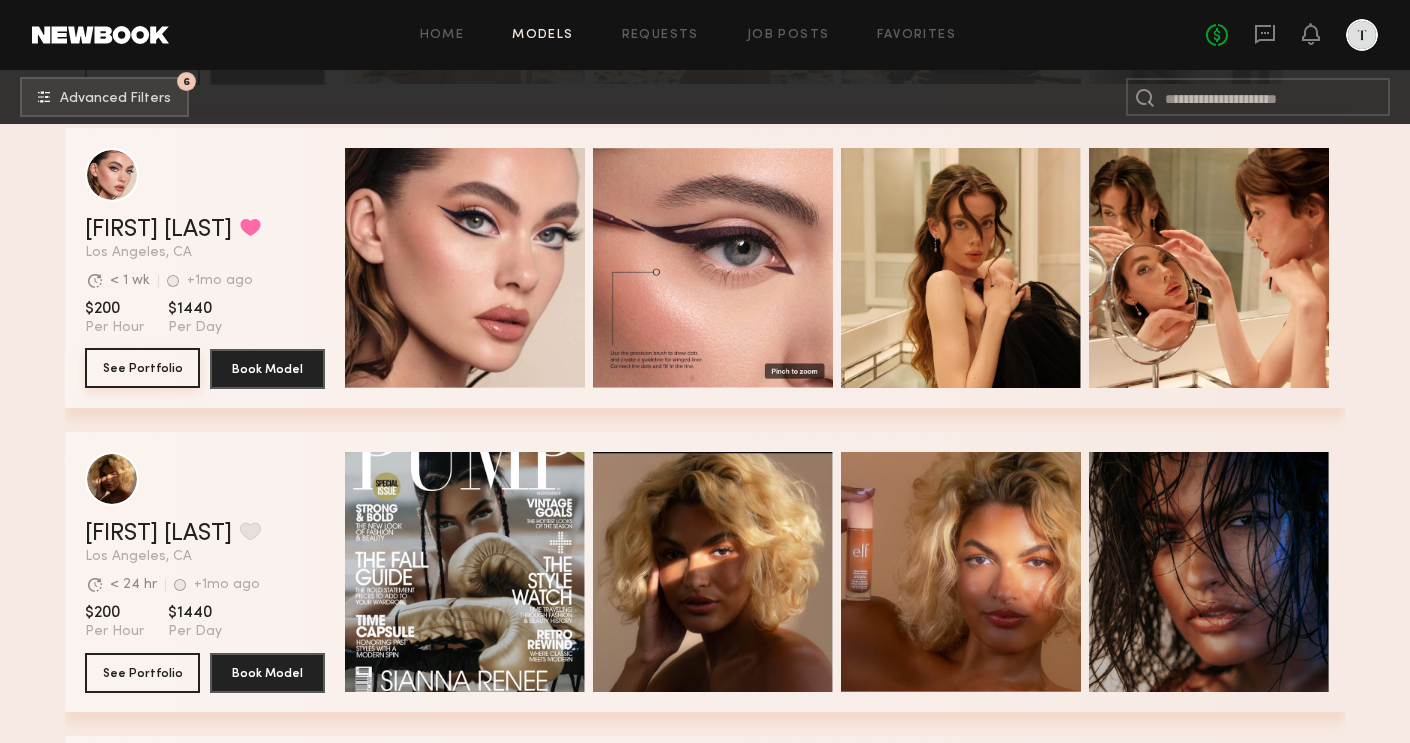 click on "See Portfolio" 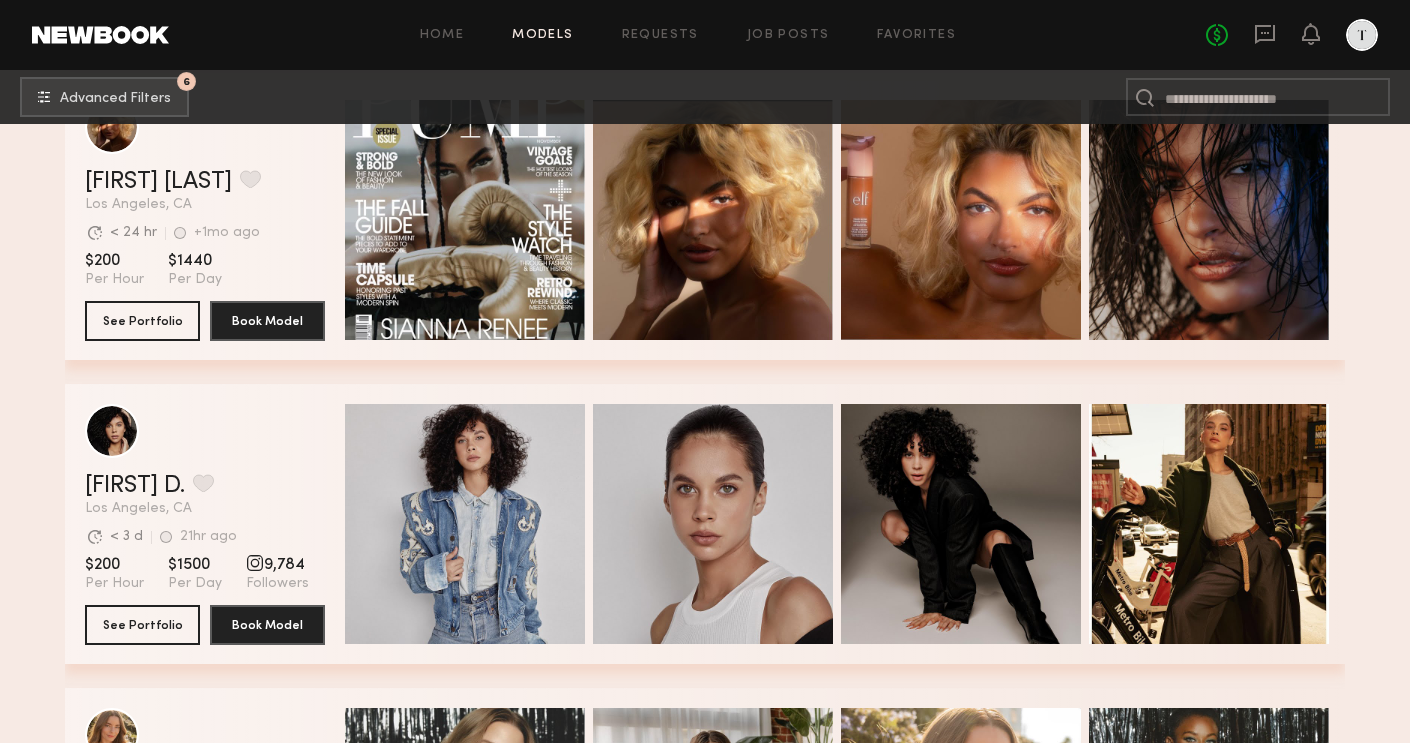 scroll, scrollTop: 3462, scrollLeft: 0, axis: vertical 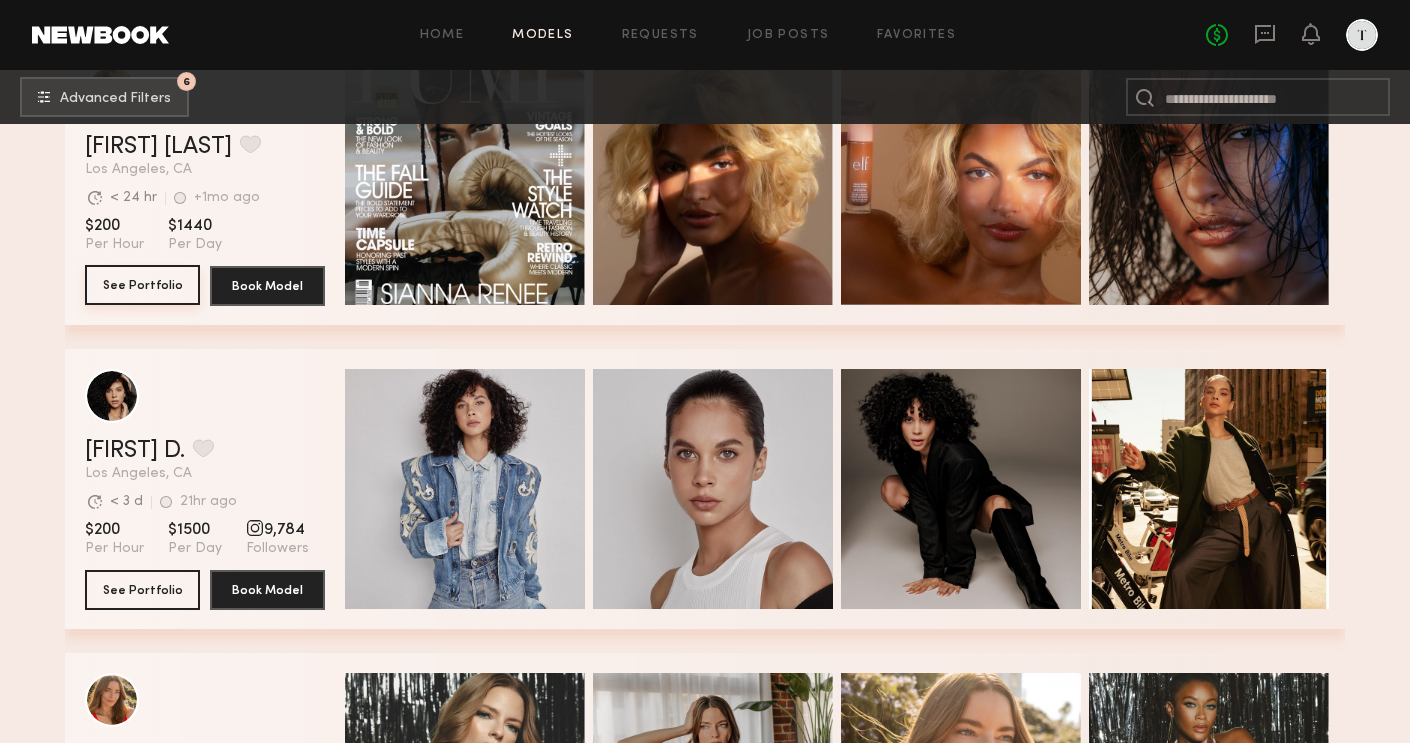 click on "See Portfolio" 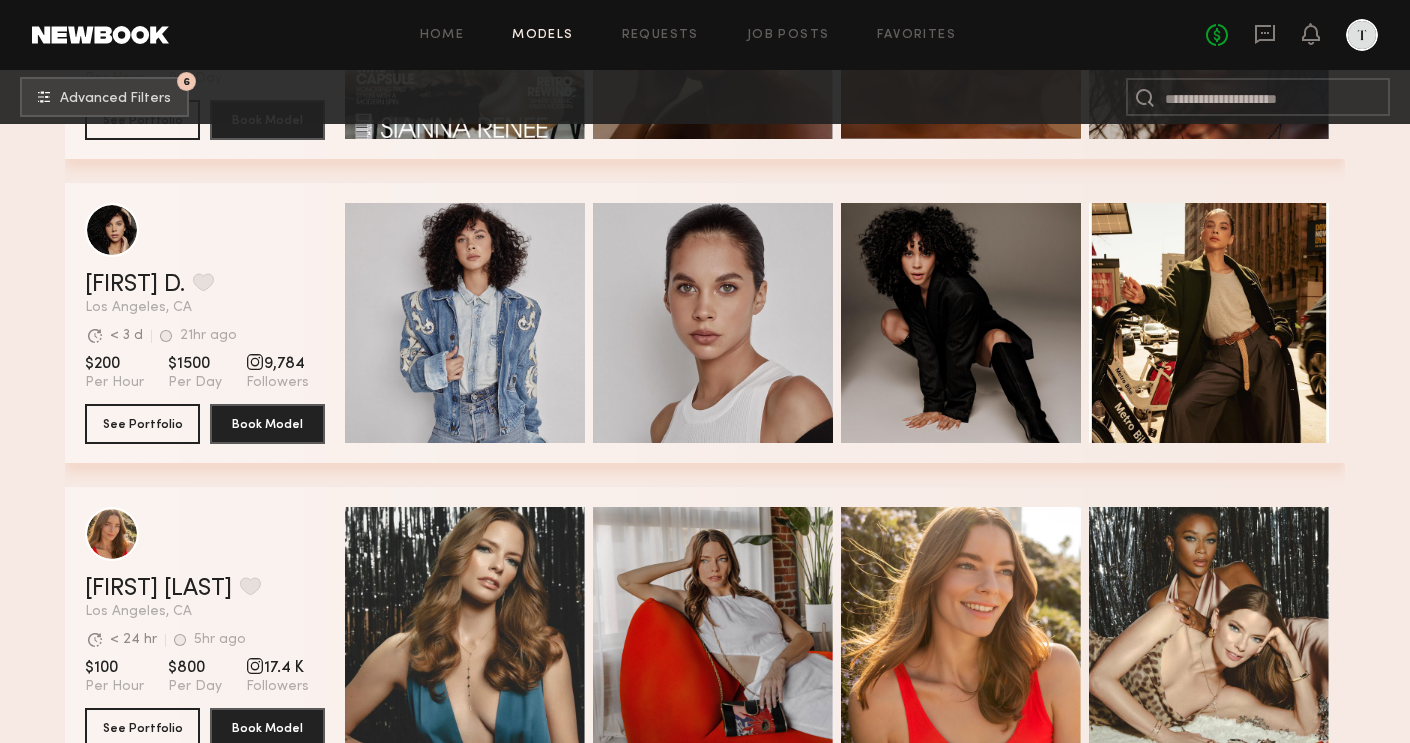 scroll, scrollTop: 3629, scrollLeft: 0, axis: vertical 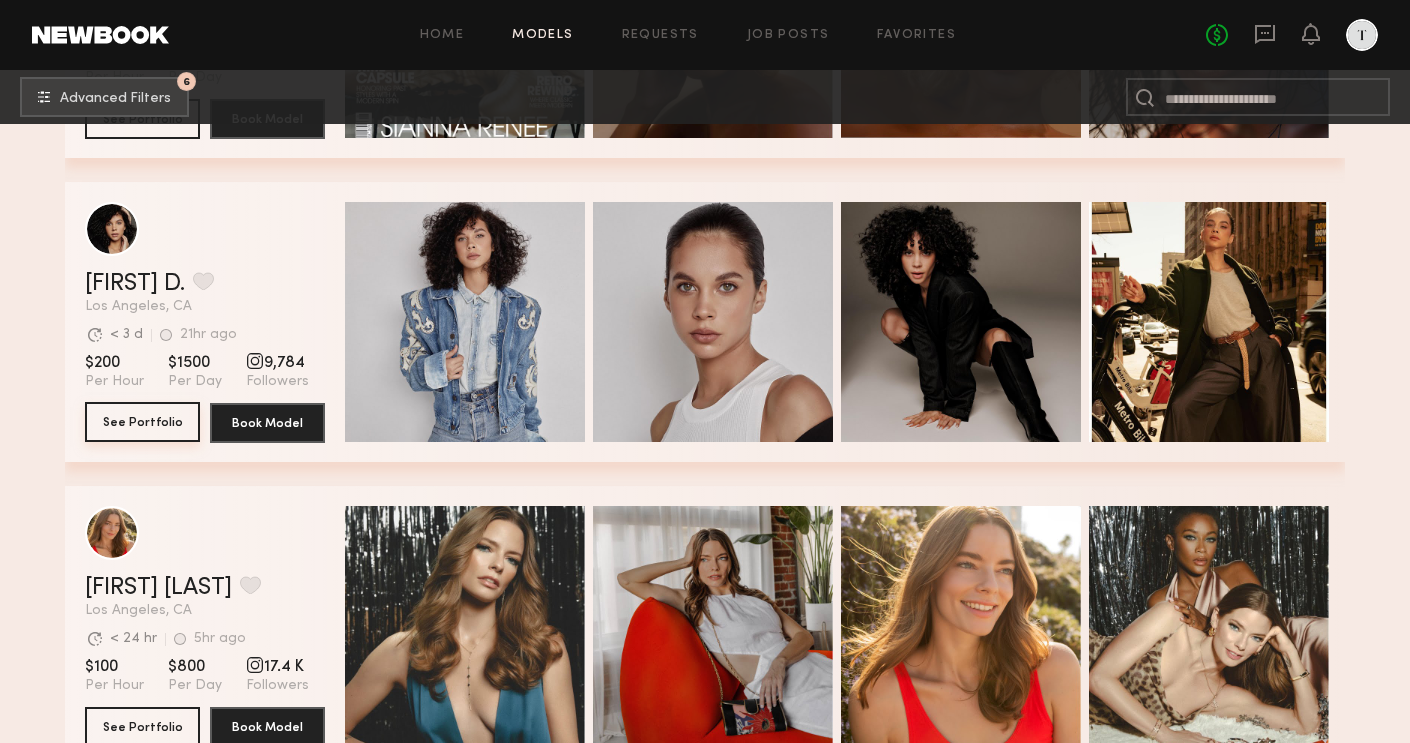 click on "See Portfolio" 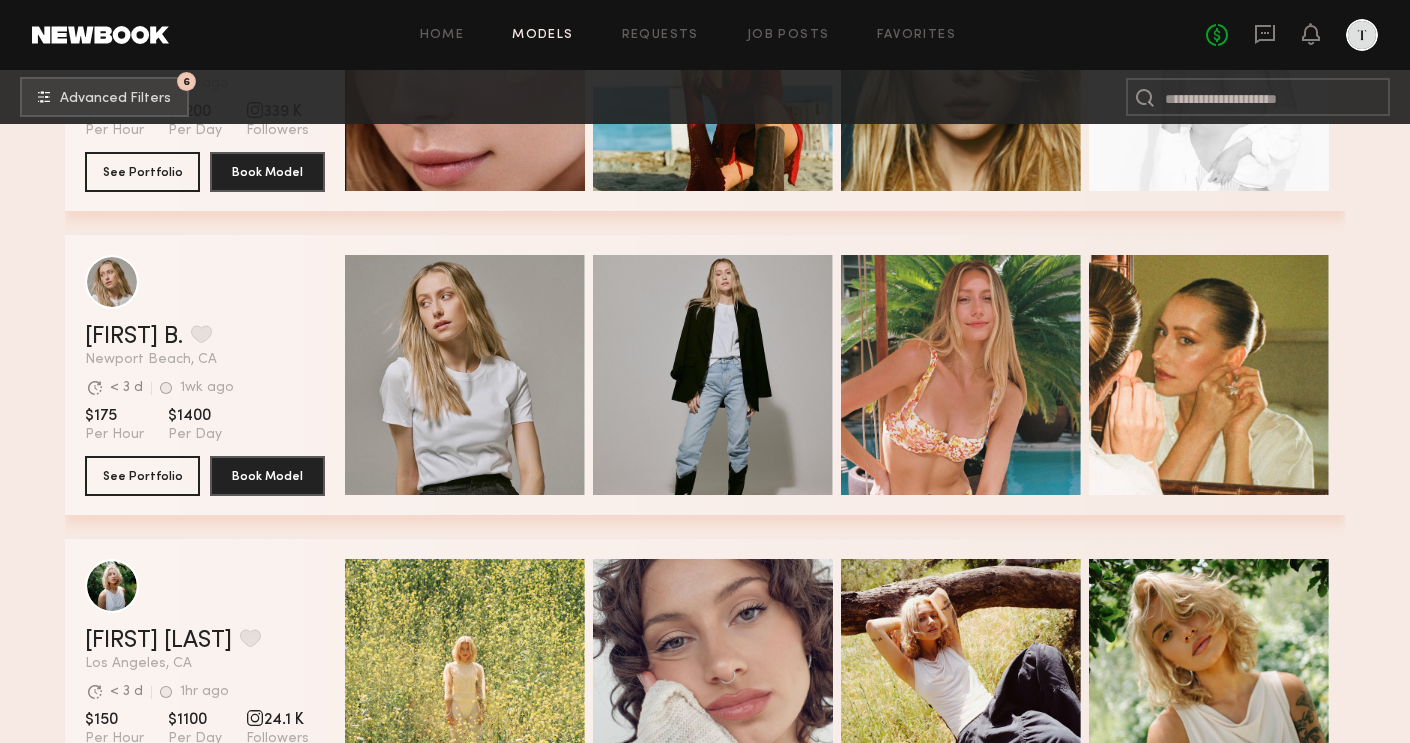 scroll, scrollTop: 5100, scrollLeft: 0, axis: vertical 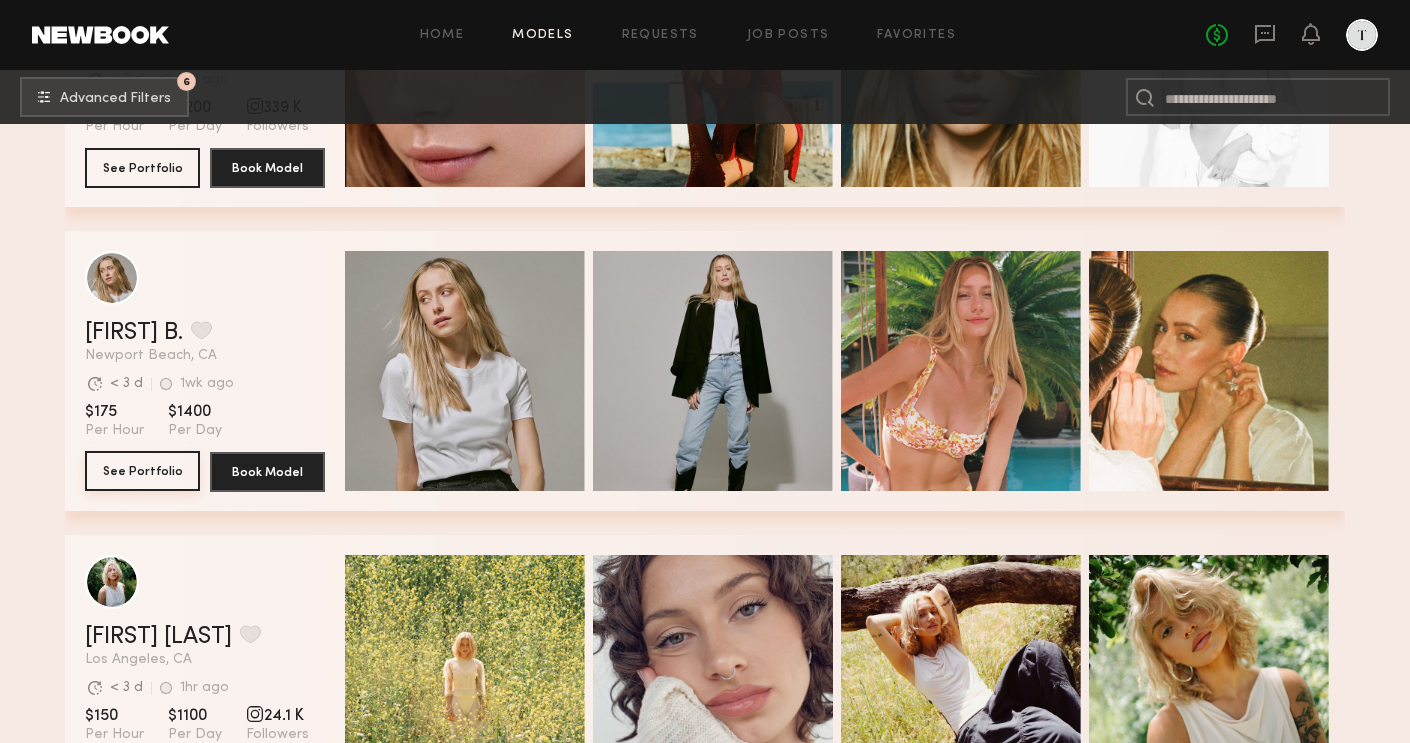 click on "See Portfolio" 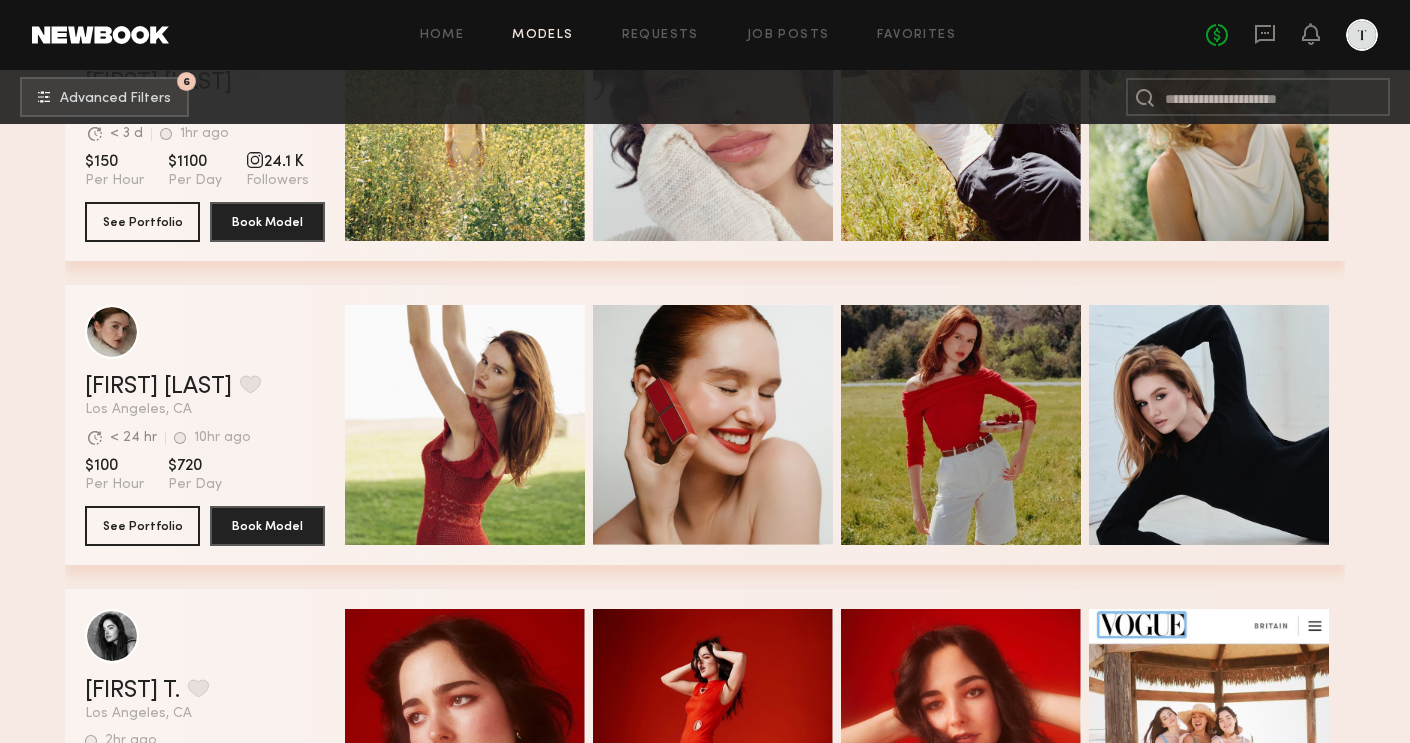 scroll, scrollTop: 5655, scrollLeft: 0, axis: vertical 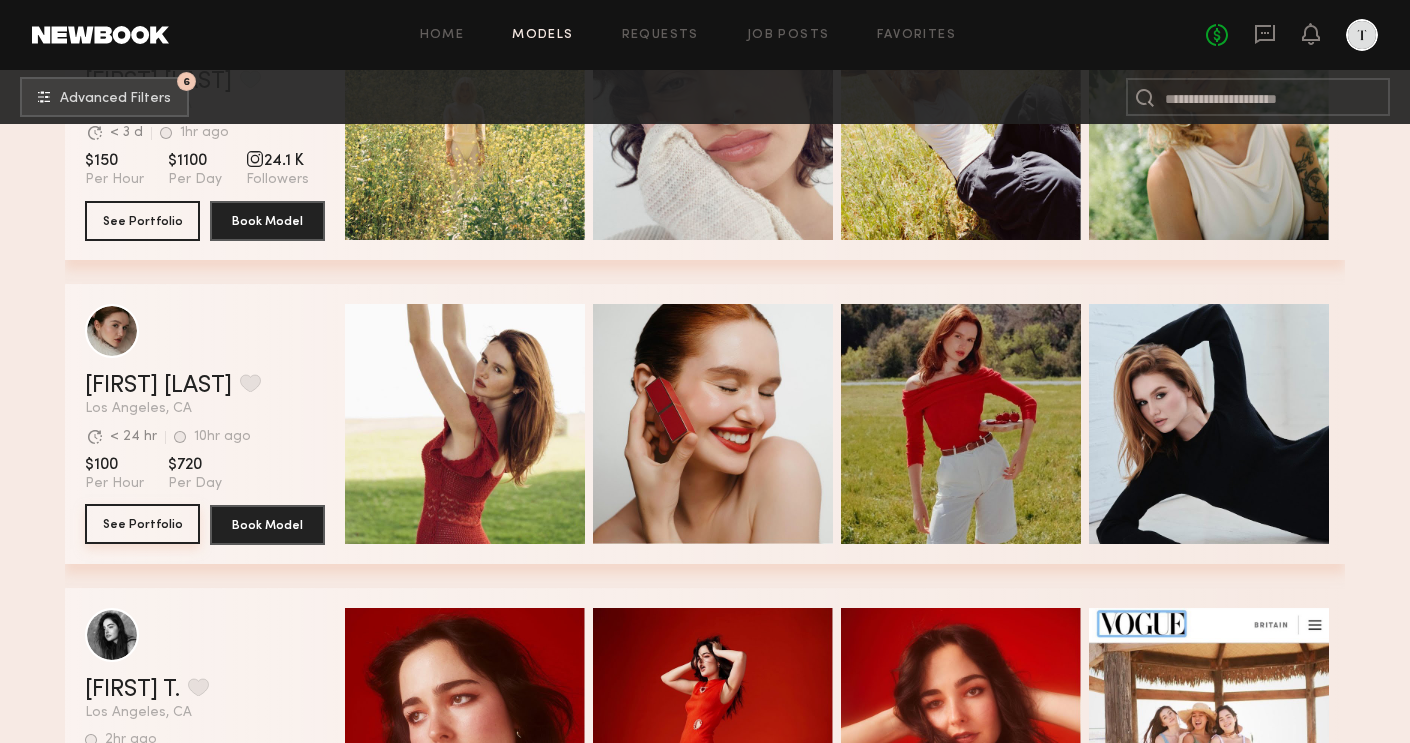 click on "See Portfolio" 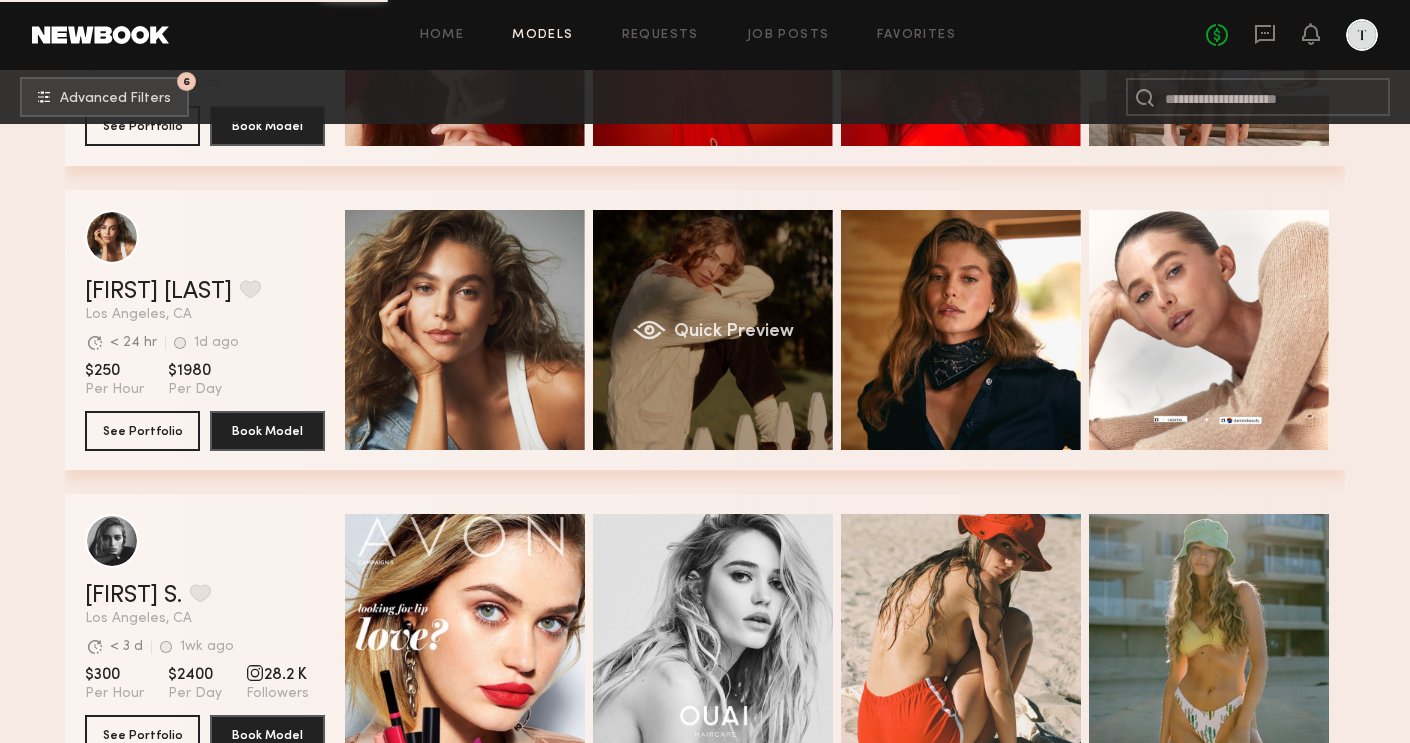 scroll, scrollTop: 6379, scrollLeft: 0, axis: vertical 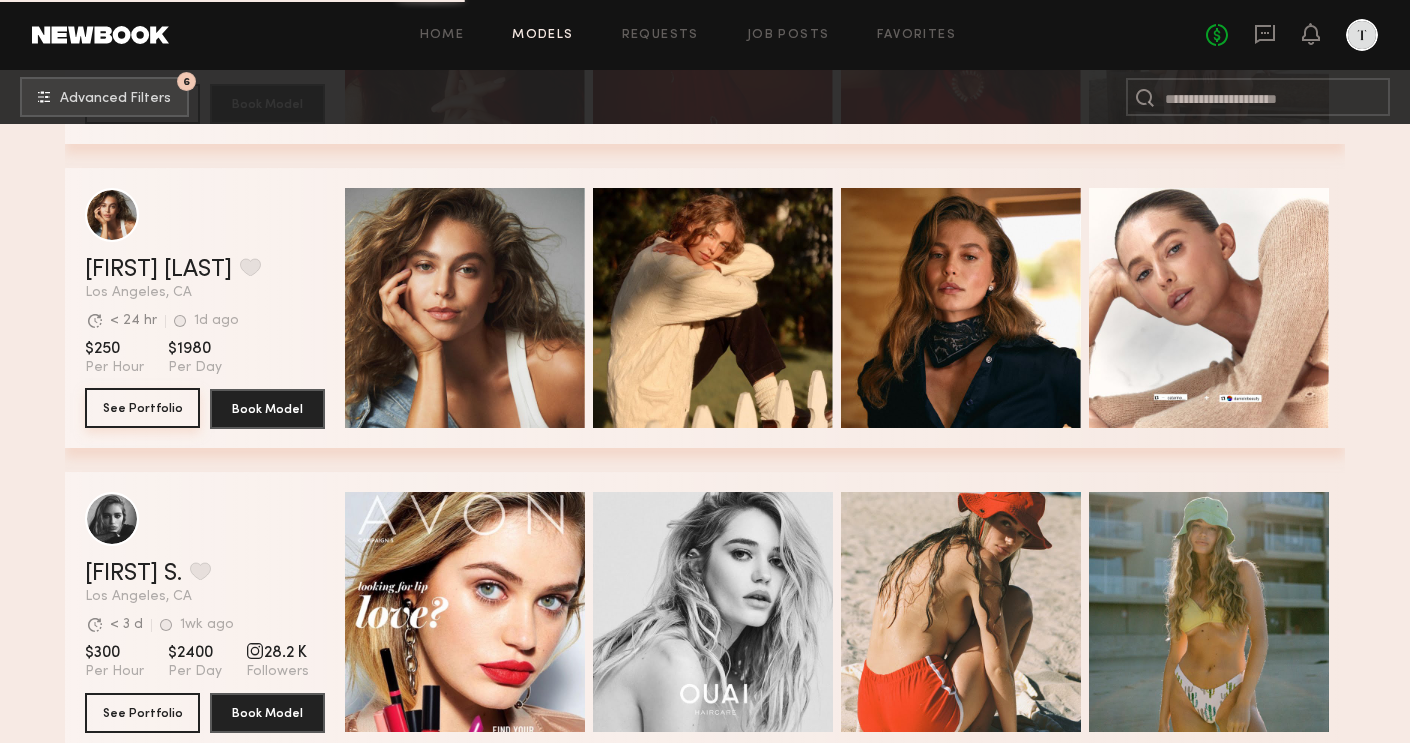 click on "See Portfolio" 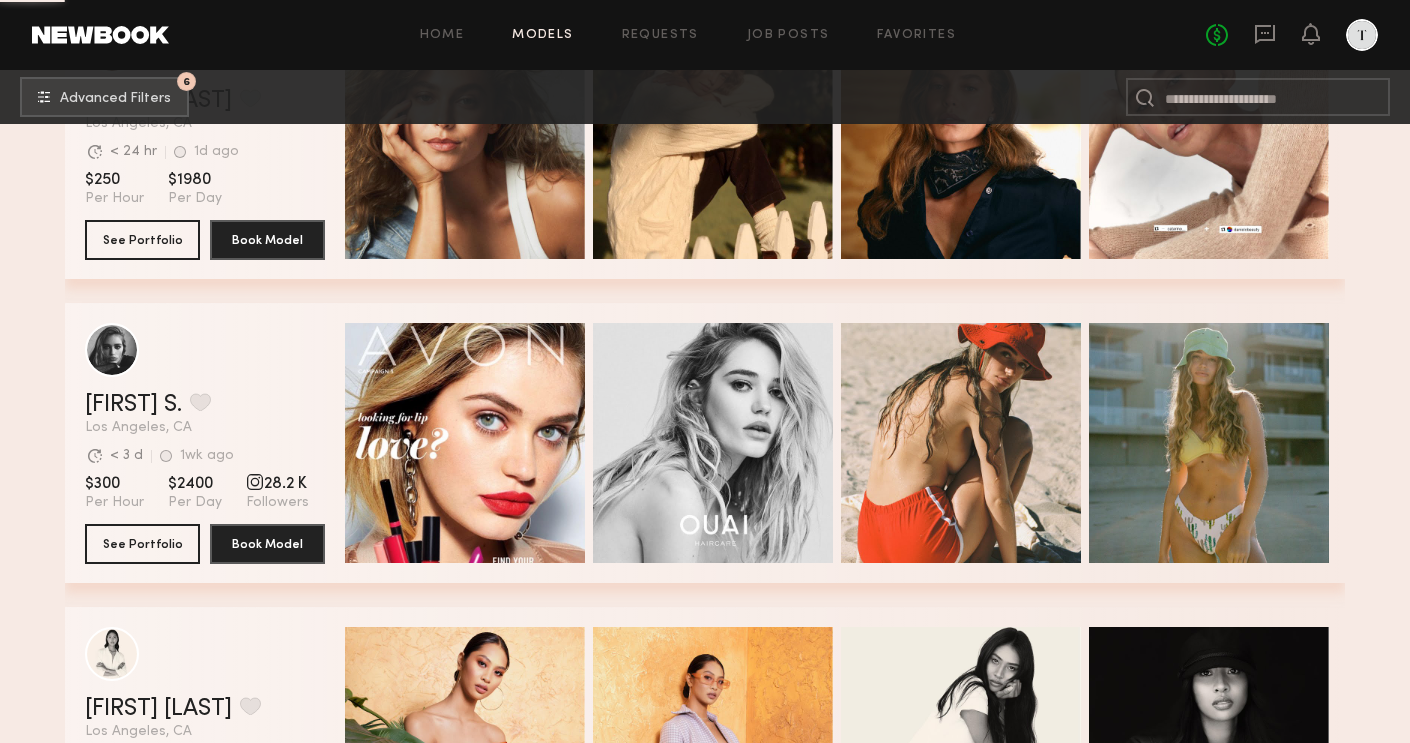 scroll, scrollTop: 6670, scrollLeft: 0, axis: vertical 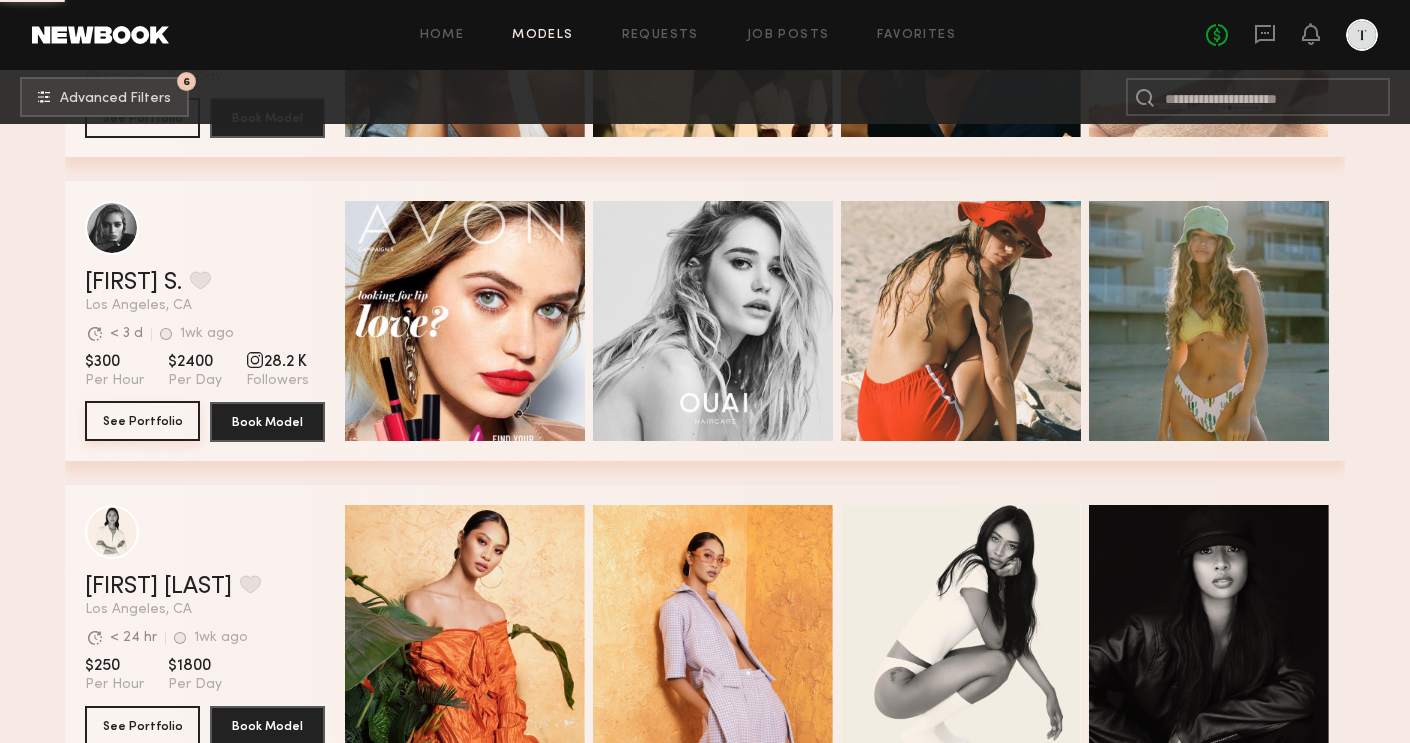 click on "See Portfolio" 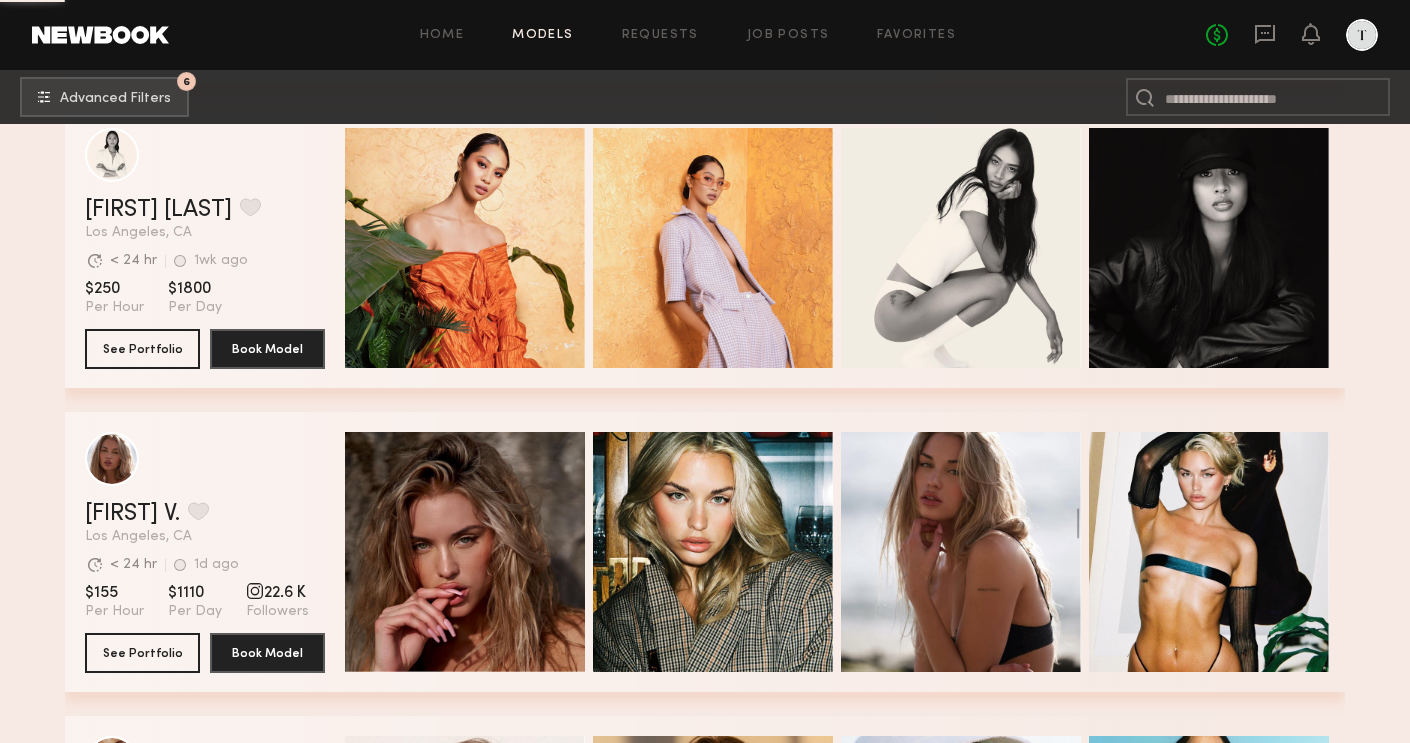 scroll, scrollTop: 7025, scrollLeft: 0, axis: vertical 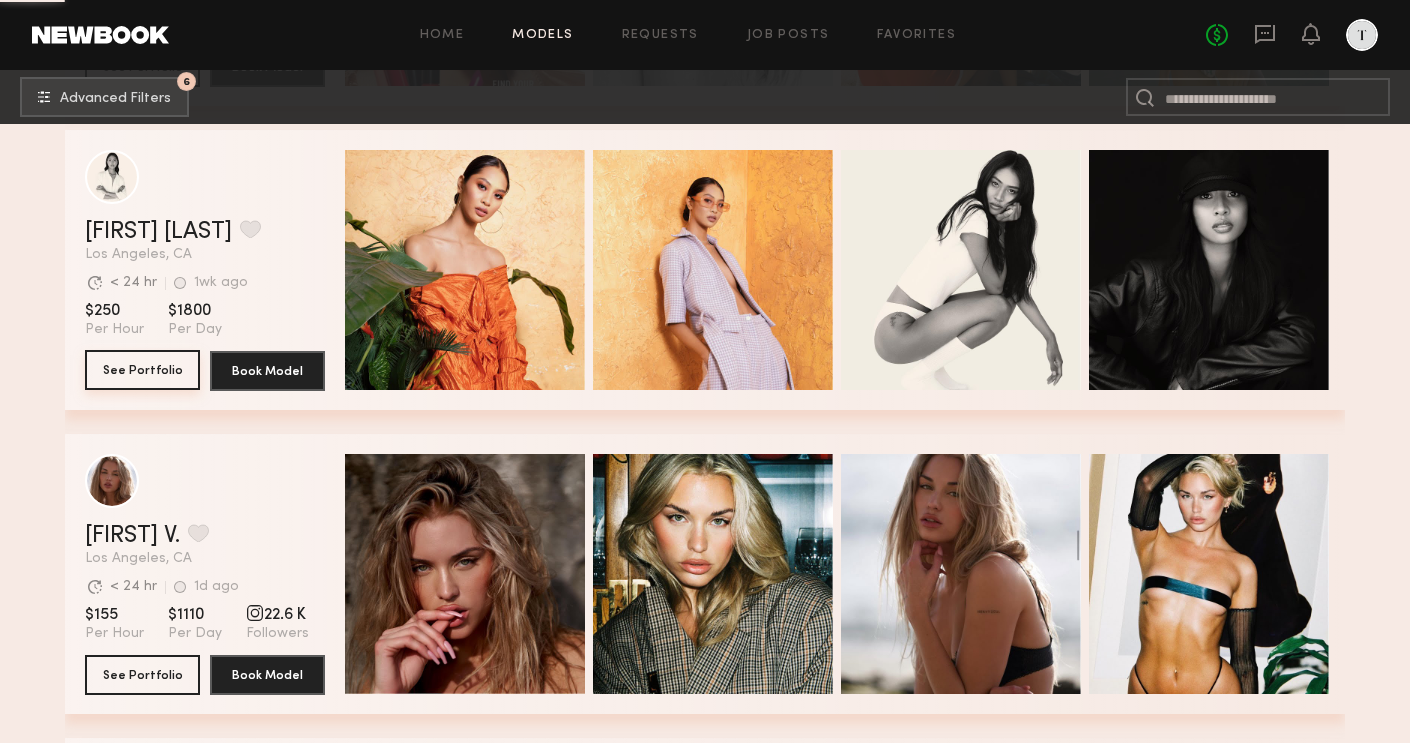 click on "See Portfolio" 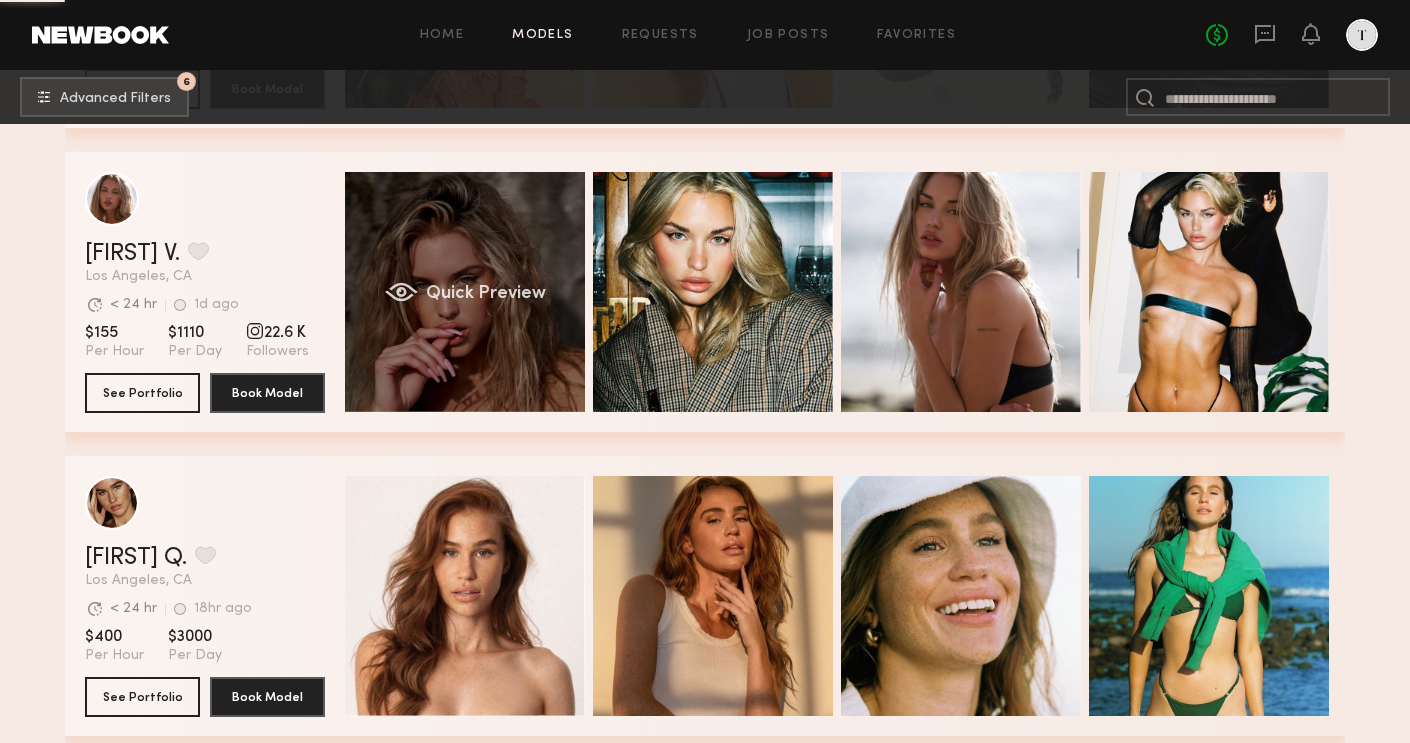 scroll, scrollTop: 7340, scrollLeft: 0, axis: vertical 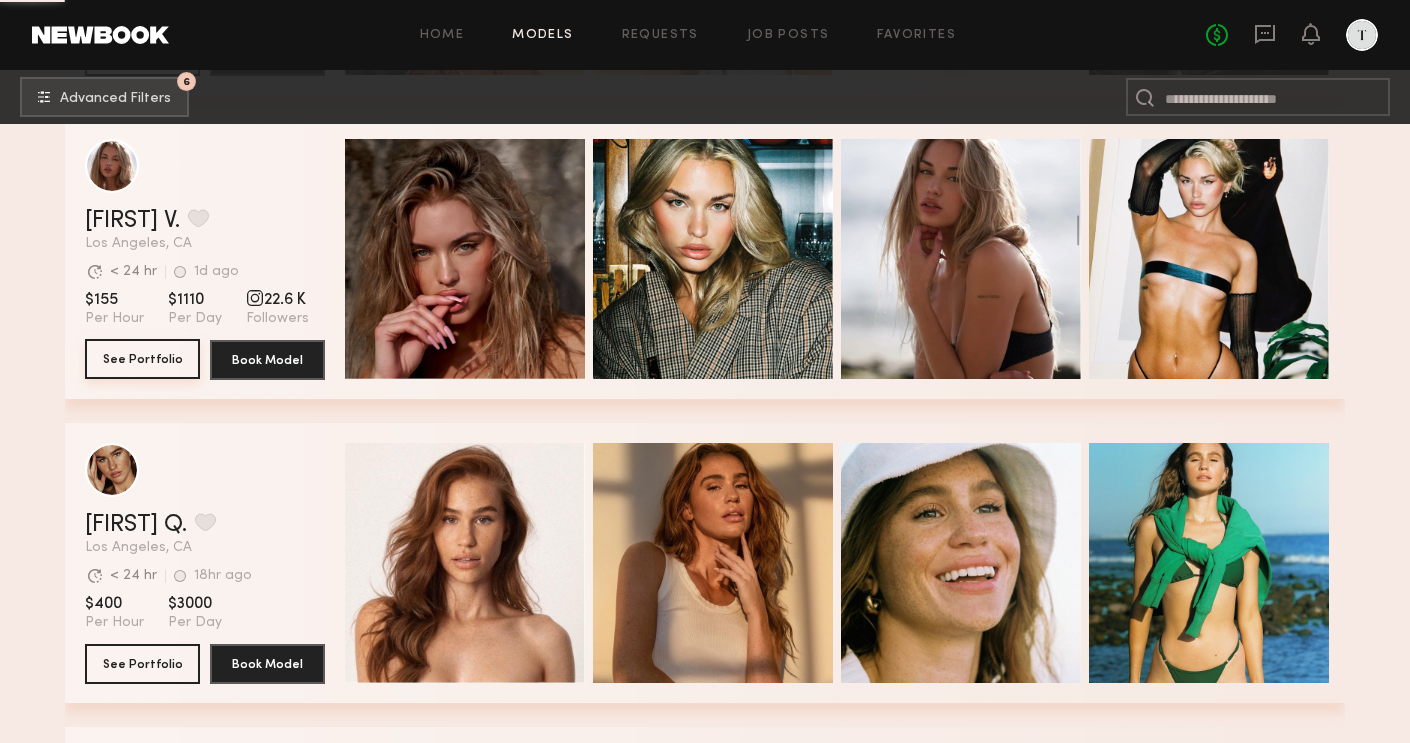 click on "See Portfolio" 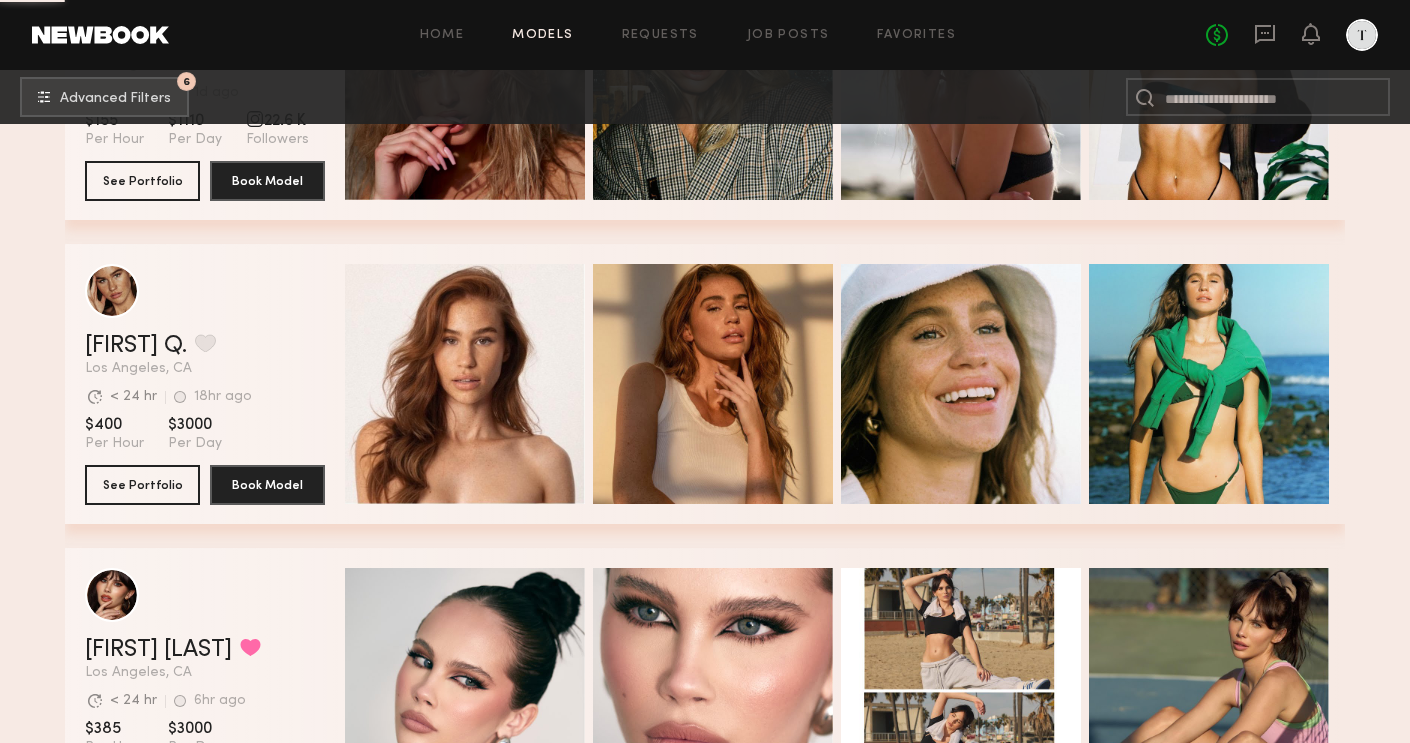 scroll, scrollTop: 7534, scrollLeft: 0, axis: vertical 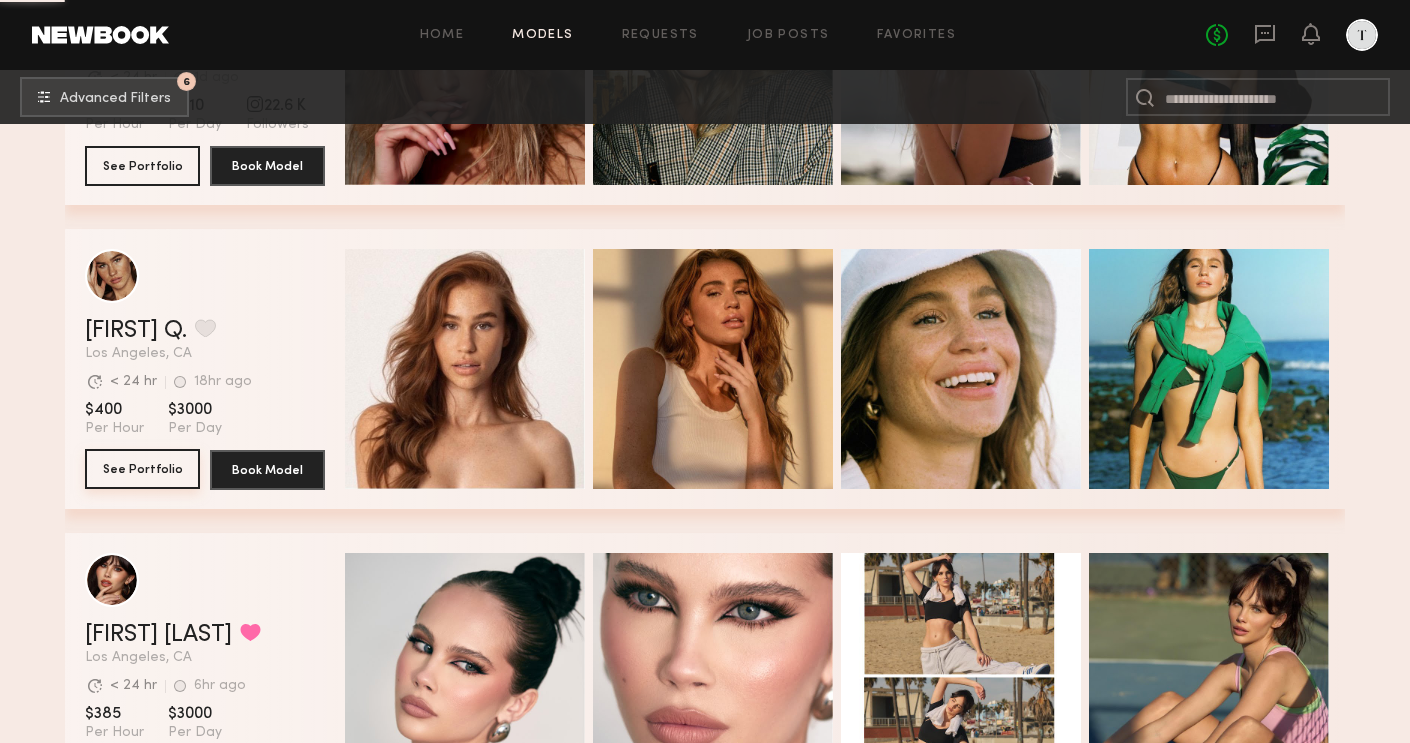 click on "See Portfolio" 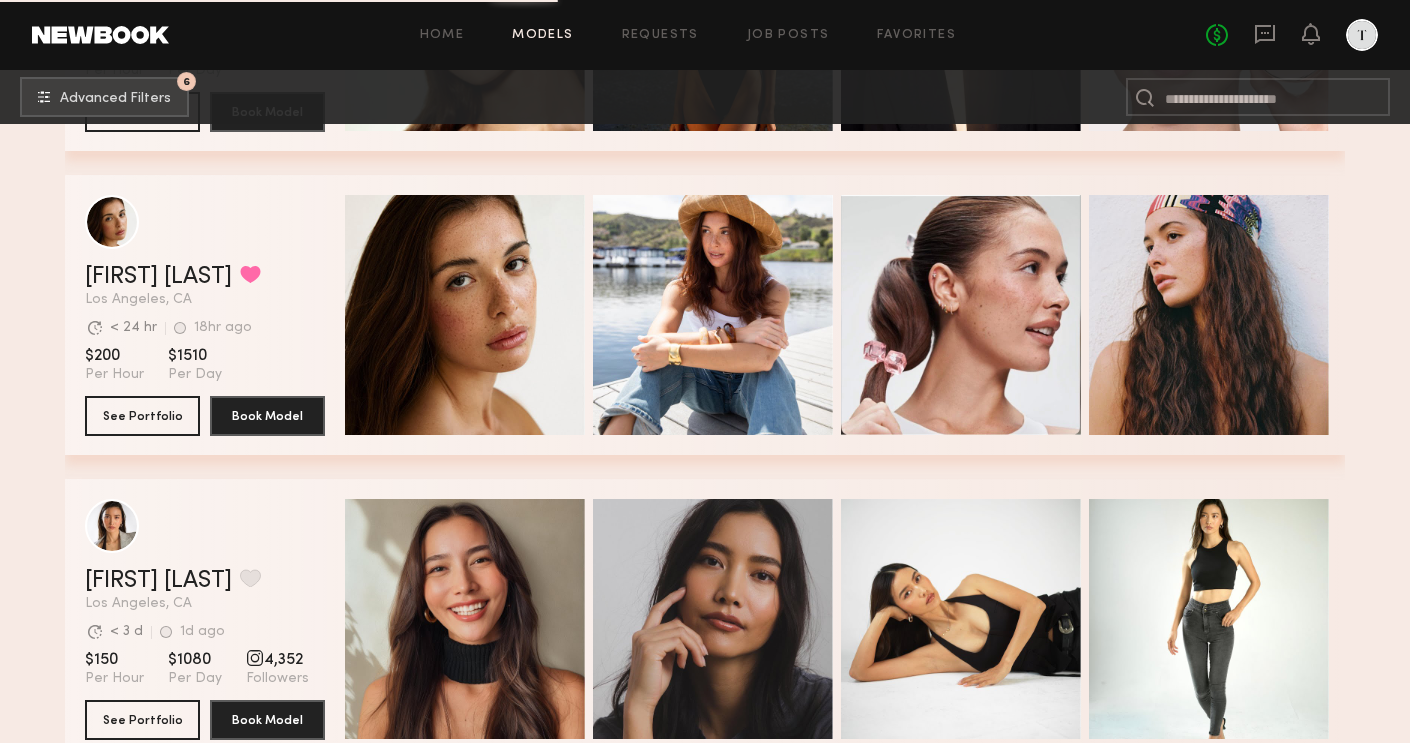 scroll, scrollTop: 10031, scrollLeft: 0, axis: vertical 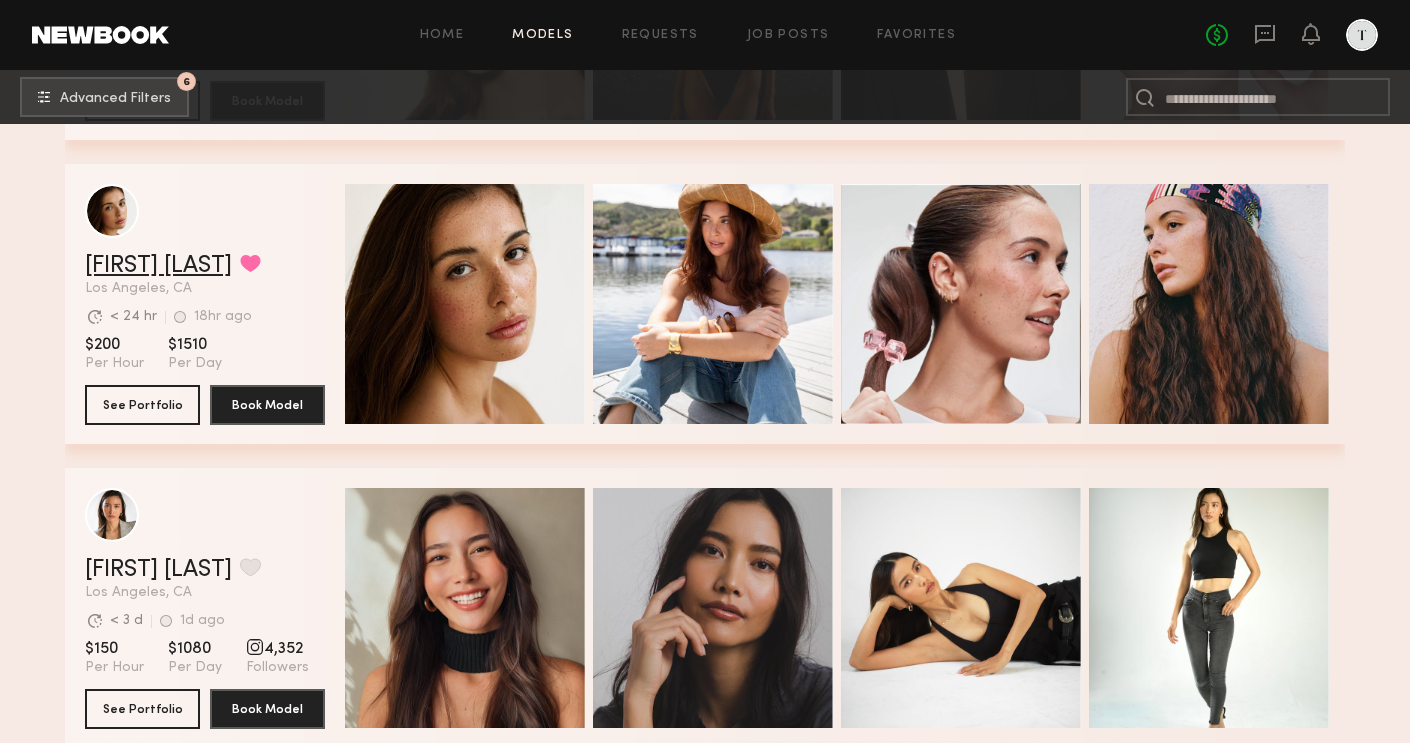 click on "Jasmine G." 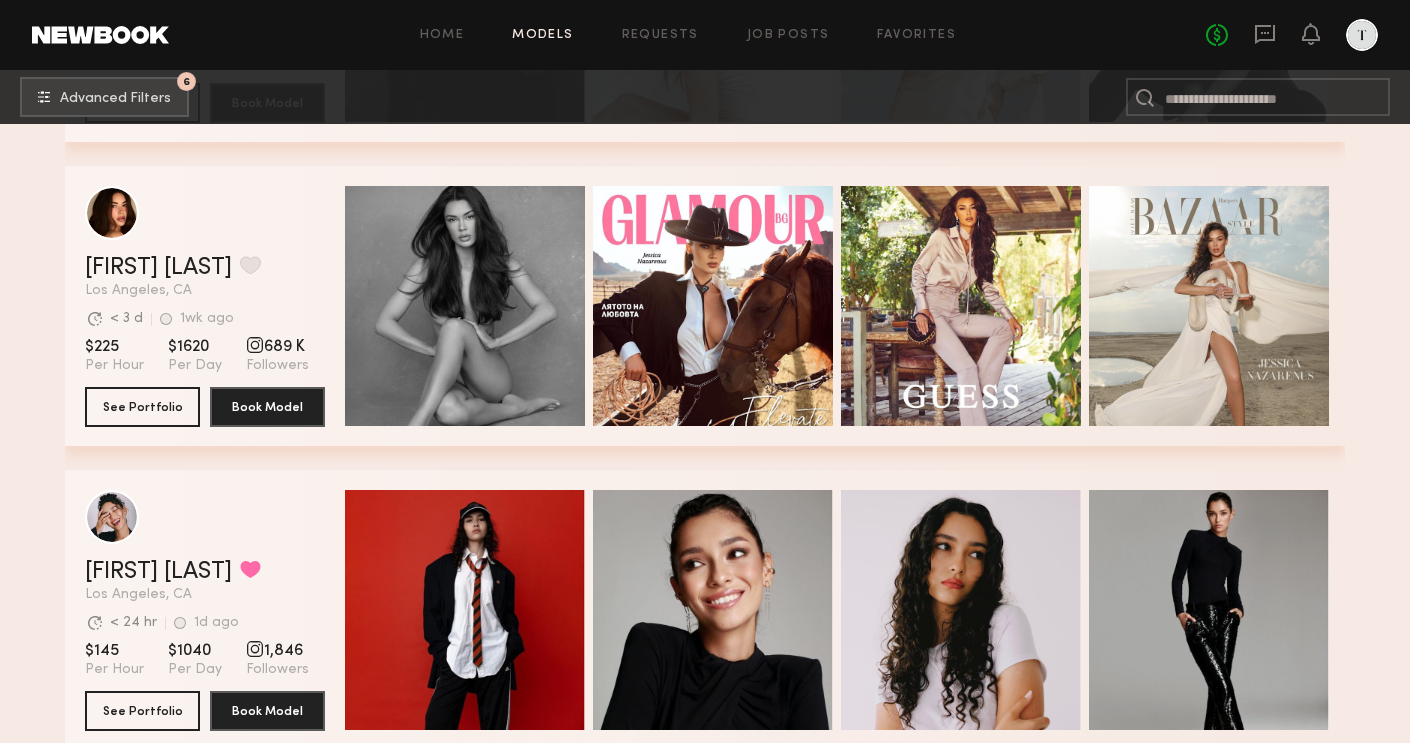 scroll, scrollTop: 11246, scrollLeft: 0, axis: vertical 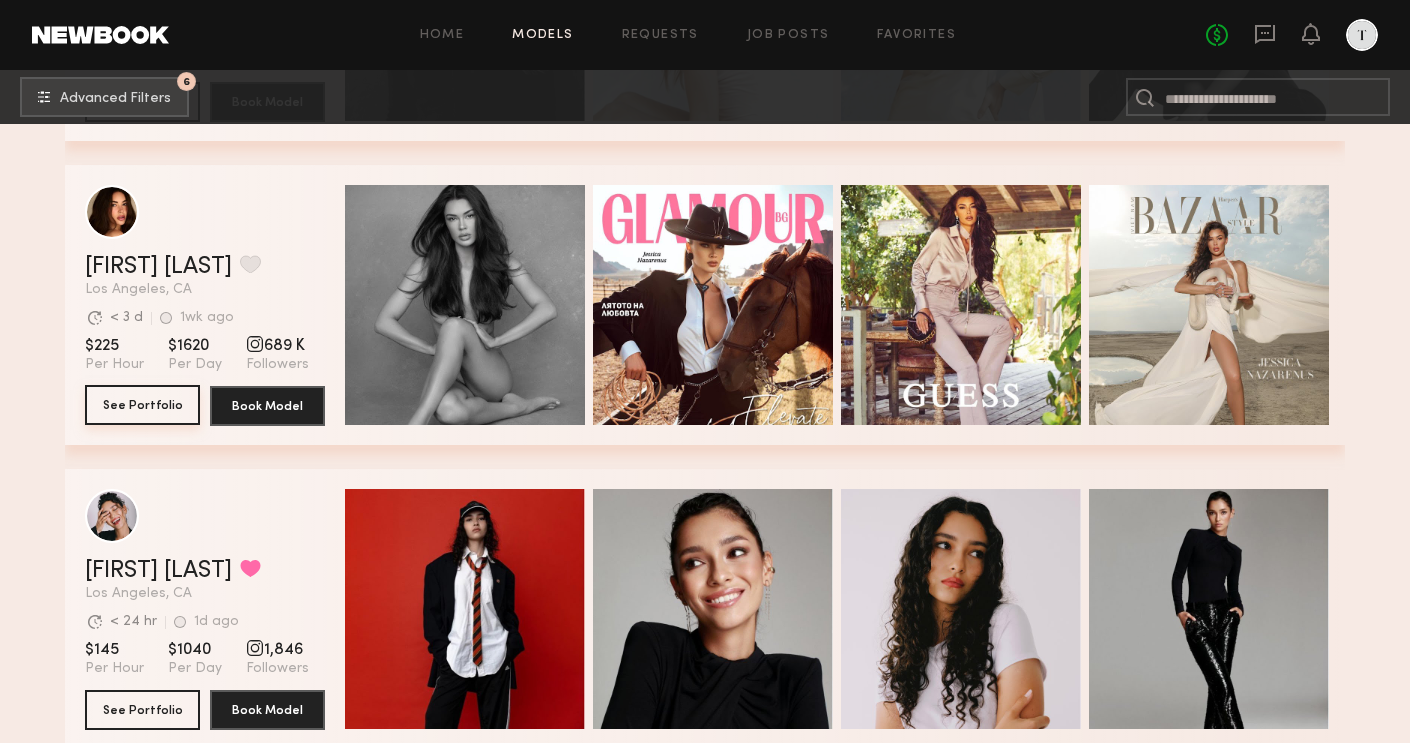 click on "See Portfolio" 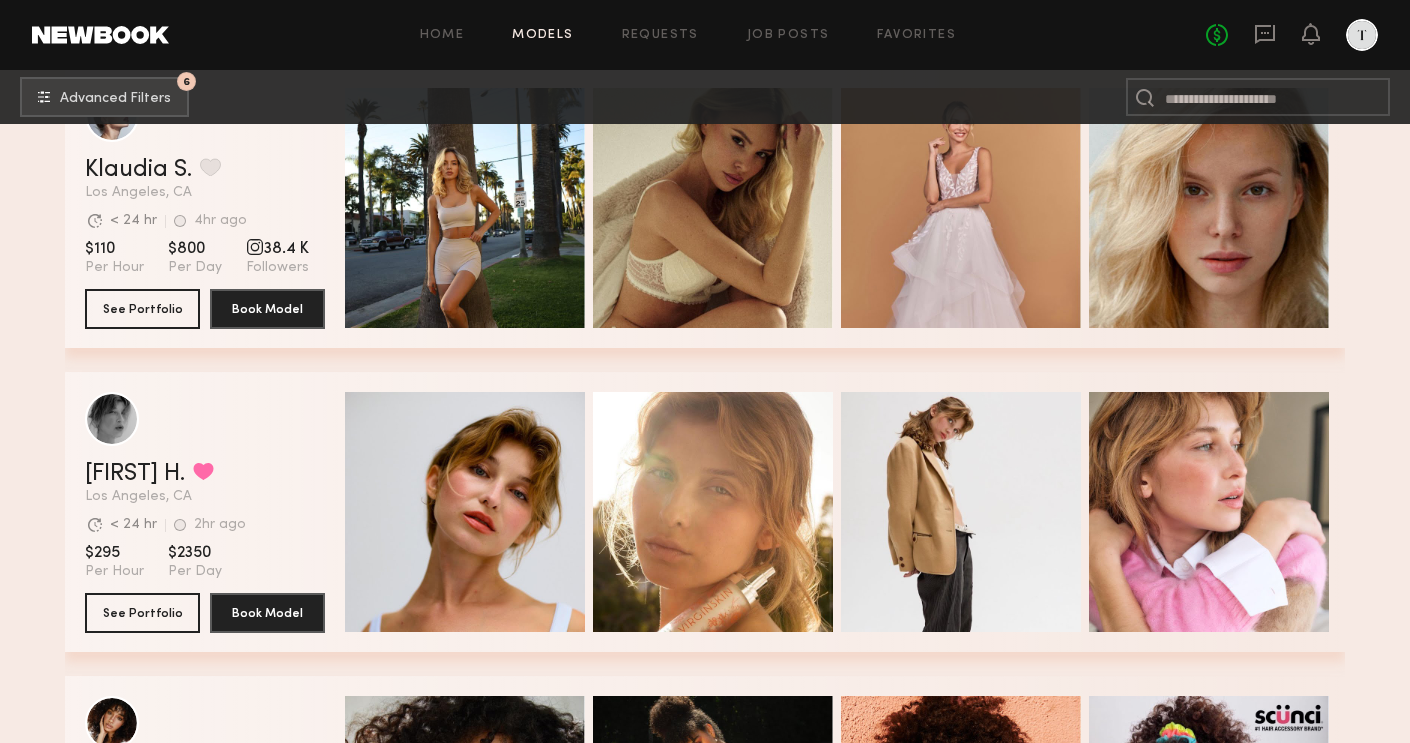 scroll, scrollTop: 16146, scrollLeft: 0, axis: vertical 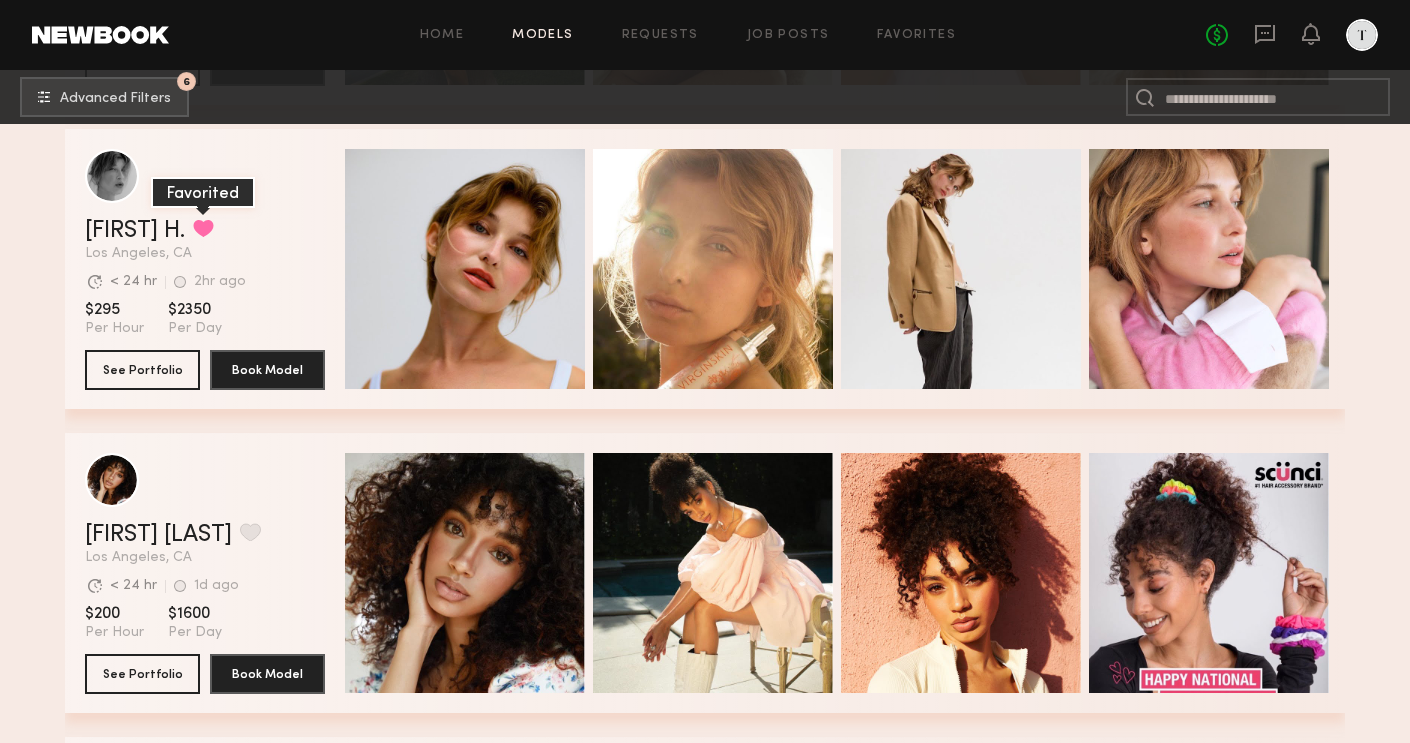 click 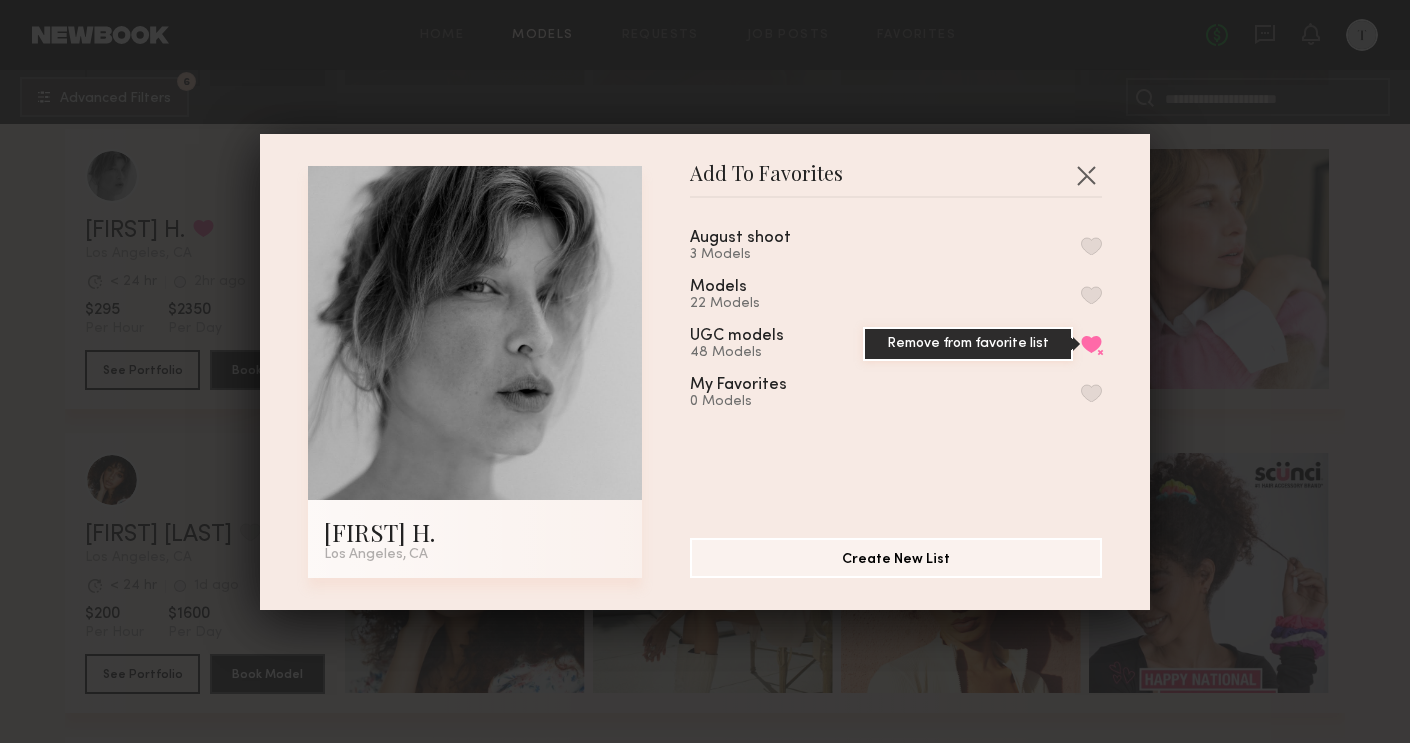 click on "Remove from favorite list" at bounding box center (1091, 344) 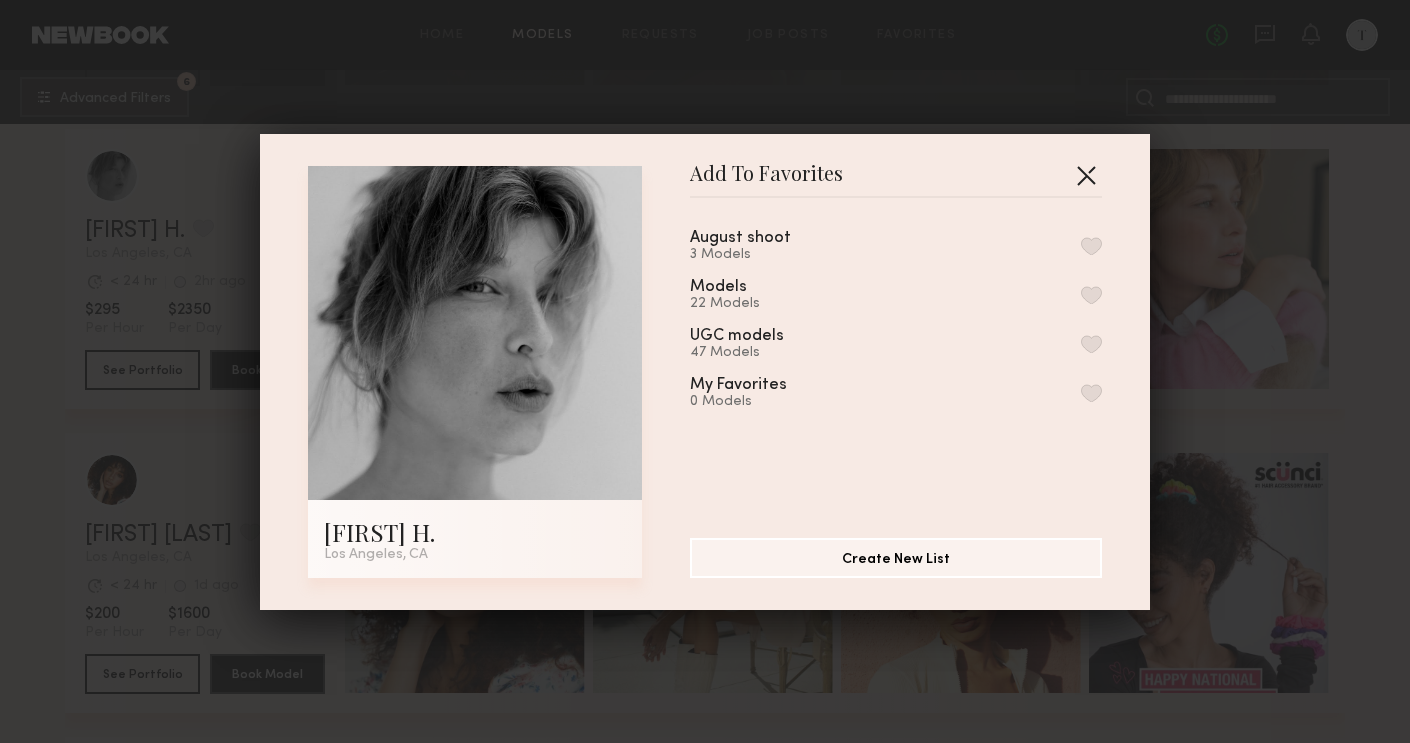 click at bounding box center [1086, 175] 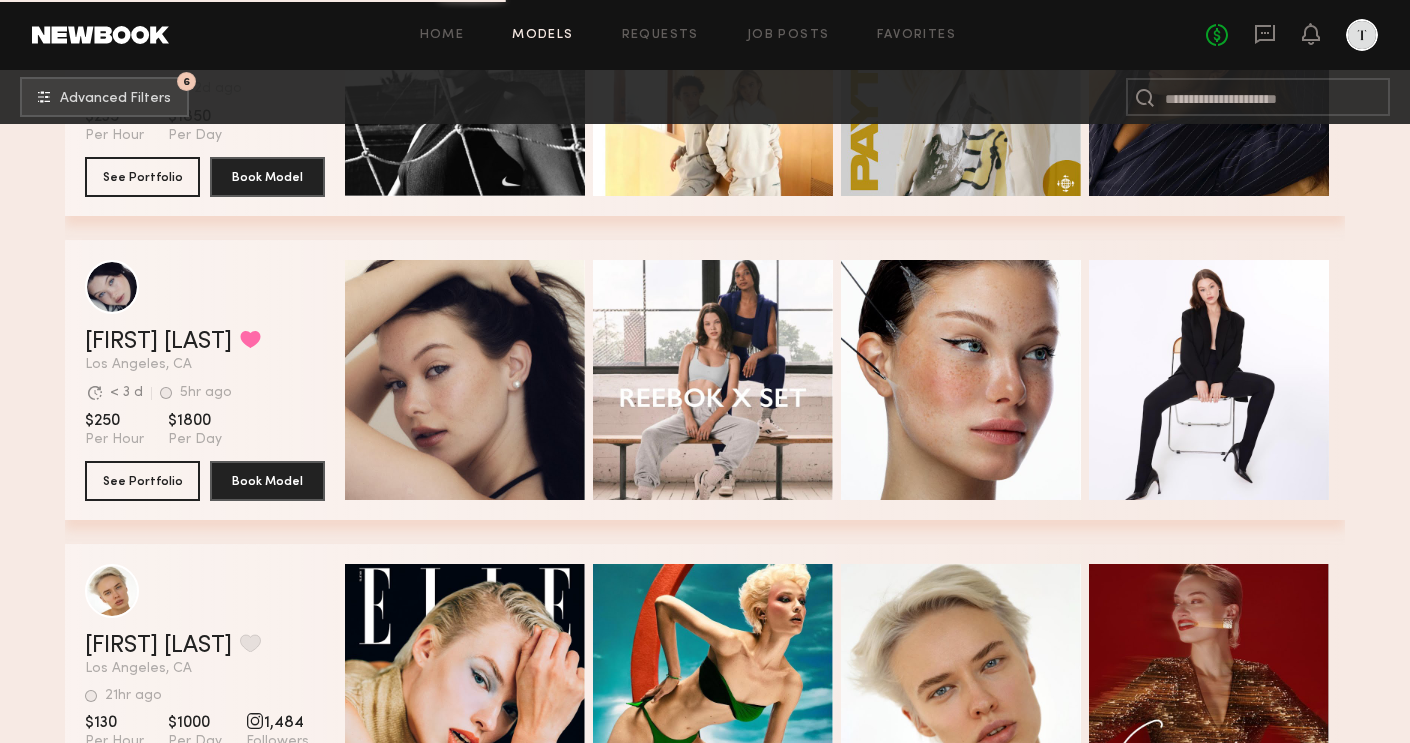 scroll, scrollTop: 17252, scrollLeft: 0, axis: vertical 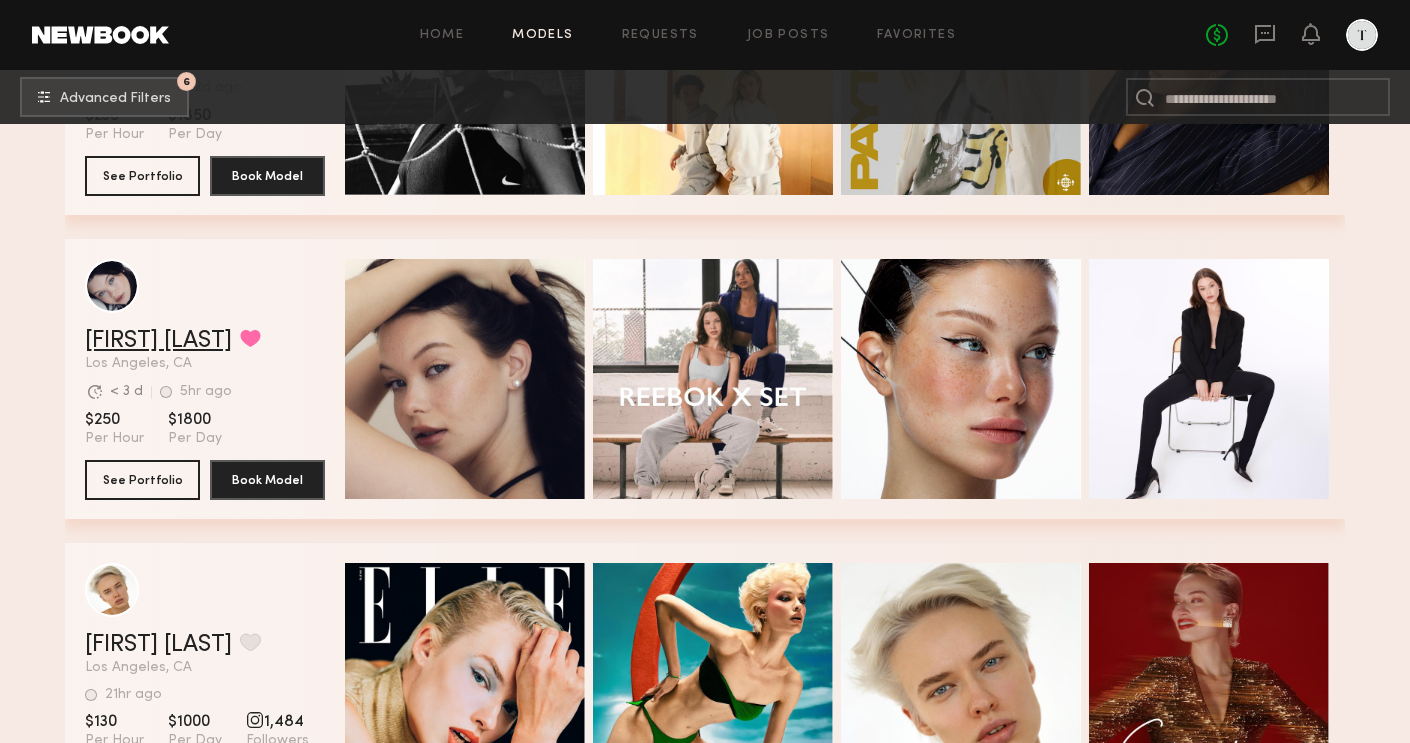 click on "Marina F." 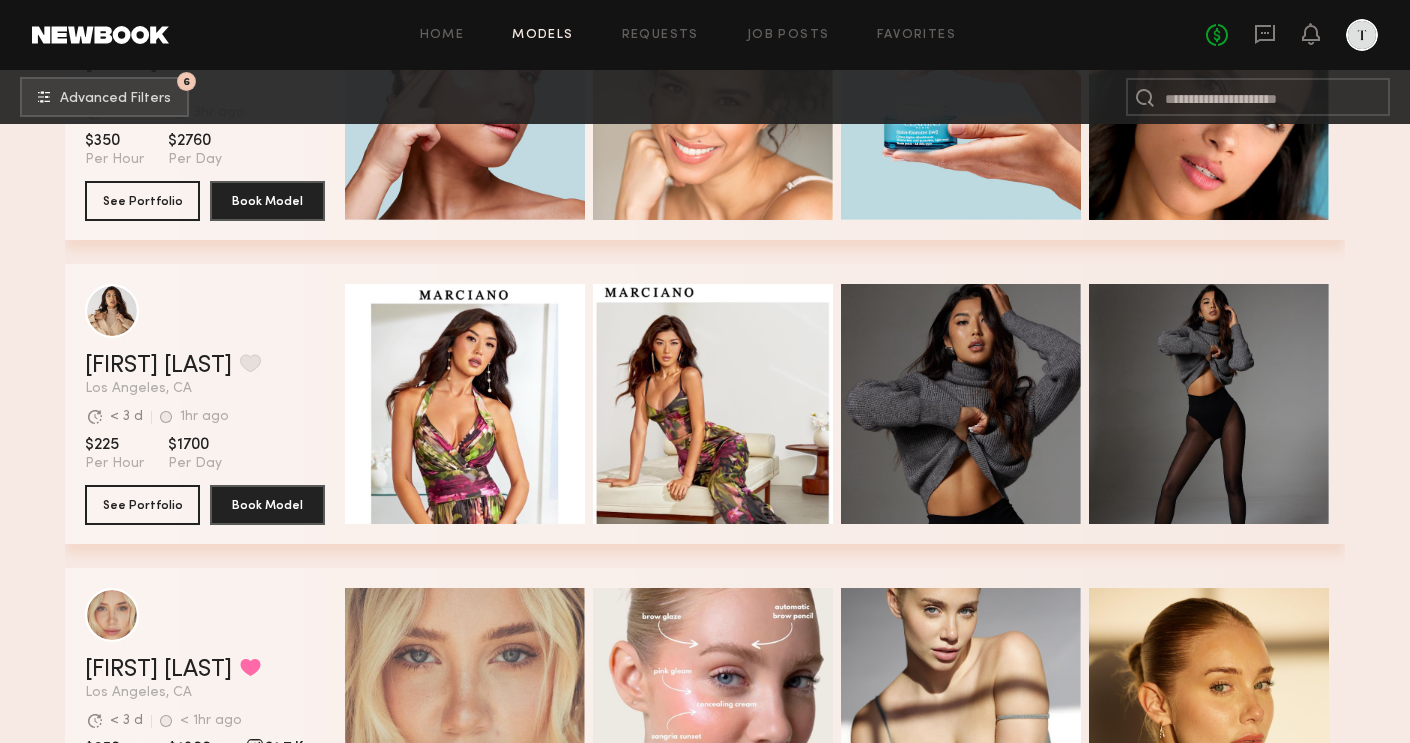 scroll, scrollTop: 18767, scrollLeft: 0, axis: vertical 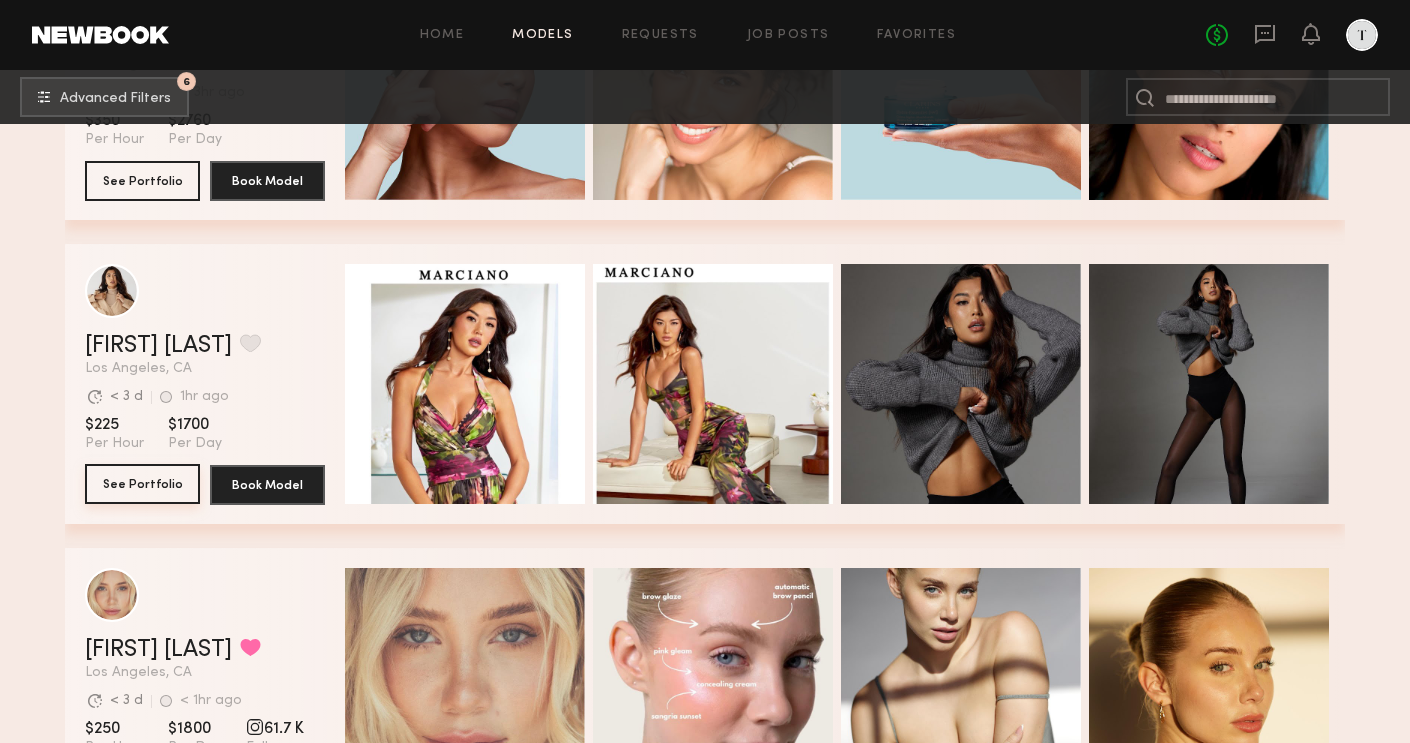 click on "See Portfolio" 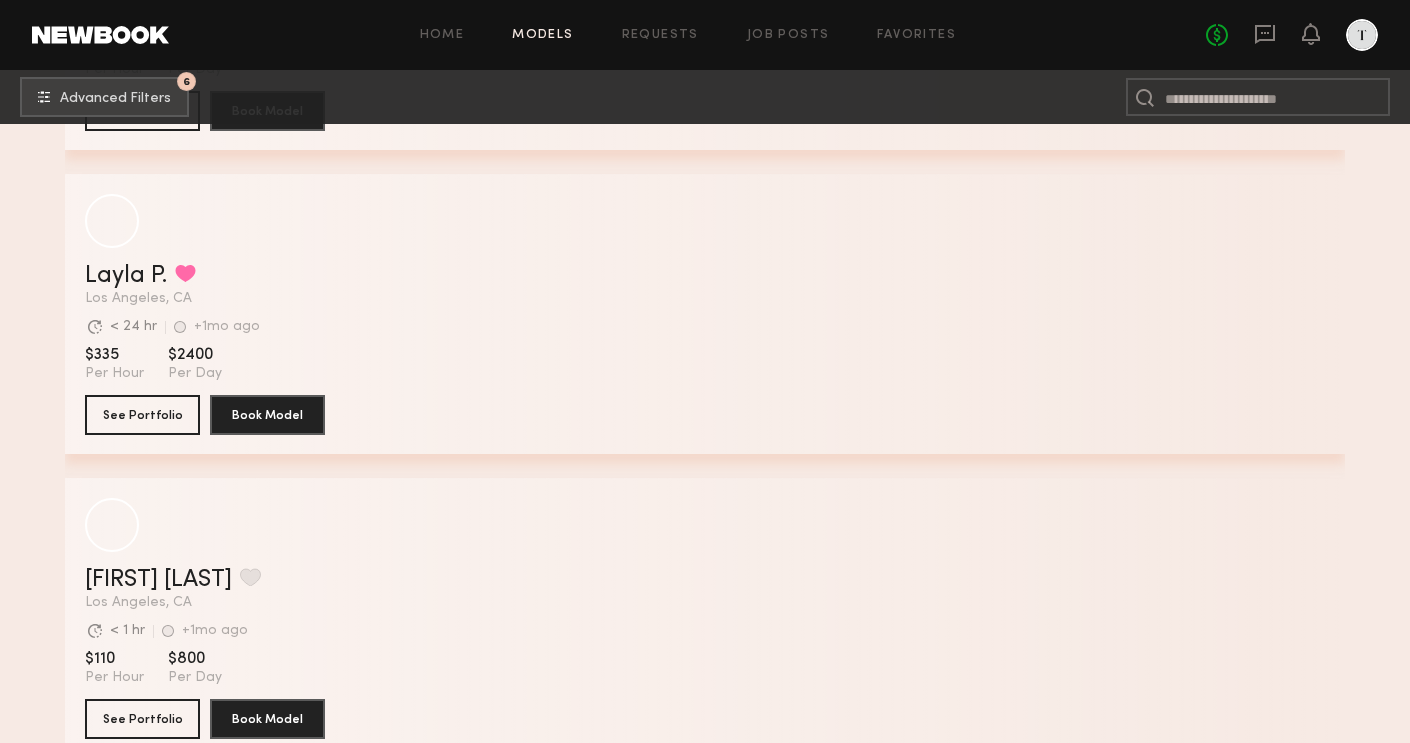 scroll, scrollTop: 23755, scrollLeft: 0, axis: vertical 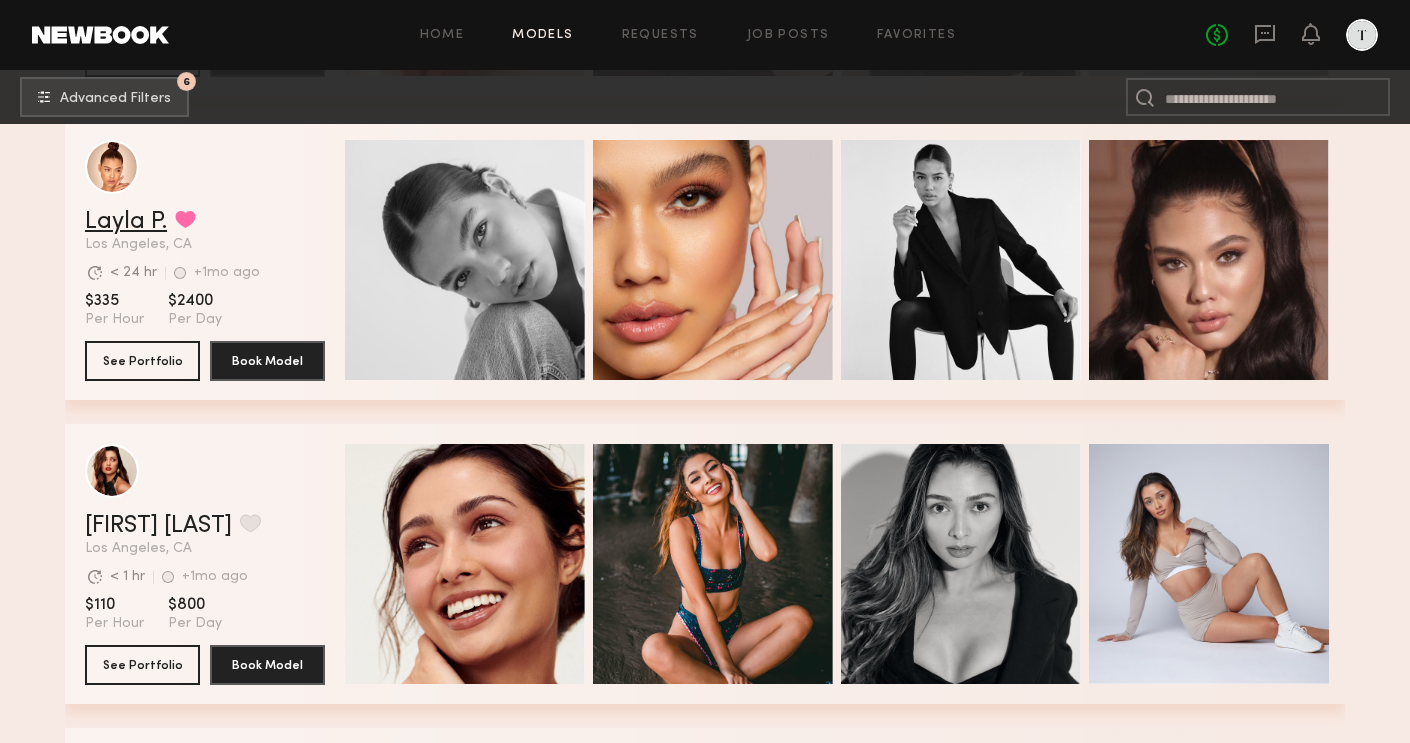 click on "Layla P." 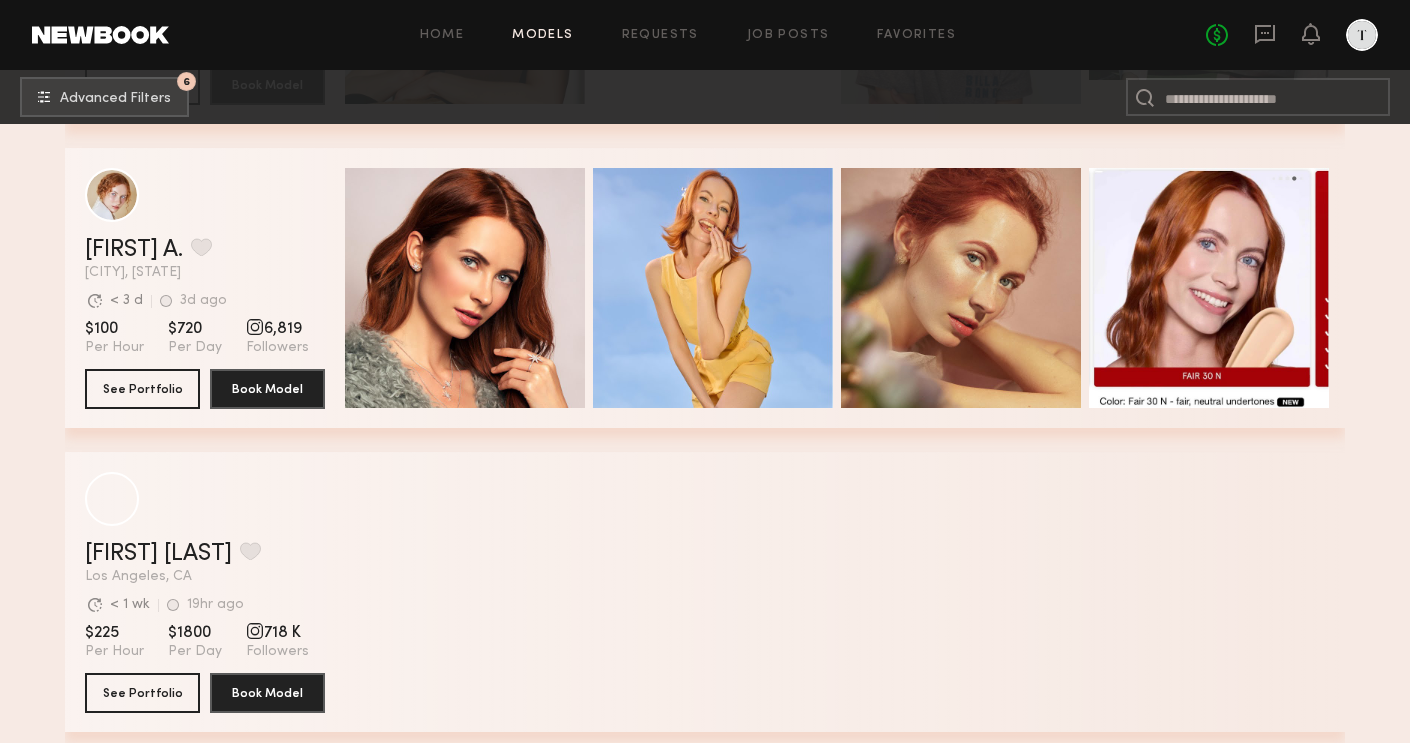 scroll, scrollTop: 26705, scrollLeft: 0, axis: vertical 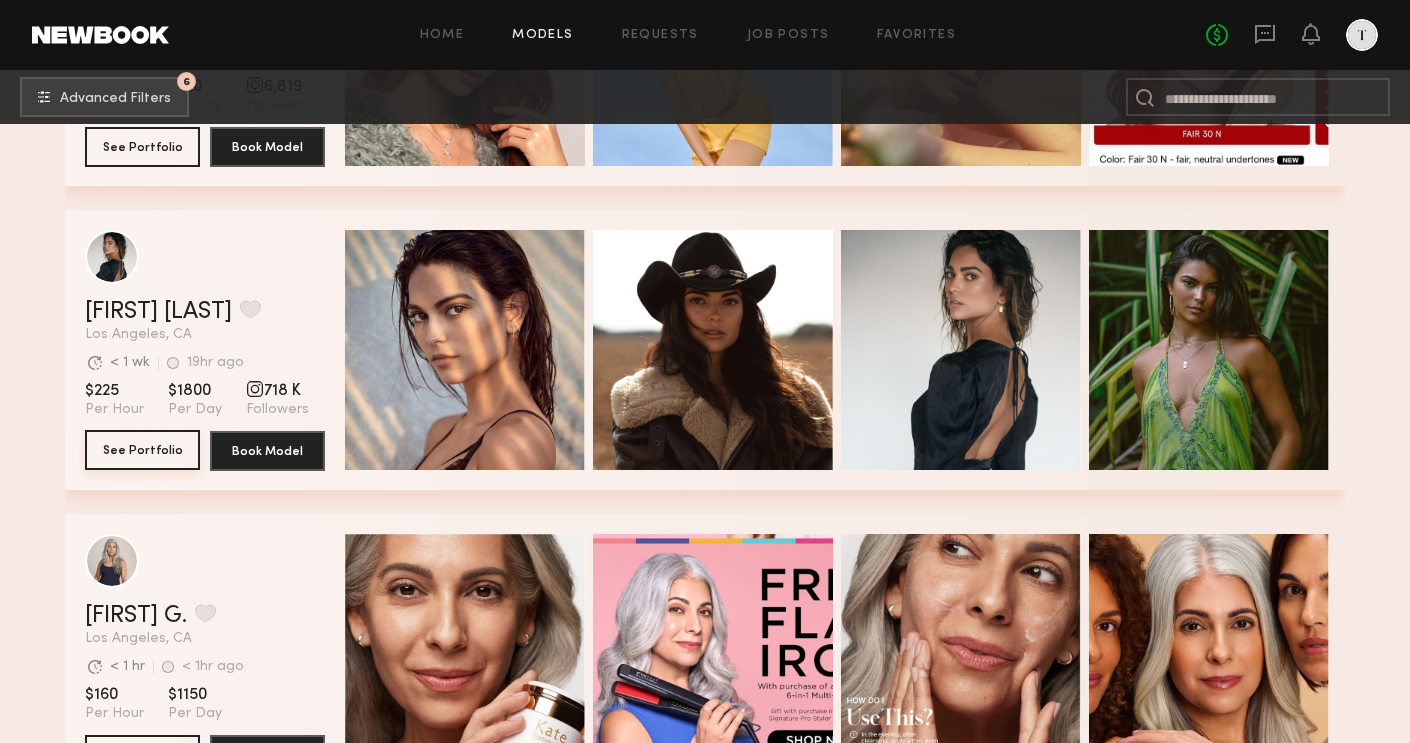 click on "See Portfolio" 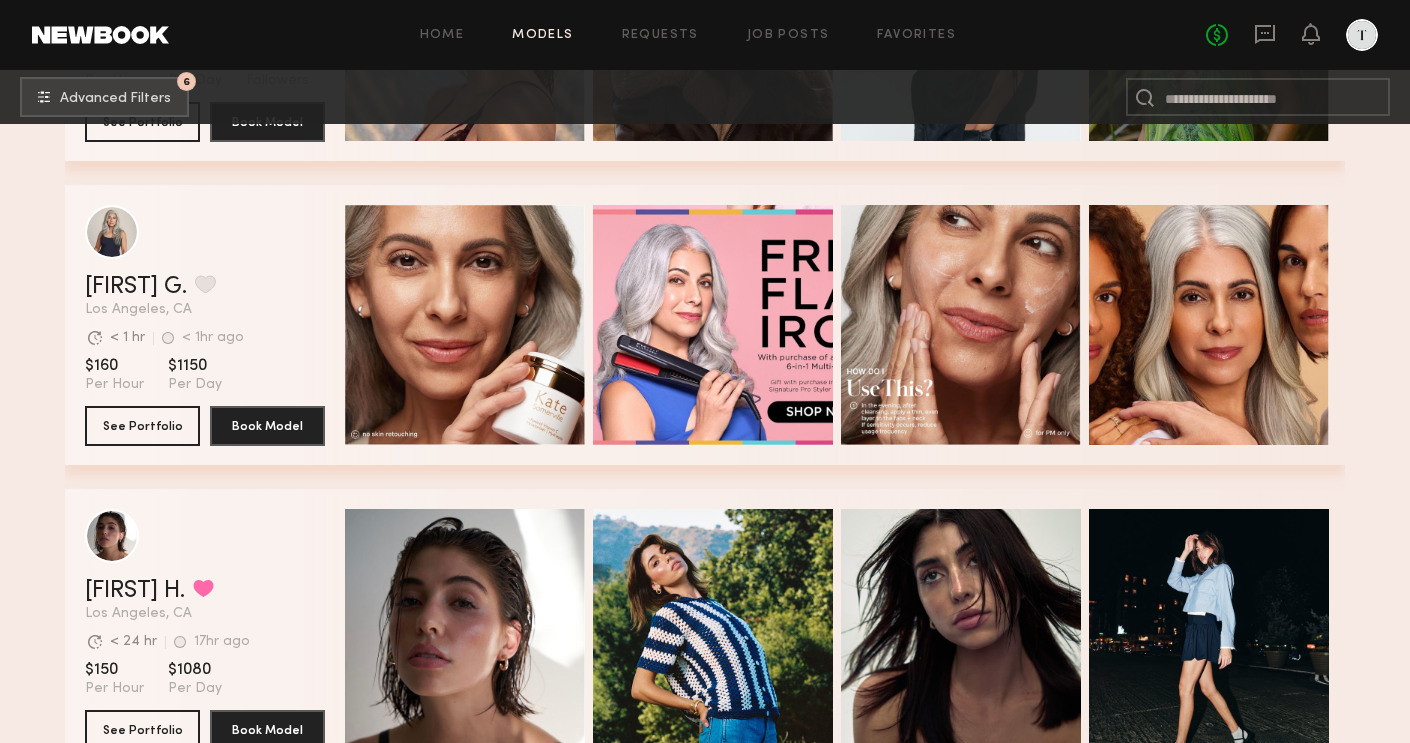 scroll, scrollTop: 27035, scrollLeft: 0, axis: vertical 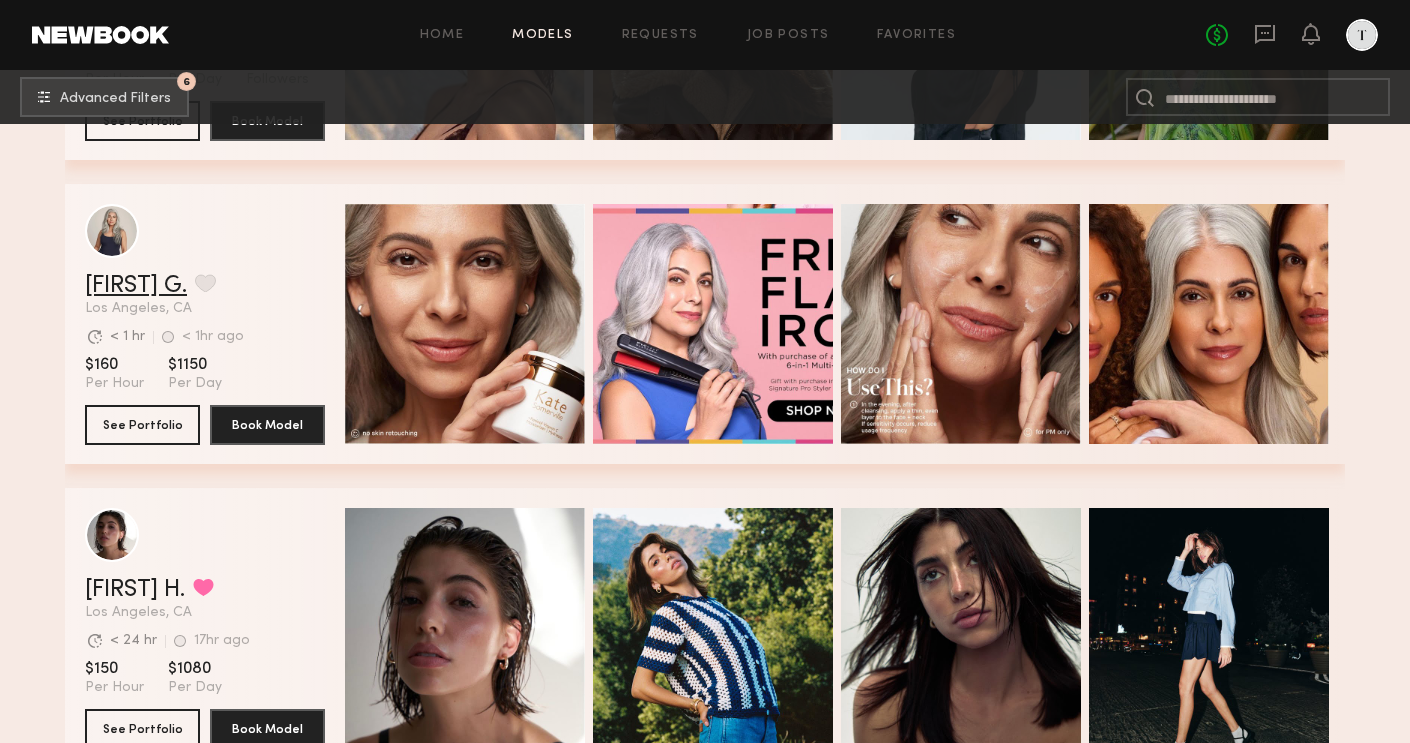 click on "Renita G." 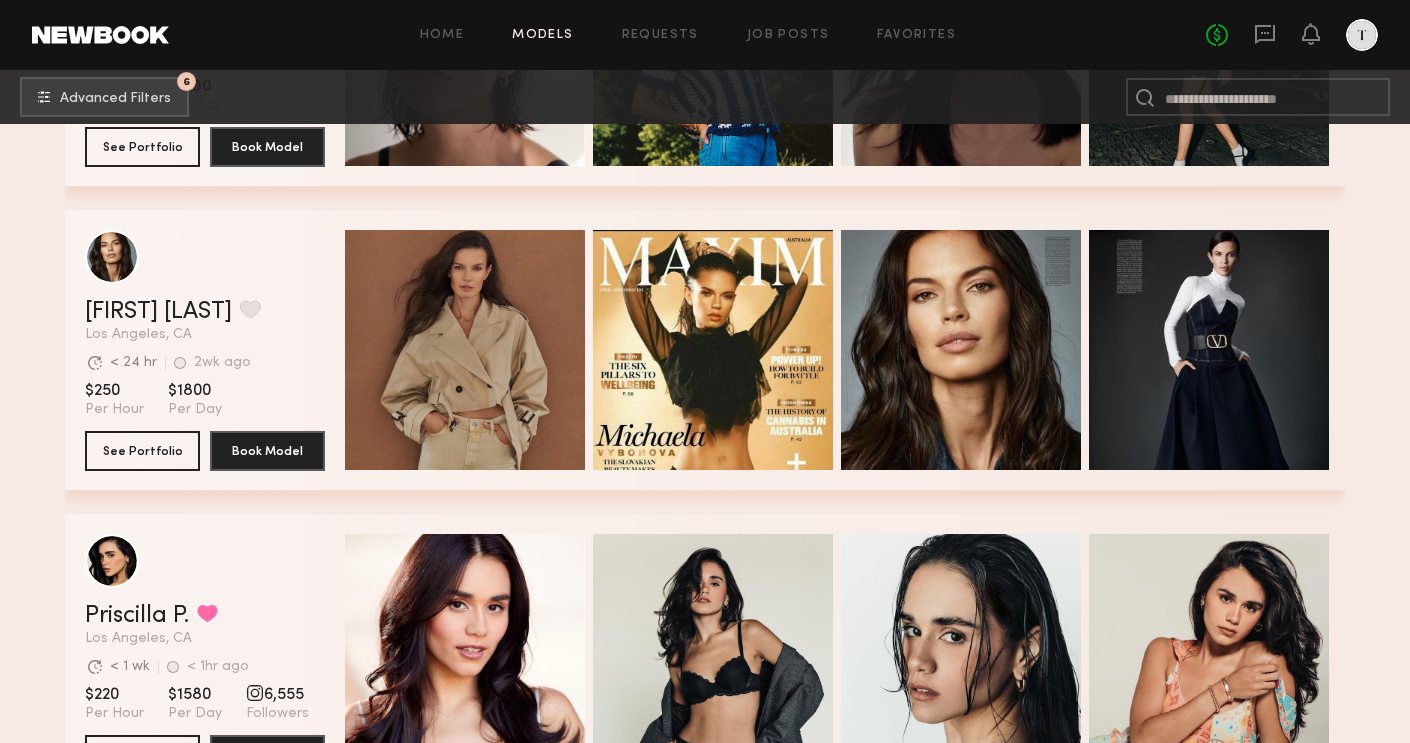 scroll, scrollTop: 27619, scrollLeft: 0, axis: vertical 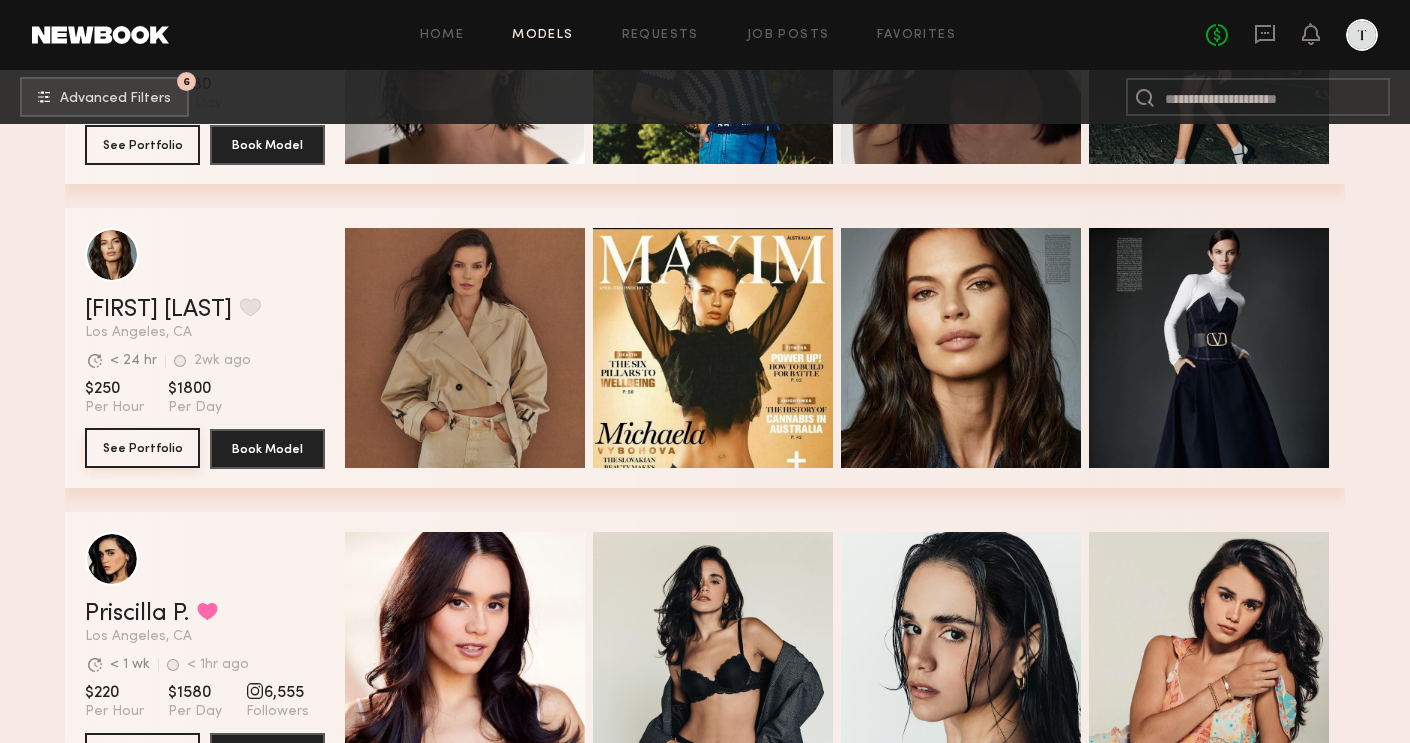 click on "See Portfolio" 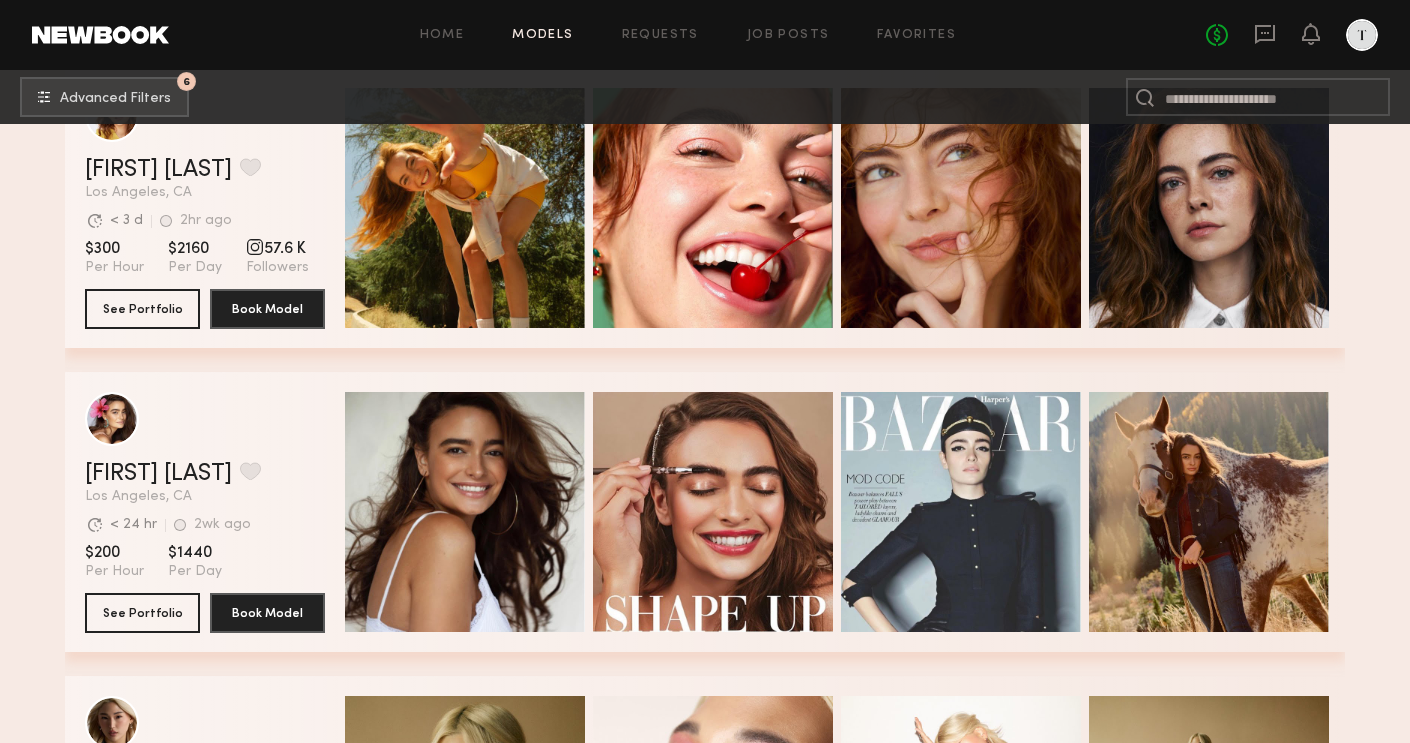 scroll, scrollTop: 29726, scrollLeft: 0, axis: vertical 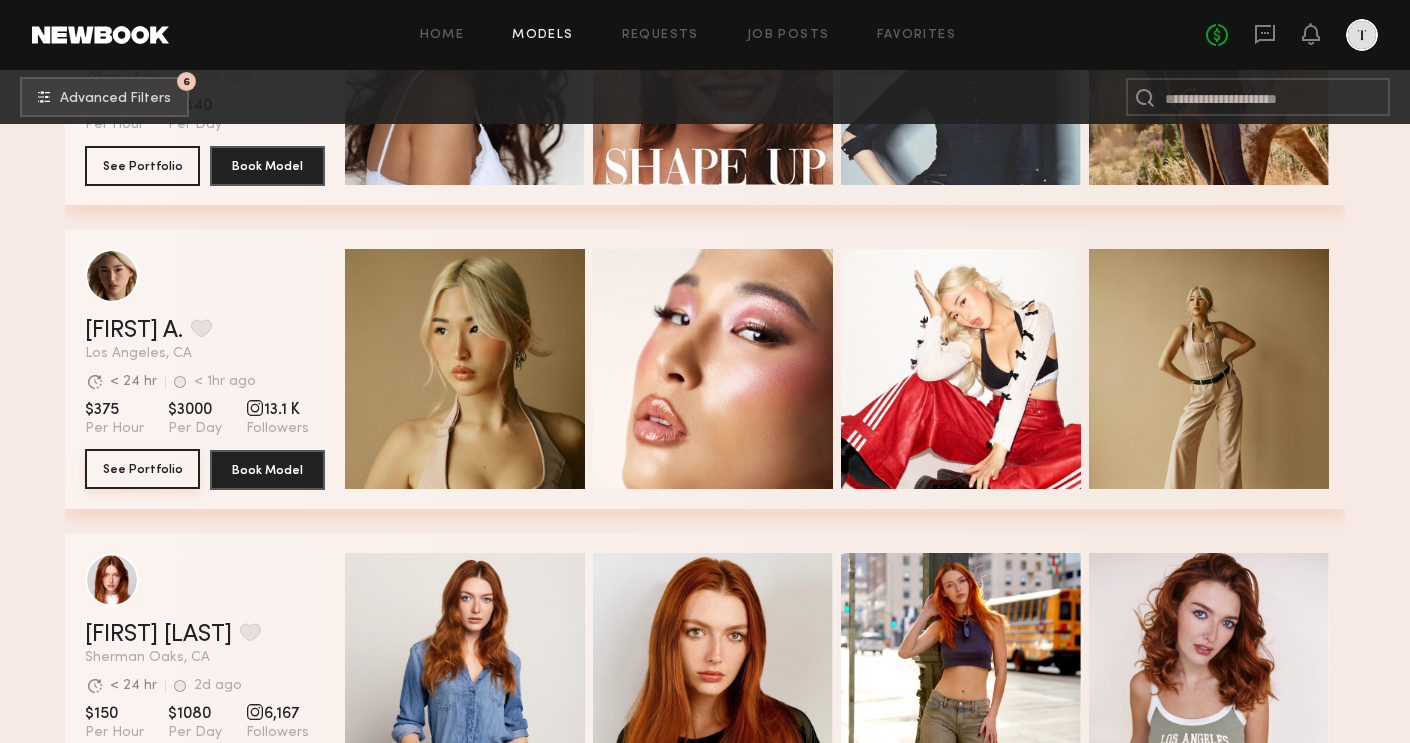 click on "See Portfolio" 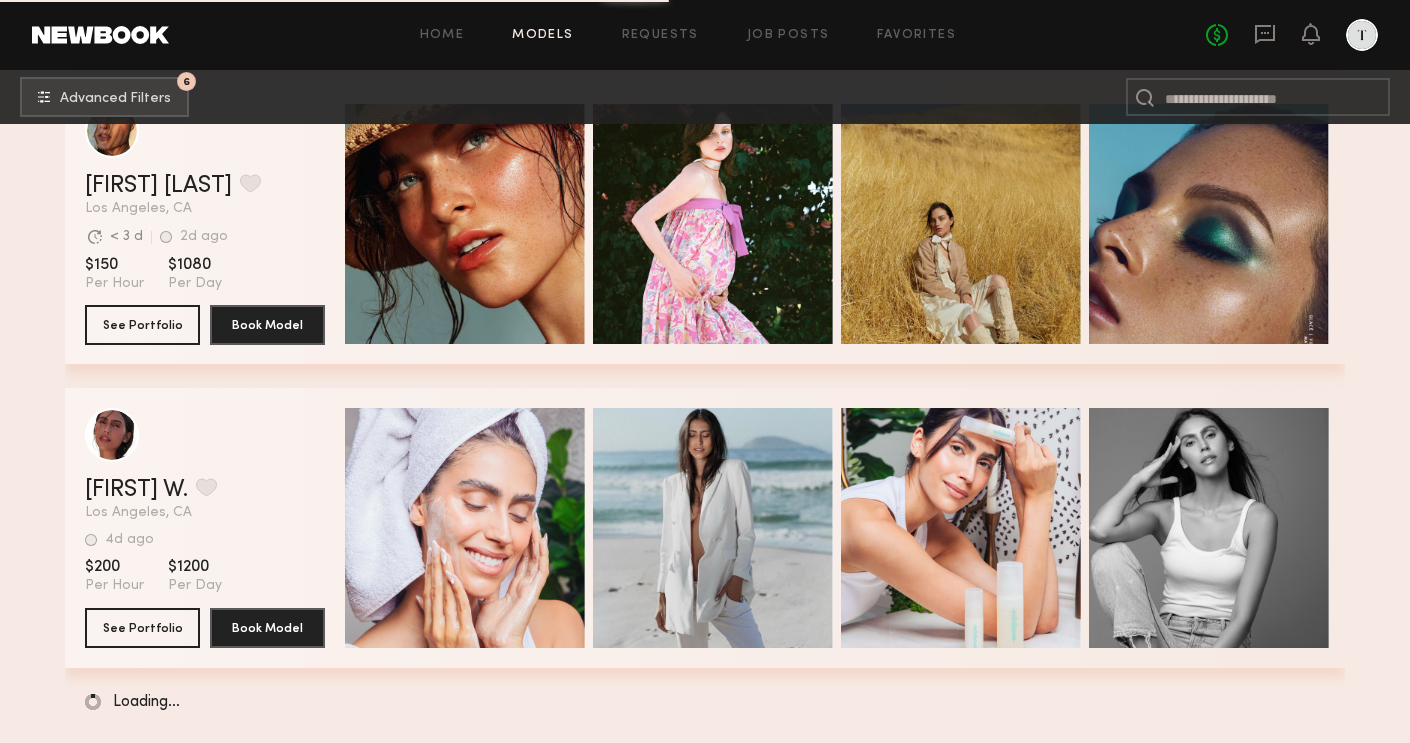 scroll, scrollTop: 32607, scrollLeft: 0, axis: vertical 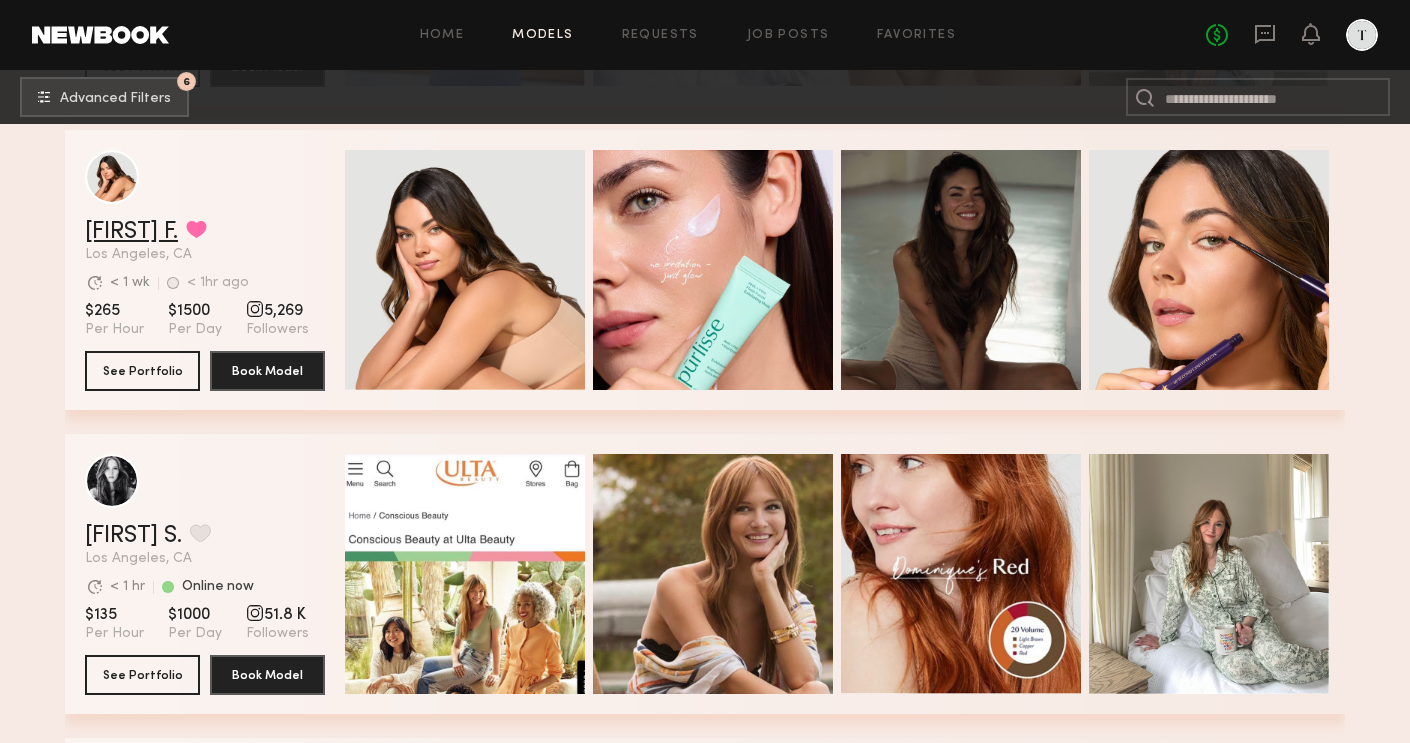 click on "Caina F." 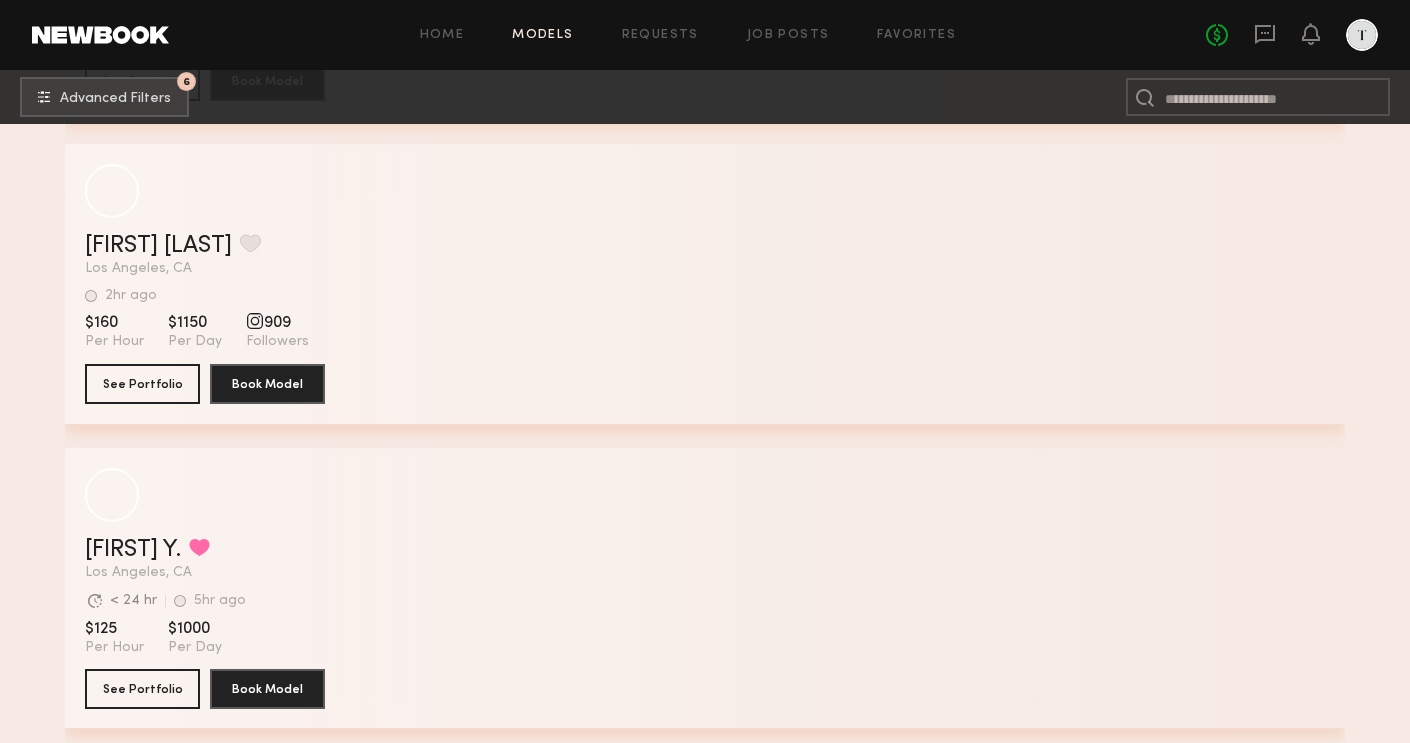 scroll, scrollTop: 48824, scrollLeft: 0, axis: vertical 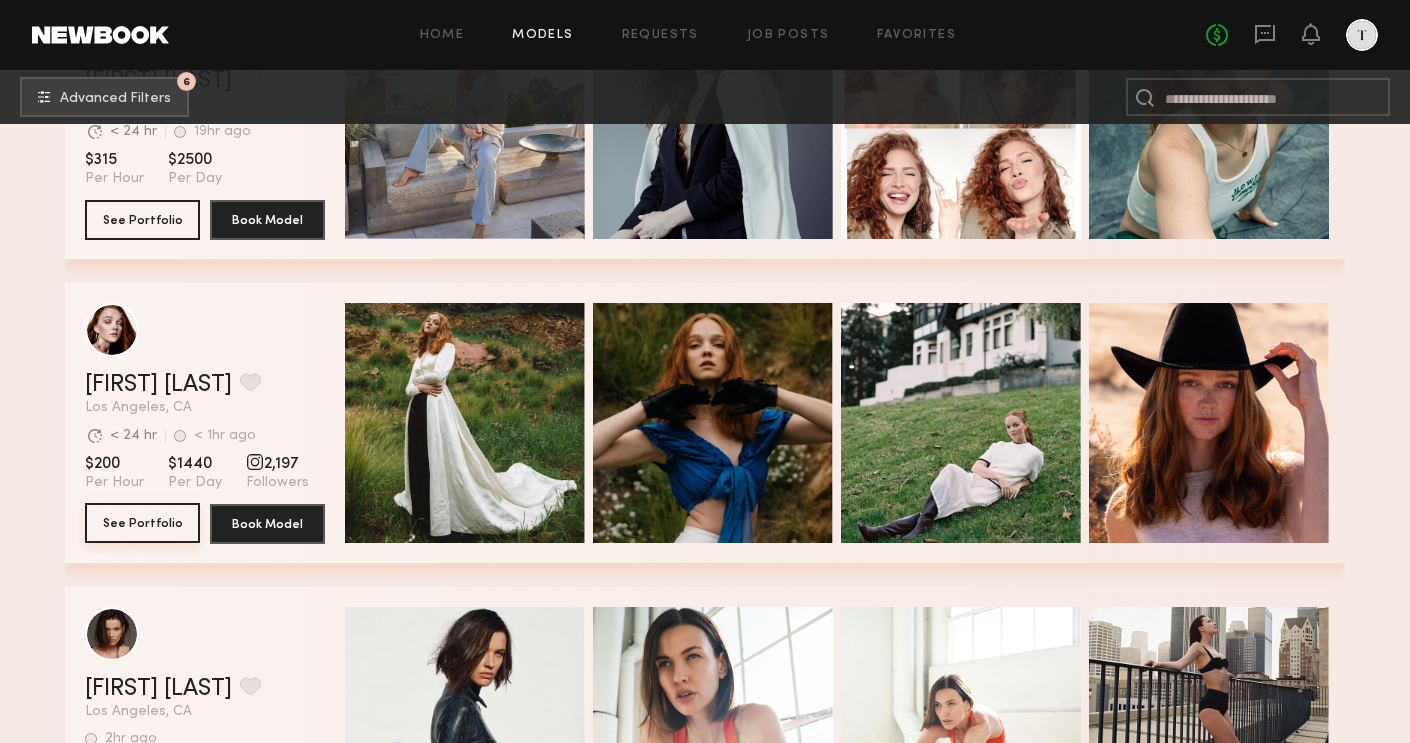 click on "See Portfolio" 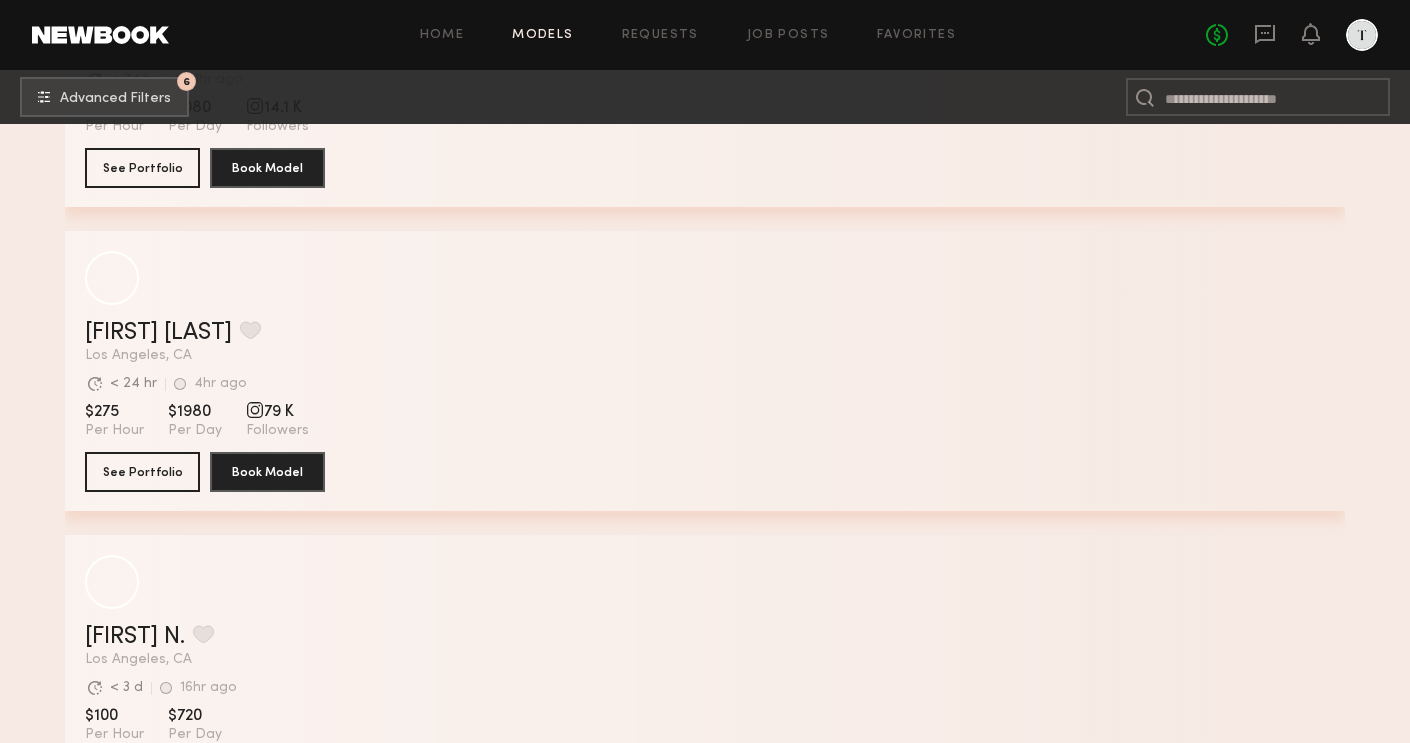 scroll, scrollTop: 55301, scrollLeft: 0, axis: vertical 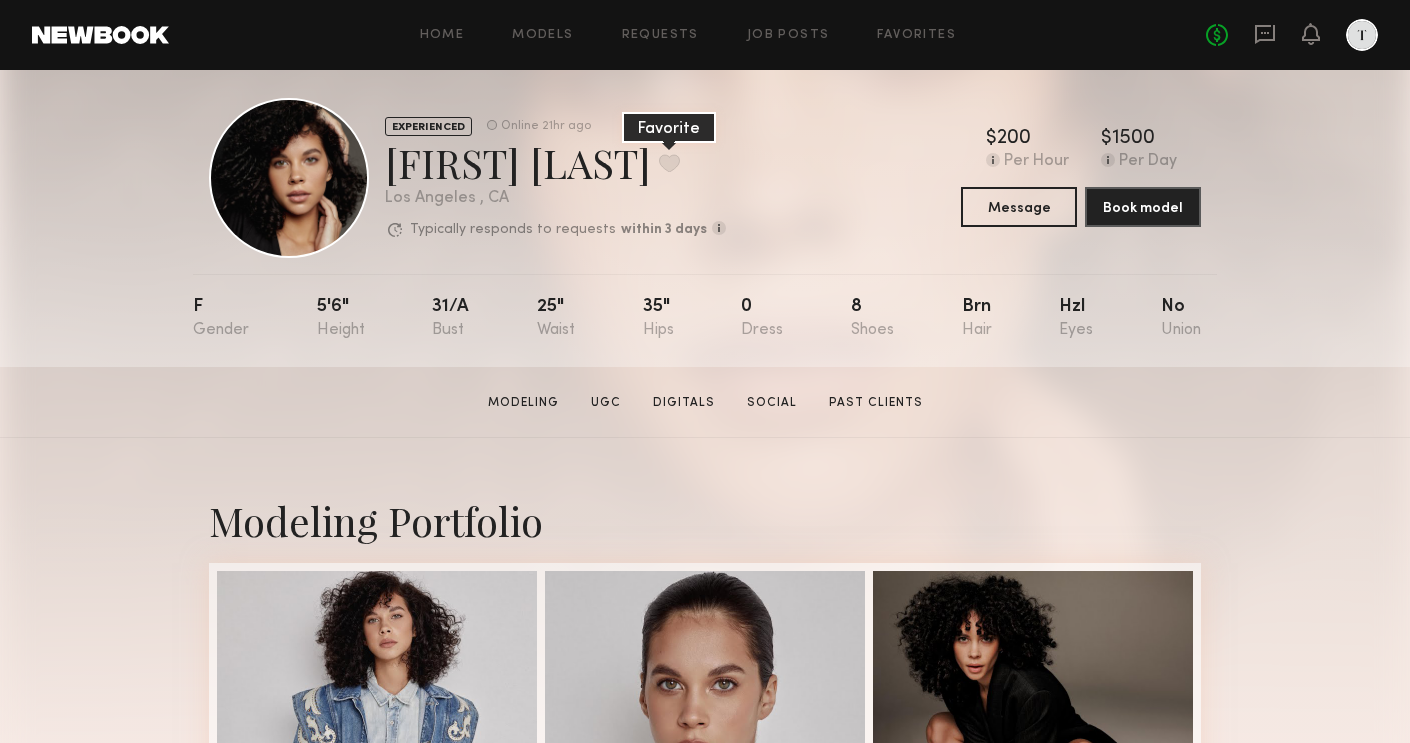 click 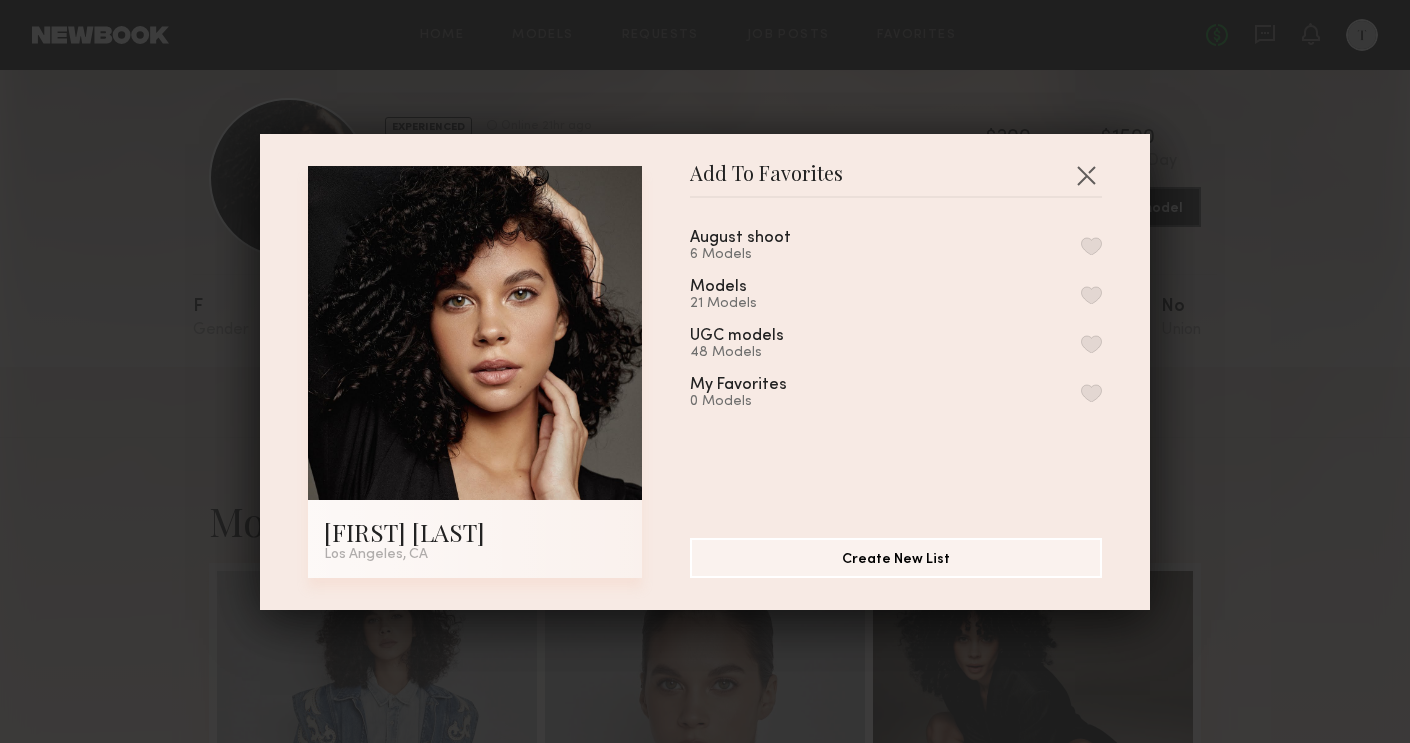 click at bounding box center [1091, 295] 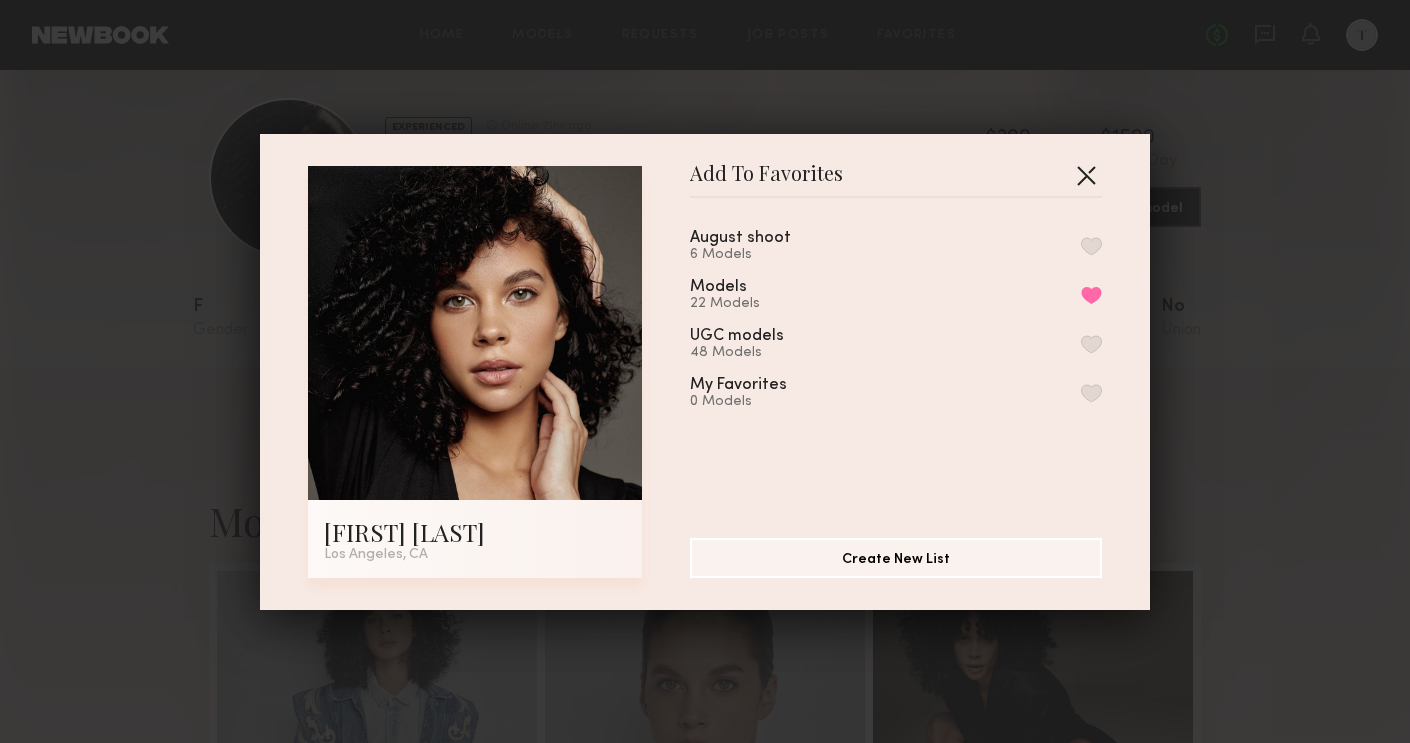 click at bounding box center [1086, 175] 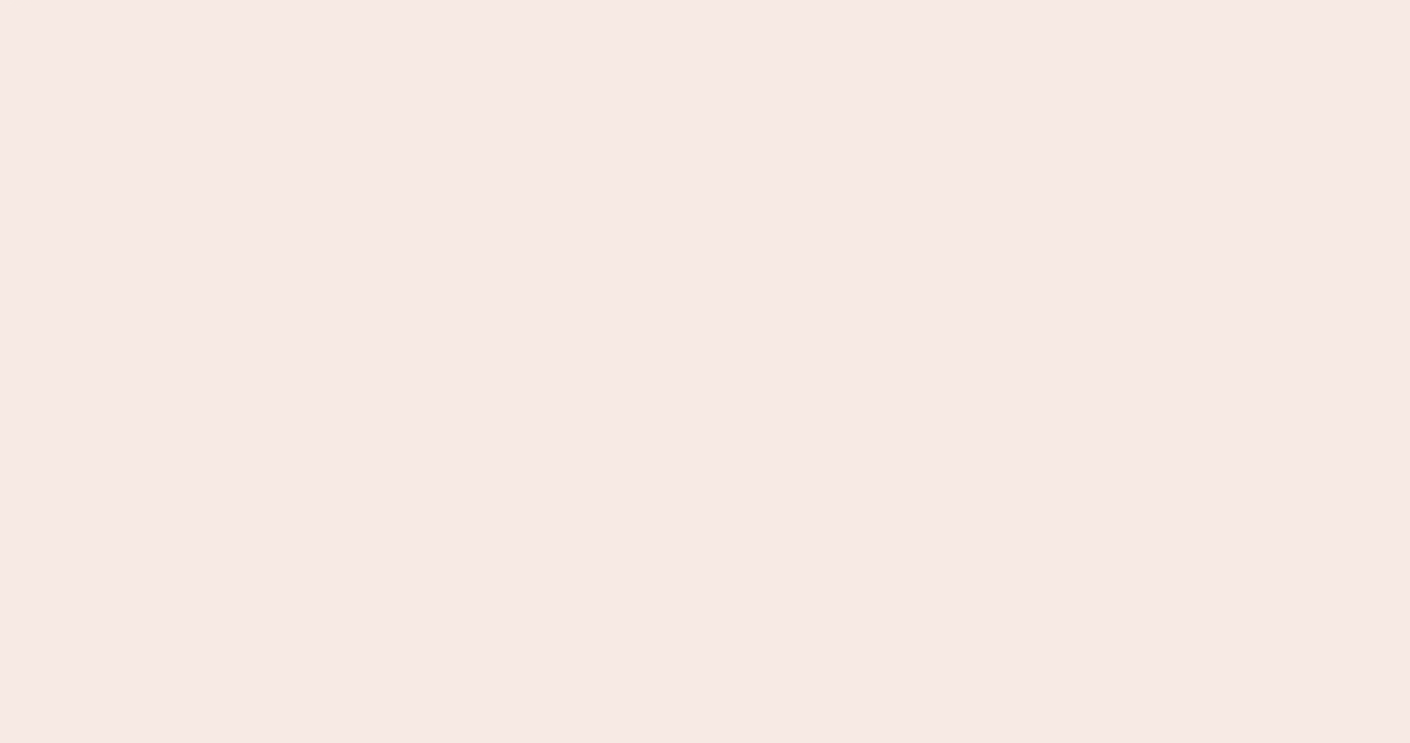 scroll, scrollTop: 0, scrollLeft: 0, axis: both 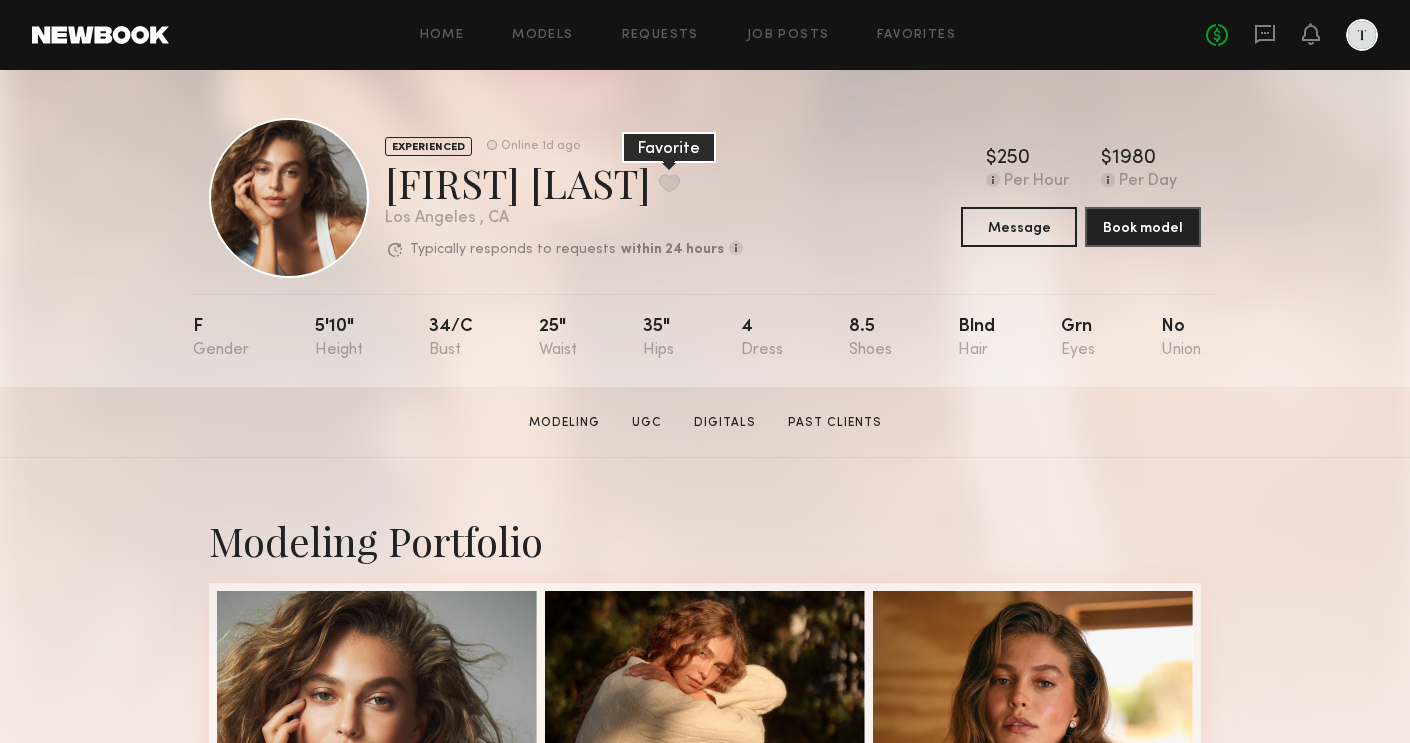 click 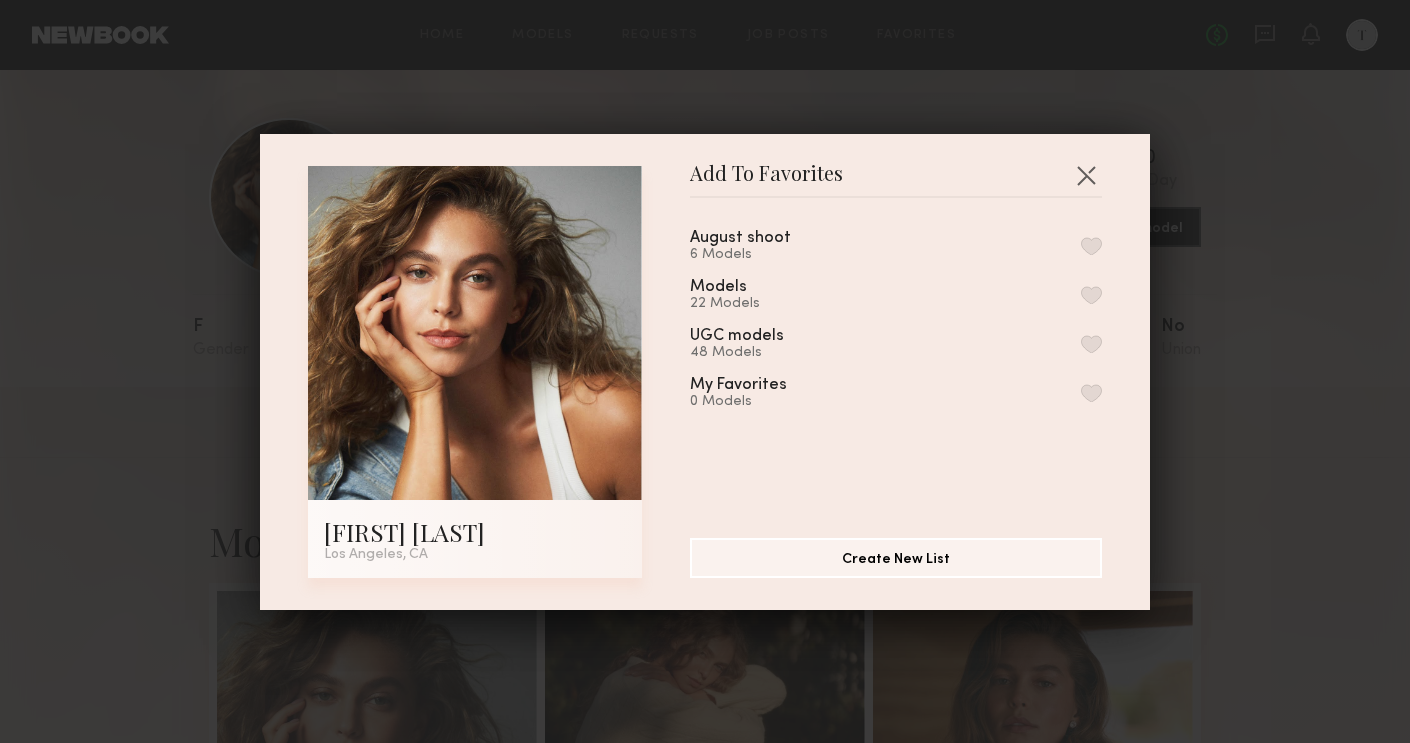 click on "Models 22   Models" at bounding box center (896, 295) 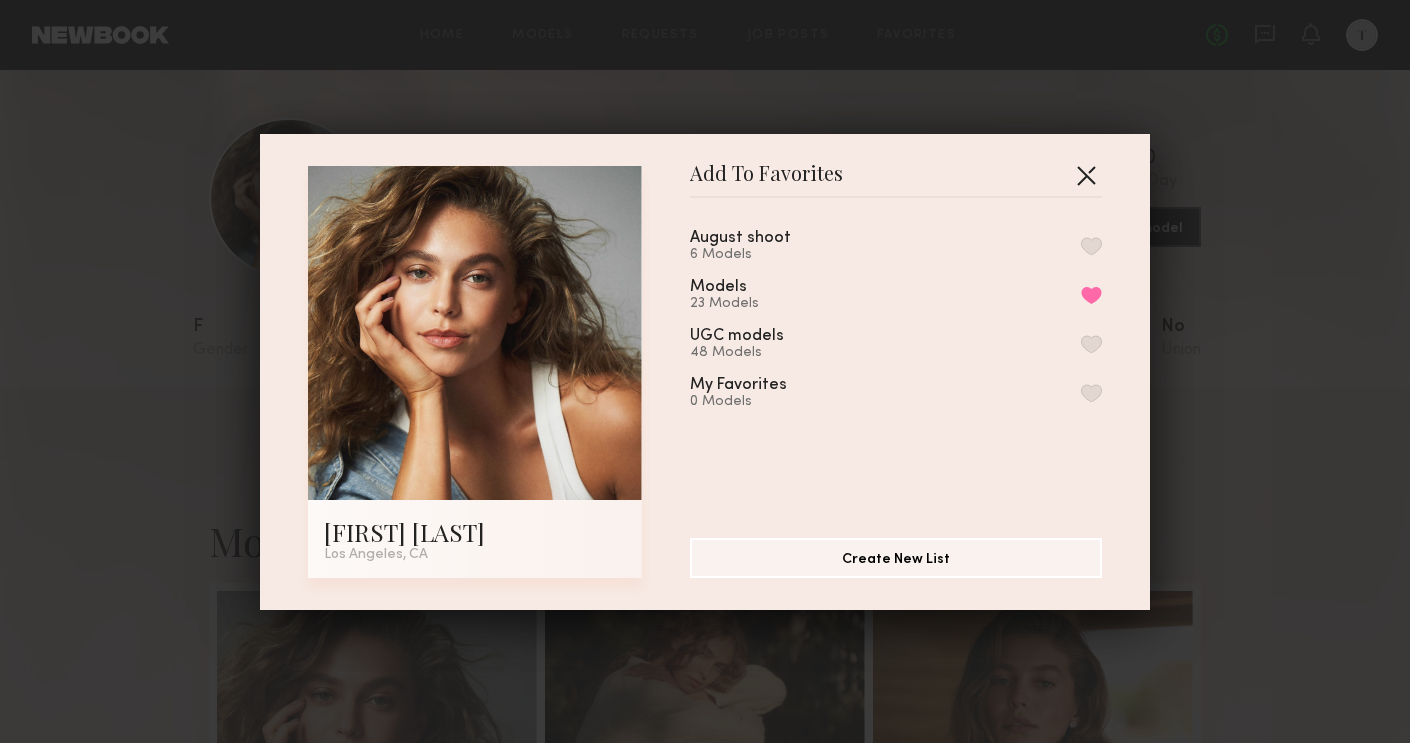 click at bounding box center (1086, 175) 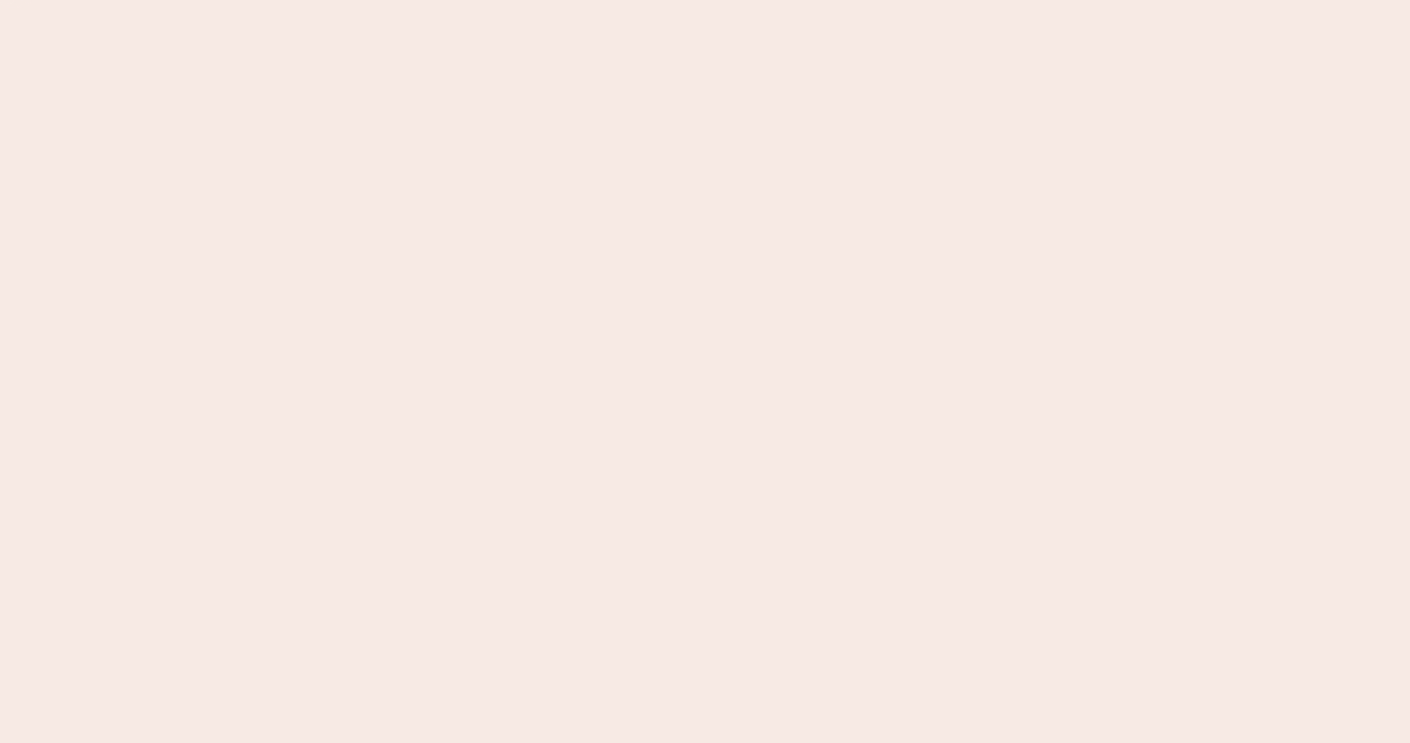 scroll, scrollTop: 0, scrollLeft: 0, axis: both 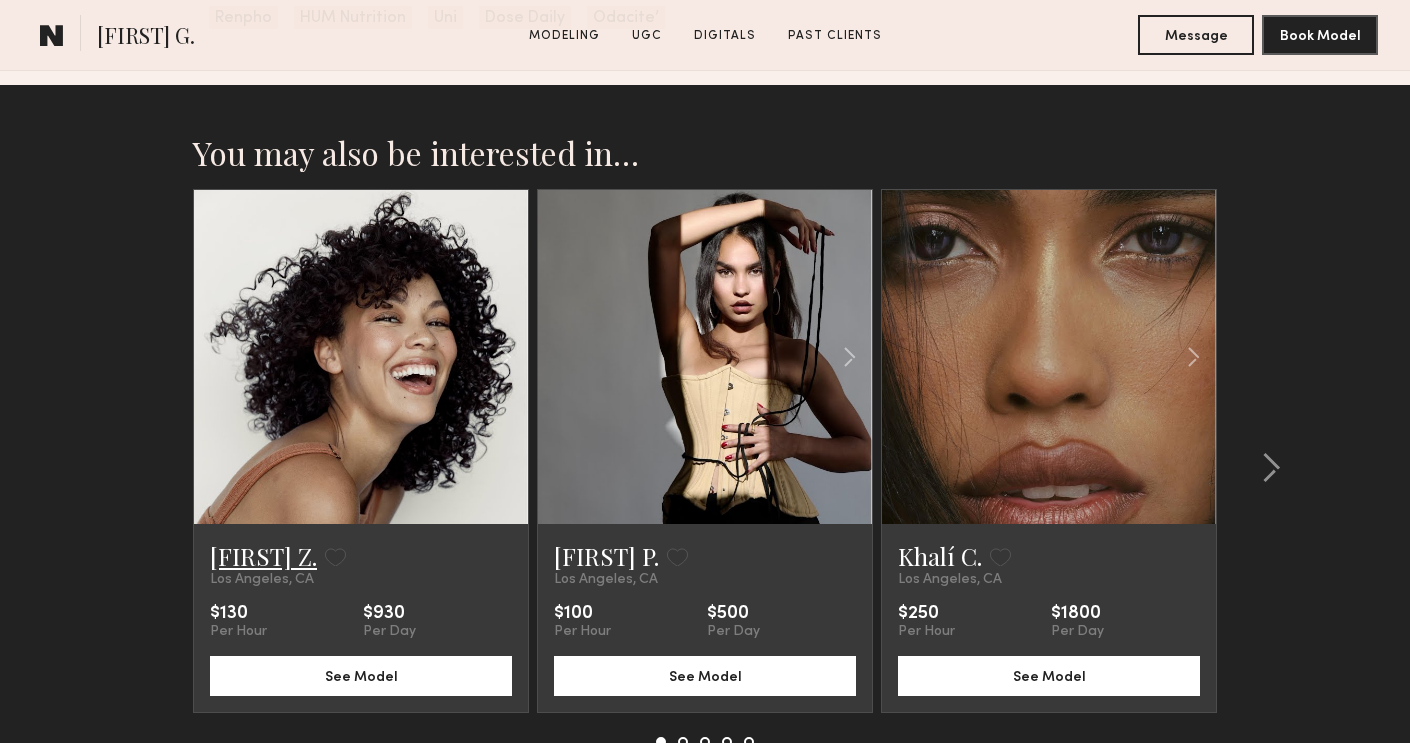 click on "Alexis Z." 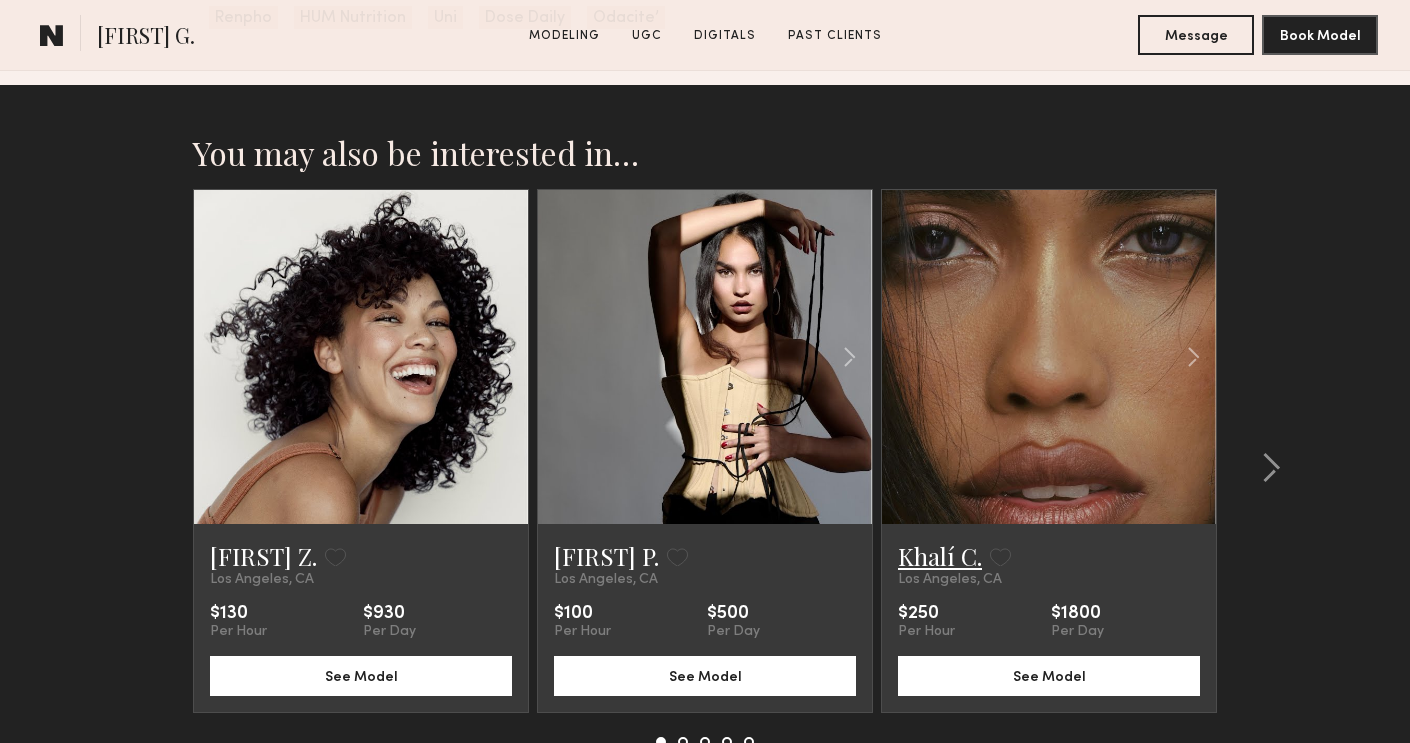 click on "Khalí C." 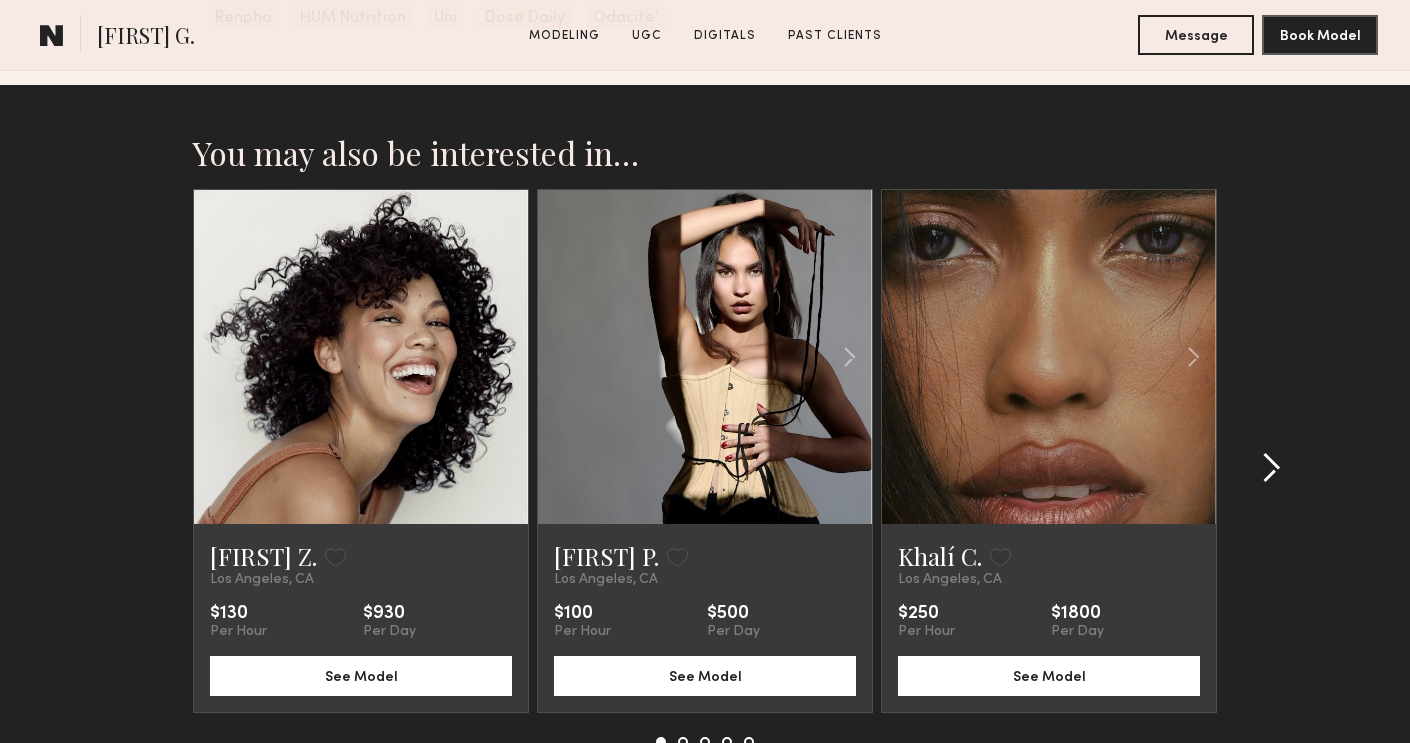 click 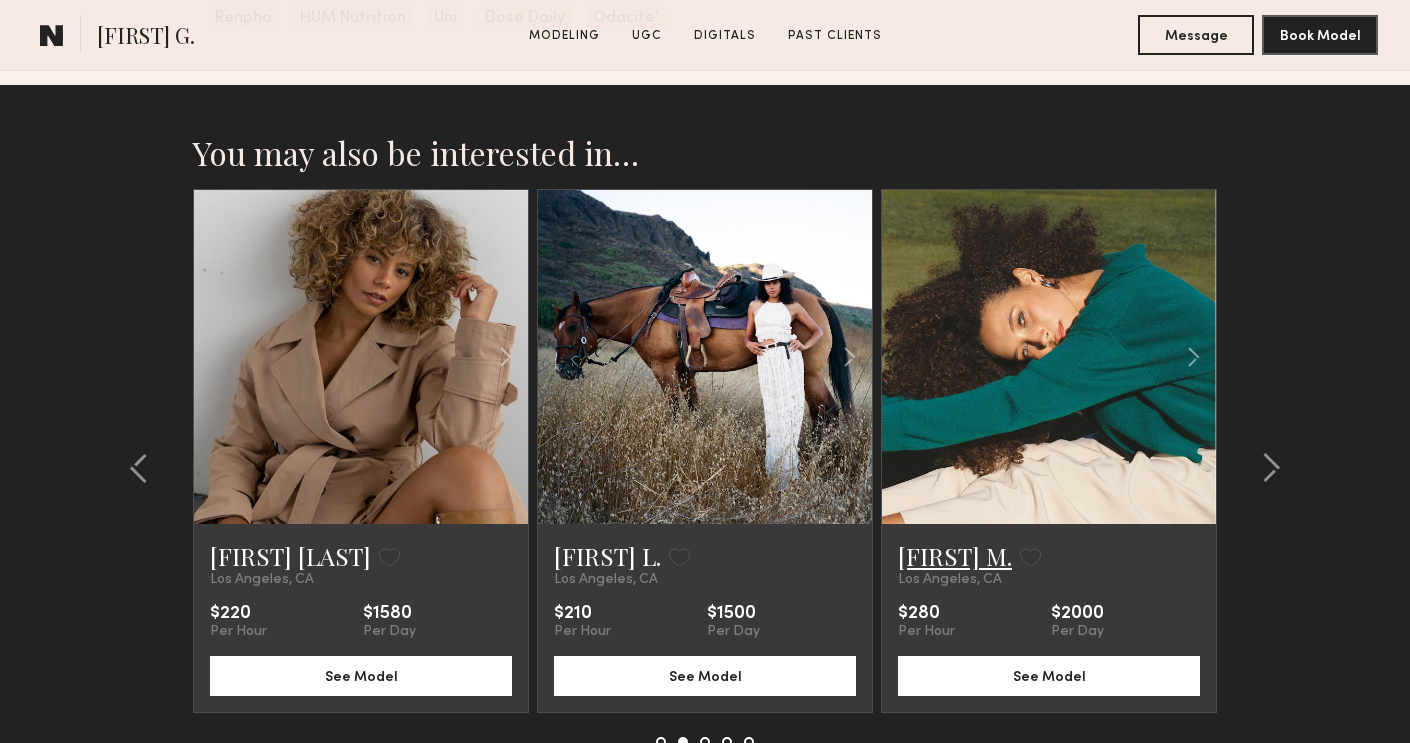 click on "Audre M." 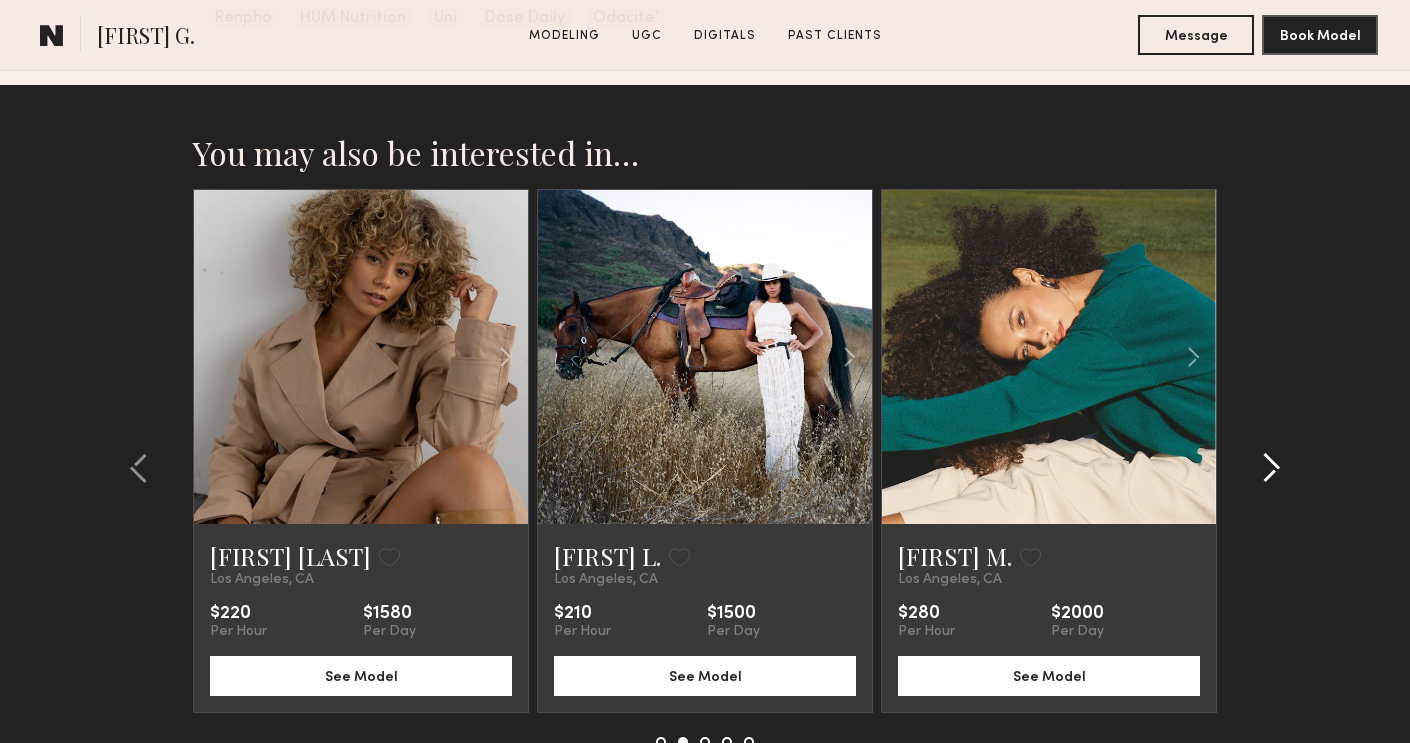 click 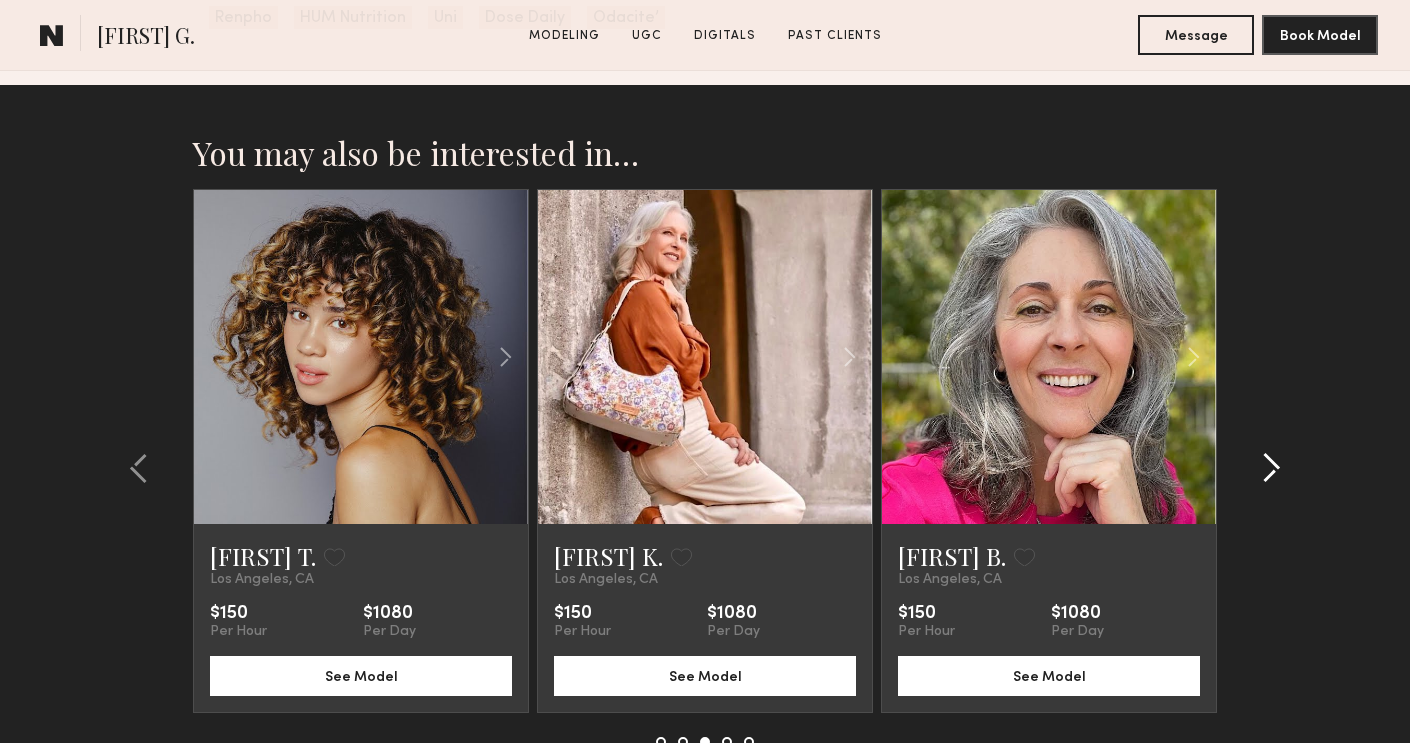 click 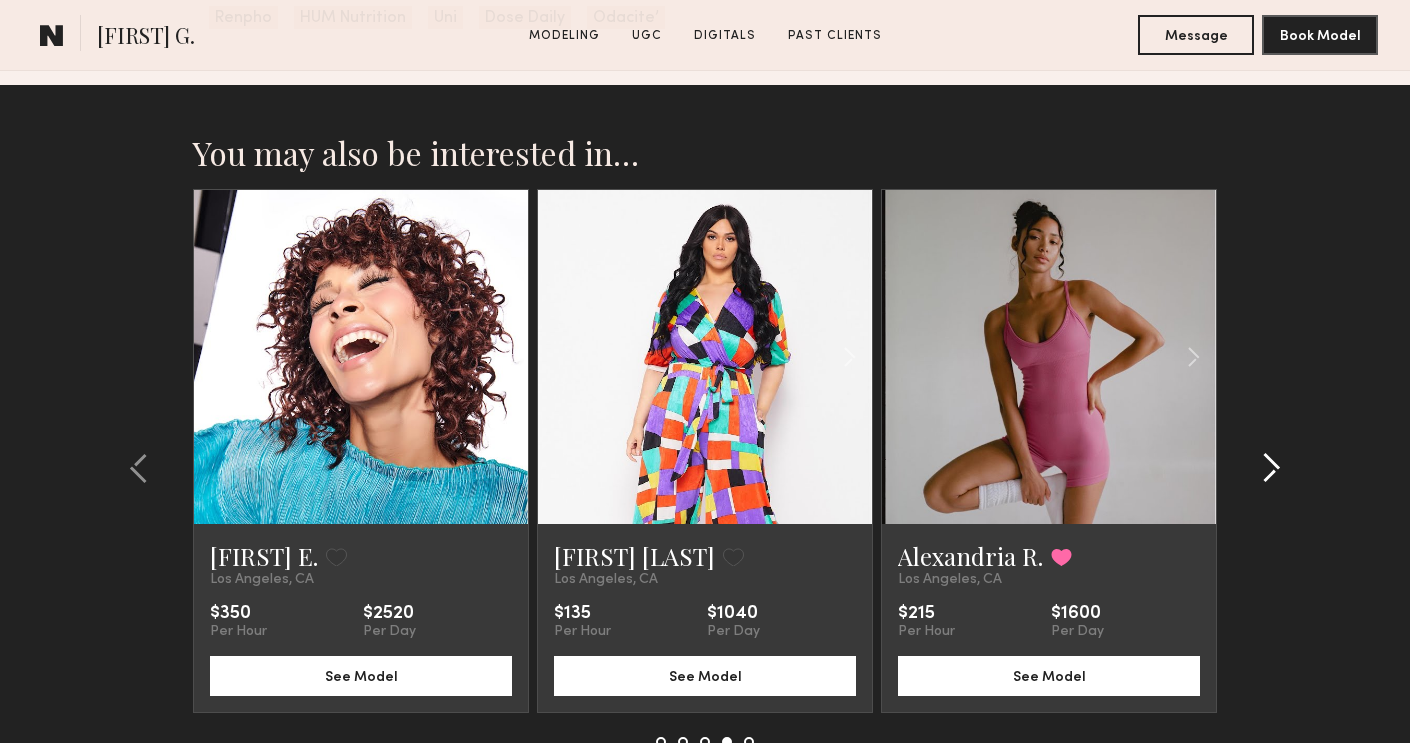 click 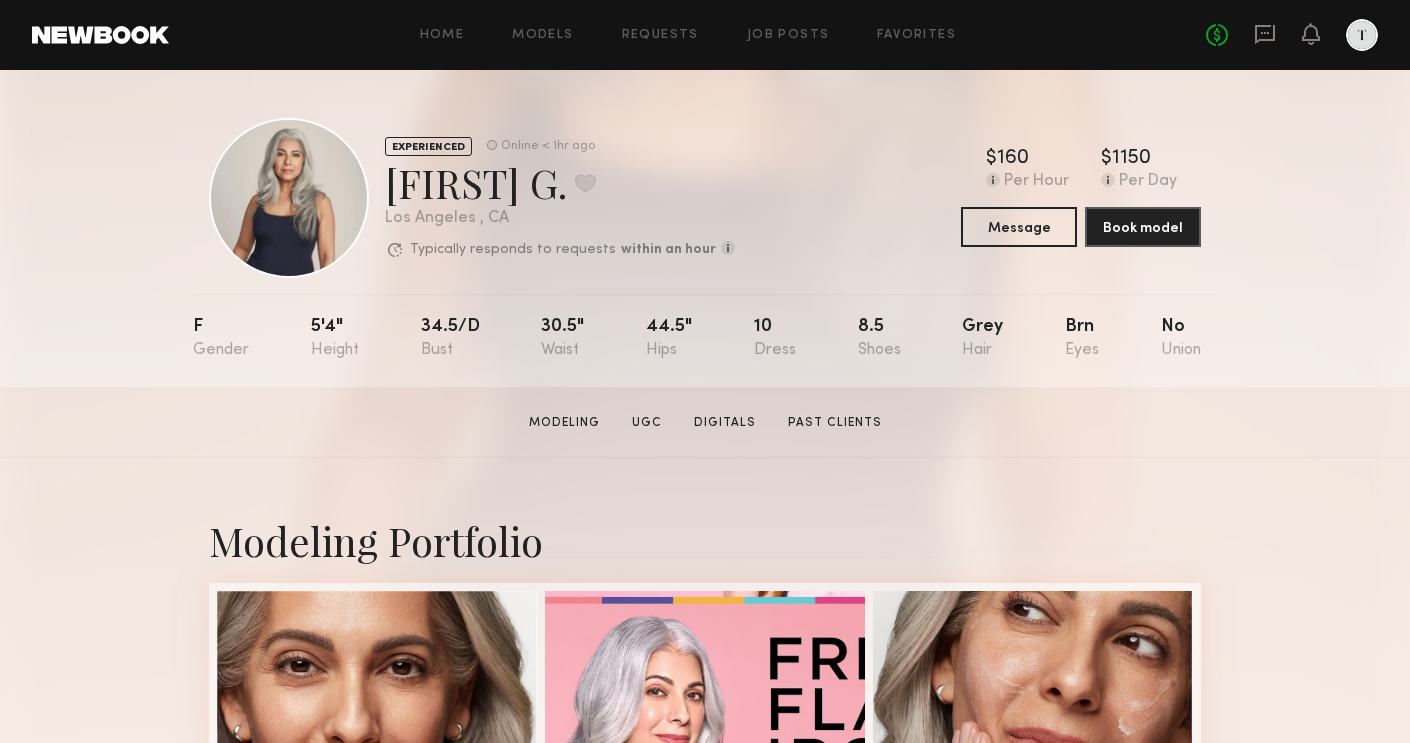scroll, scrollTop: 0, scrollLeft: 0, axis: both 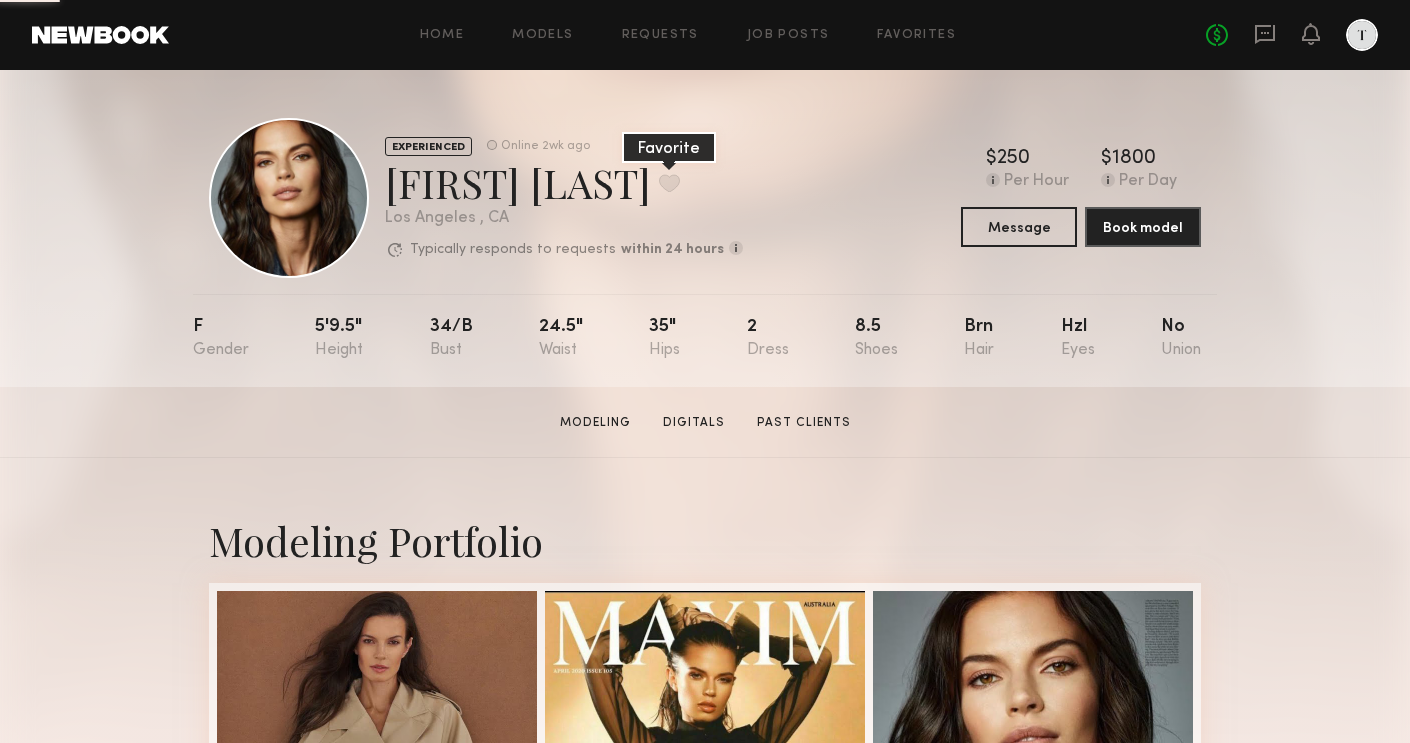 click 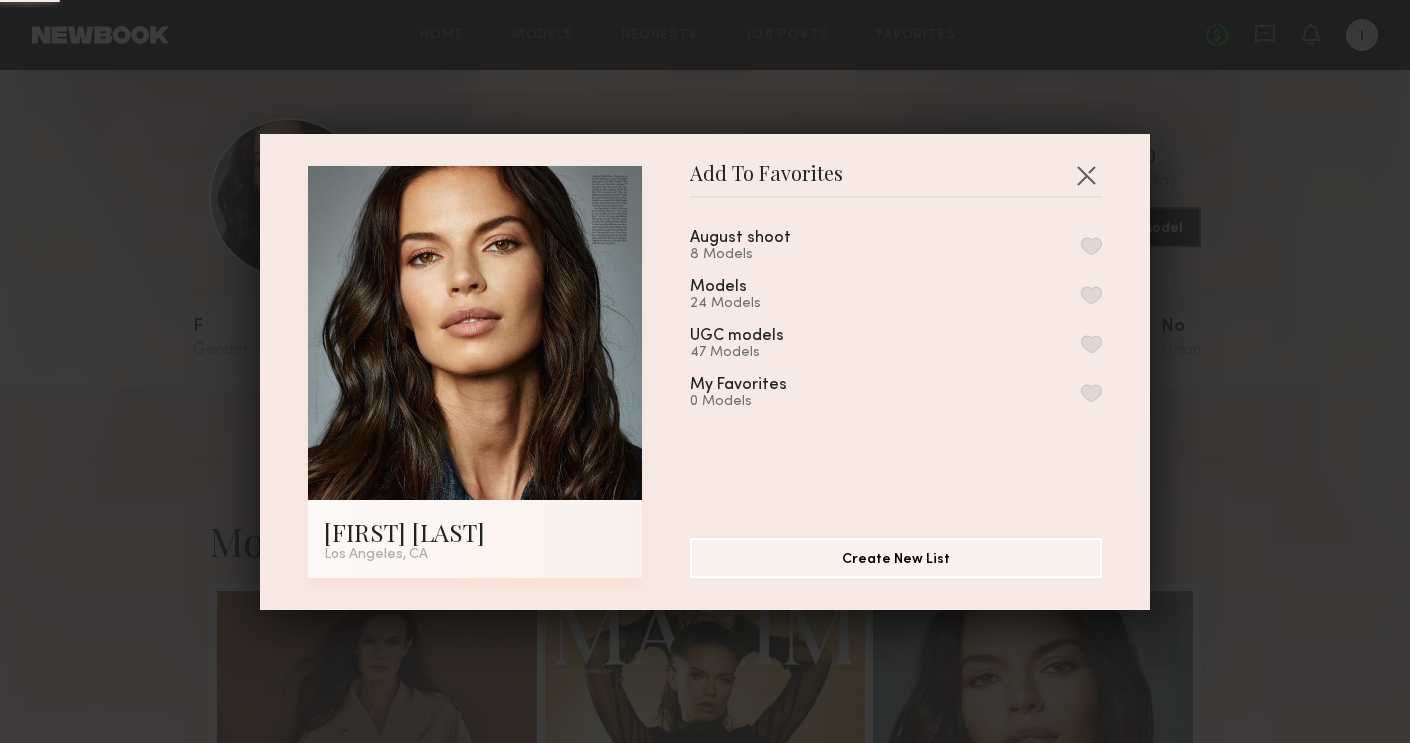 click at bounding box center [1091, 295] 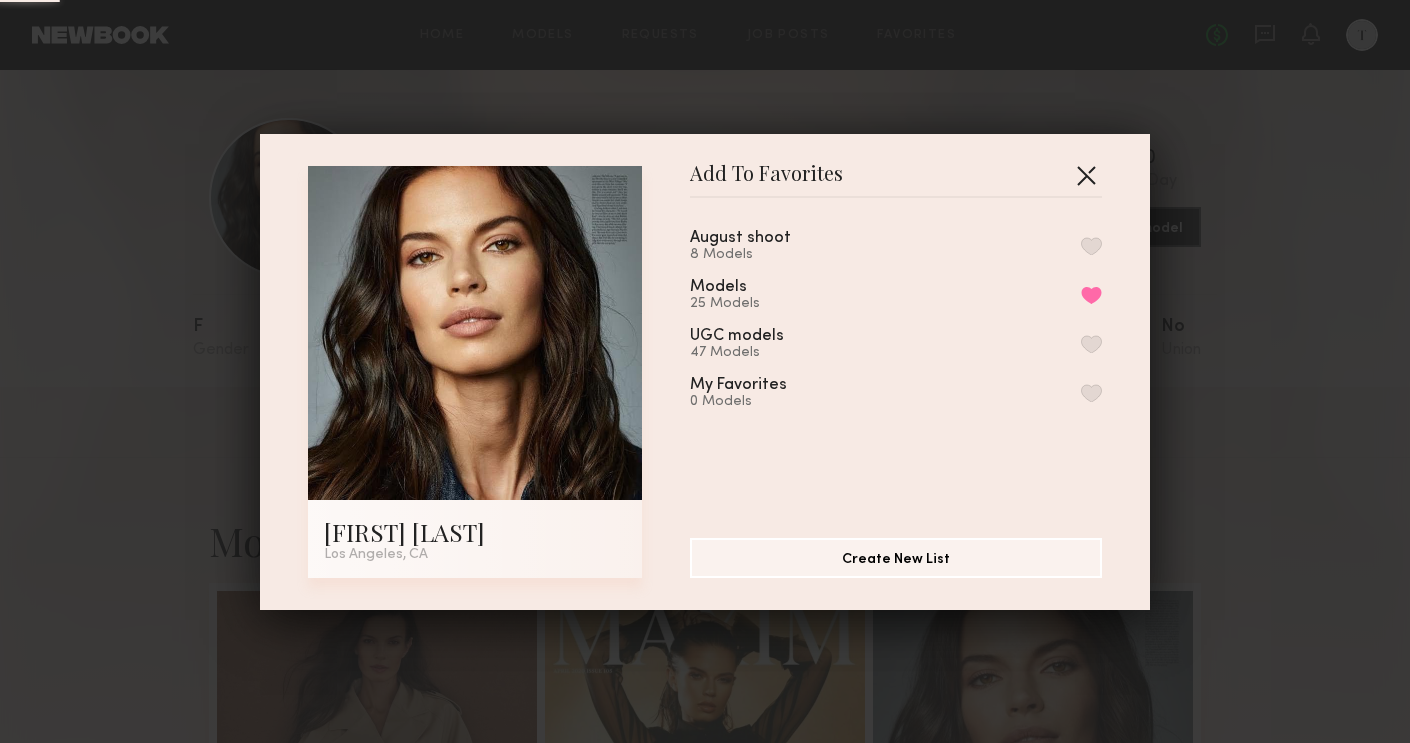 click at bounding box center (1086, 175) 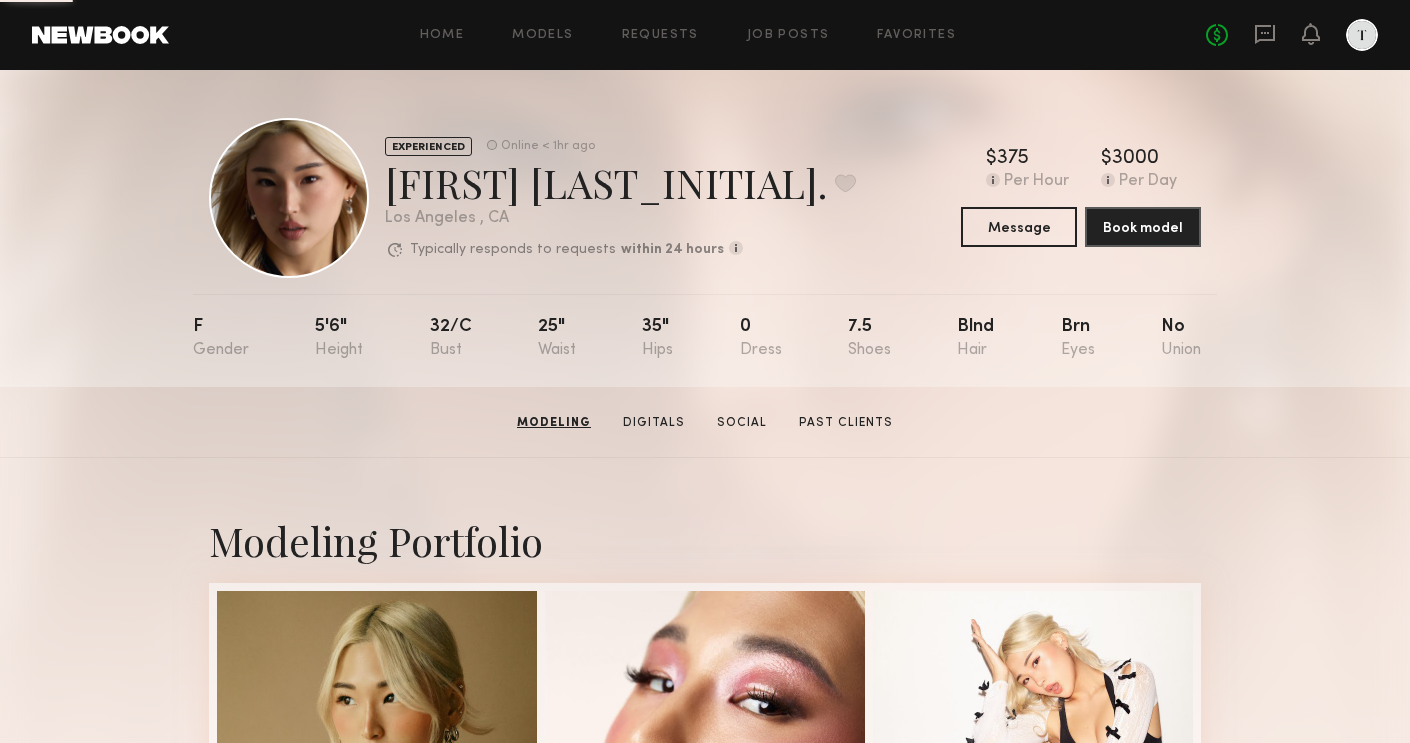 scroll, scrollTop: 0, scrollLeft: 0, axis: both 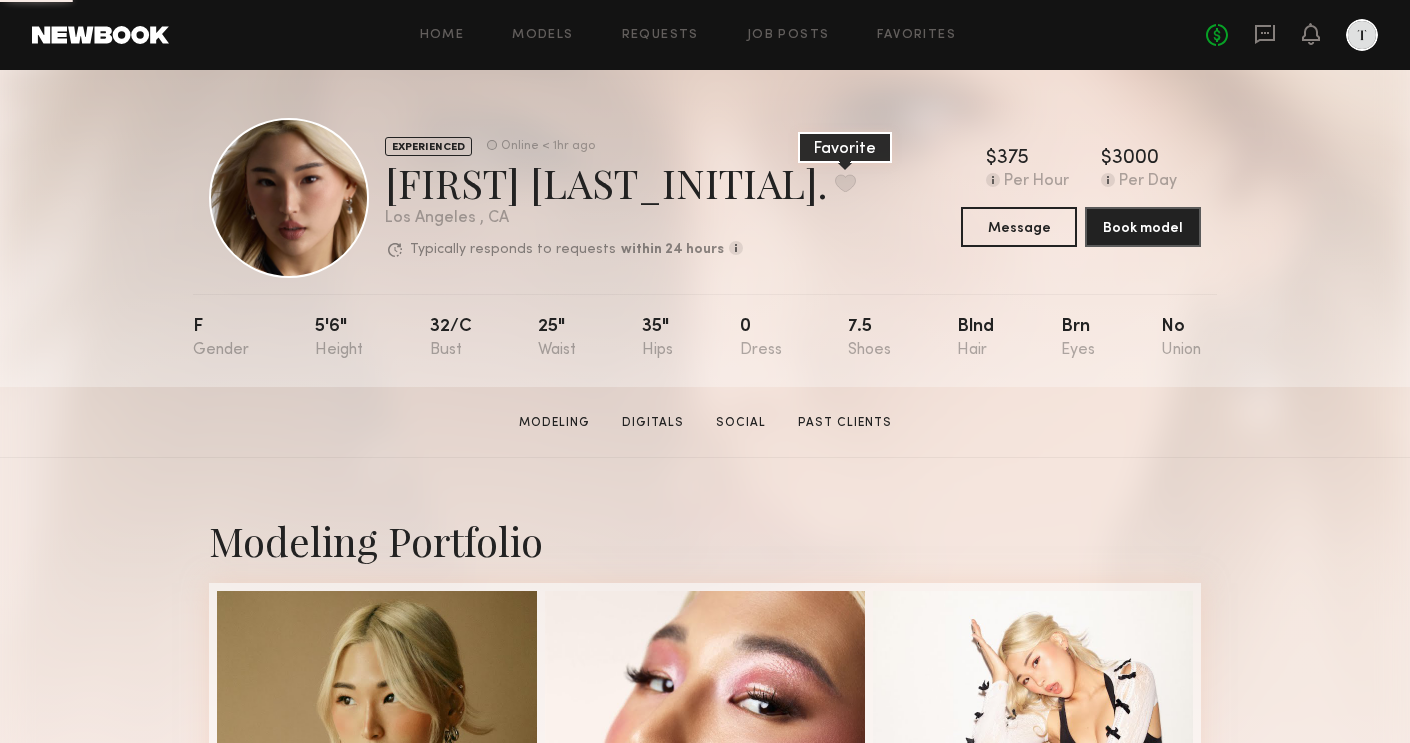 click 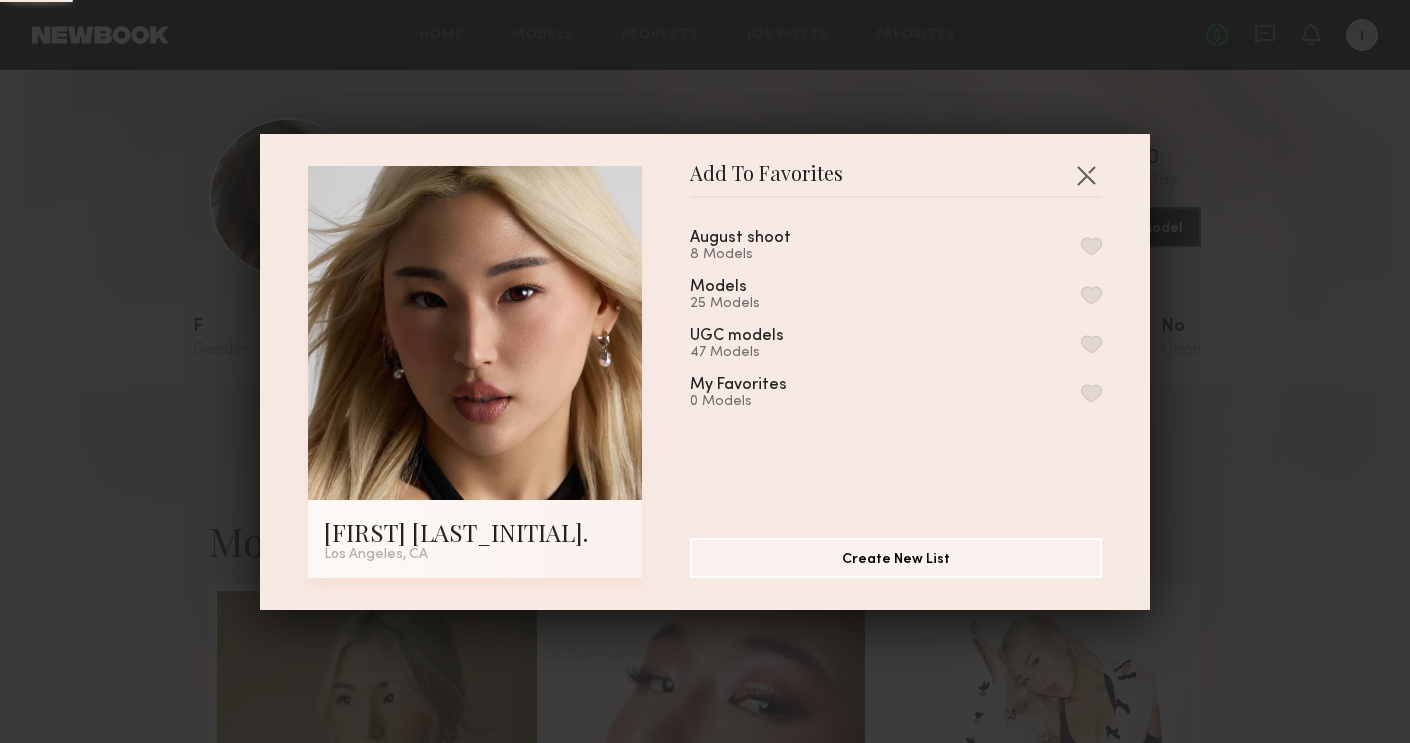 click at bounding box center [1091, 295] 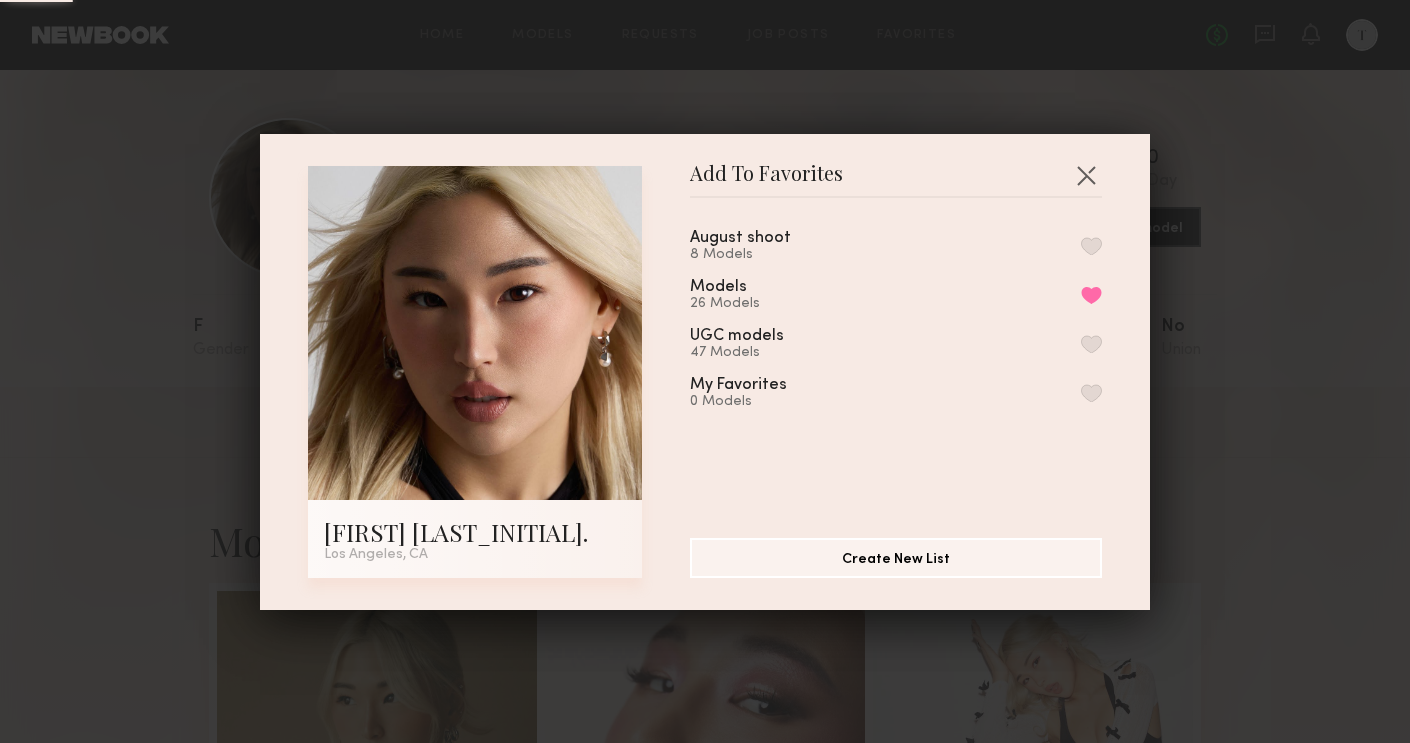 click at bounding box center [1091, 246] 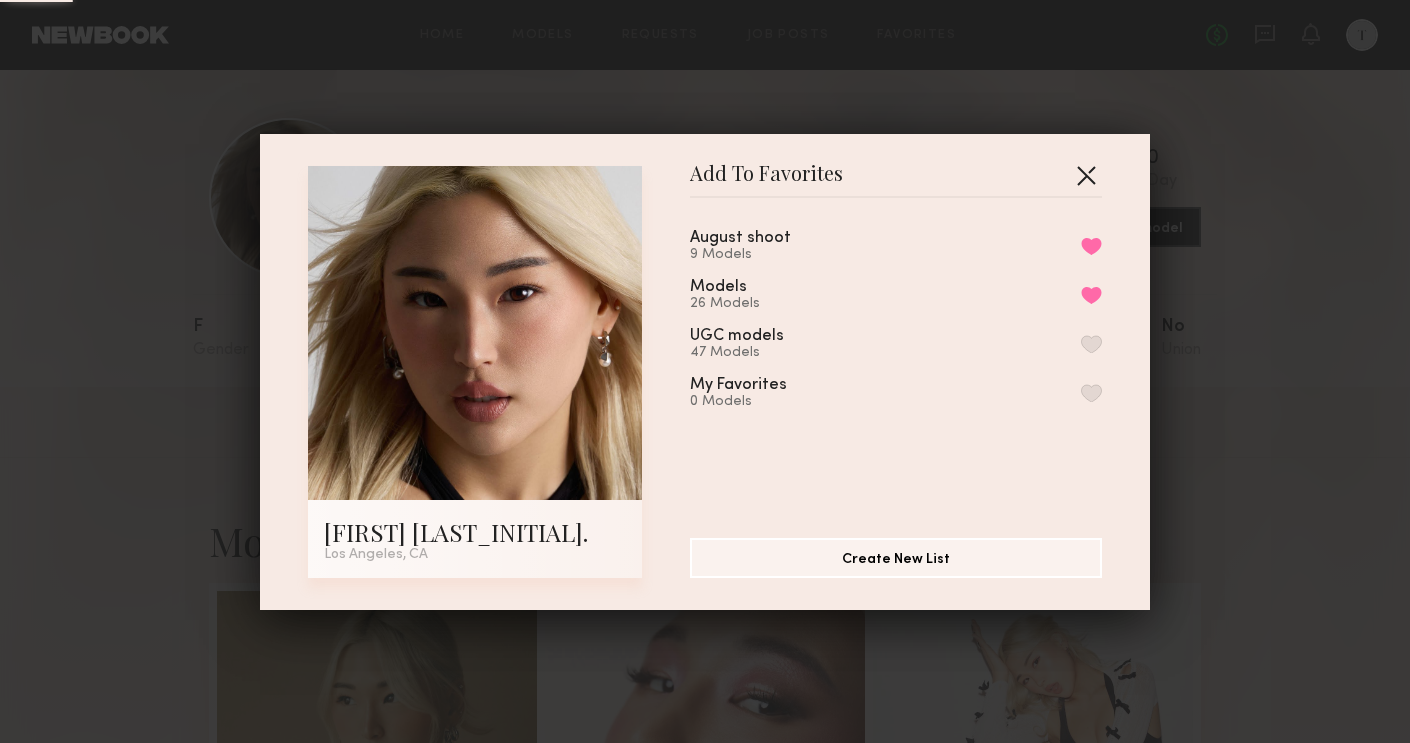 click at bounding box center (1086, 175) 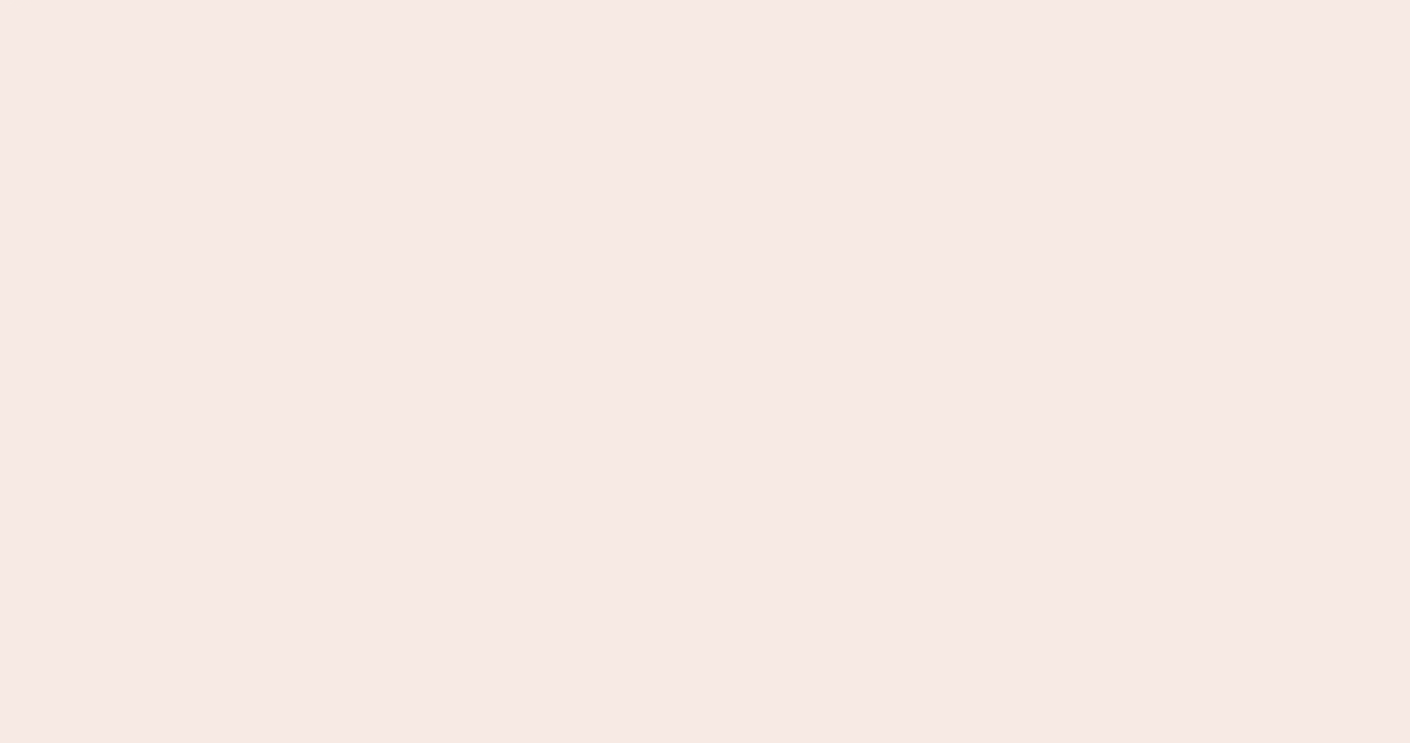 scroll, scrollTop: 0, scrollLeft: 0, axis: both 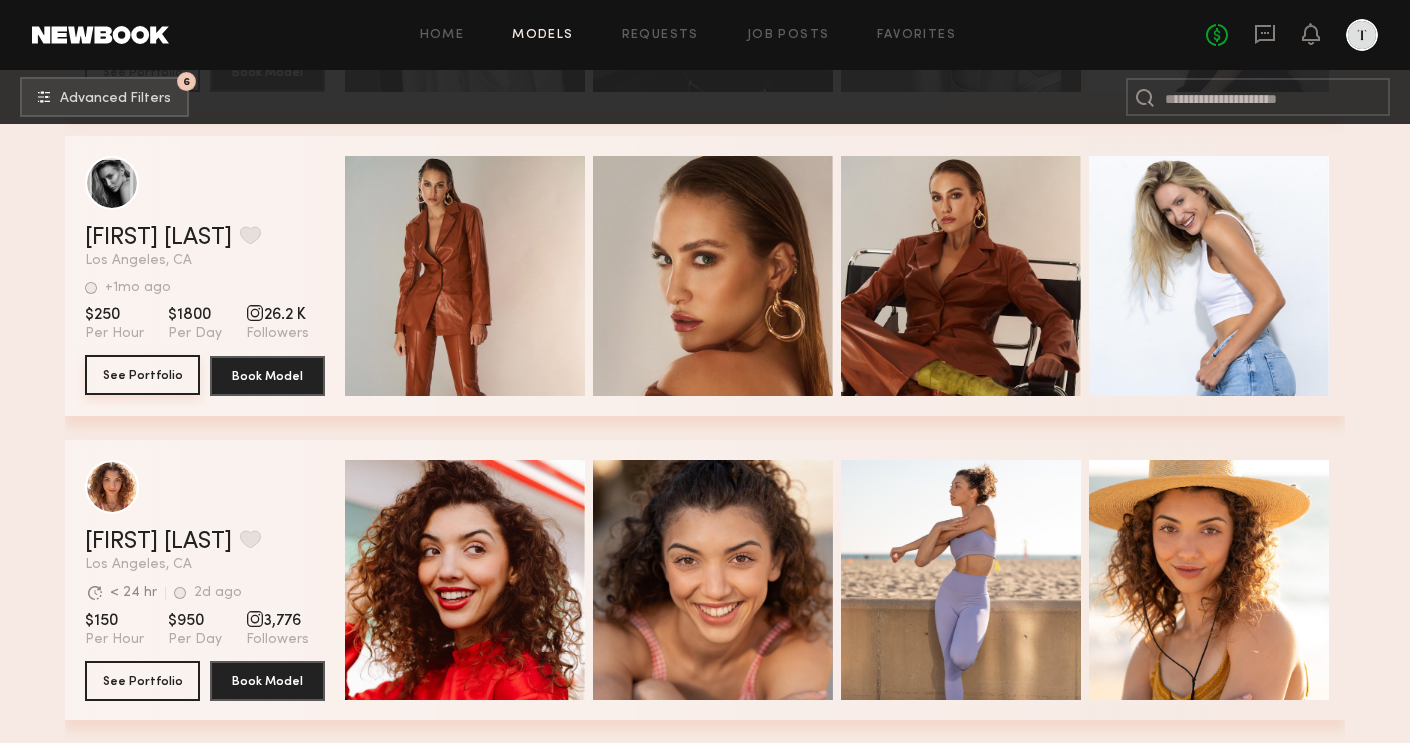 click on "See Portfolio" 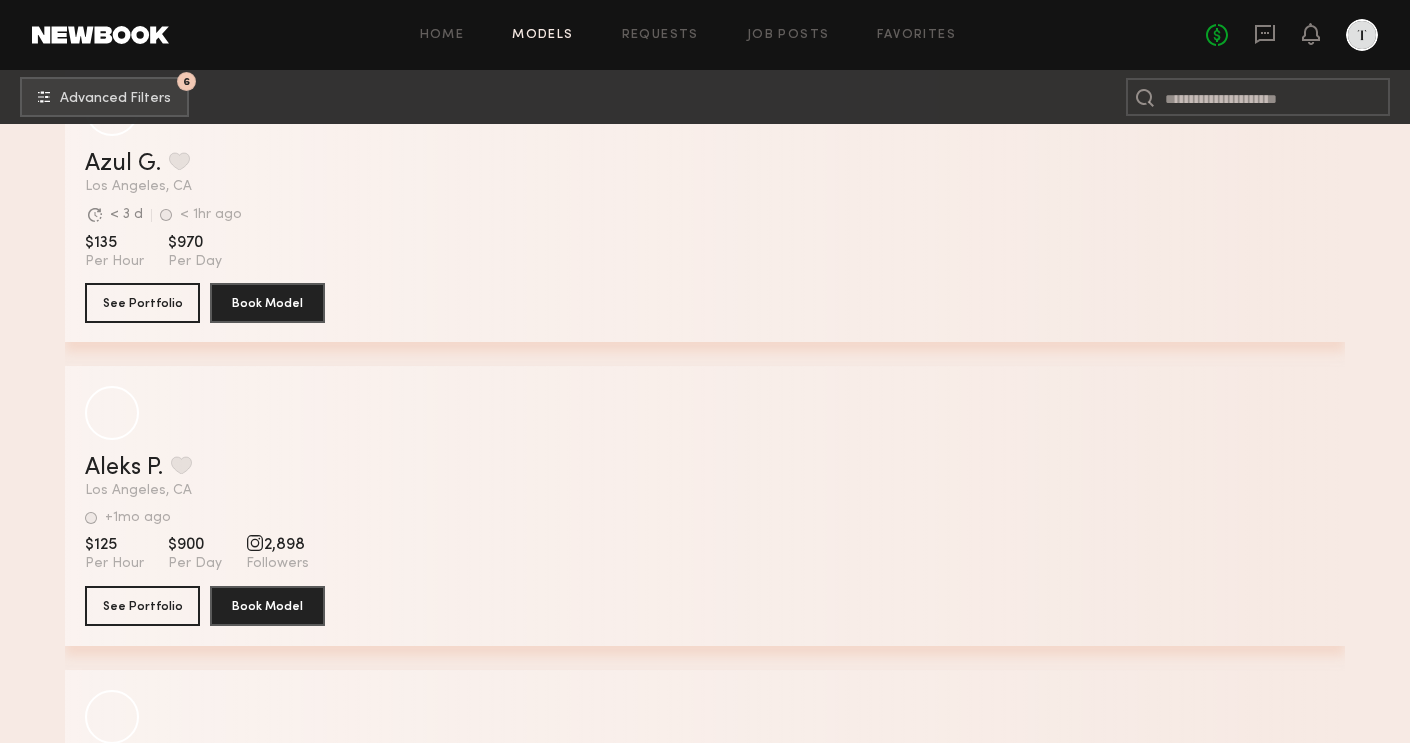 scroll, scrollTop: 67898, scrollLeft: 0, axis: vertical 